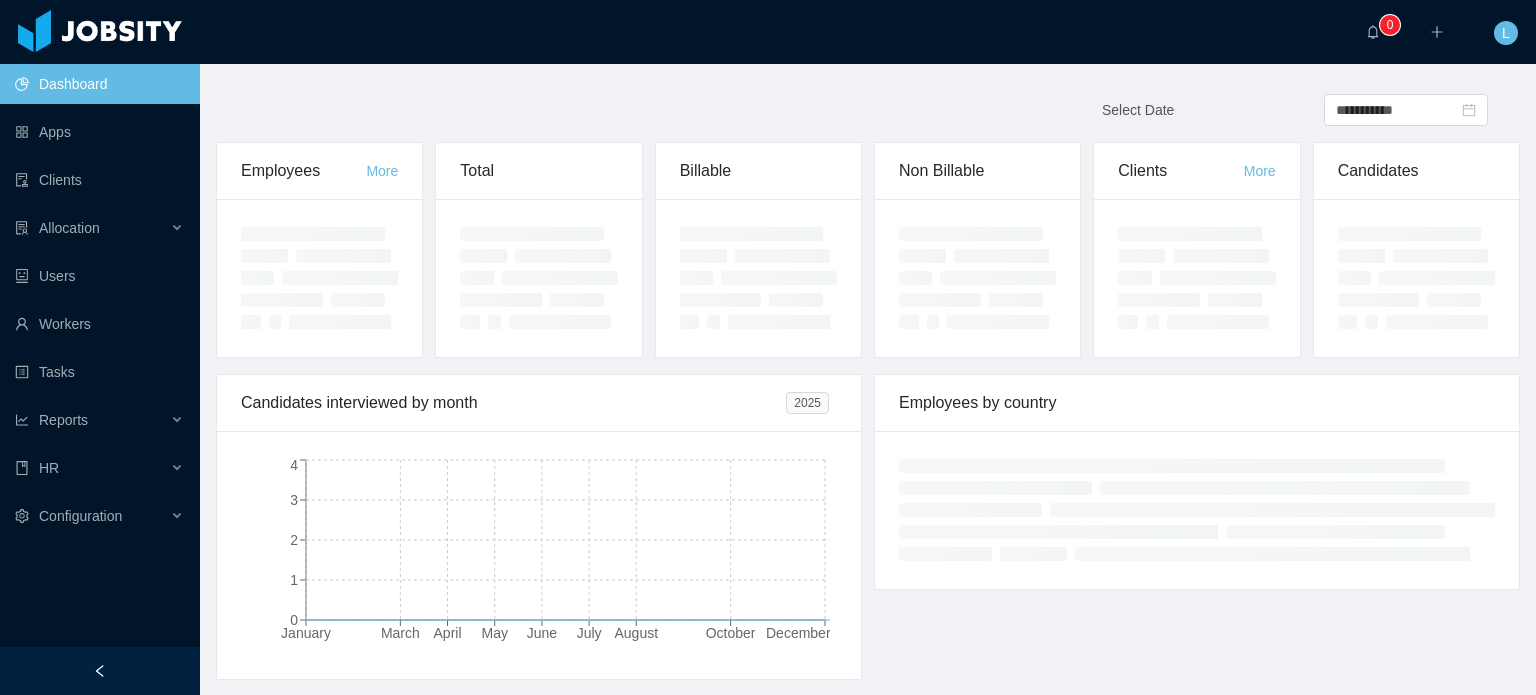 scroll, scrollTop: 0, scrollLeft: 0, axis: both 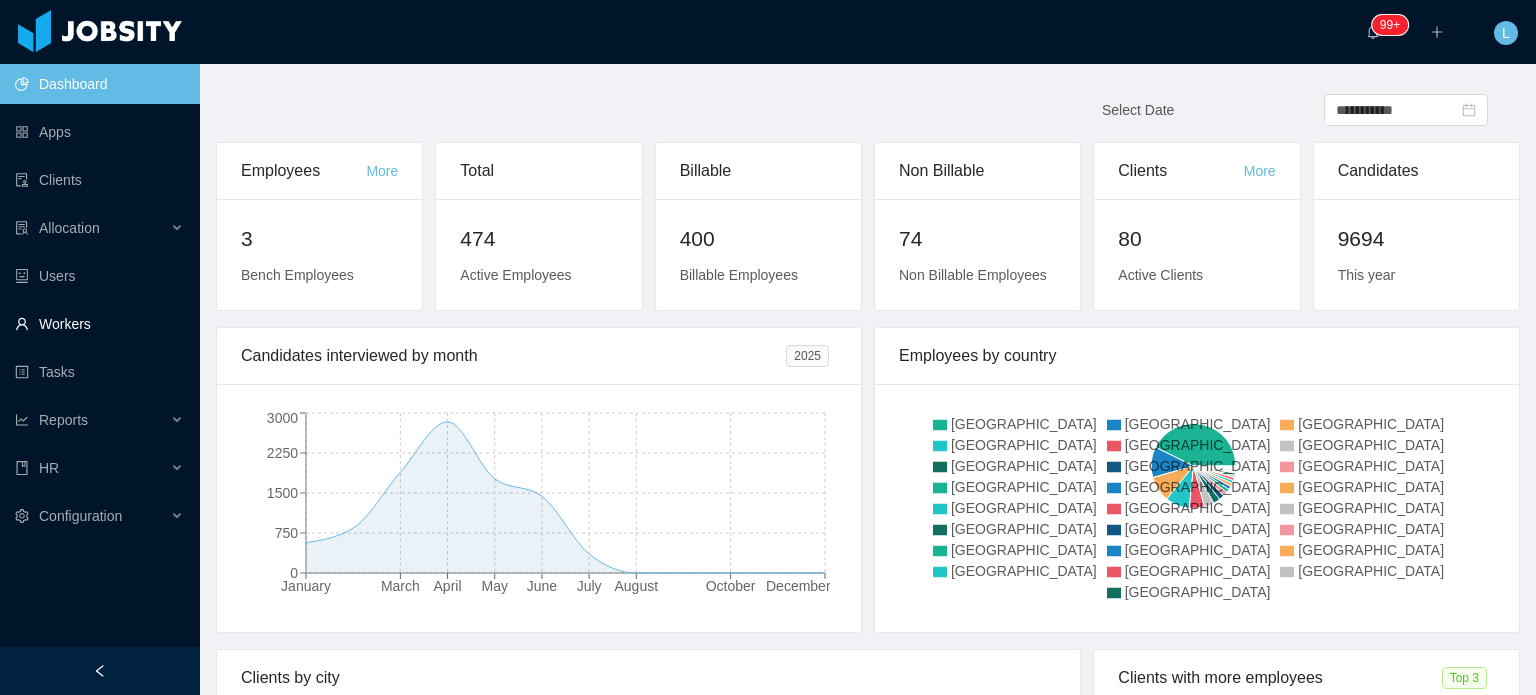 click on "Workers" at bounding box center [99, 324] 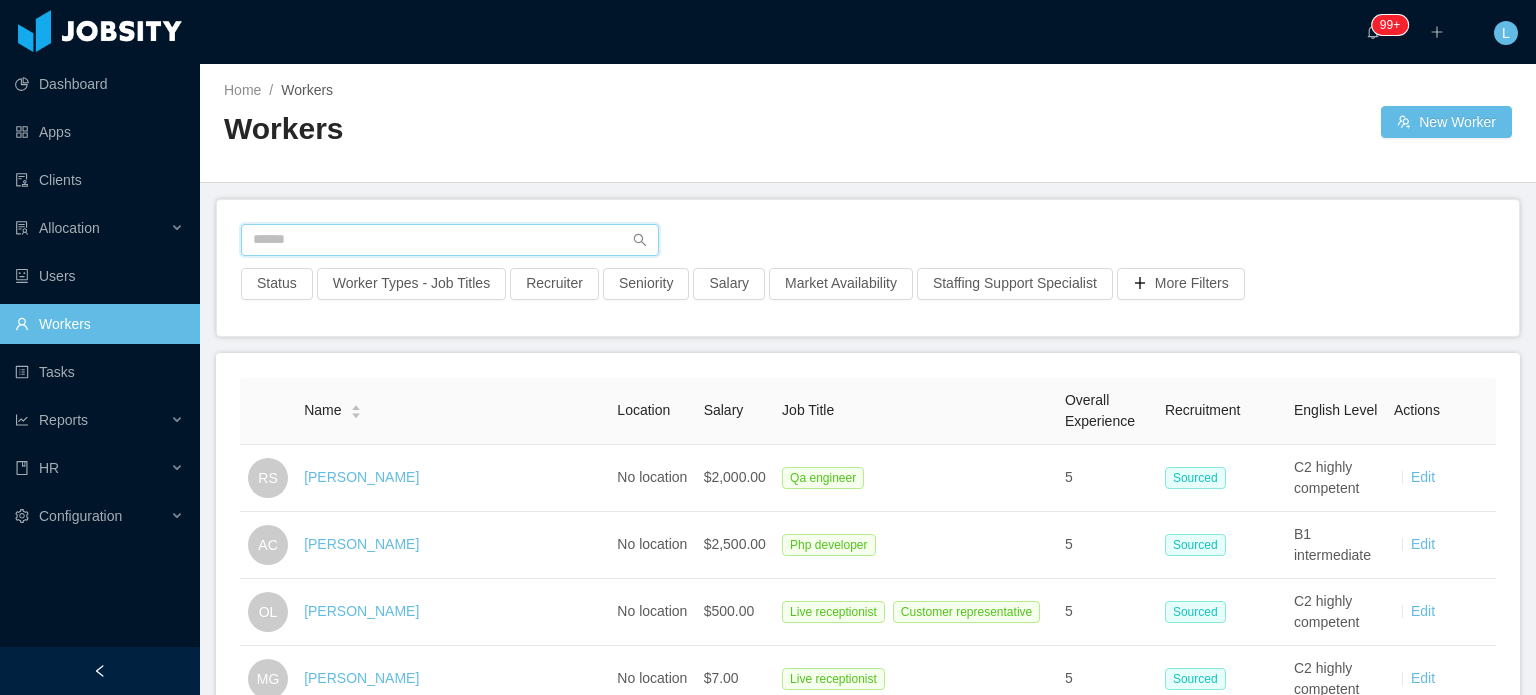 click at bounding box center (450, 240) 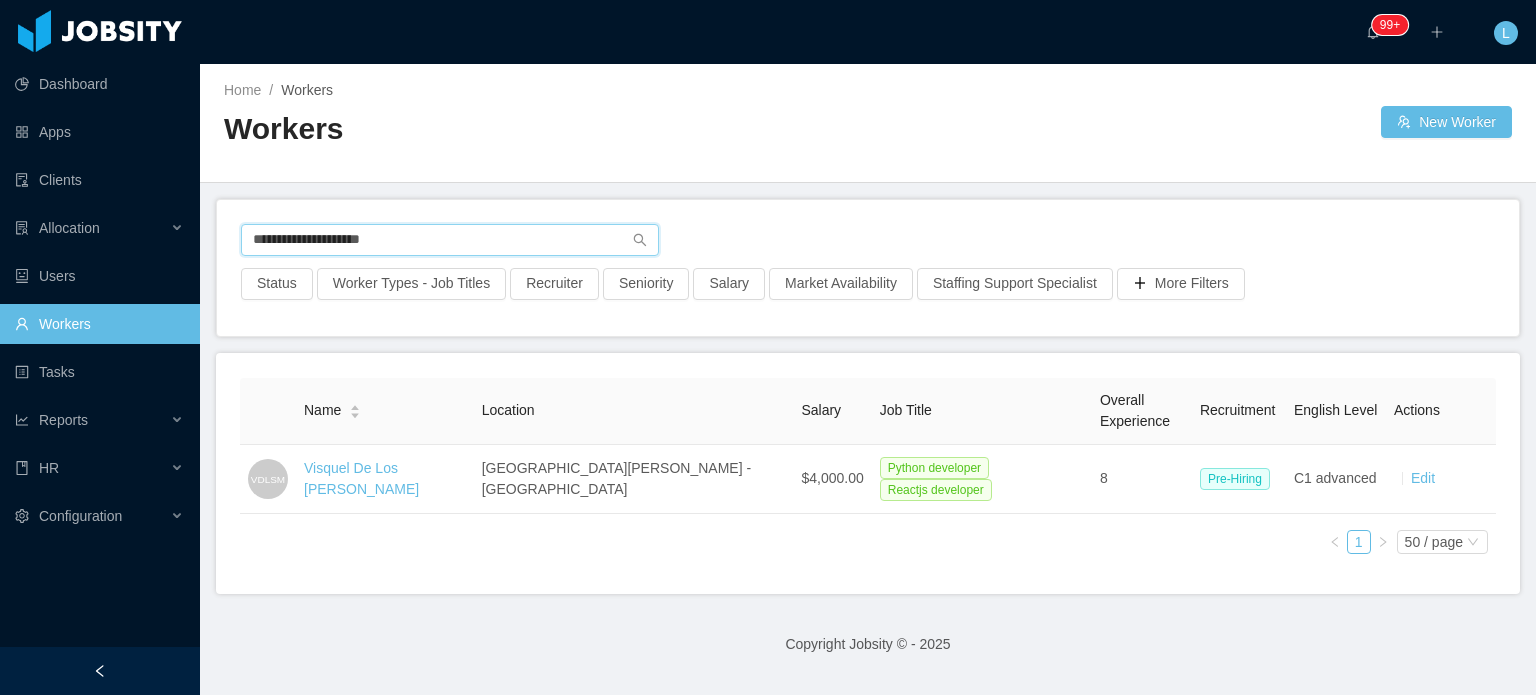 type on "**********" 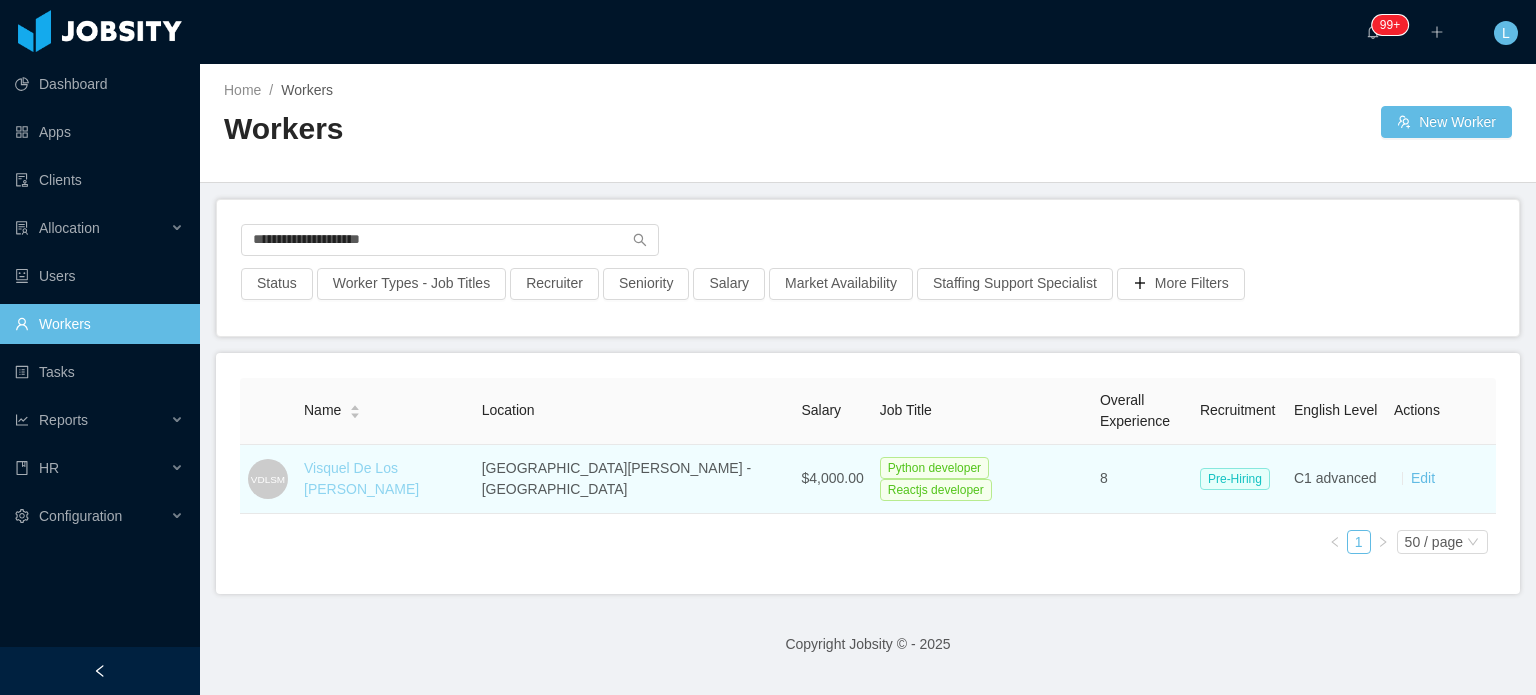 click on "Visquel De Los Santos Morel" at bounding box center (361, 478) 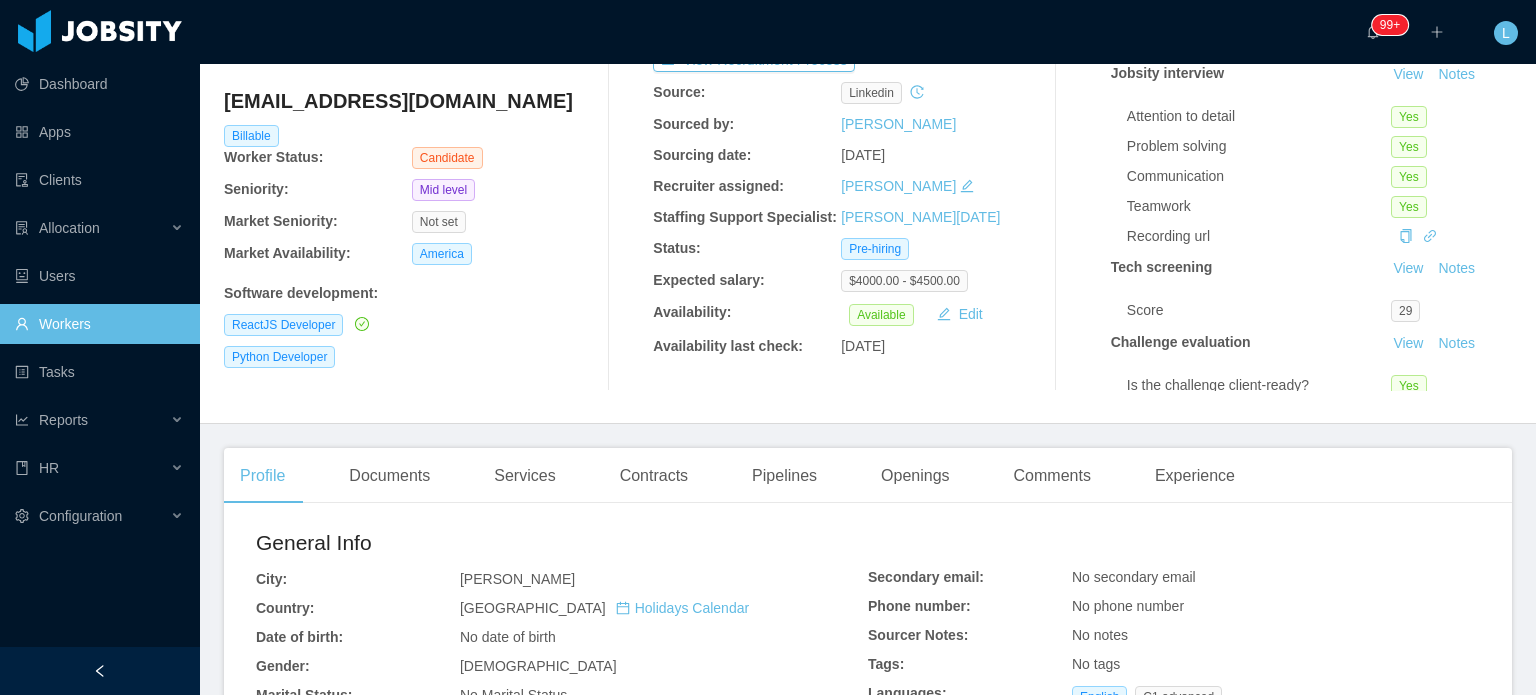 scroll, scrollTop: 0, scrollLeft: 0, axis: both 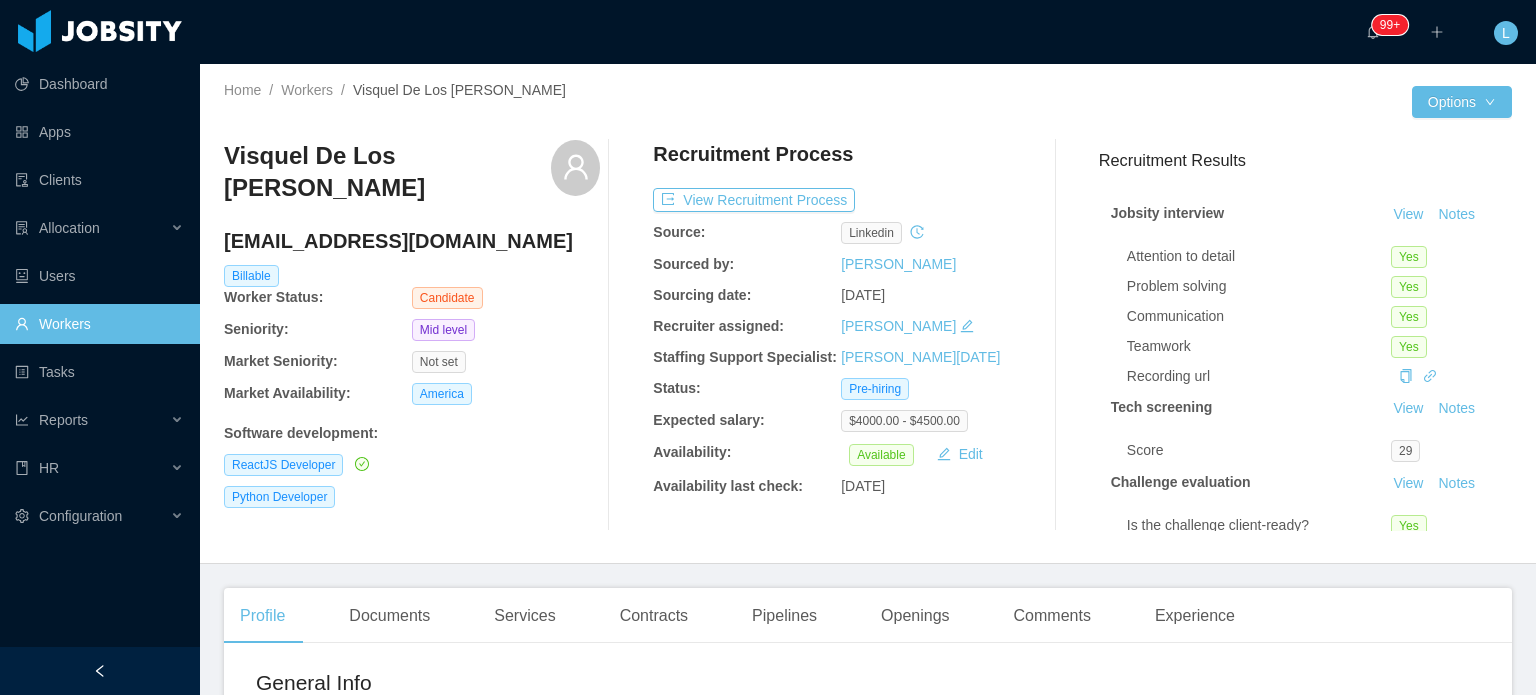 click on "Visquel De Los Santos Morel" at bounding box center (387, 172) 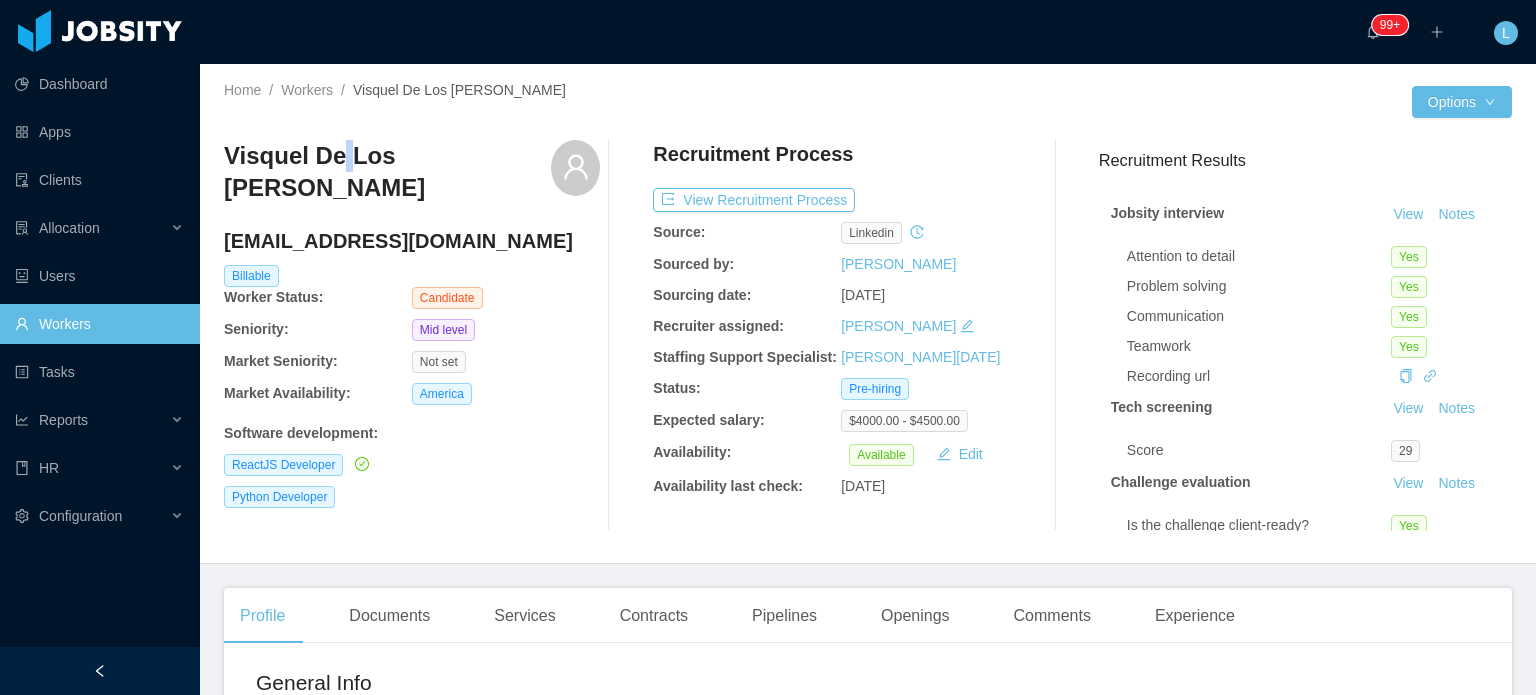 click on "Visquel De Los Santos Morel" at bounding box center (387, 172) 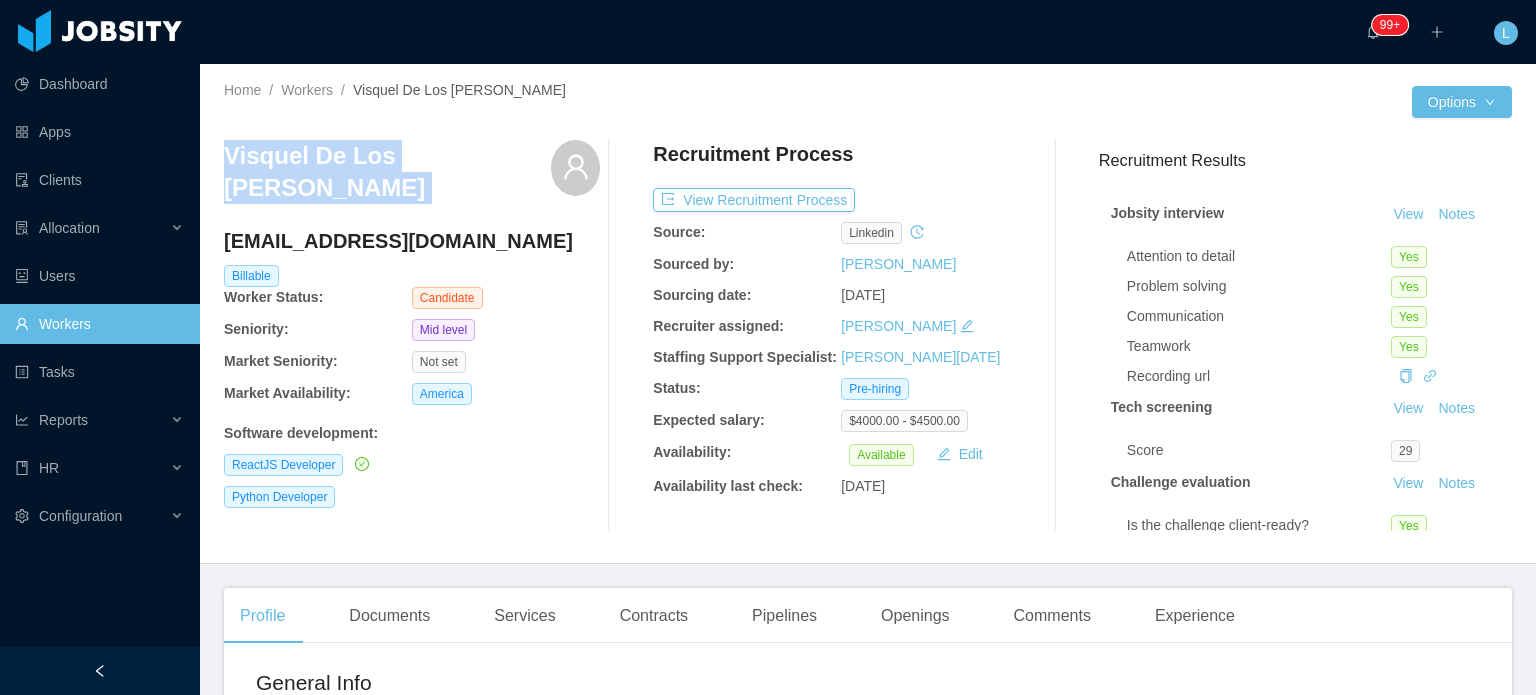 click on "Visquel De Los Santos Morel" at bounding box center [387, 172] 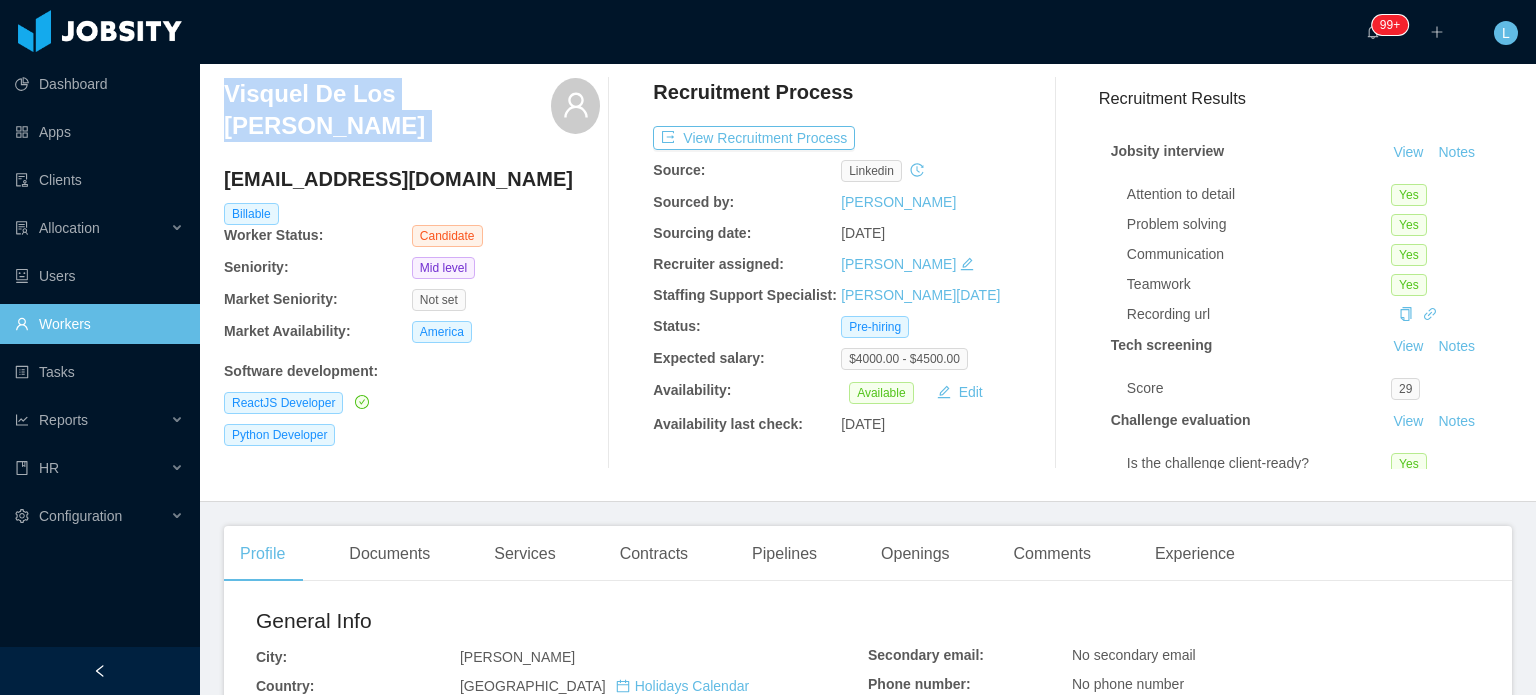 scroll, scrollTop: 400, scrollLeft: 0, axis: vertical 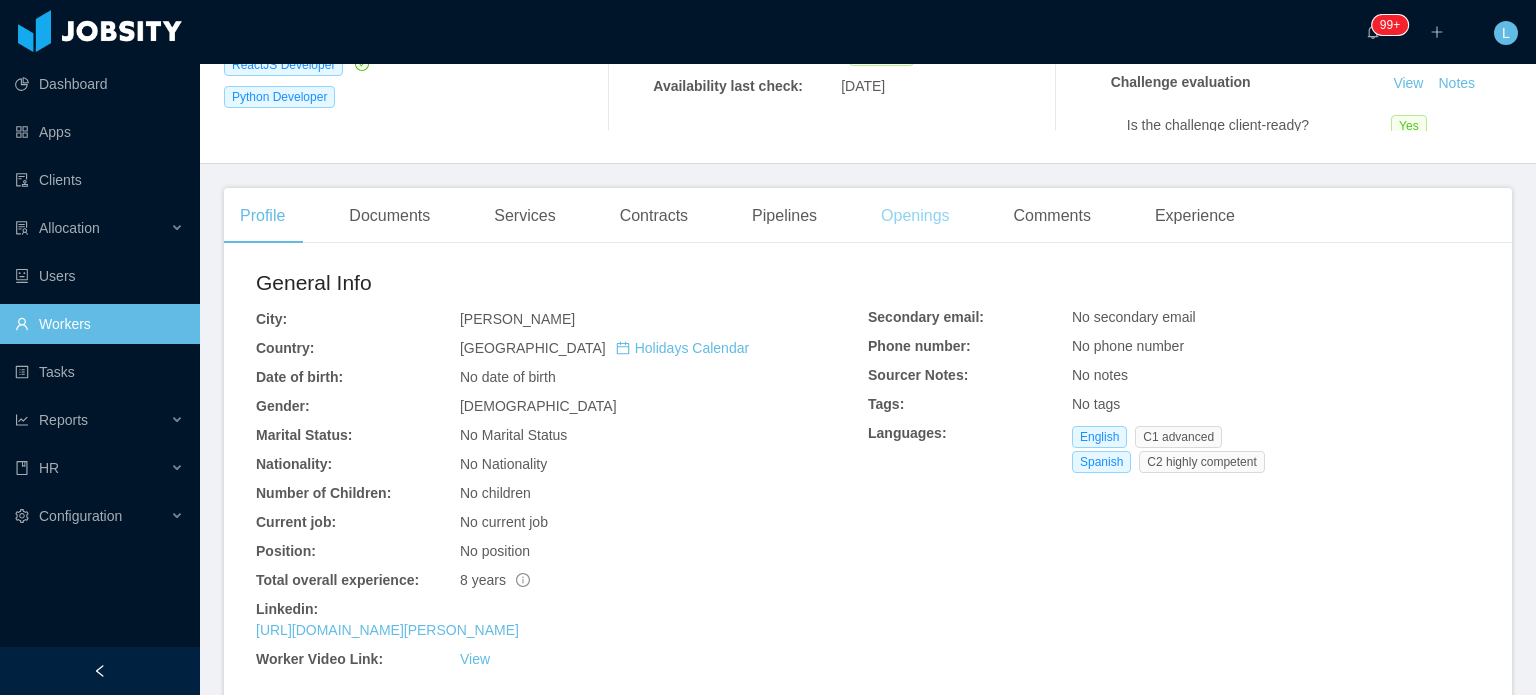 click on "Openings" at bounding box center (915, 216) 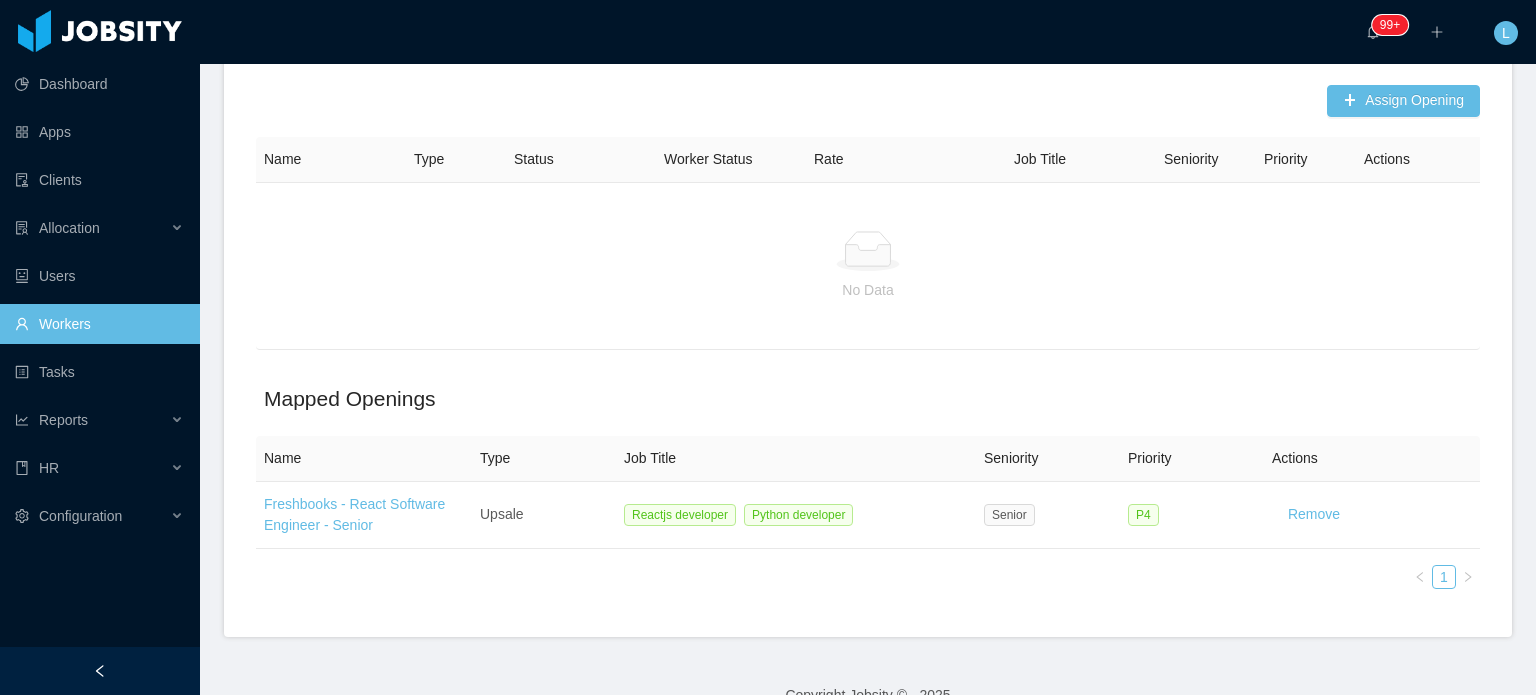 scroll, scrollTop: 600, scrollLeft: 0, axis: vertical 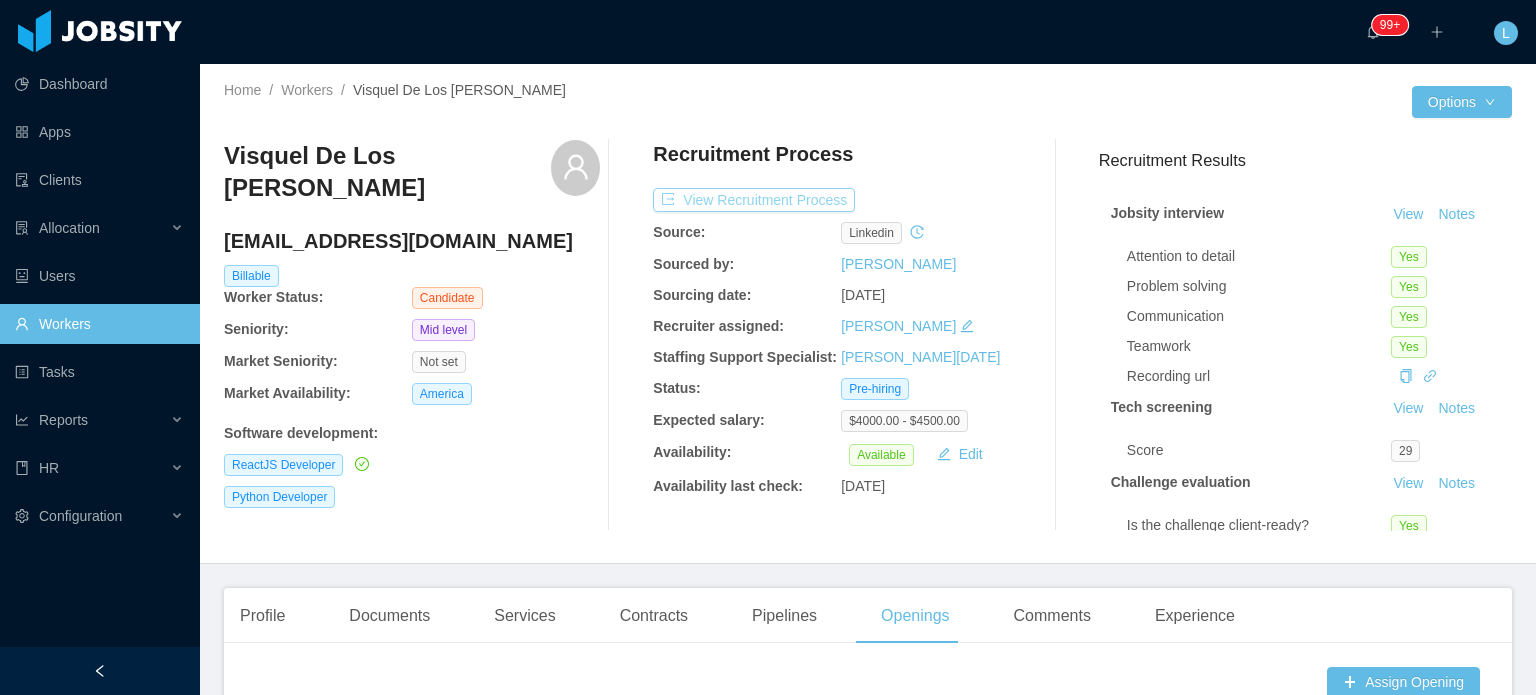 click on "View Recruitment Process" at bounding box center [754, 200] 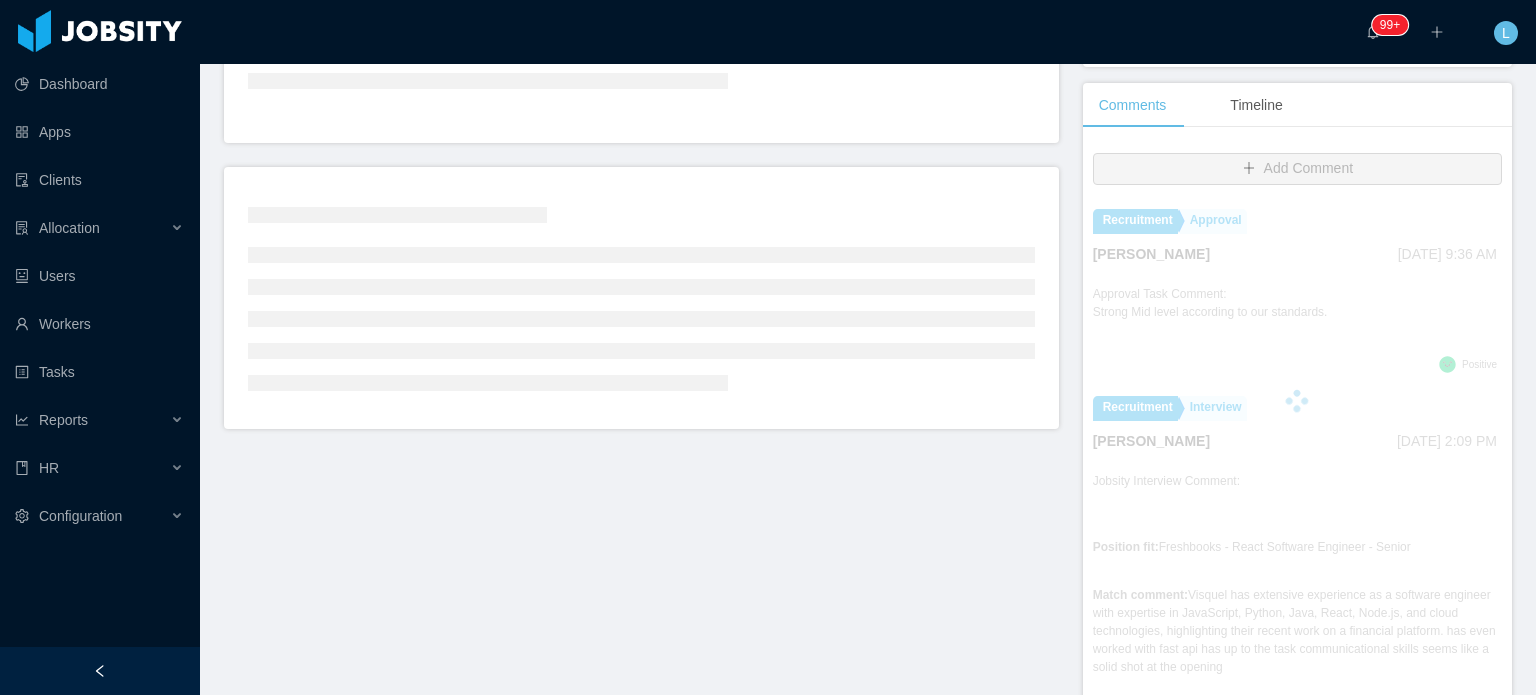 scroll, scrollTop: 400, scrollLeft: 0, axis: vertical 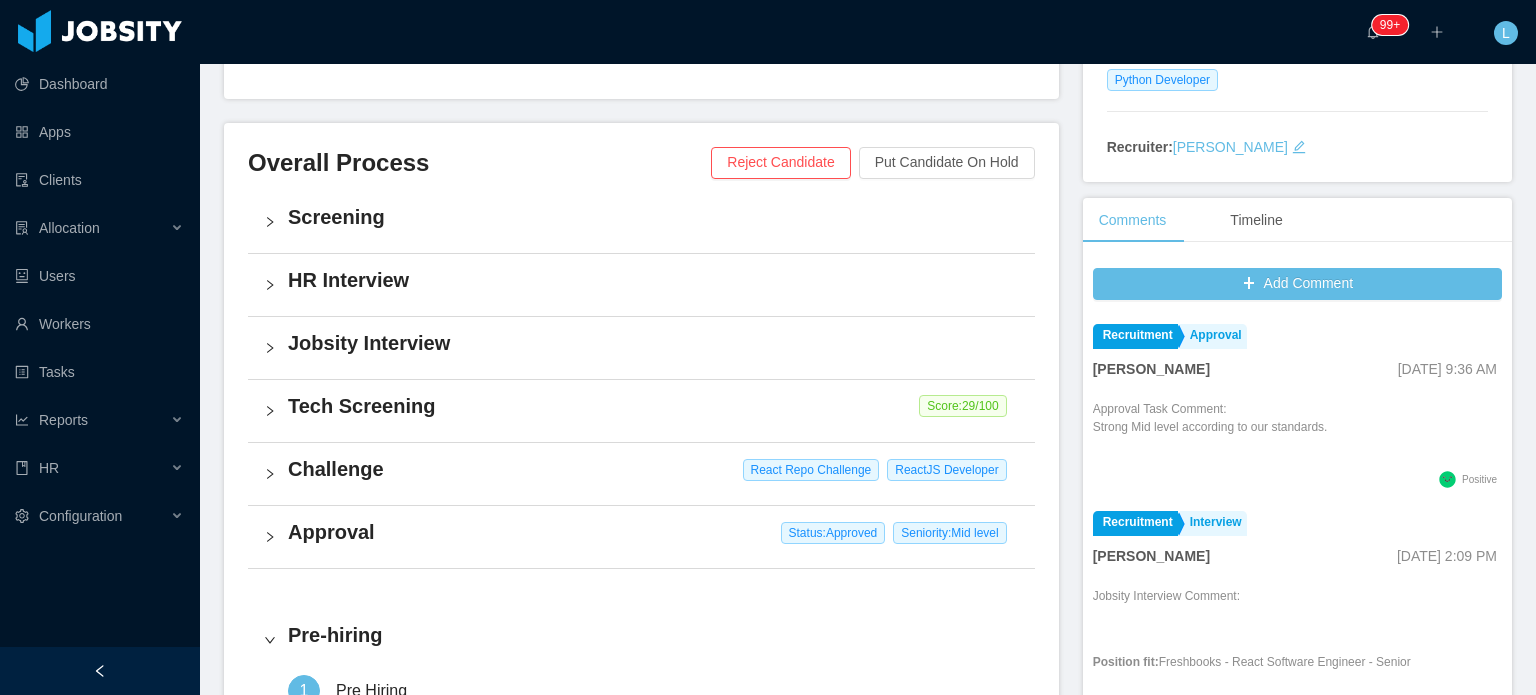 click on "Jobsity Interview" at bounding box center (653, 343) 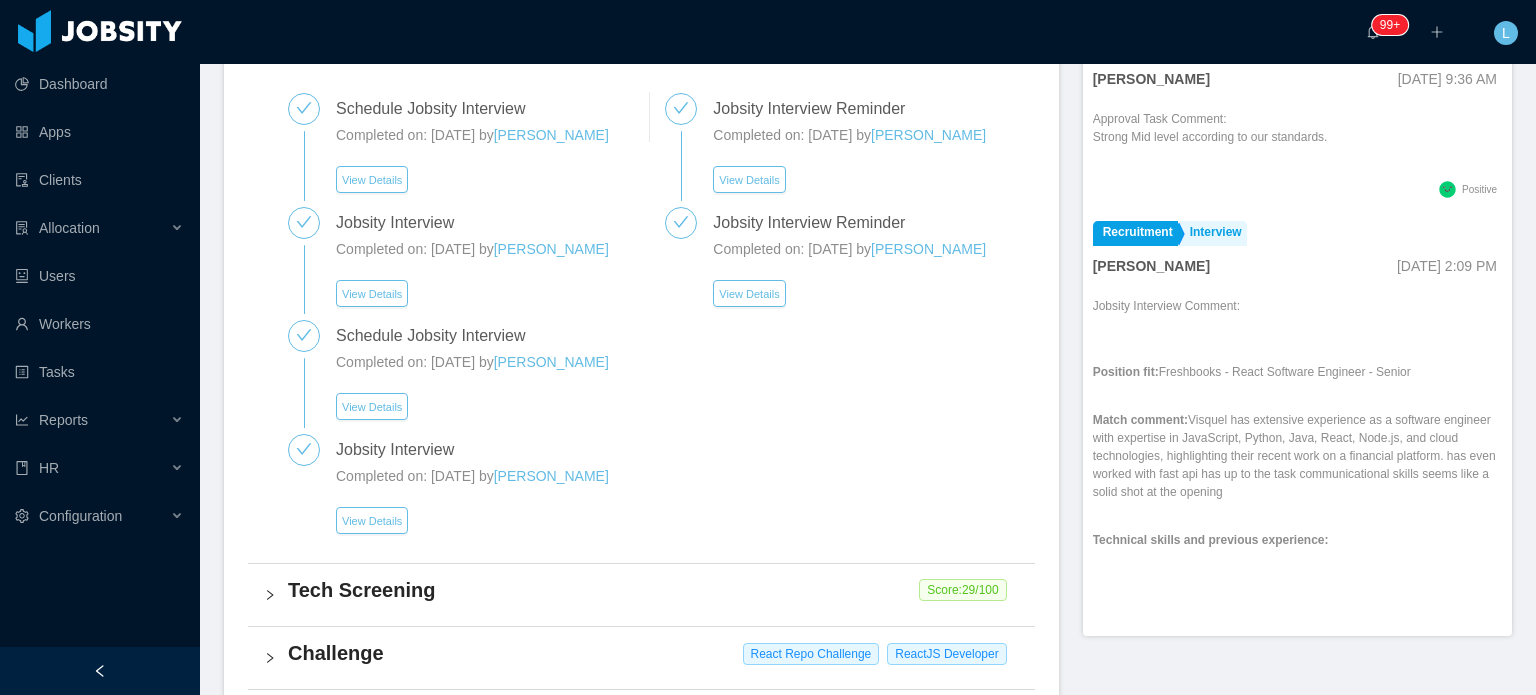 scroll, scrollTop: 700, scrollLeft: 0, axis: vertical 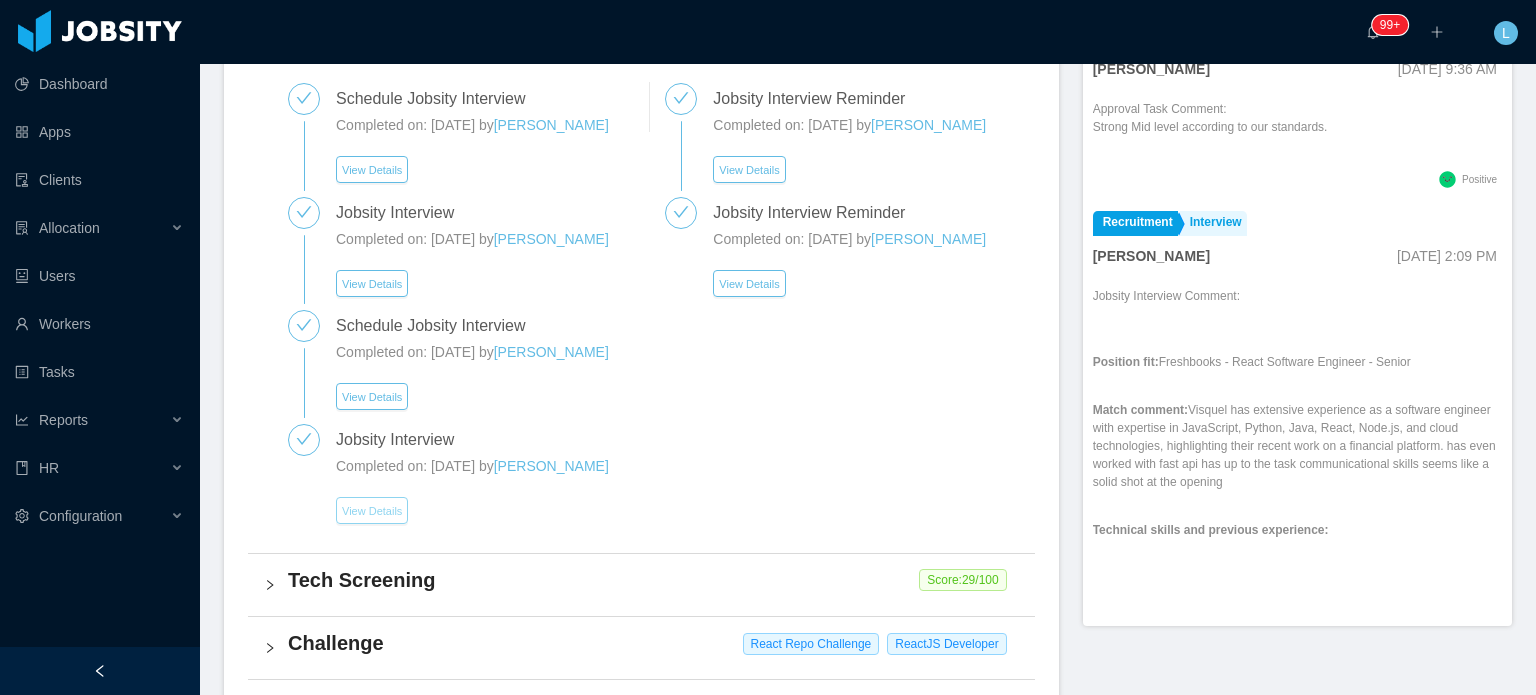 click on "View Details" at bounding box center (372, 510) 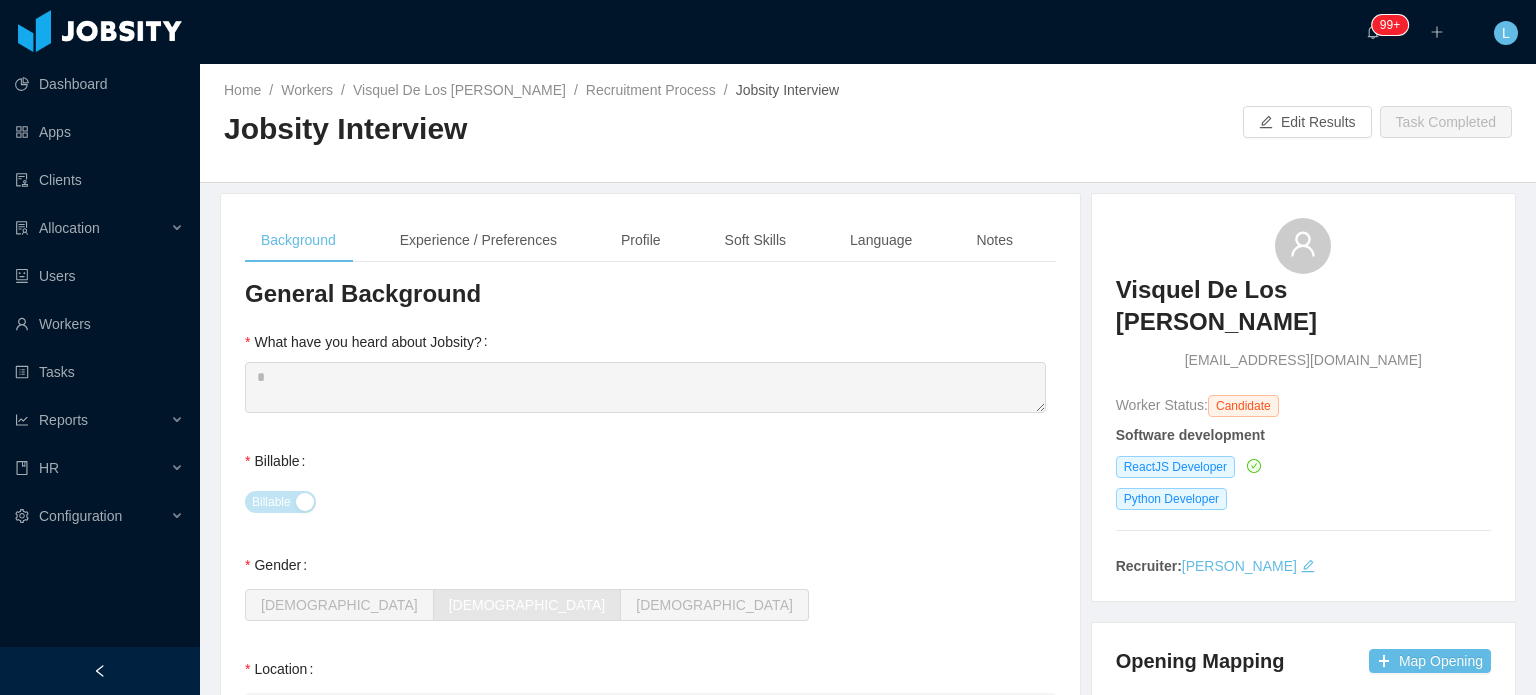 scroll, scrollTop: 0, scrollLeft: 0, axis: both 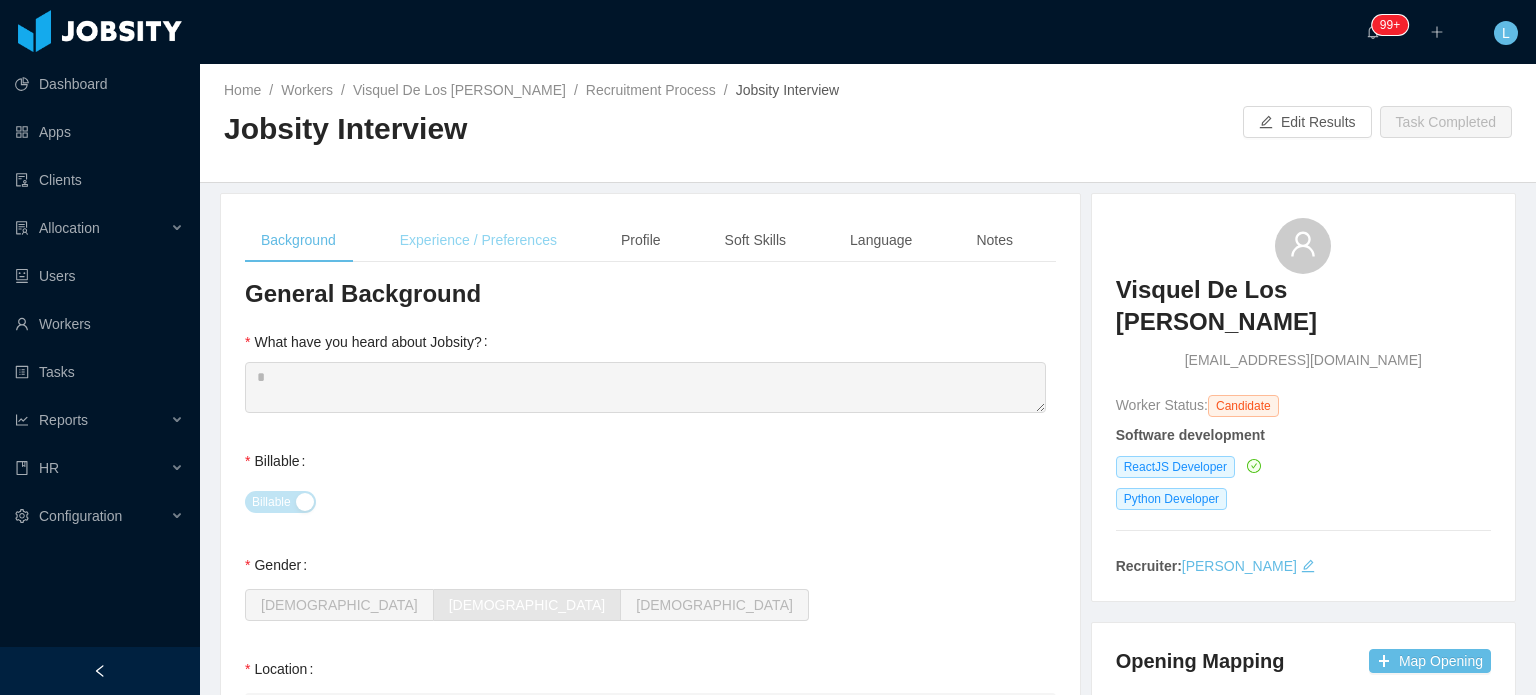 click on "Experience / Preferences" at bounding box center [478, 240] 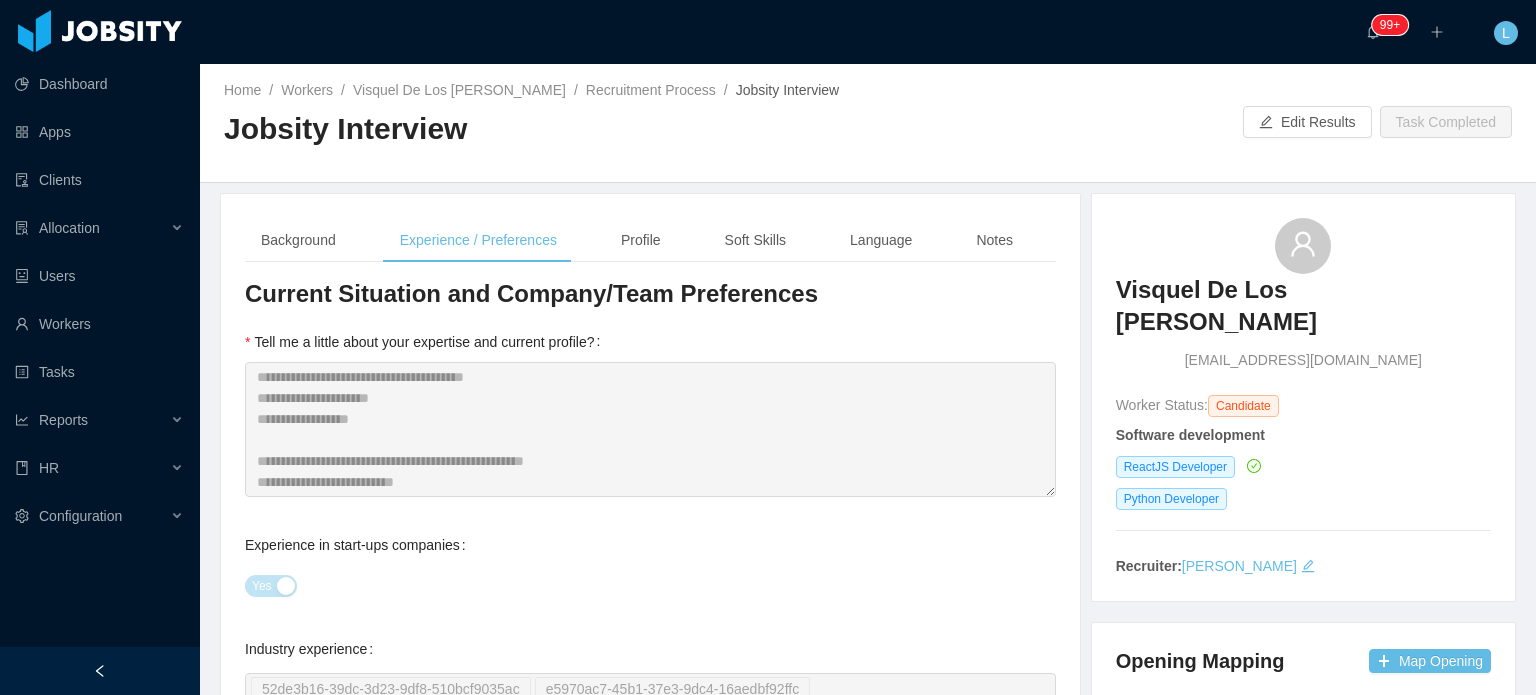 type 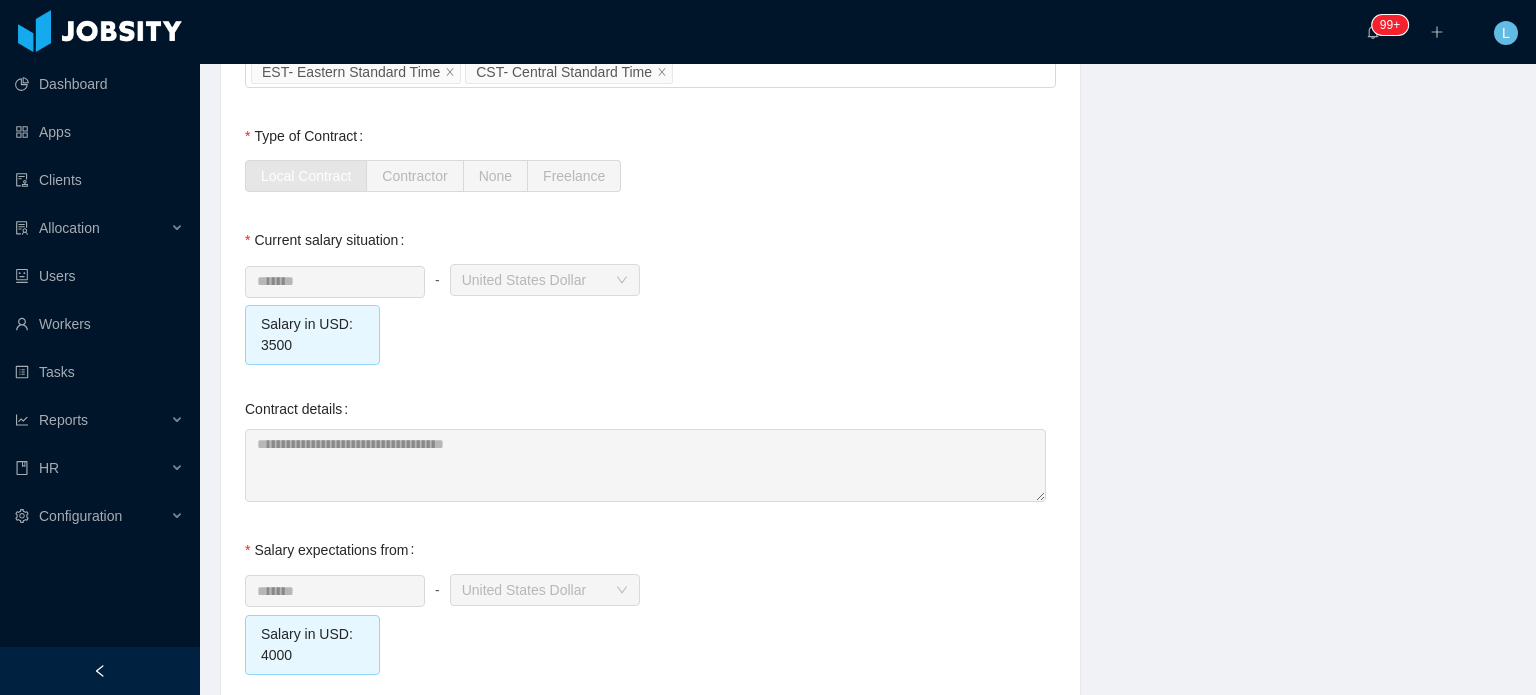 scroll, scrollTop: 1900, scrollLeft: 0, axis: vertical 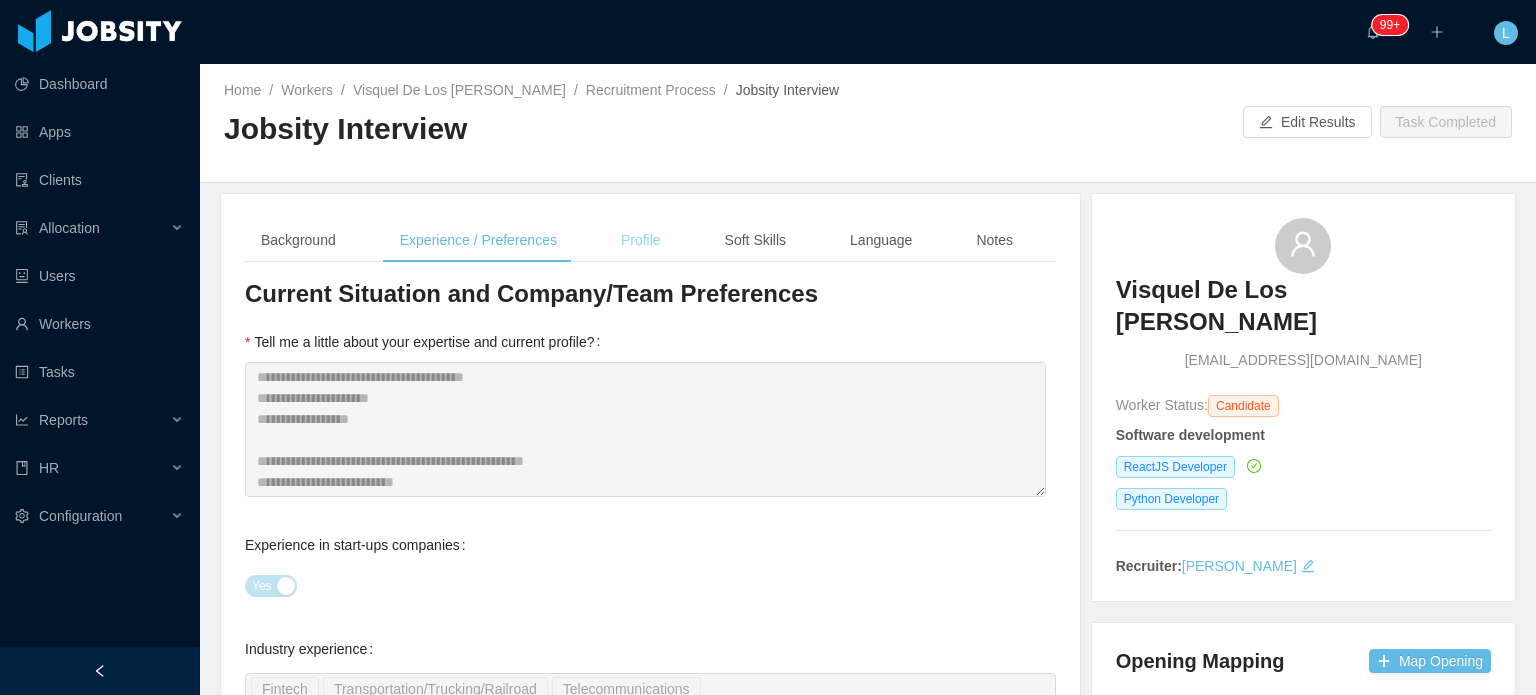 click on "Profile" at bounding box center [641, 240] 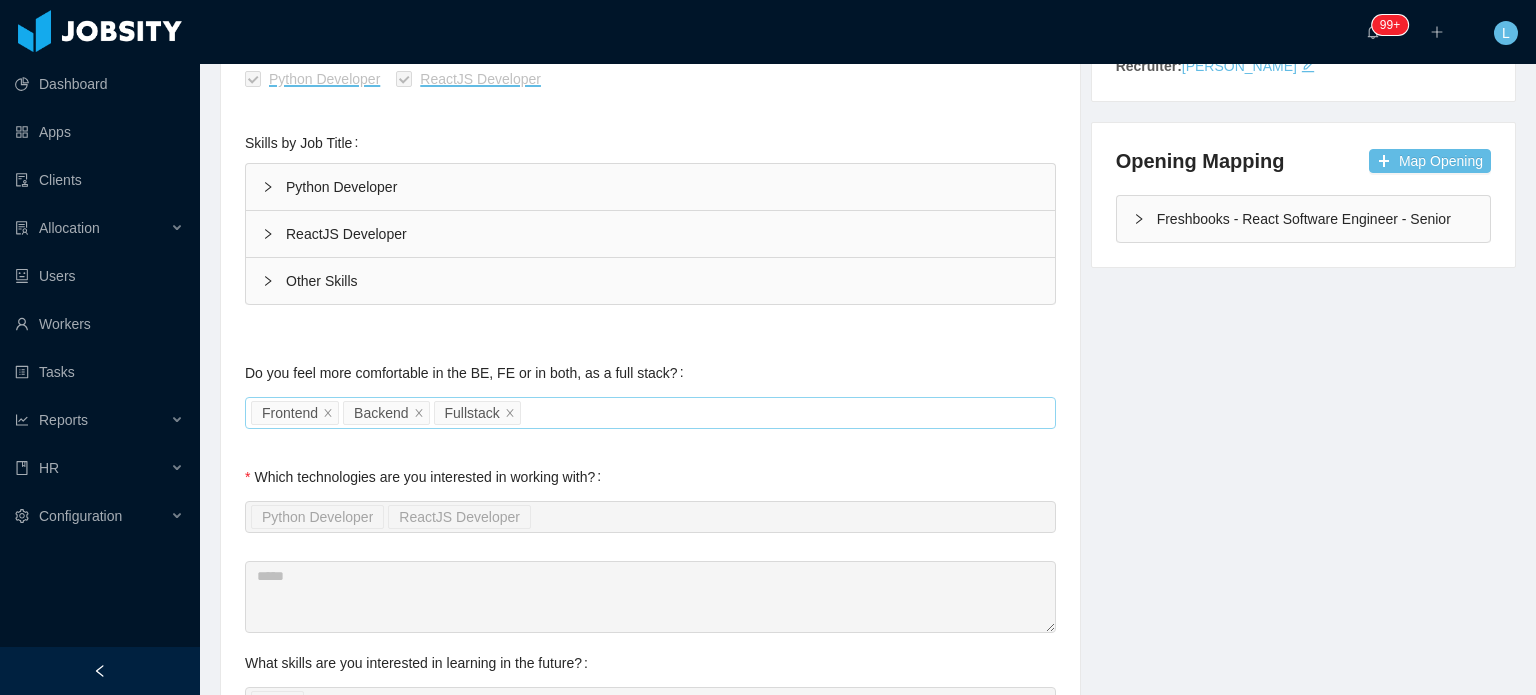 scroll, scrollTop: 0, scrollLeft: 0, axis: both 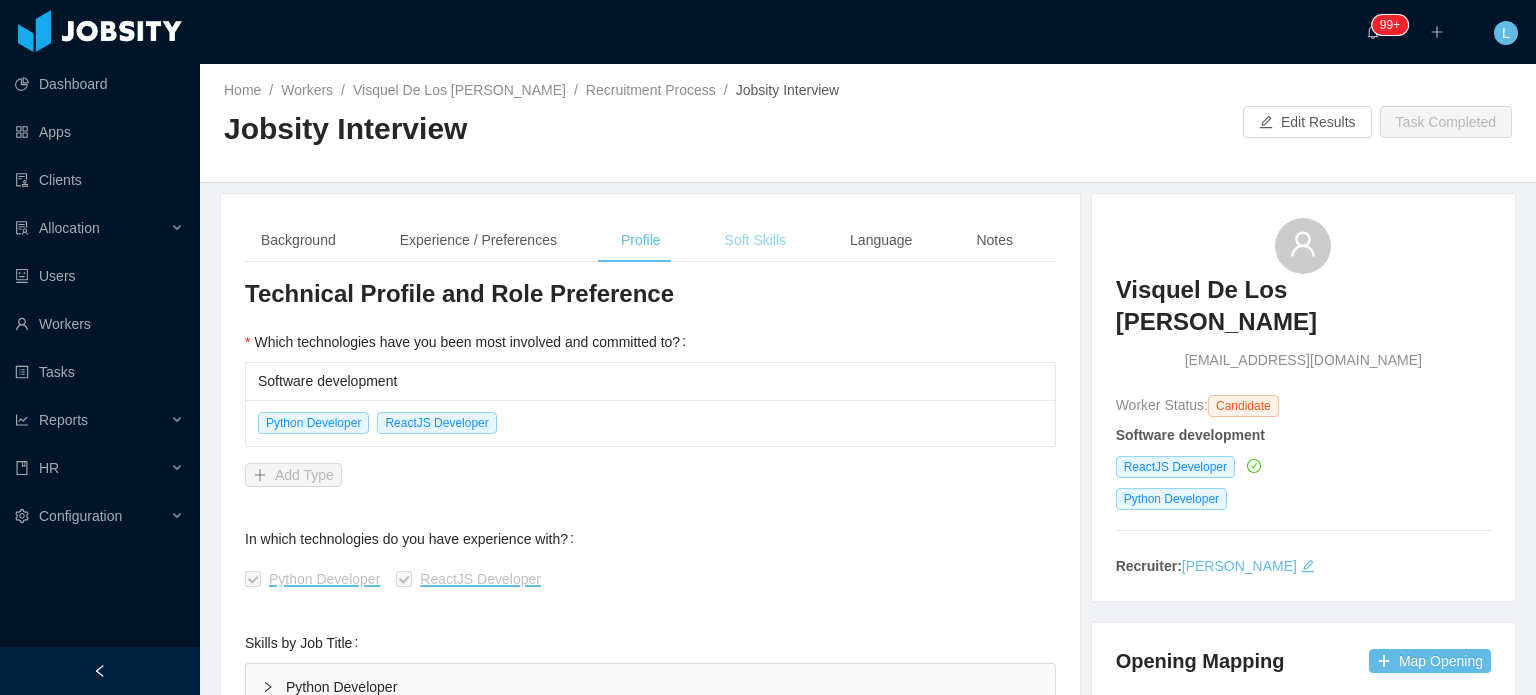 drag, startPoint x: 772, startPoint y: 238, endPoint x: 794, endPoint y: 239, distance: 22.022715 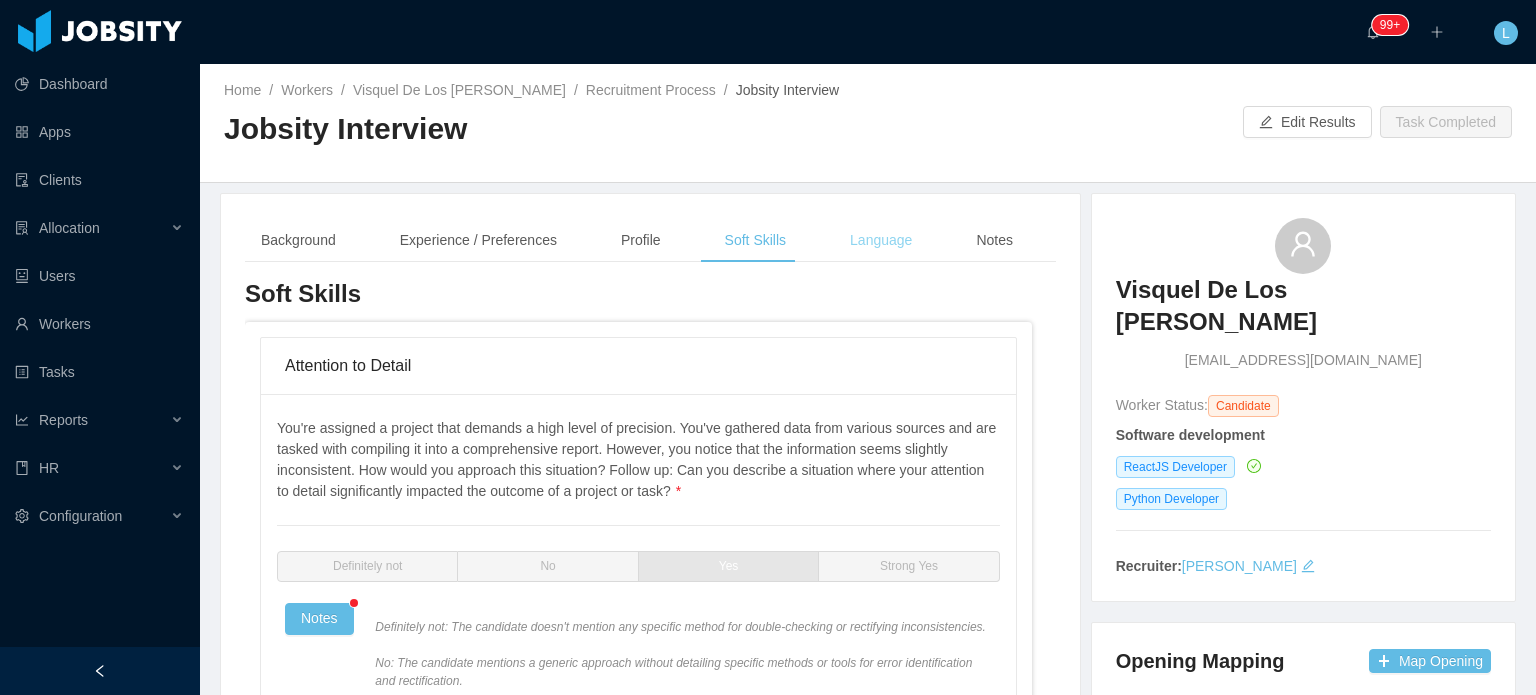 click on "Language" at bounding box center (881, 240) 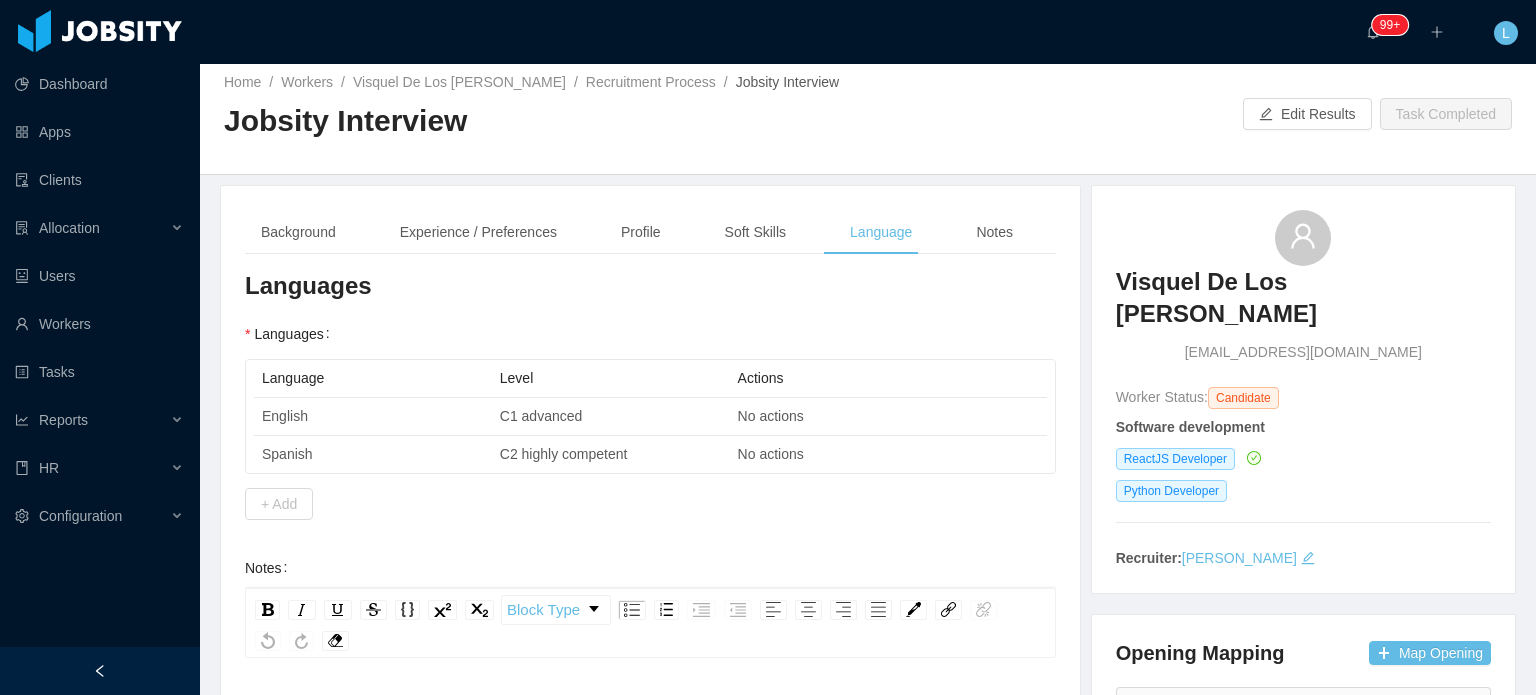 scroll, scrollTop: 0, scrollLeft: 0, axis: both 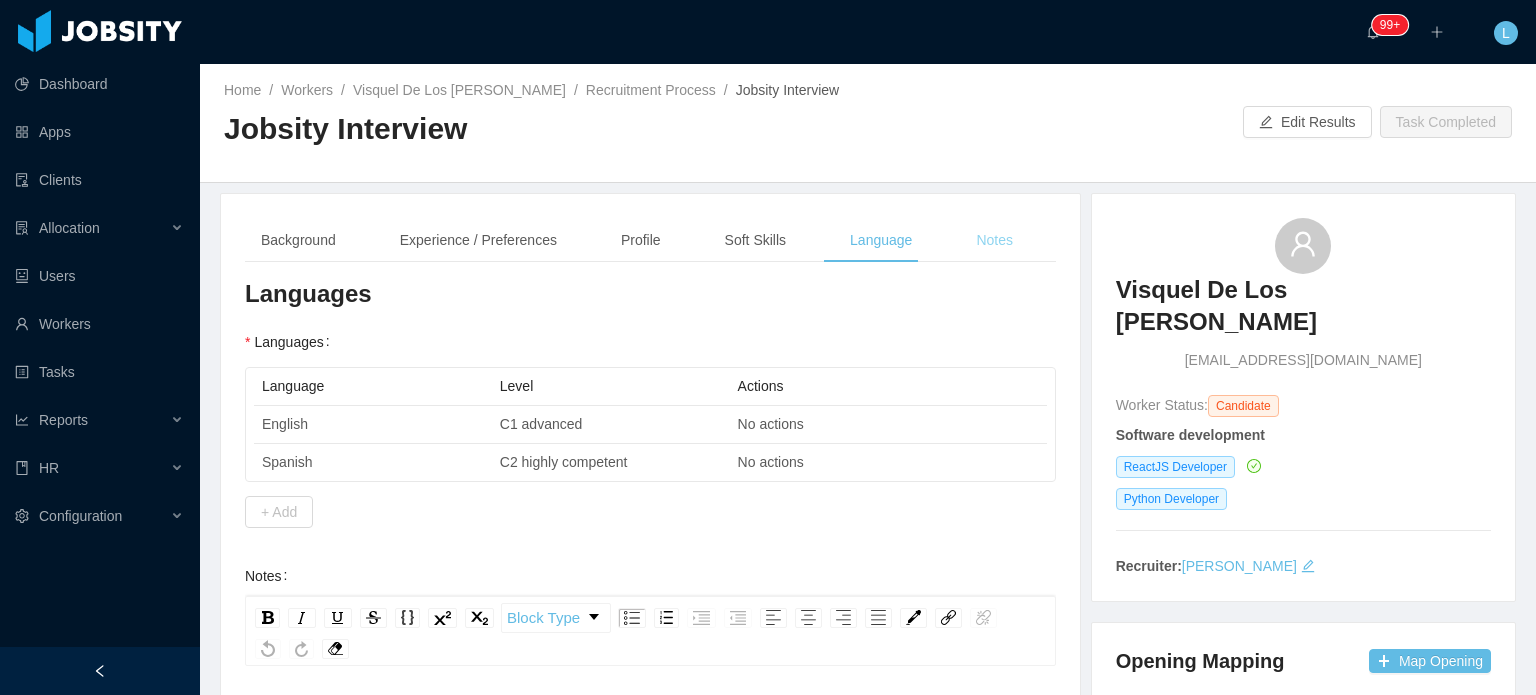 click on "Notes" at bounding box center [994, 240] 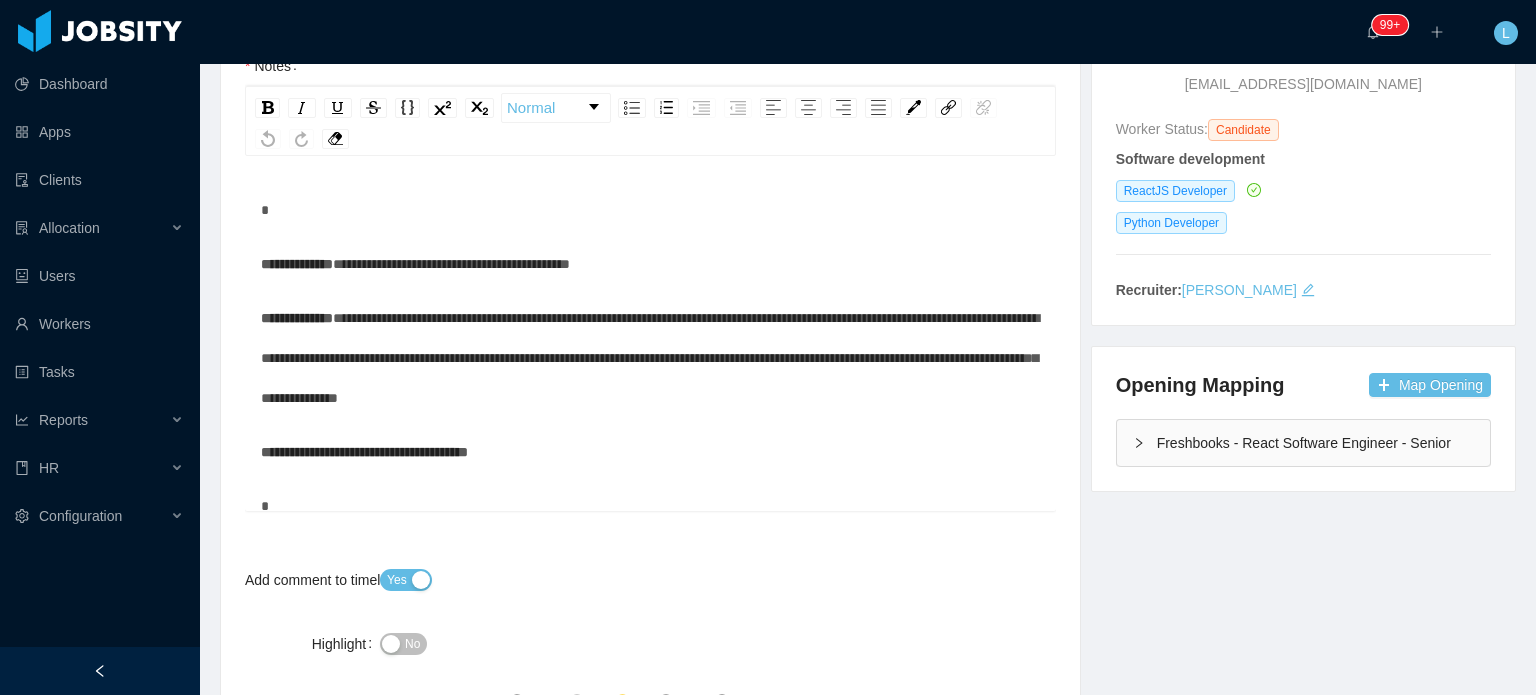 scroll, scrollTop: 300, scrollLeft: 0, axis: vertical 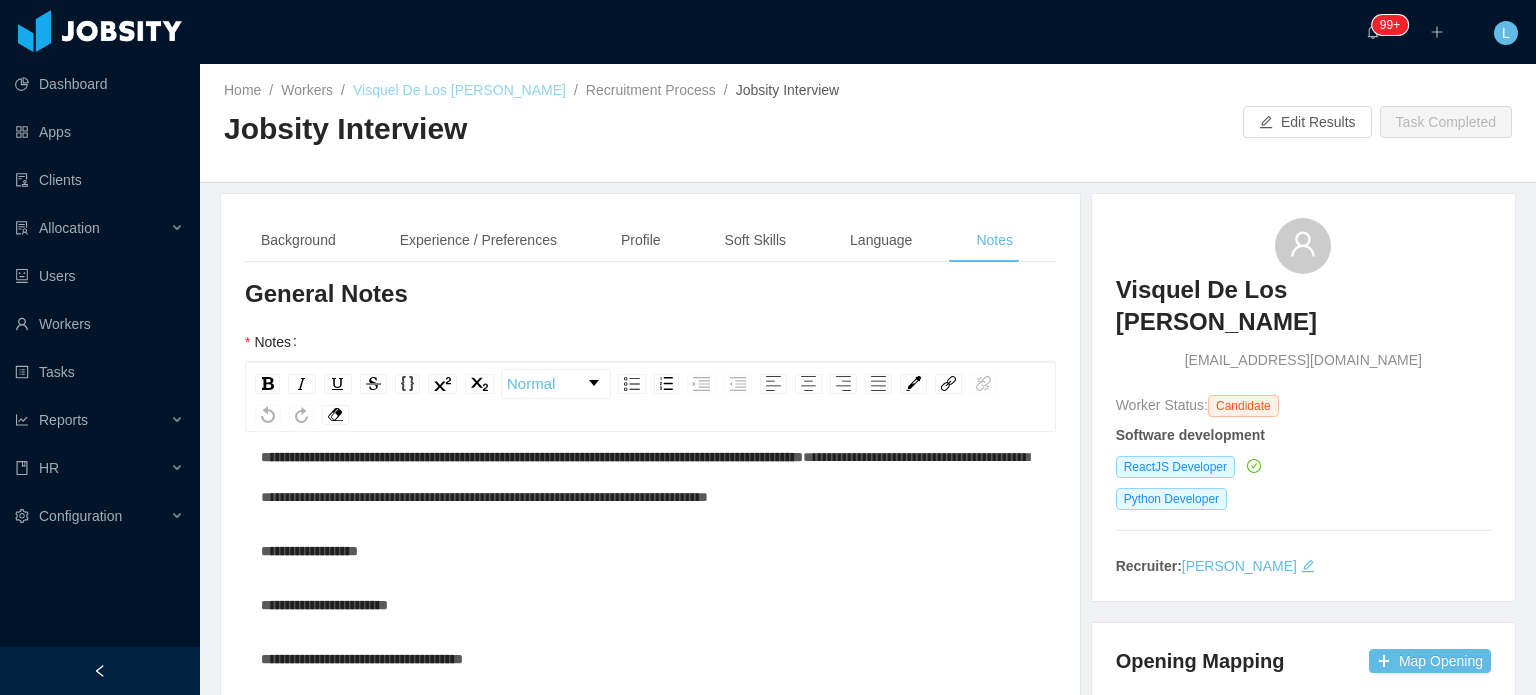 click on "Visquel De Los Santos Morel" at bounding box center (459, 90) 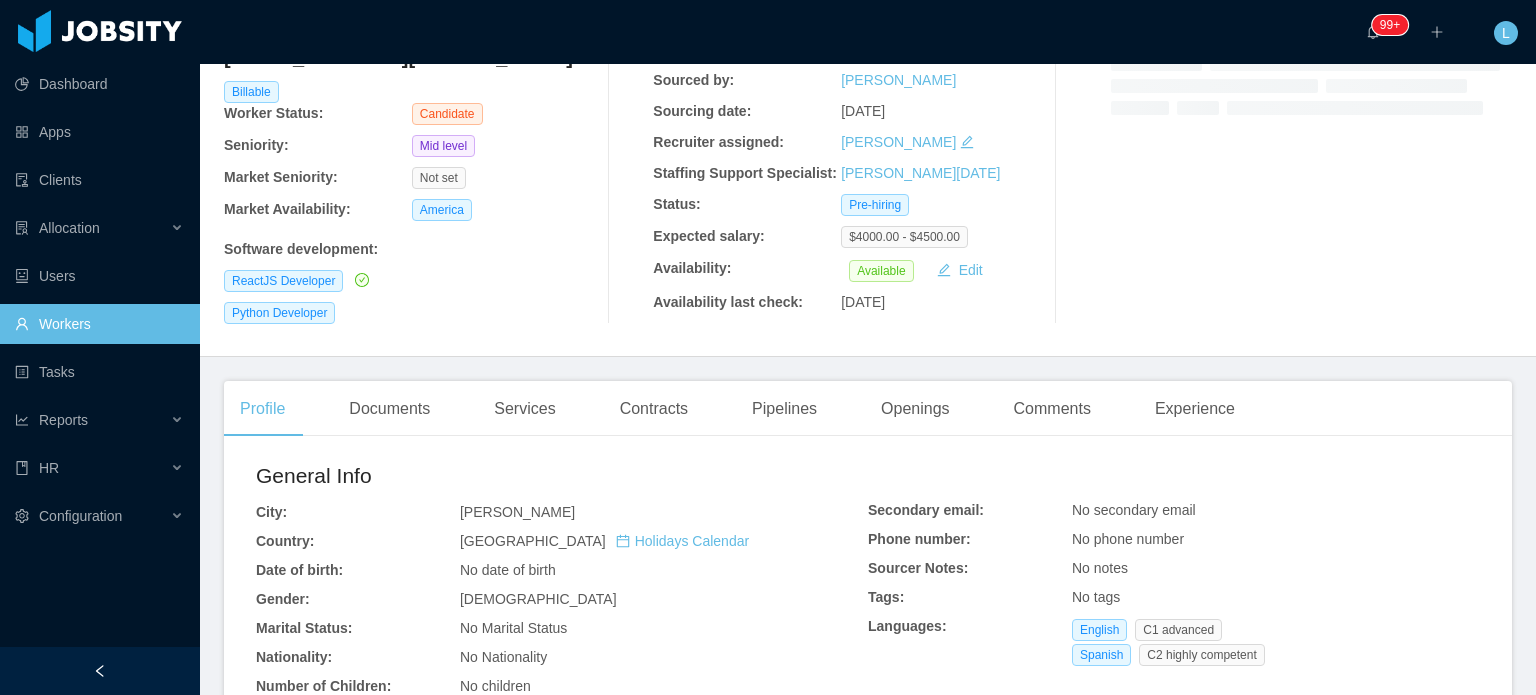 scroll, scrollTop: 200, scrollLeft: 0, axis: vertical 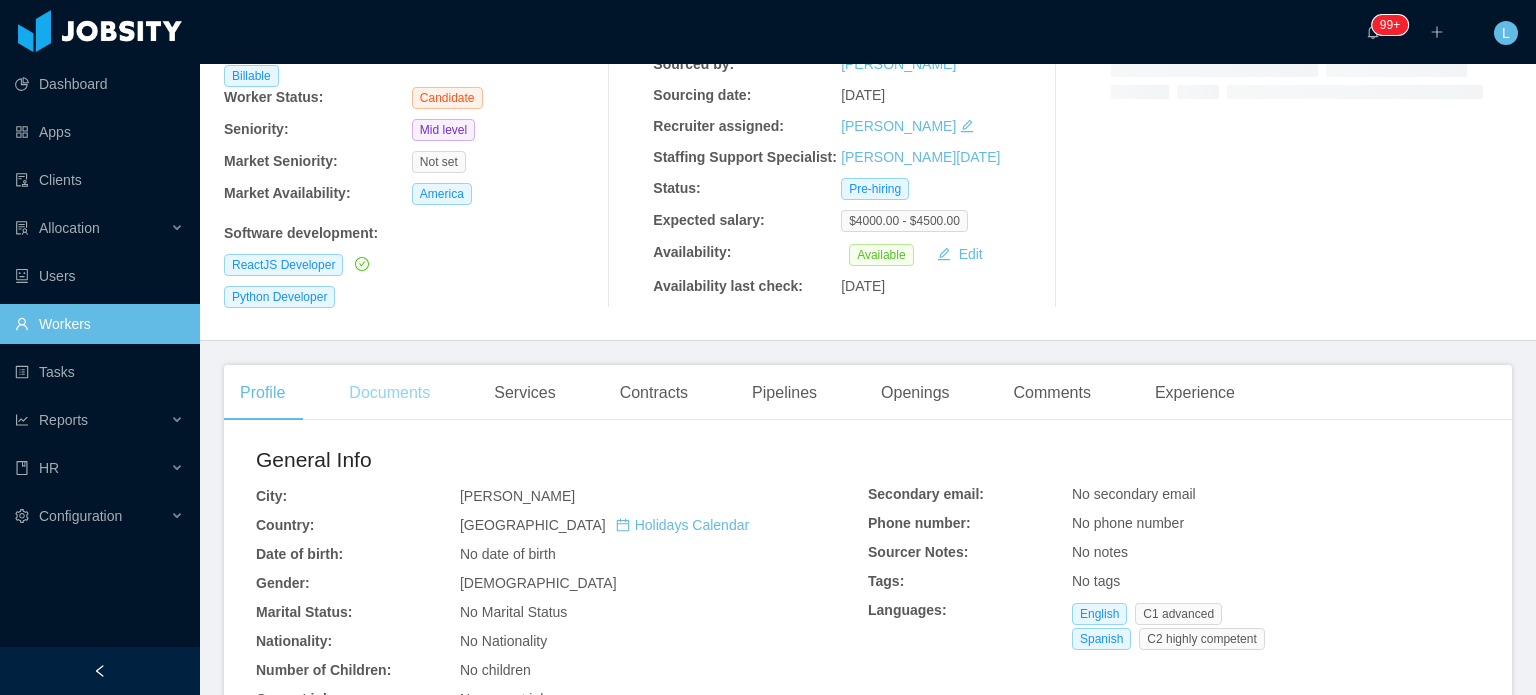 click on "Documents" at bounding box center (389, 393) 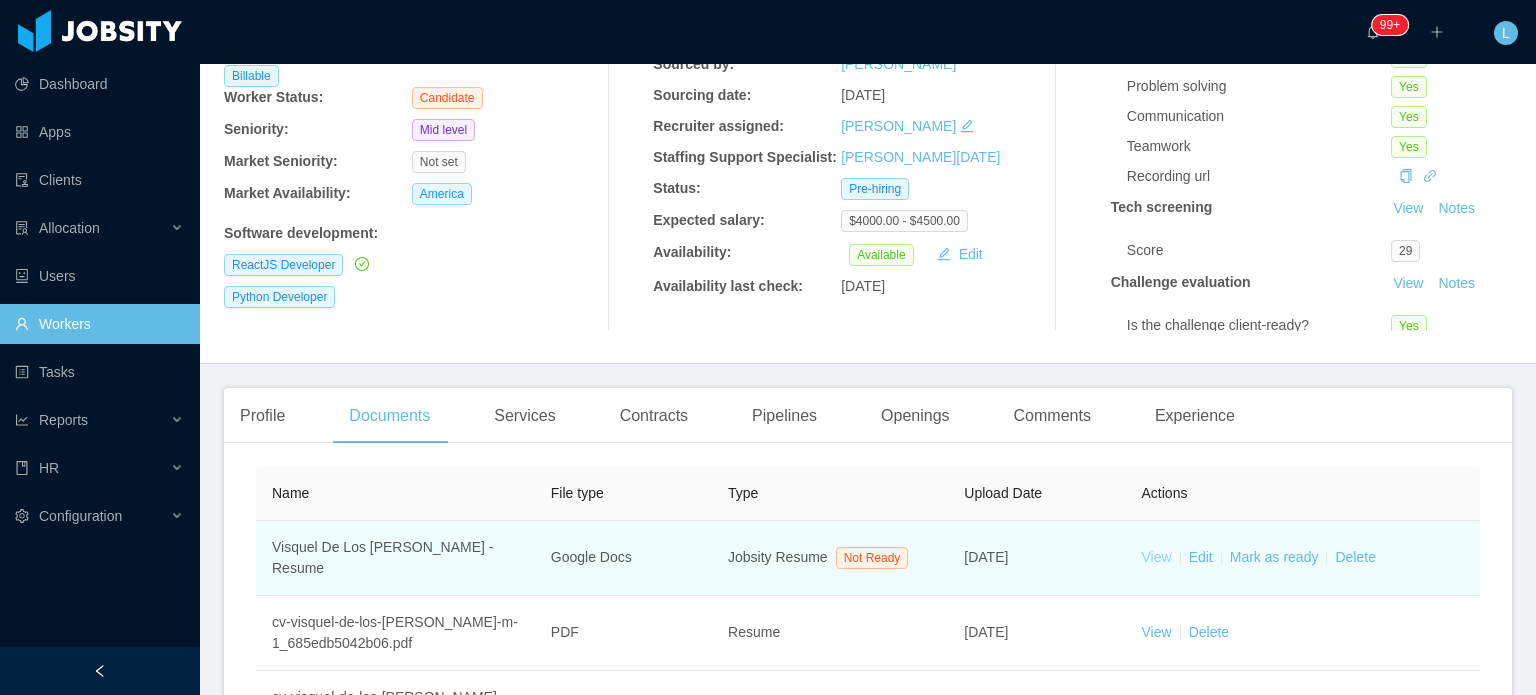 click on "View" at bounding box center (1157, 557) 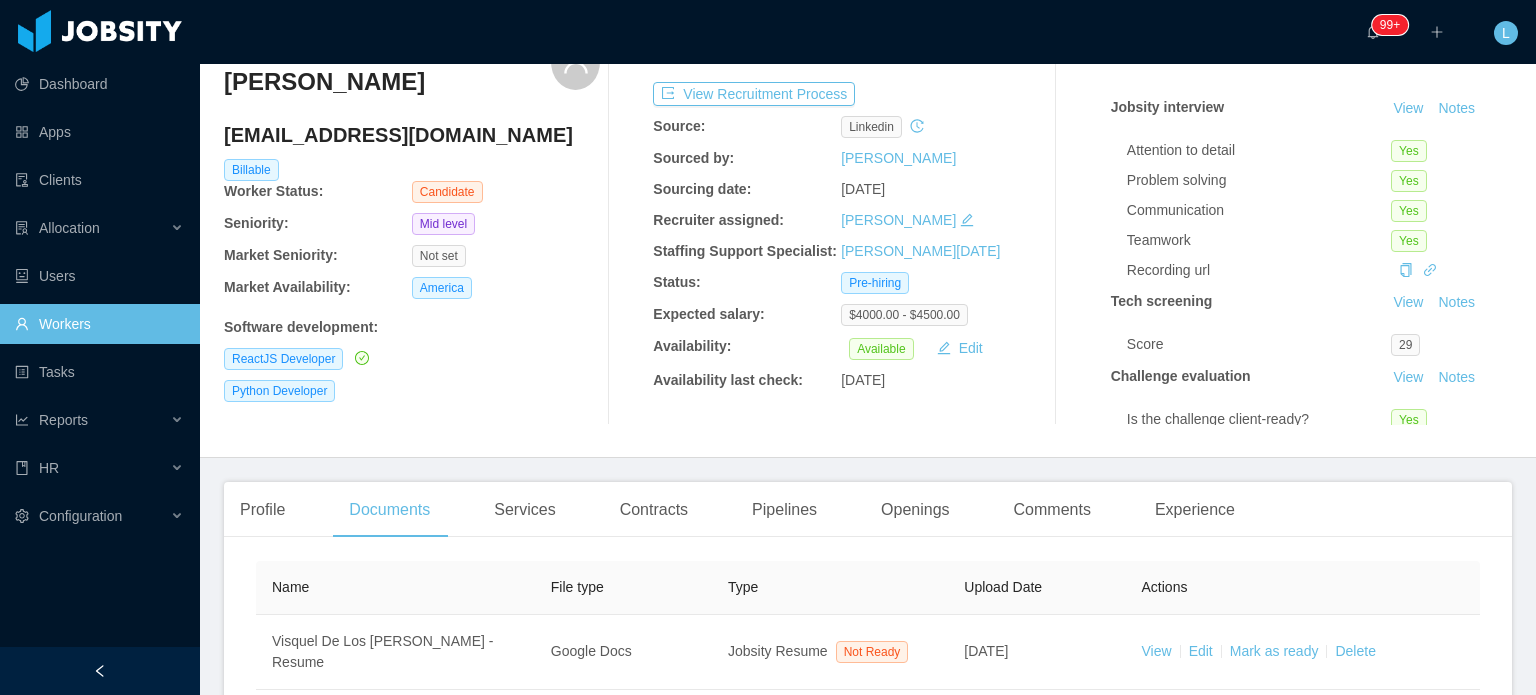 scroll, scrollTop: 0, scrollLeft: 0, axis: both 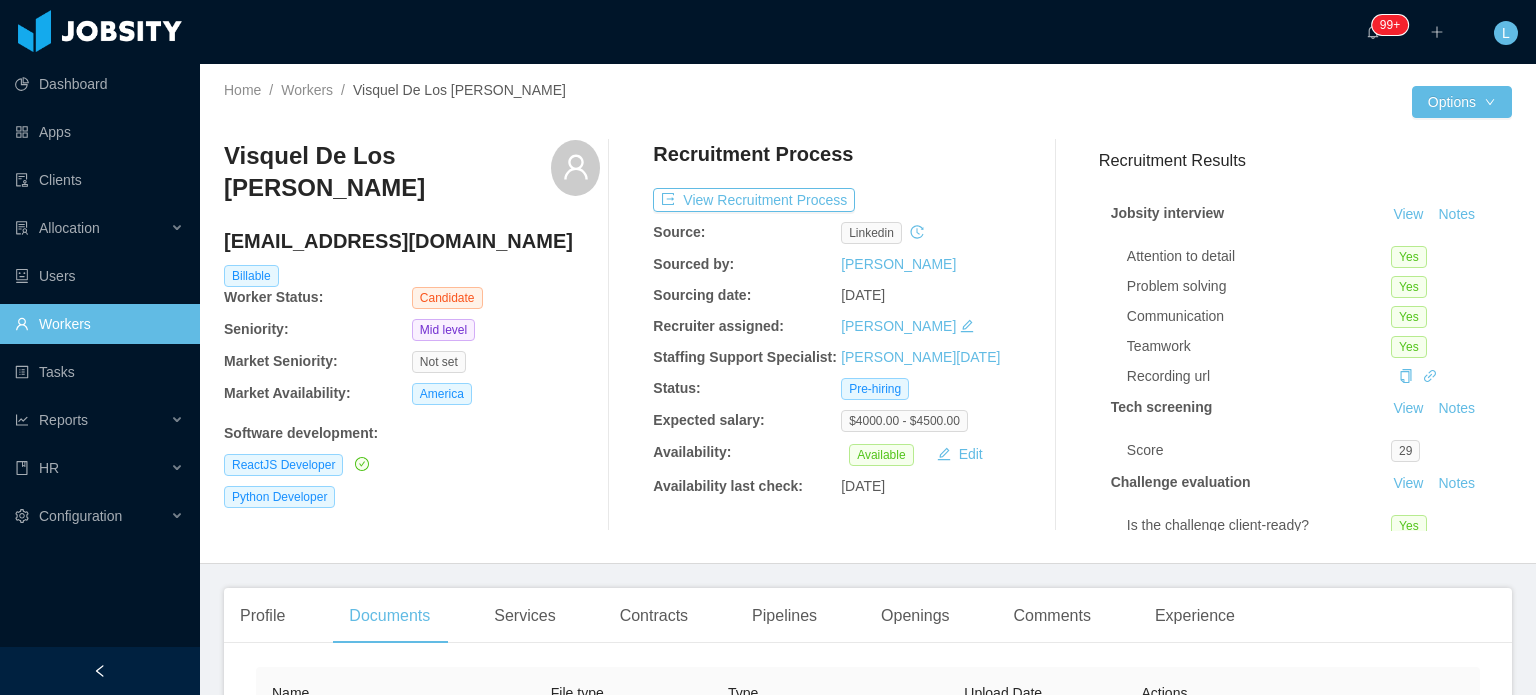 click on "Recruitment Process View Recruitment Process  Source: linkedin Sourced by: Angela Barboza Sourcing date: Apr 17th, 2020 Recruiter assigned: Sabino Contreras   Staffing Support Specialist: Larissa De Natale Status: Pre-hiring Expected salary: $4000.00 - $4500.00 Availability: Available Edit Availability last check: Jul 4th, 2025" at bounding box center (841, 335) 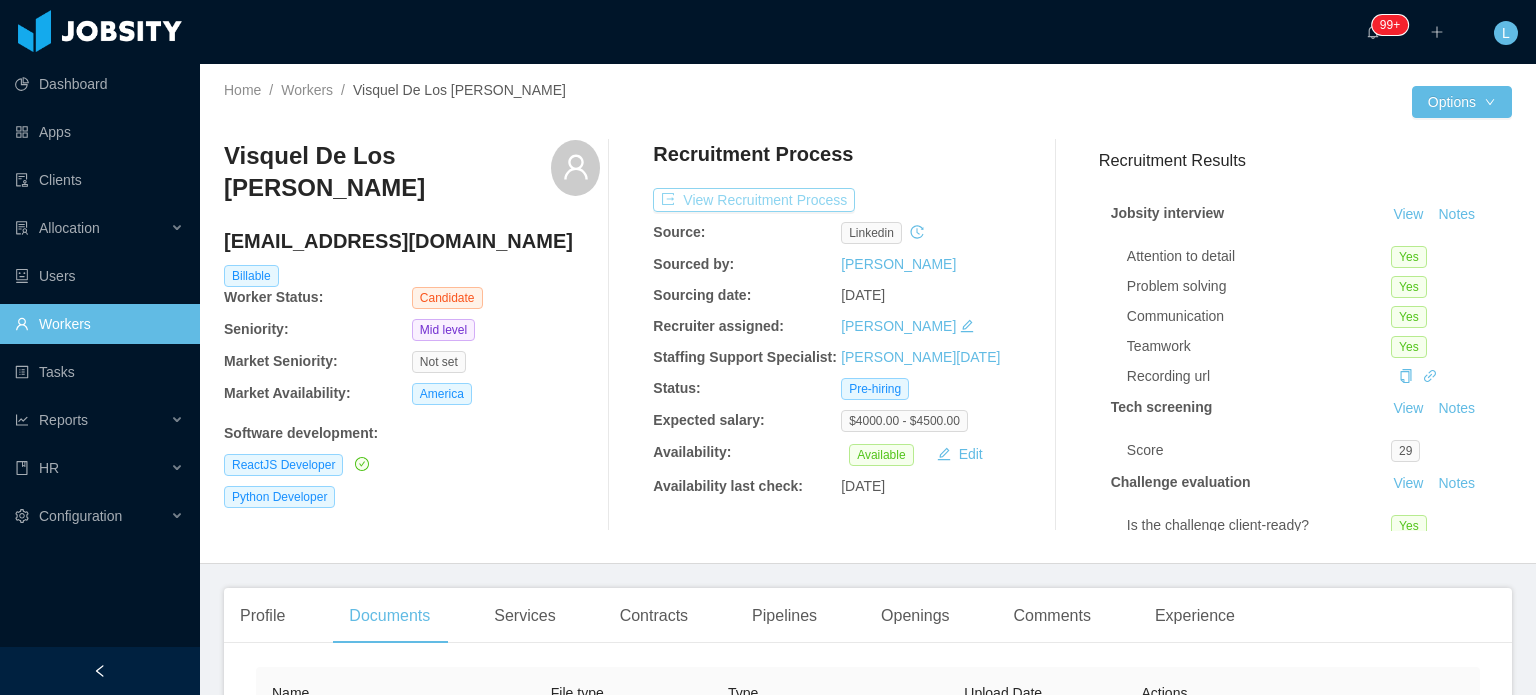 click on "View Recruitment Process" at bounding box center [754, 200] 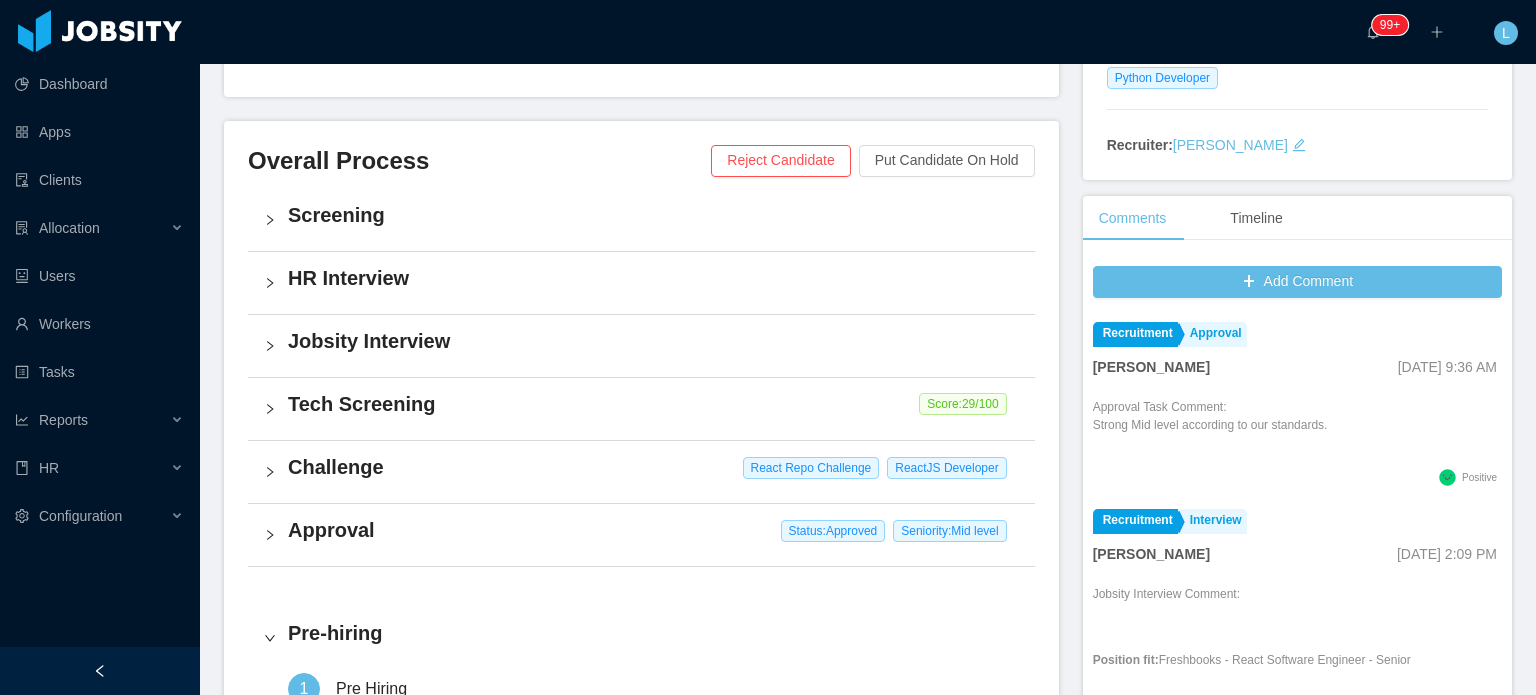 scroll, scrollTop: 400, scrollLeft: 0, axis: vertical 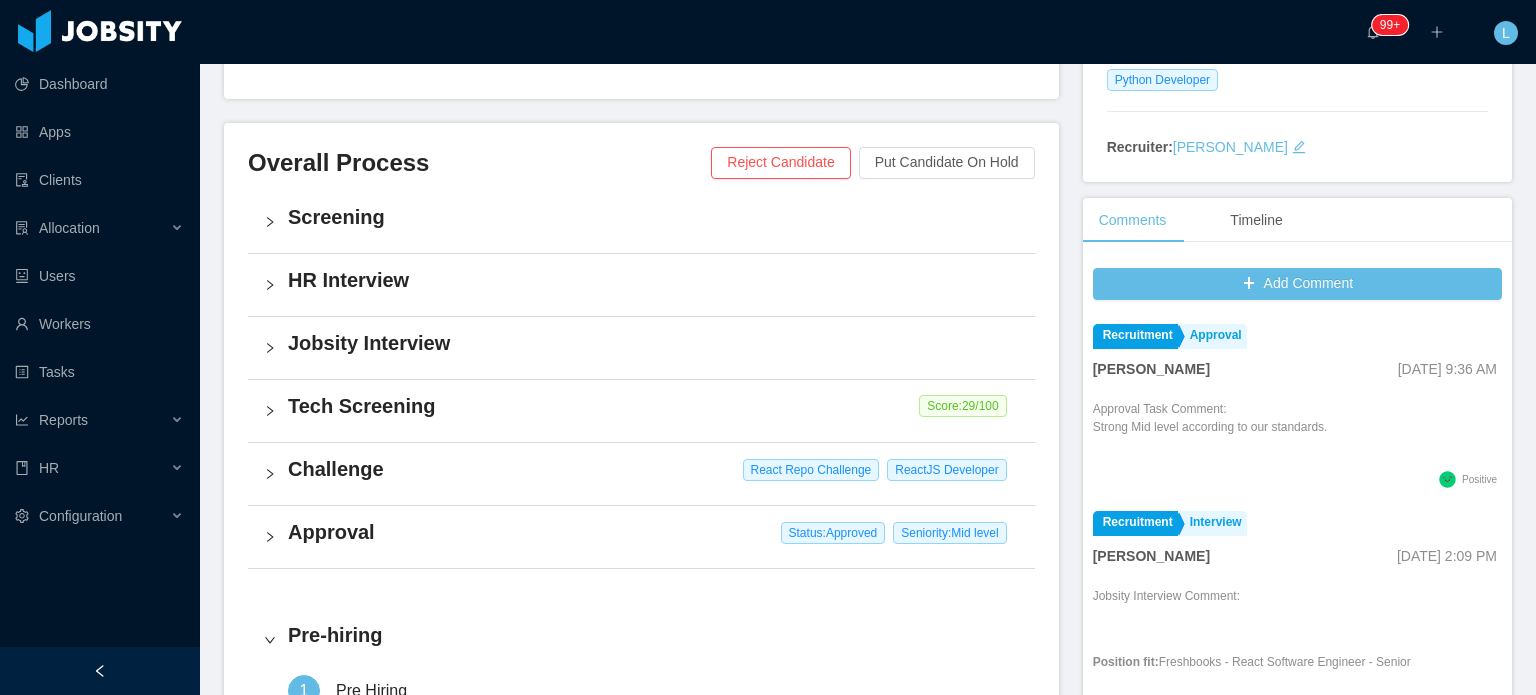 click on "Challenge" at bounding box center [653, 469] 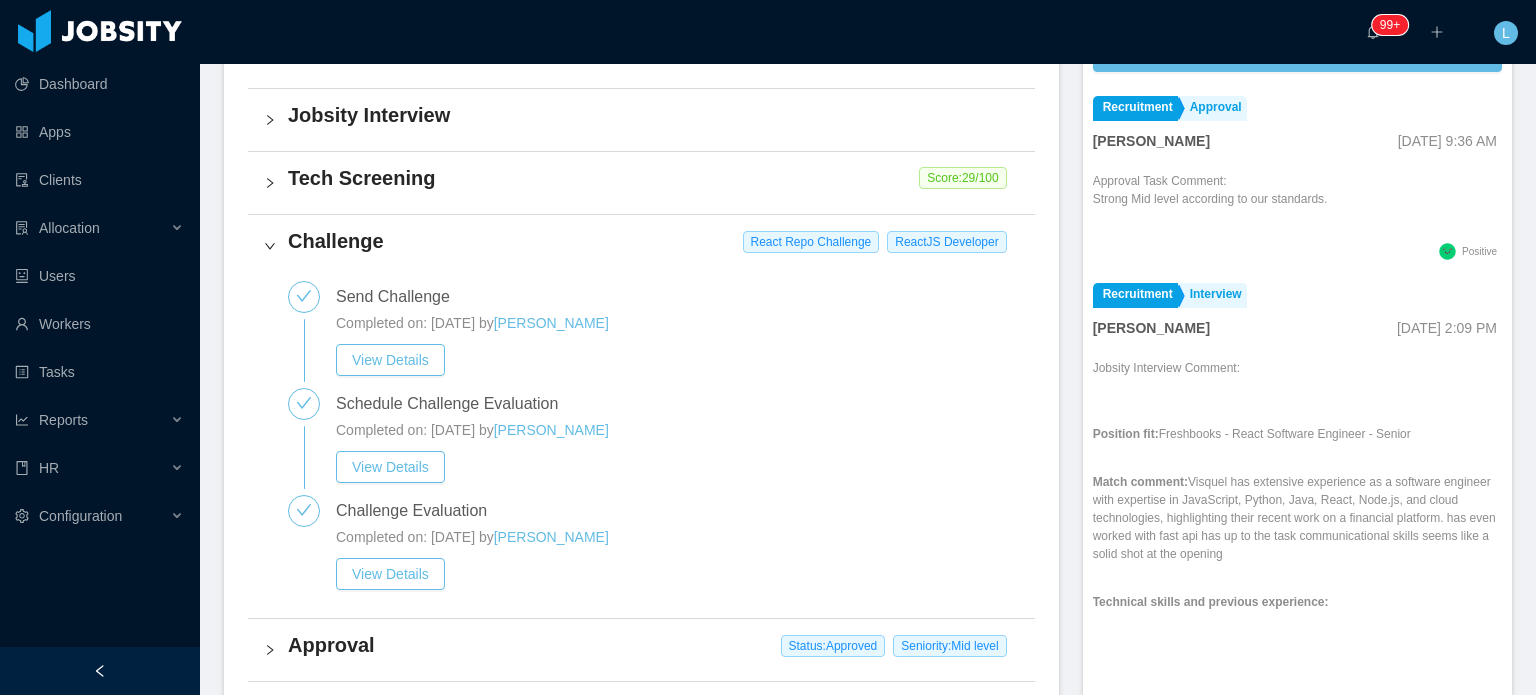 scroll, scrollTop: 700, scrollLeft: 0, axis: vertical 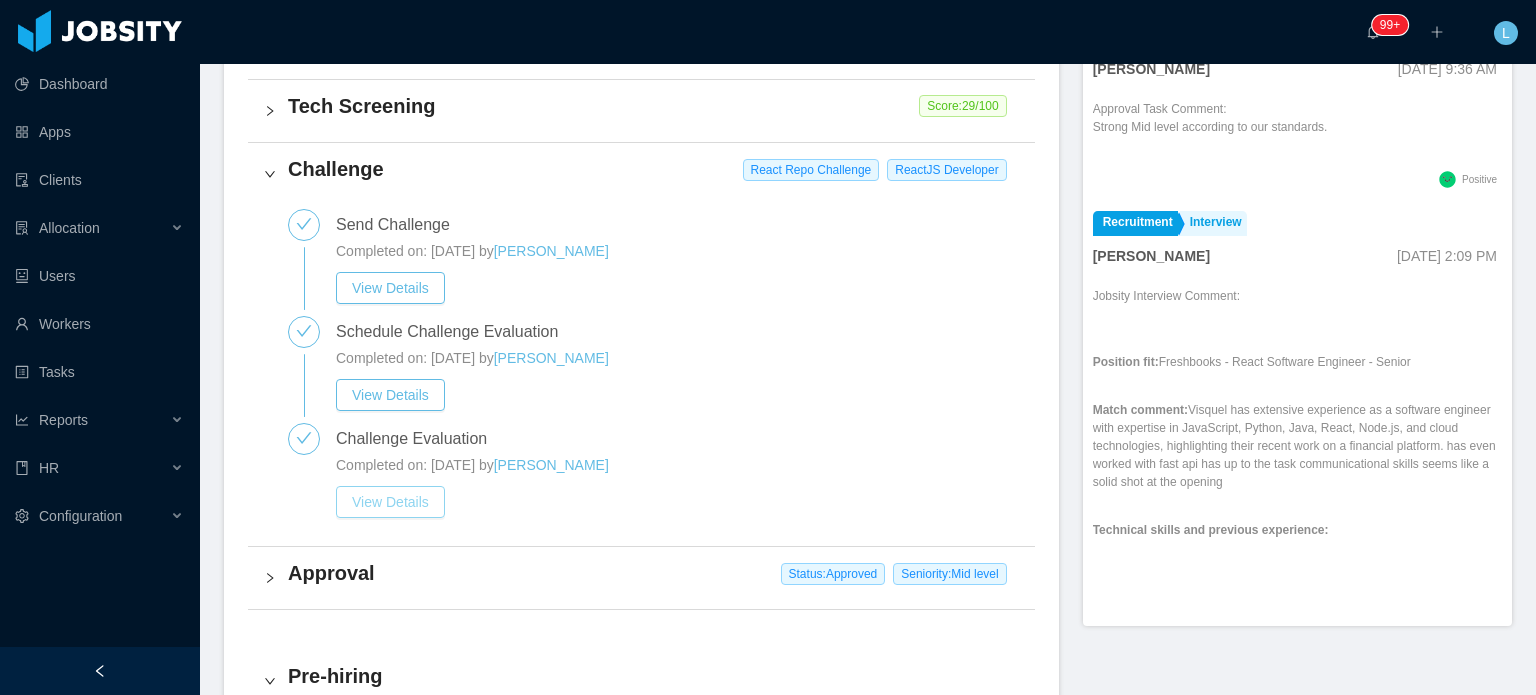 click on "View Details" at bounding box center [390, 502] 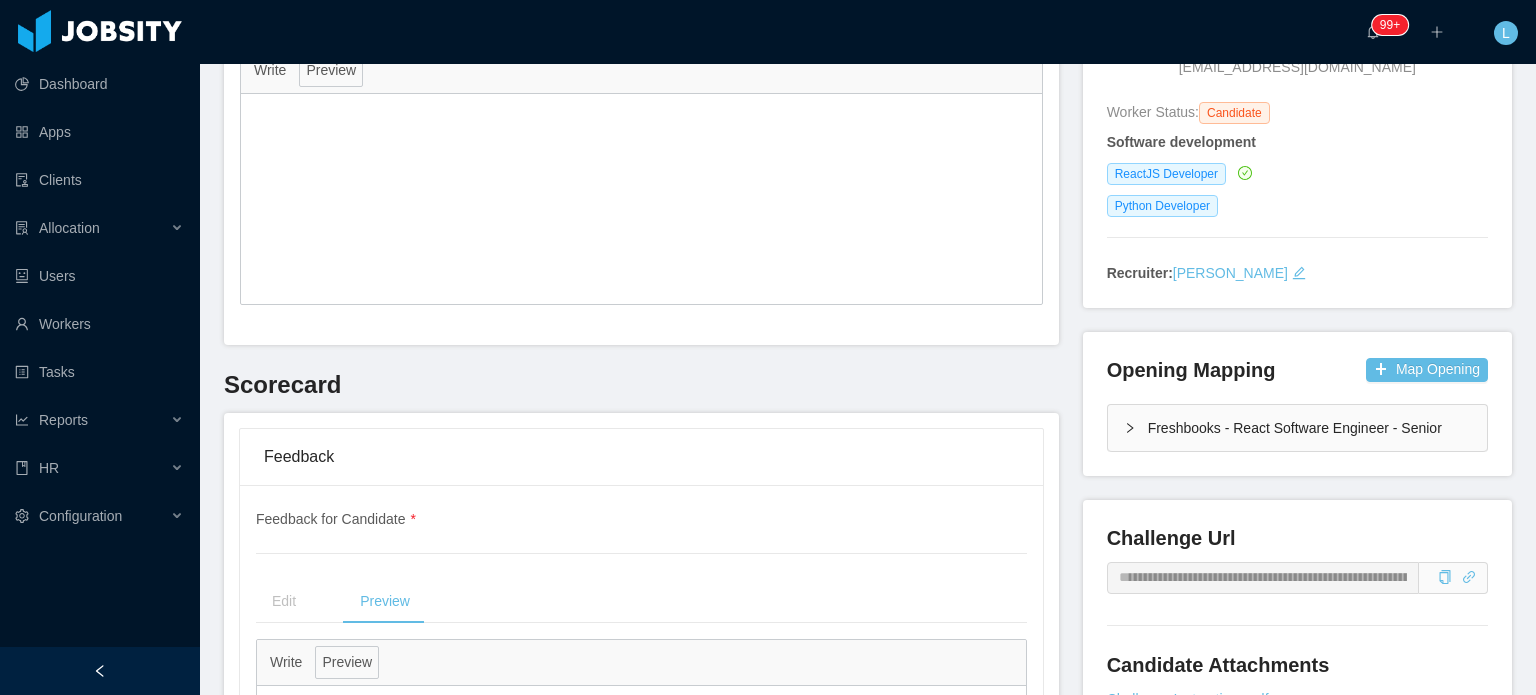 scroll, scrollTop: 0, scrollLeft: 0, axis: both 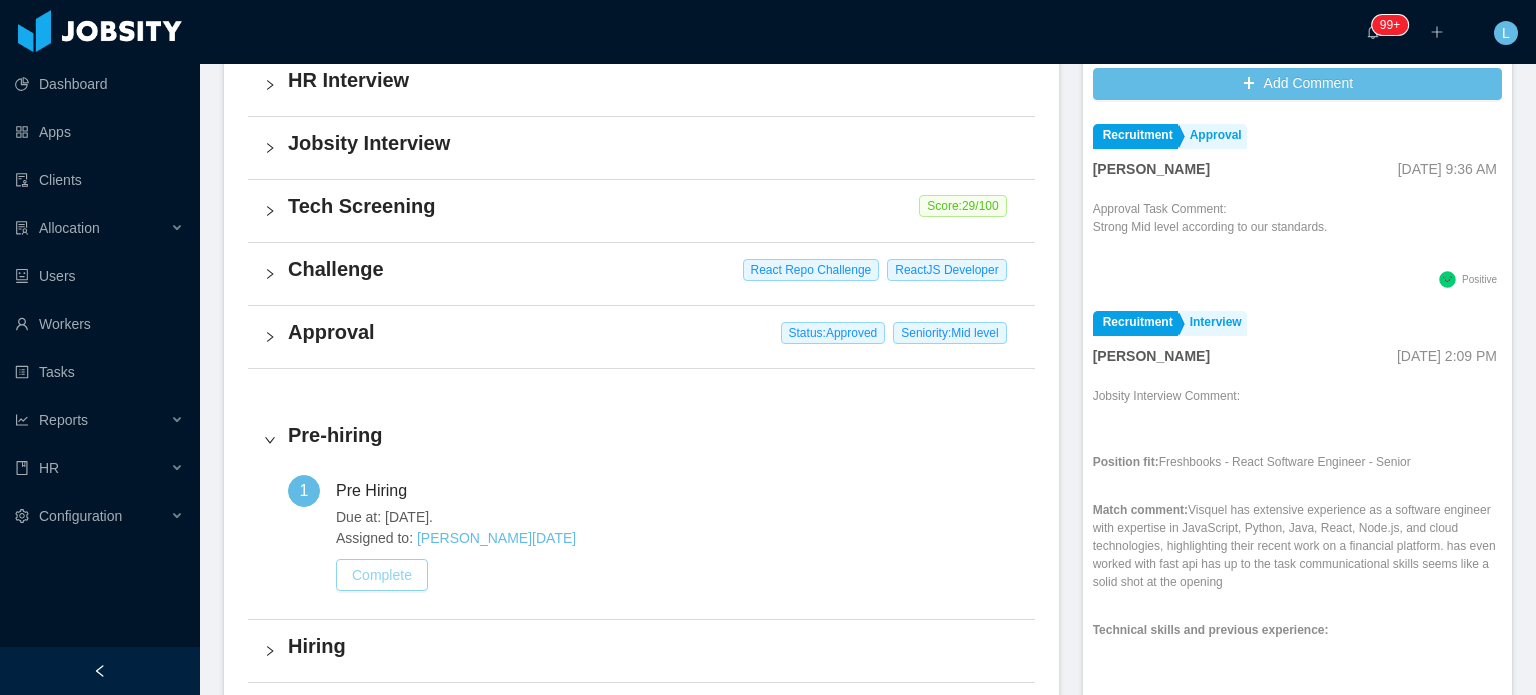 click on "Complete" at bounding box center (382, 575) 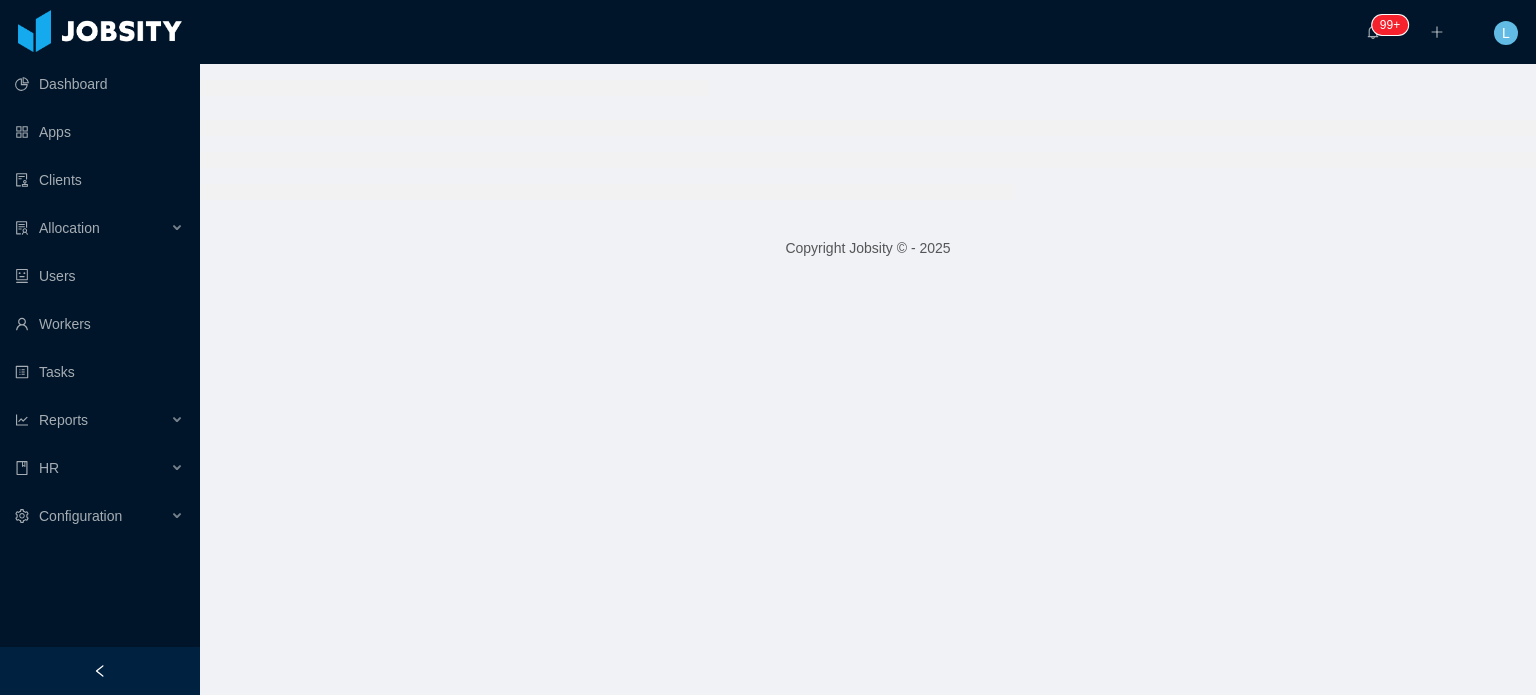 scroll, scrollTop: 0, scrollLeft: 0, axis: both 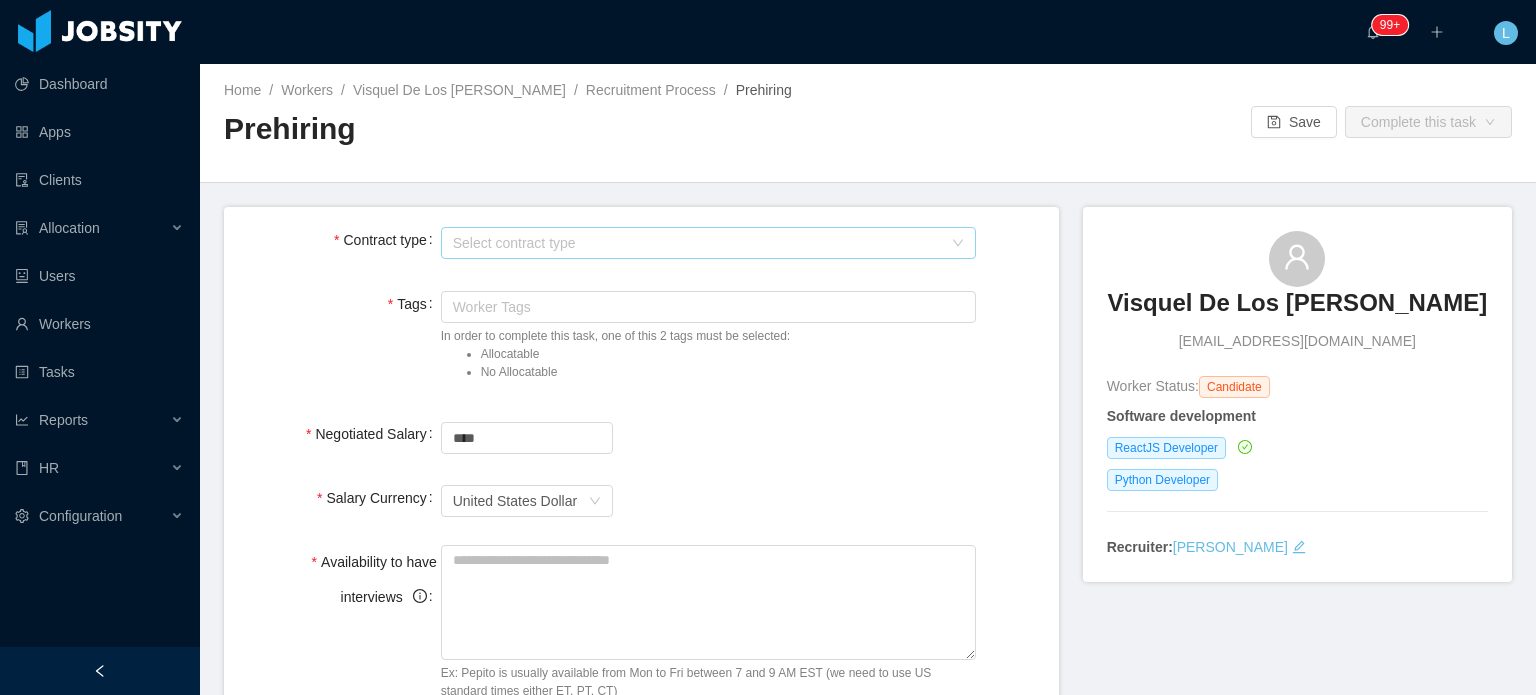 click on "Select contract type" at bounding box center [697, 243] 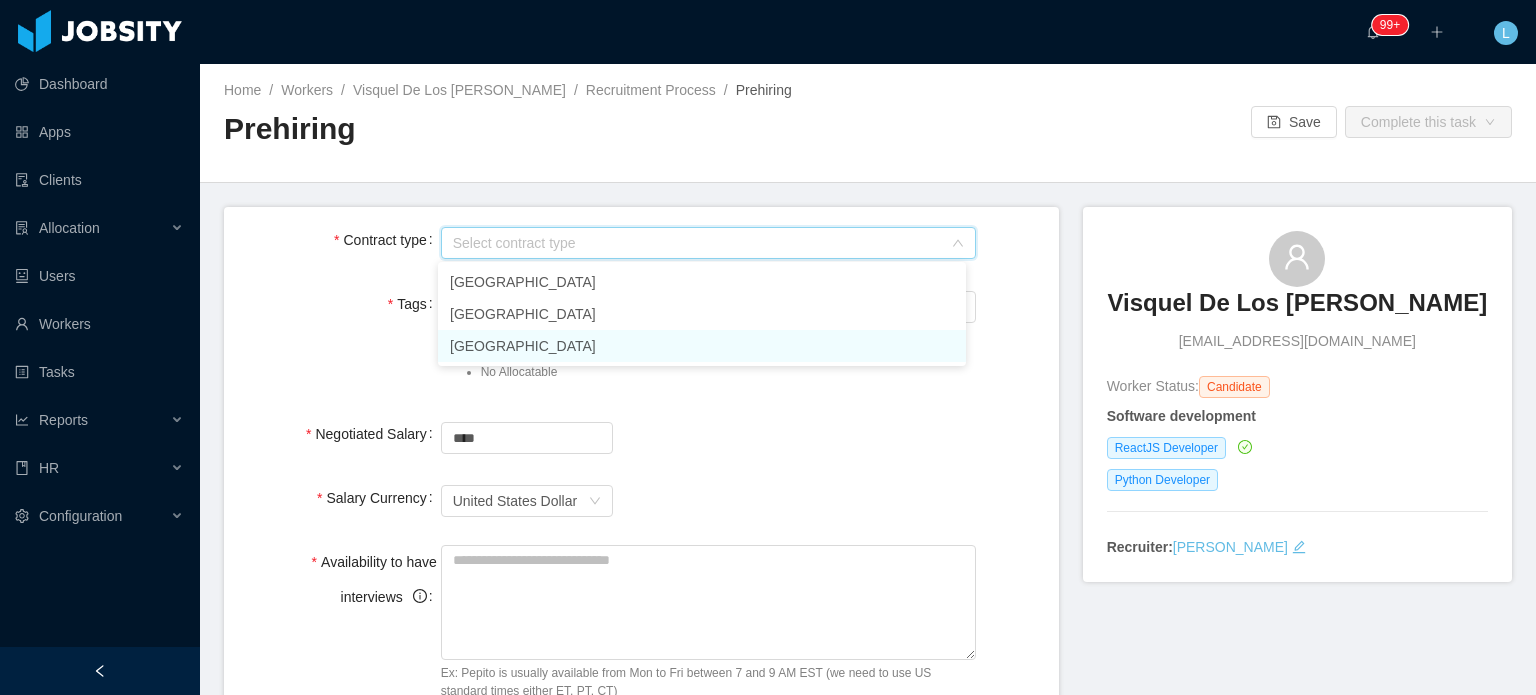click on "USA" at bounding box center [702, 346] 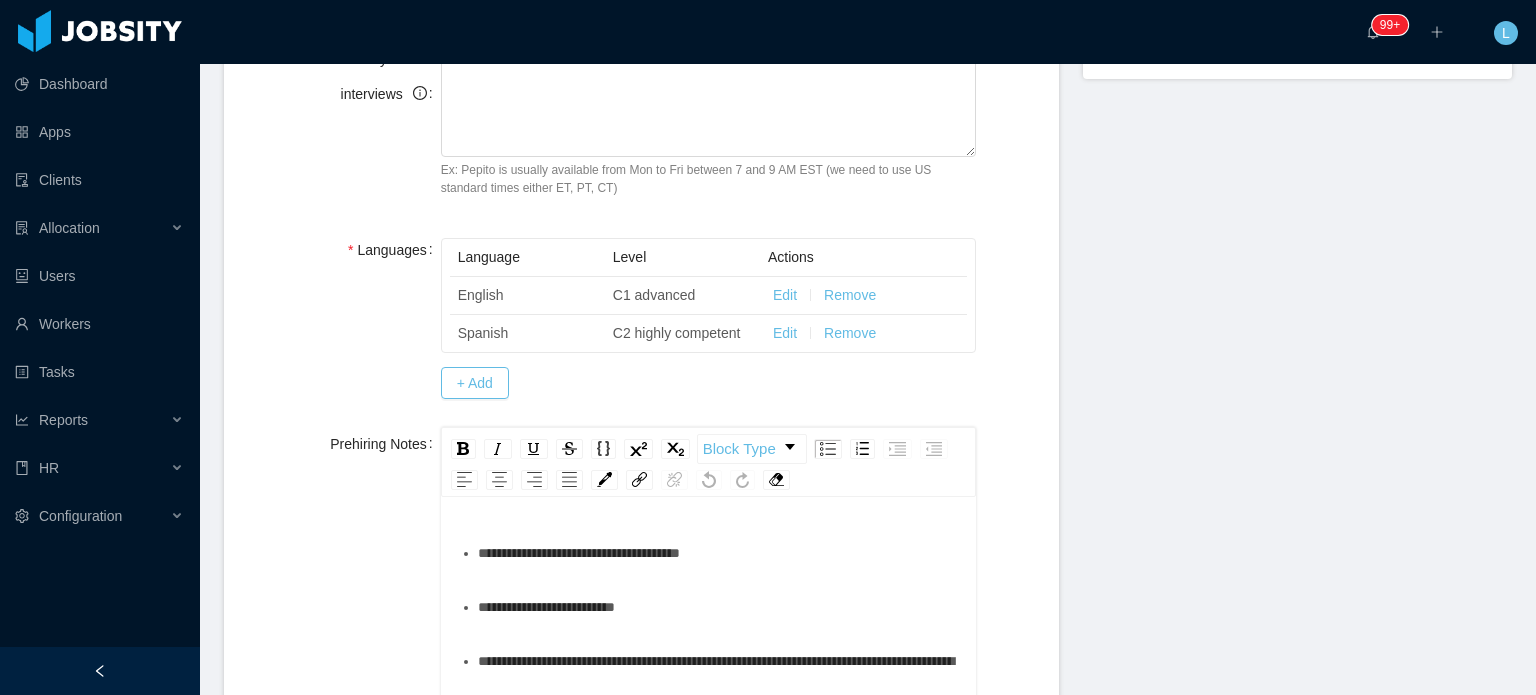 scroll, scrollTop: 600, scrollLeft: 0, axis: vertical 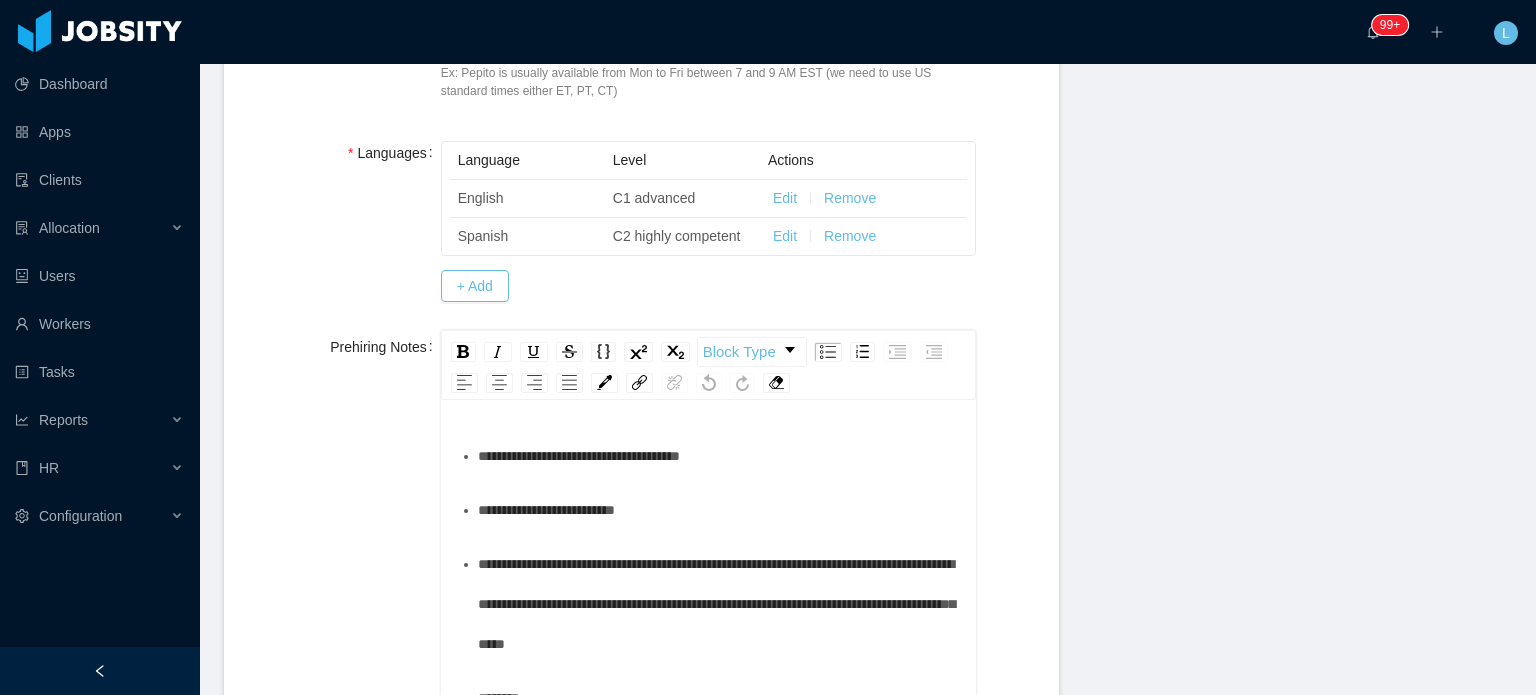 click on "**********" at bounding box center [719, 510] 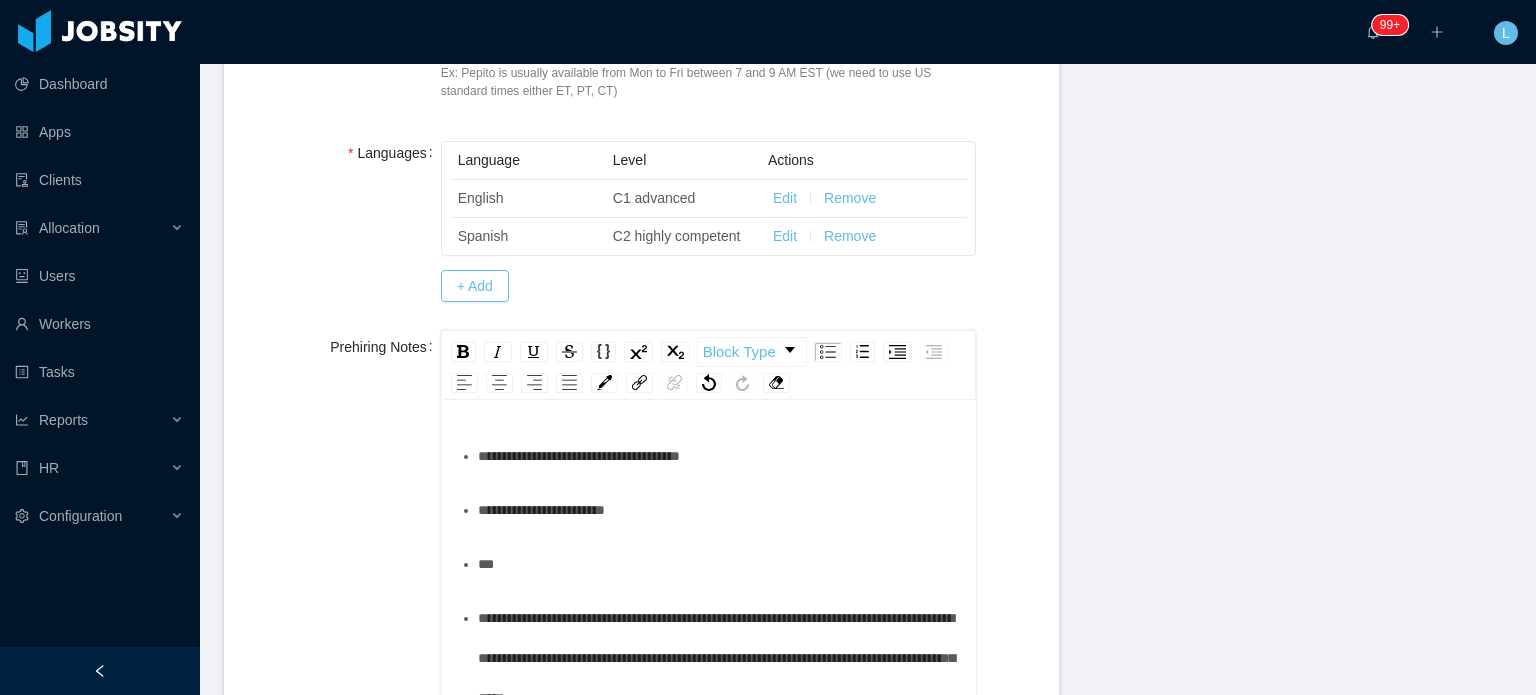 type 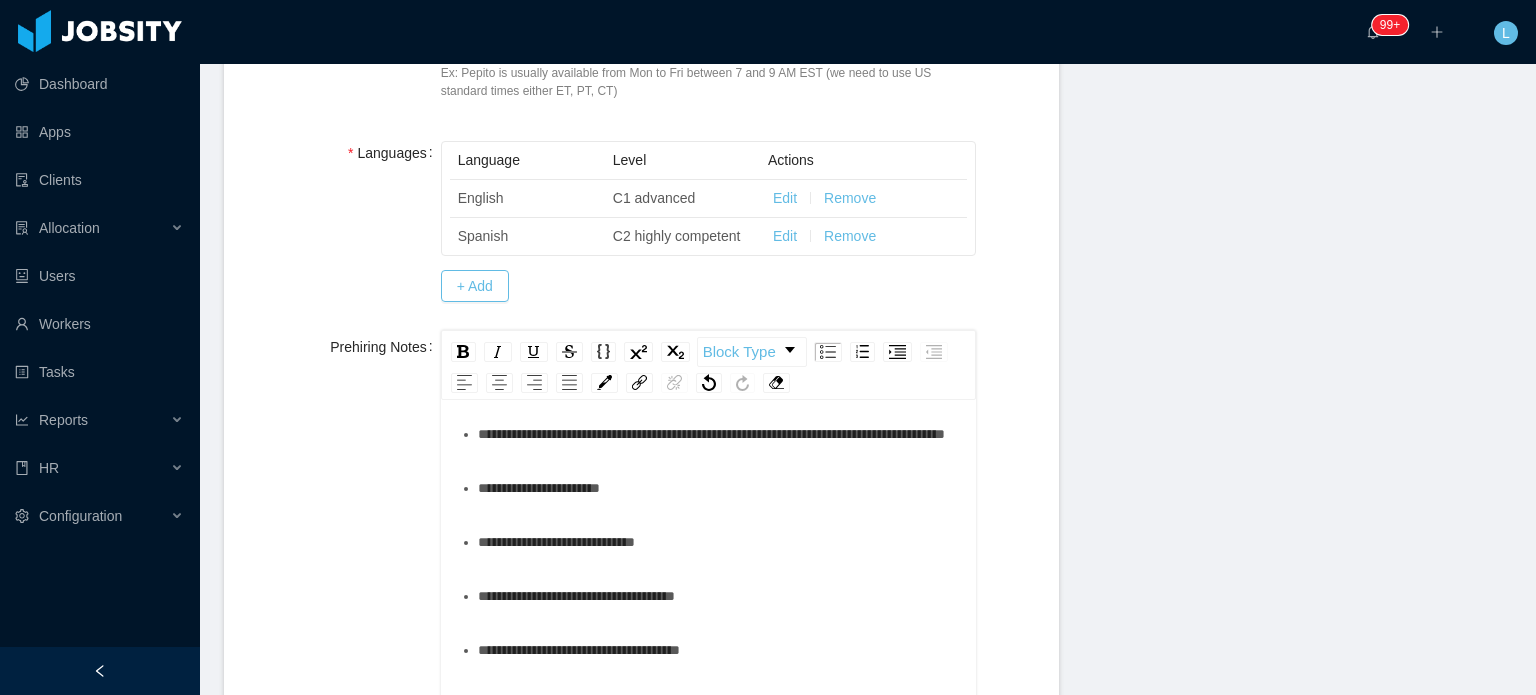 scroll, scrollTop: 400, scrollLeft: 0, axis: vertical 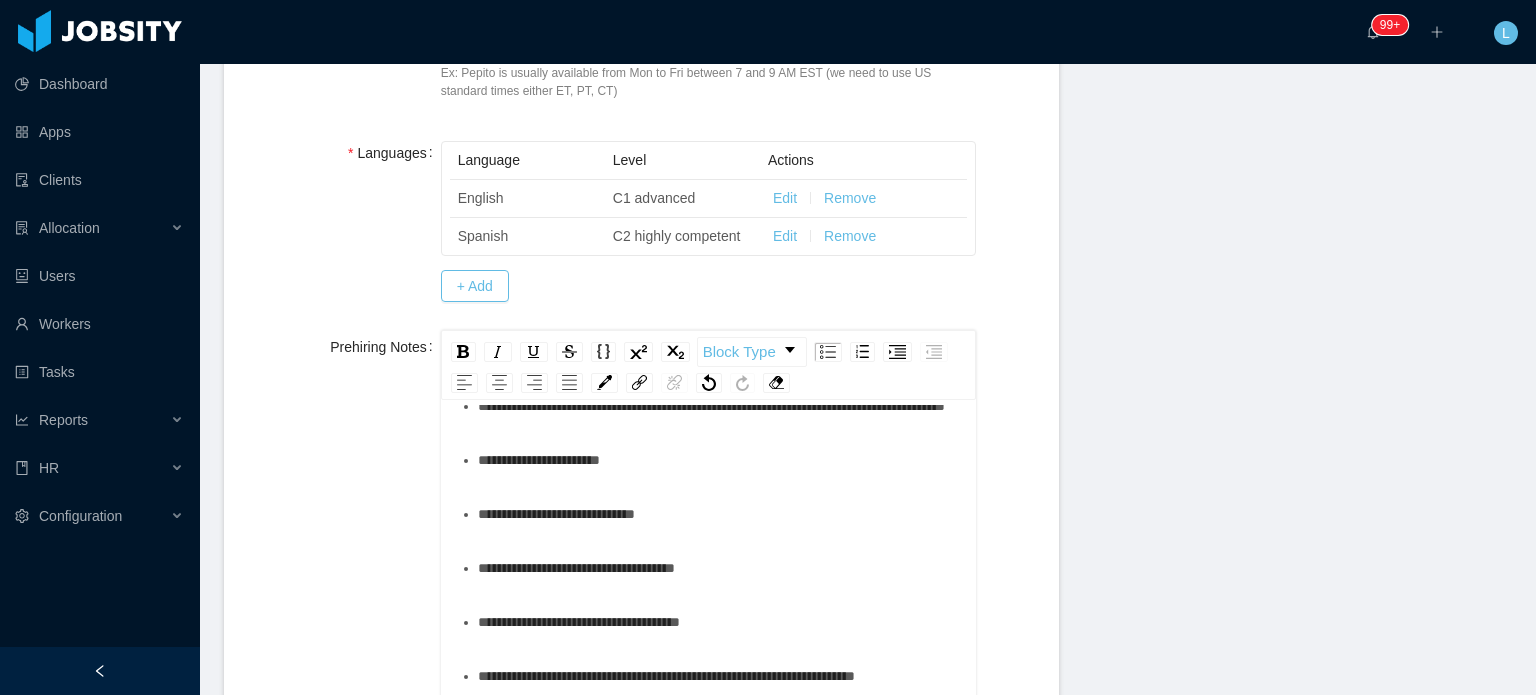 click on "**********" at bounding box center [719, 460] 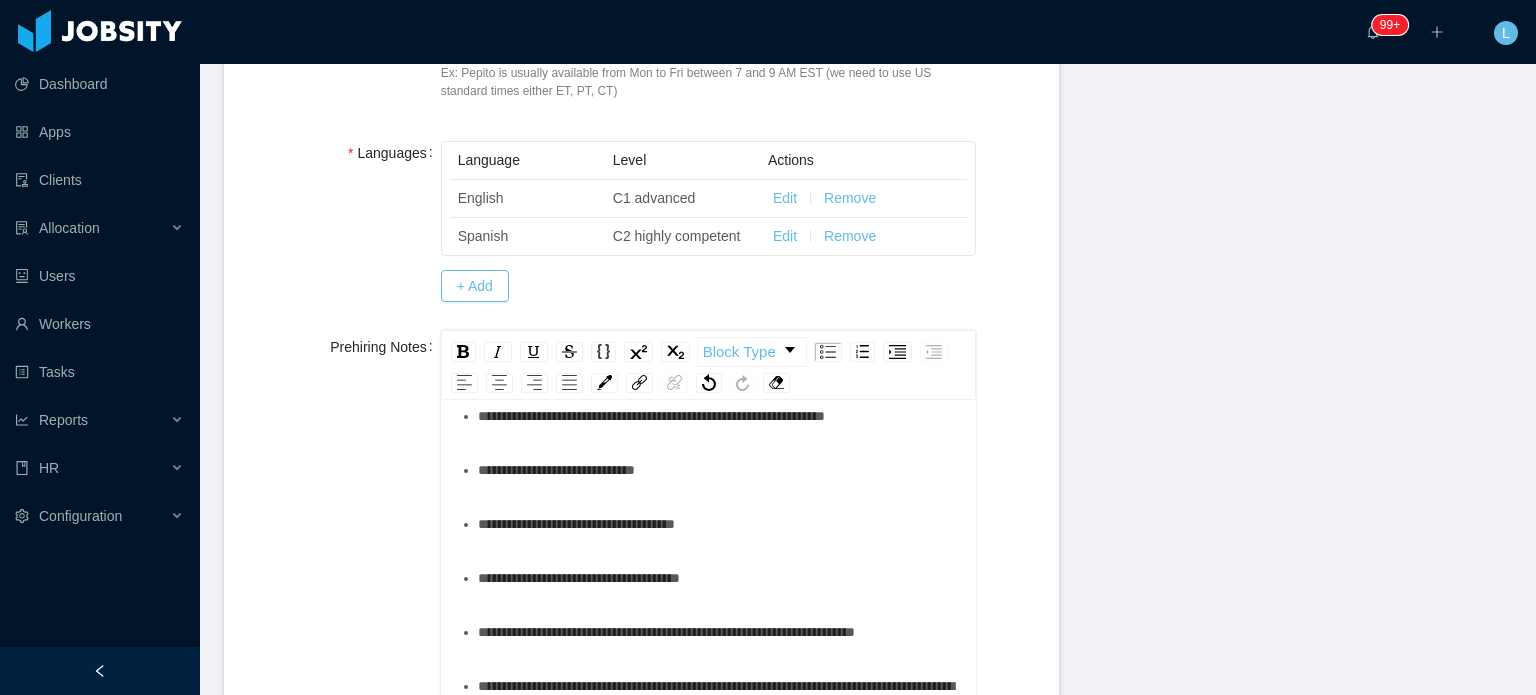 scroll, scrollTop: 500, scrollLeft: 0, axis: vertical 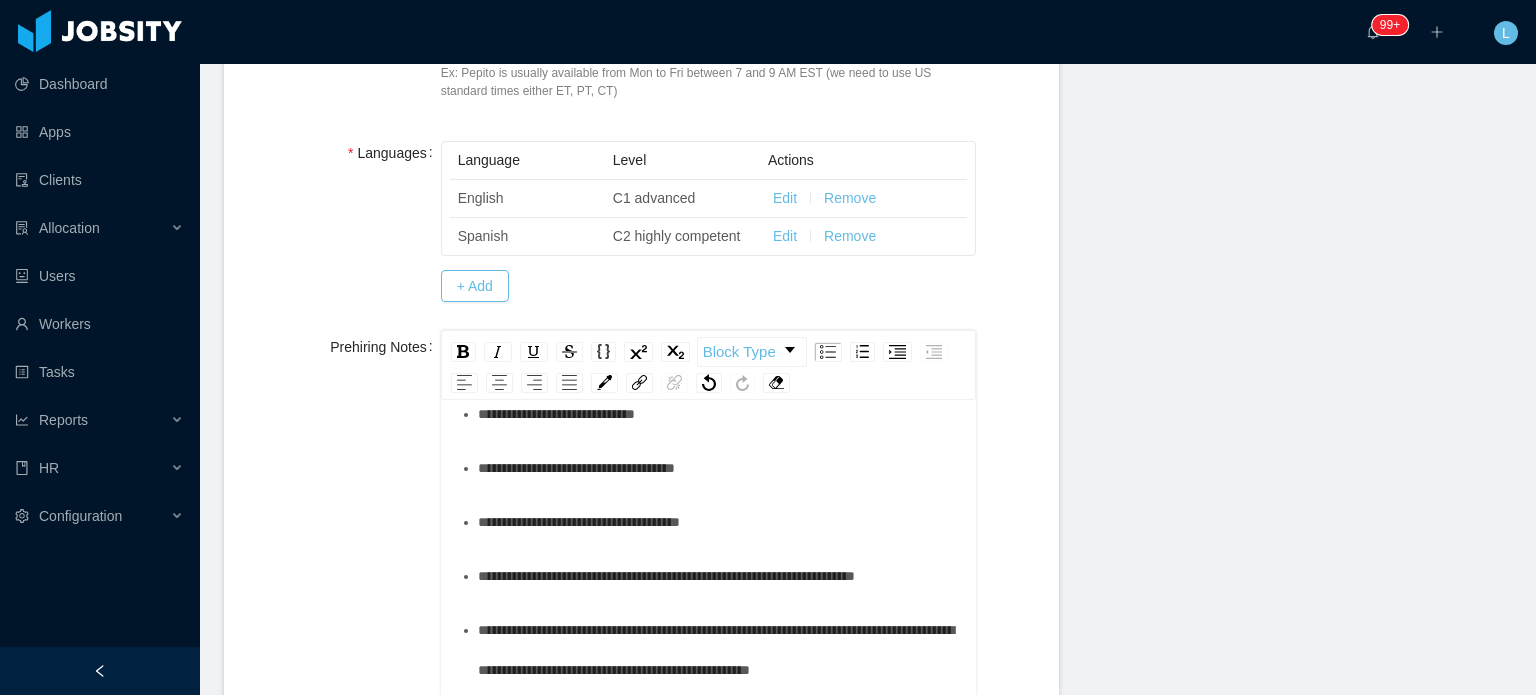 click on "**********" at bounding box center [719, 414] 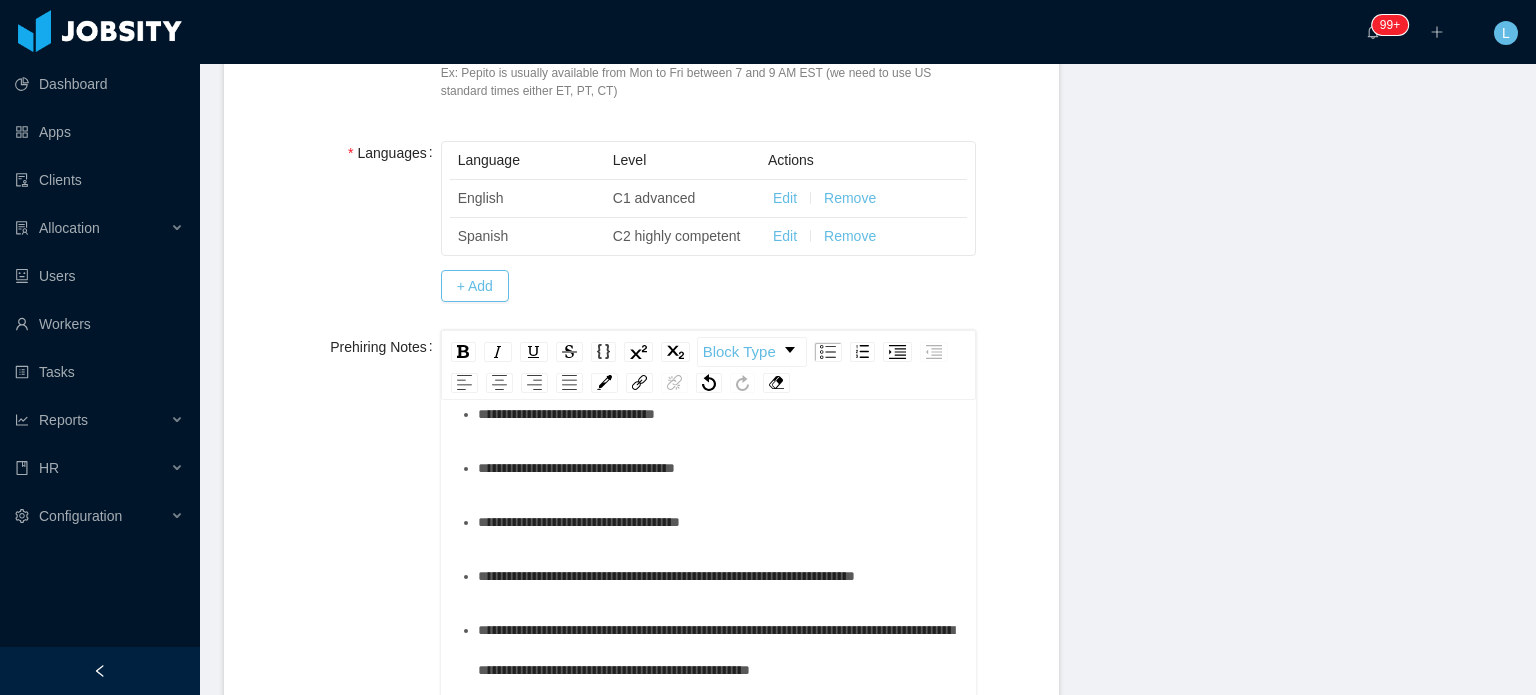 click on "**********" at bounding box center [719, 468] 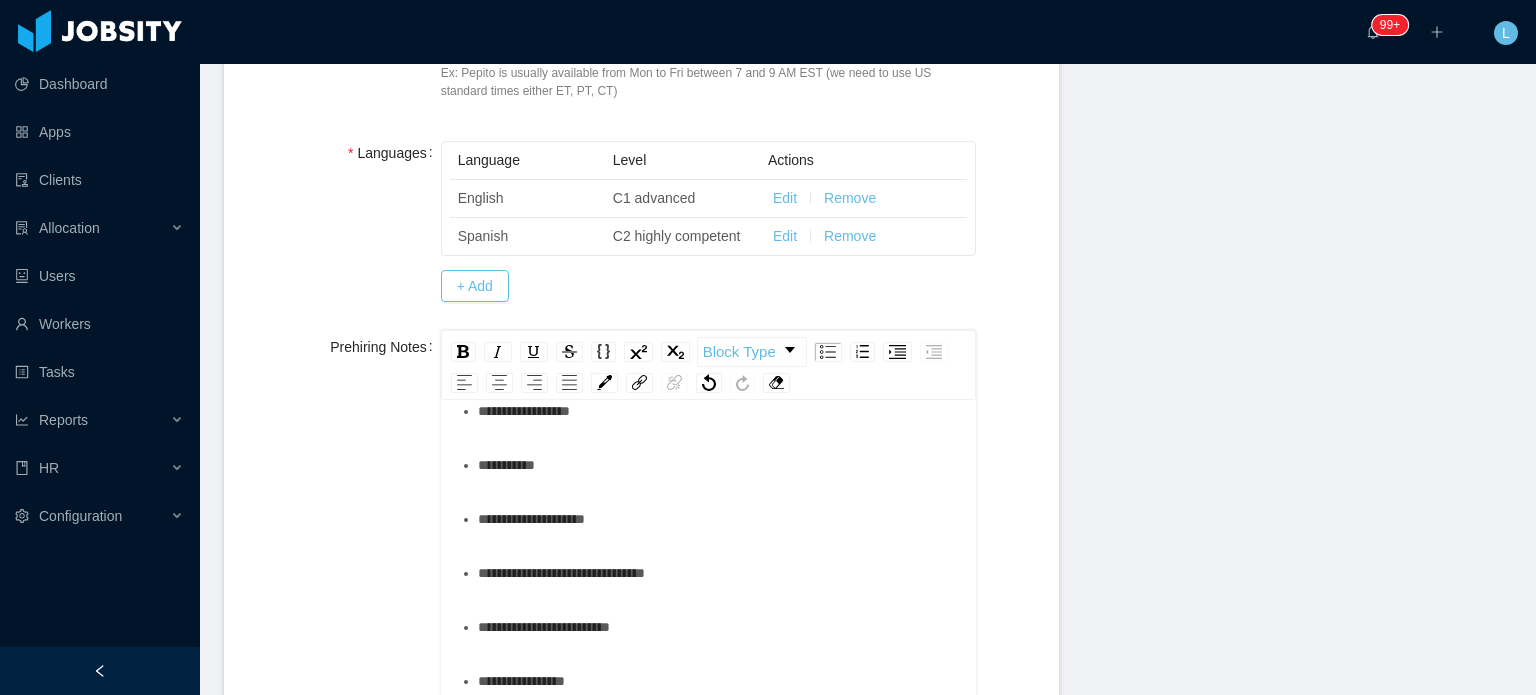 scroll, scrollTop: 1000, scrollLeft: 0, axis: vertical 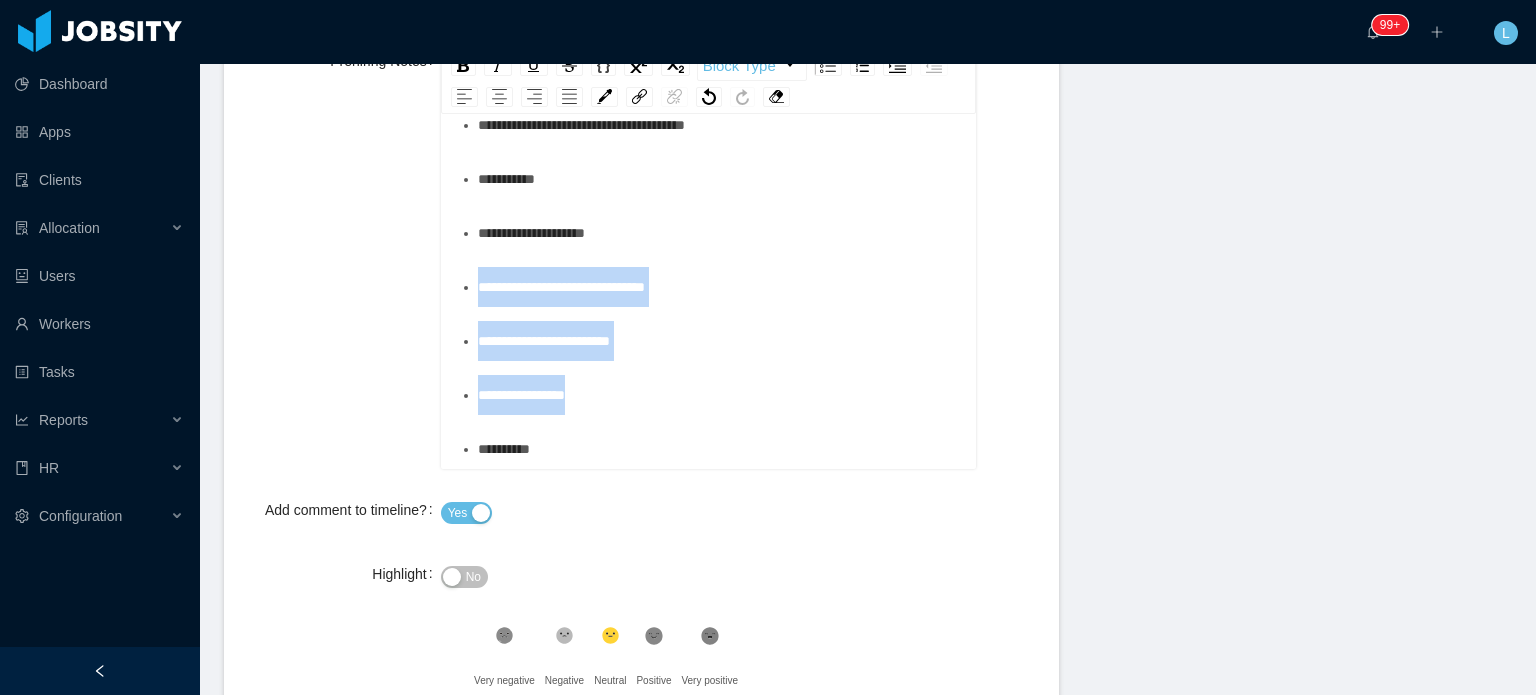 drag, startPoint x: 606, startPoint y: 402, endPoint x: 468, endPoint y: 290, distance: 177.73013 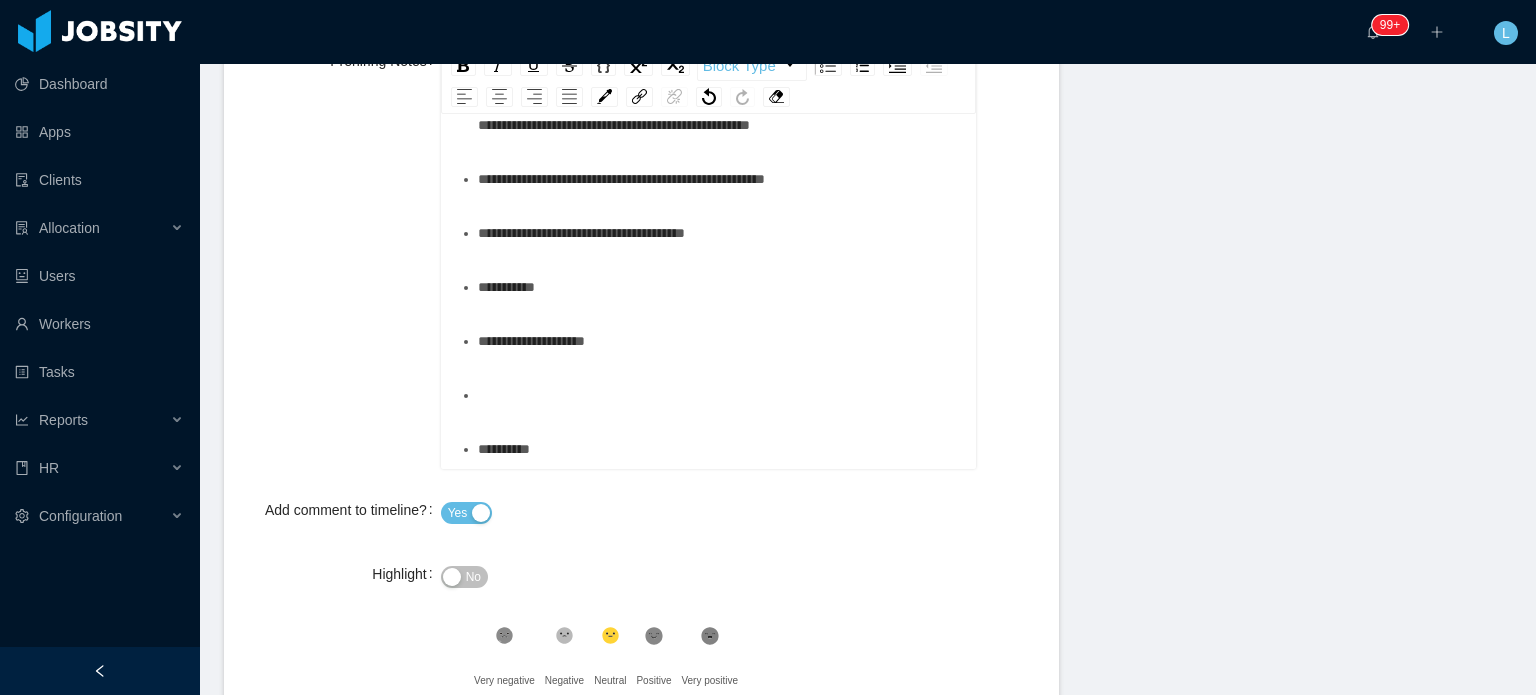 scroll, scrollTop: 1038, scrollLeft: 0, axis: vertical 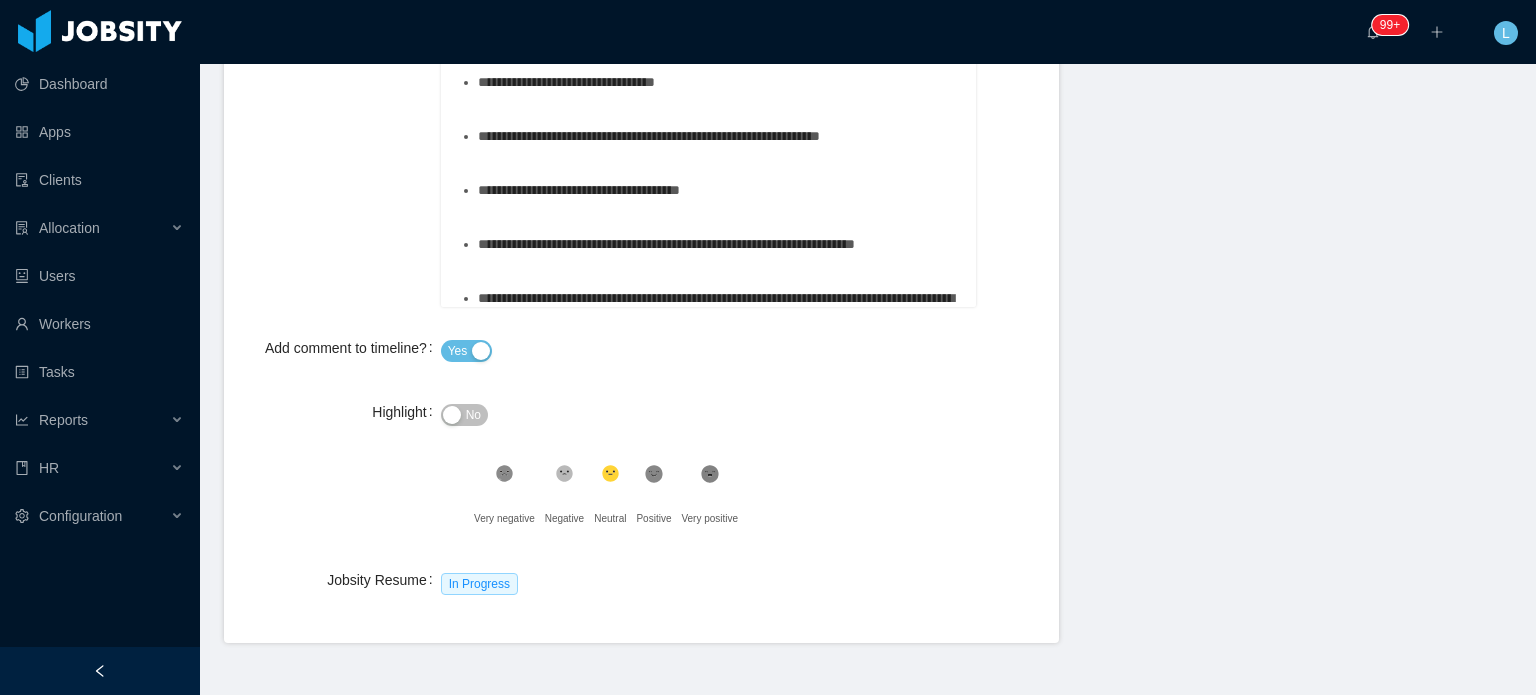 click on "**********" at bounding box center (719, 28) 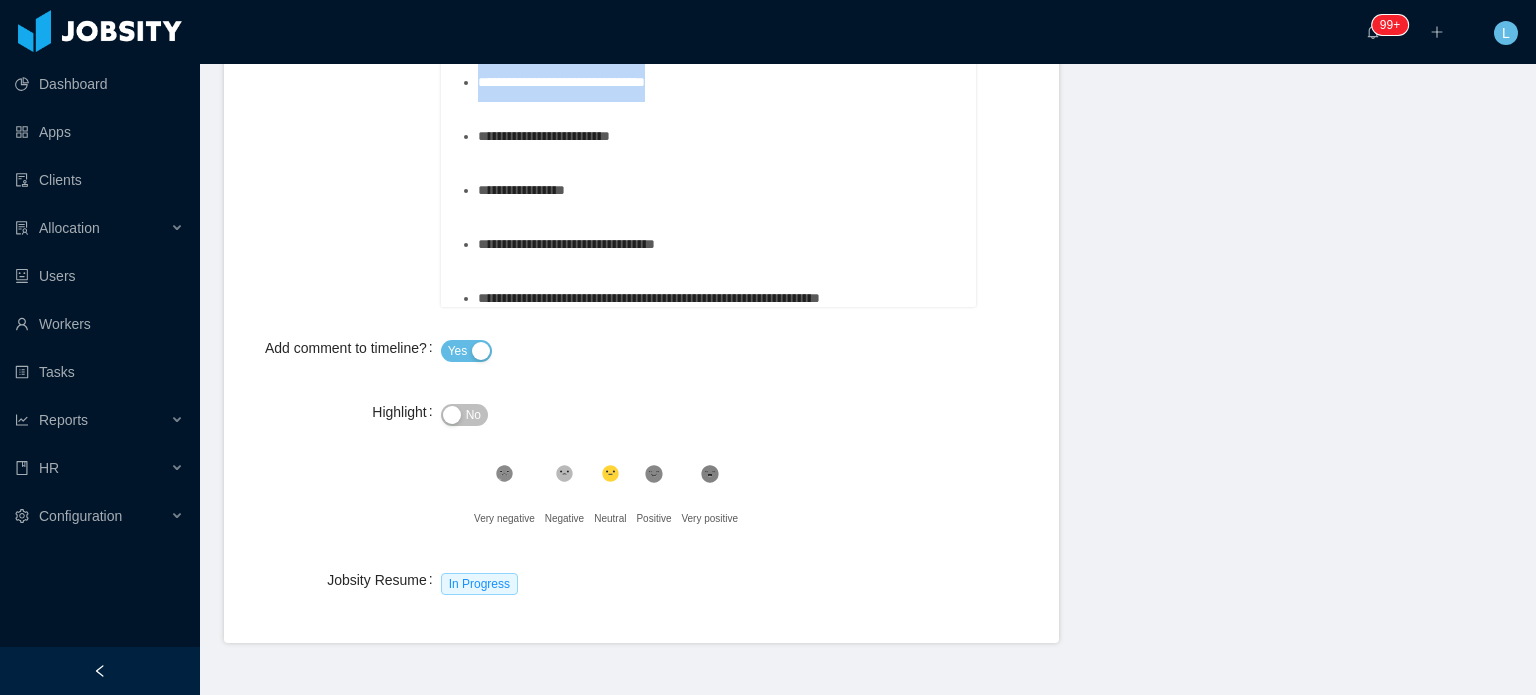 drag, startPoint x: 714, startPoint y: 195, endPoint x: 354, endPoint y: 213, distance: 360.4497 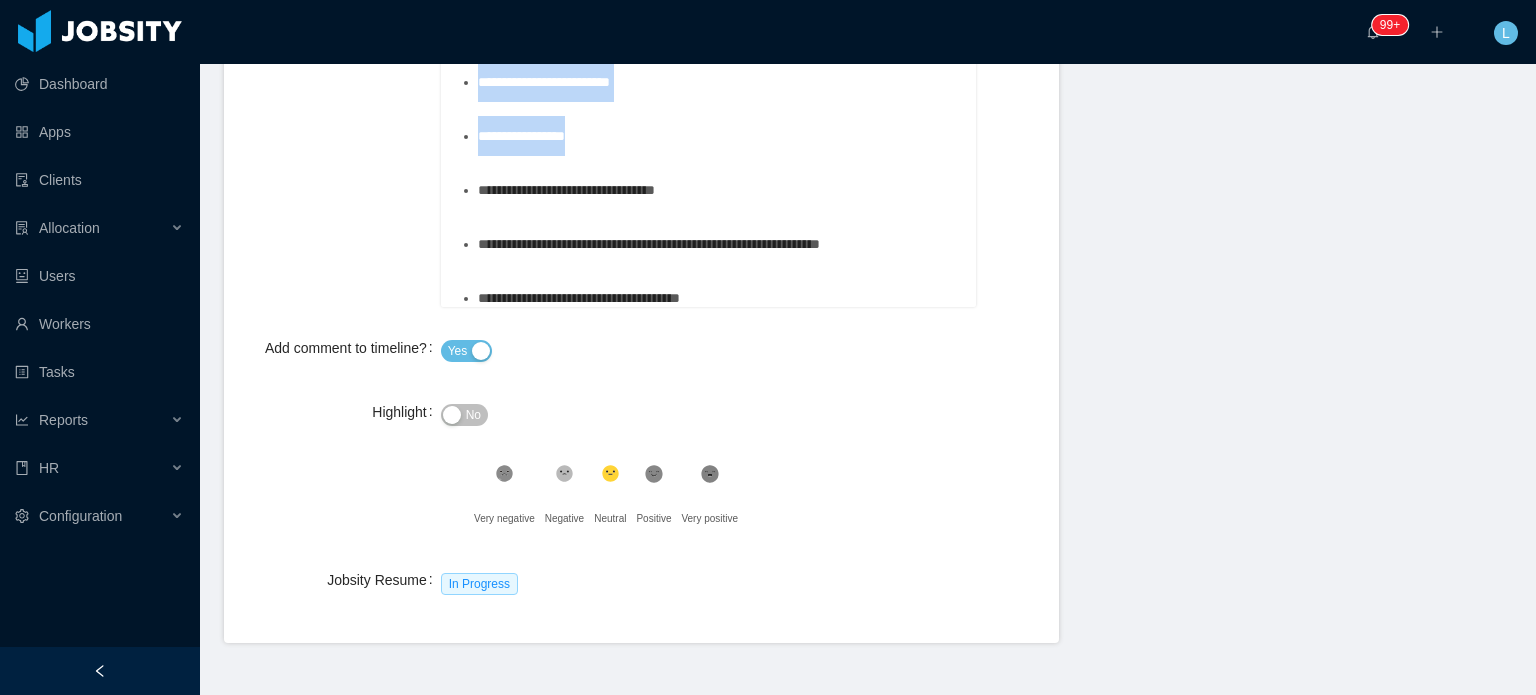 drag, startPoint x: 477, startPoint y: 198, endPoint x: 616, endPoint y: 251, distance: 148.76155 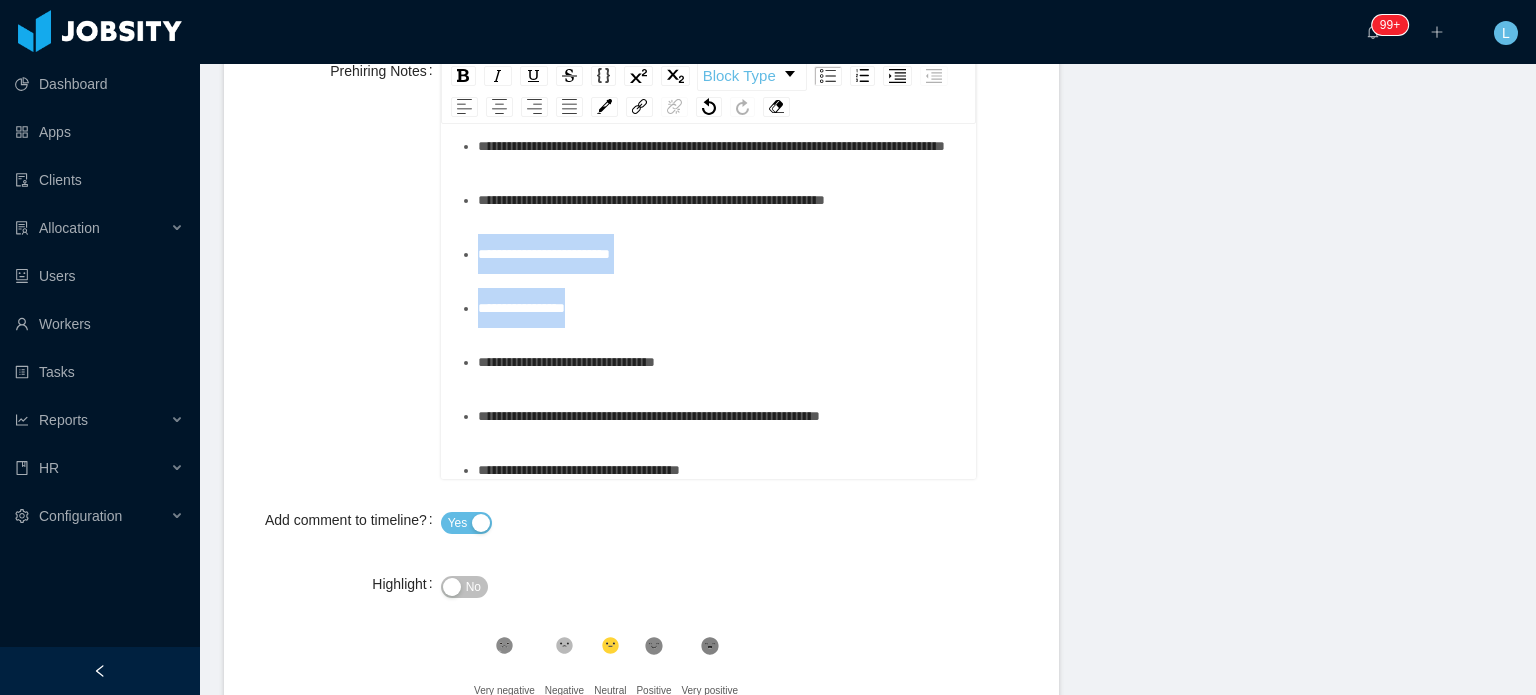 scroll, scrollTop: 848, scrollLeft: 0, axis: vertical 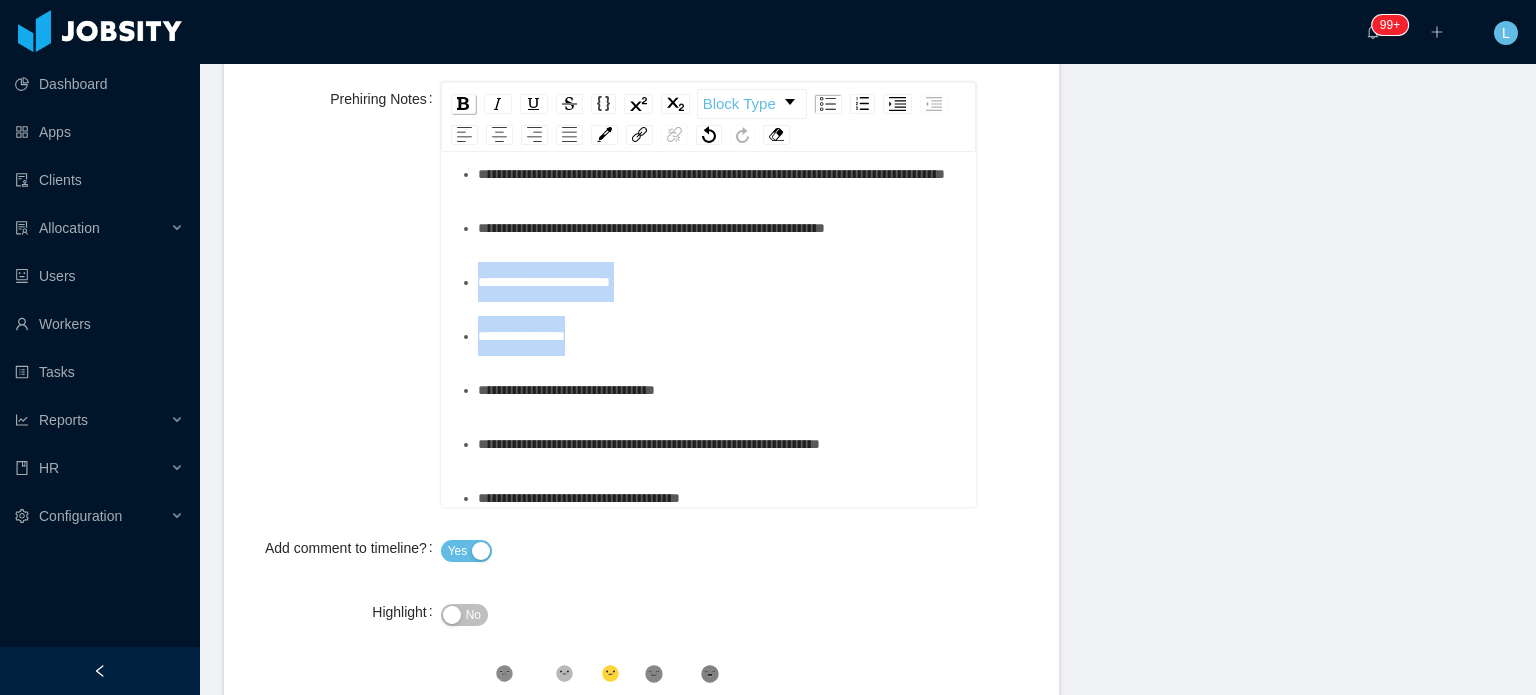 click at bounding box center [463, 103] 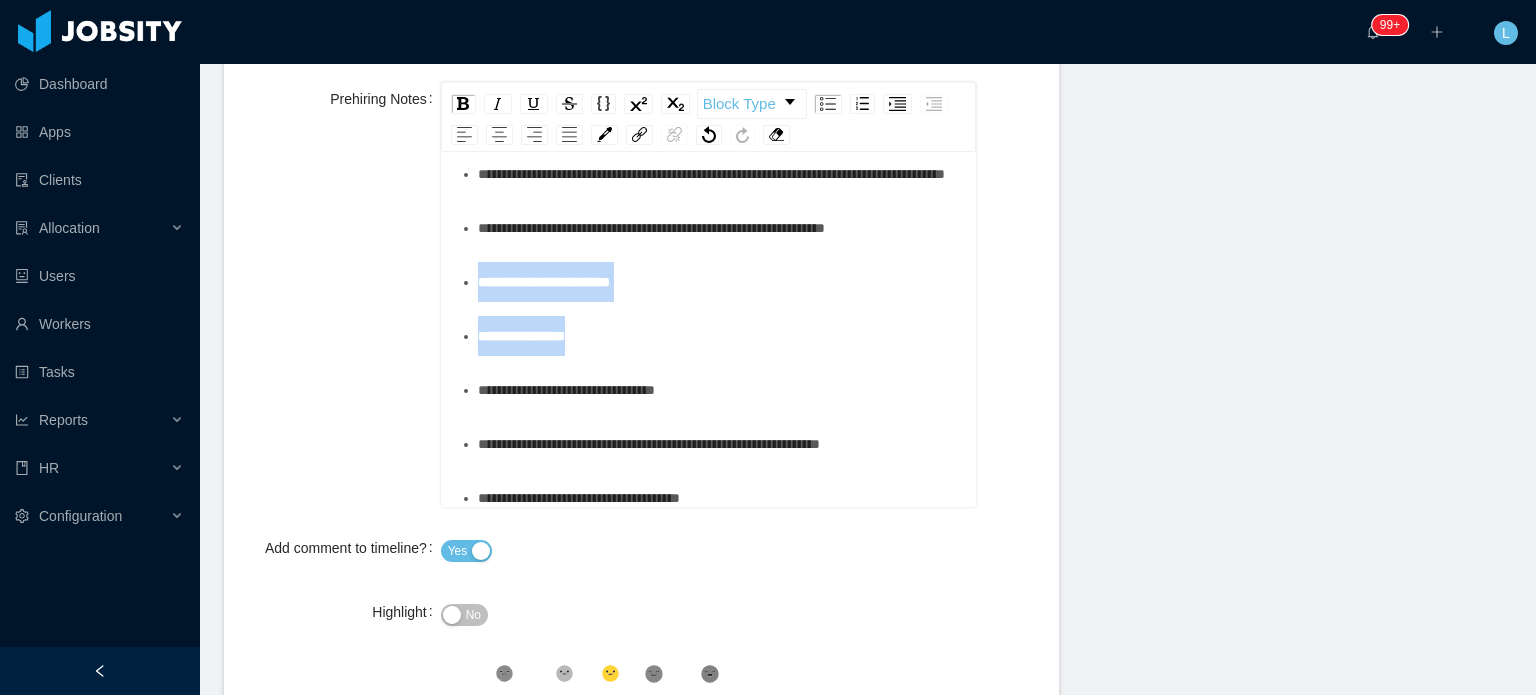 click on "**********" at bounding box center (544, 282) 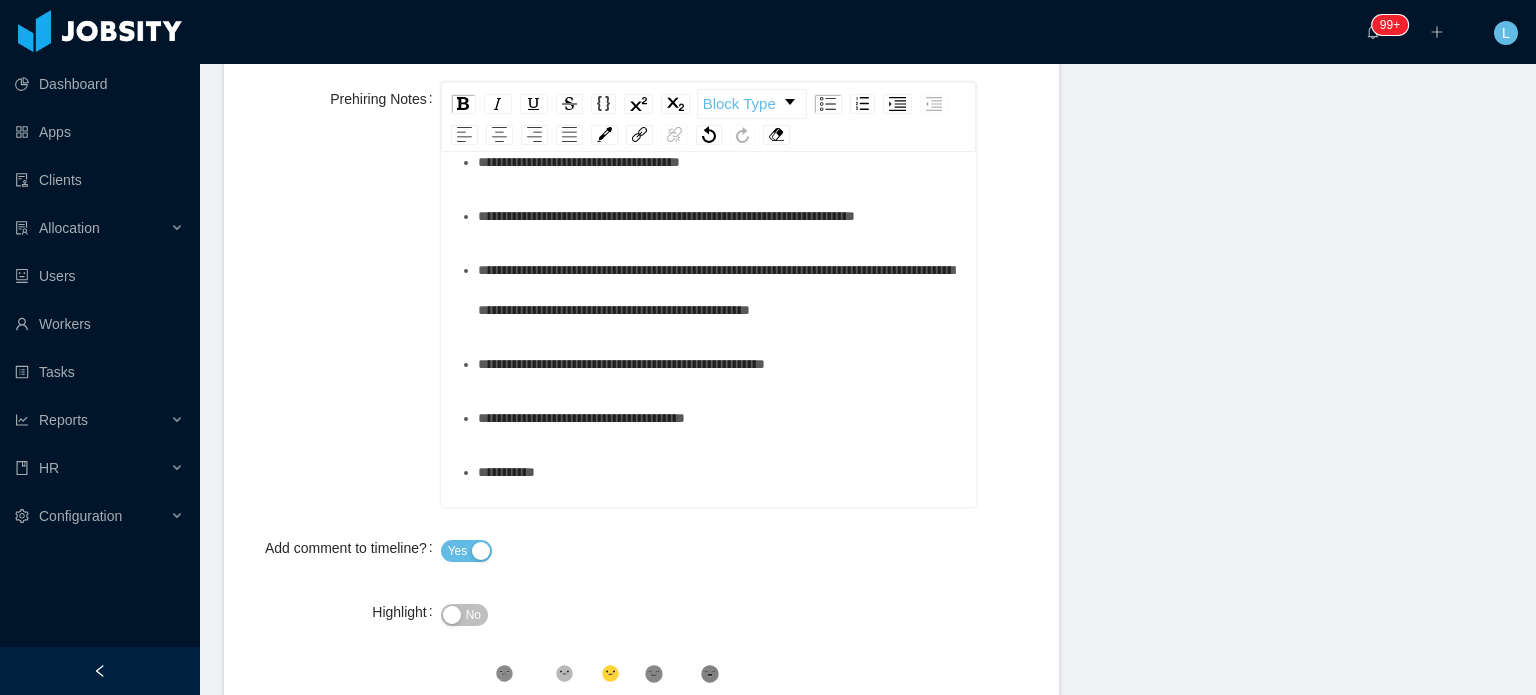 scroll, scrollTop: 784, scrollLeft: 0, axis: vertical 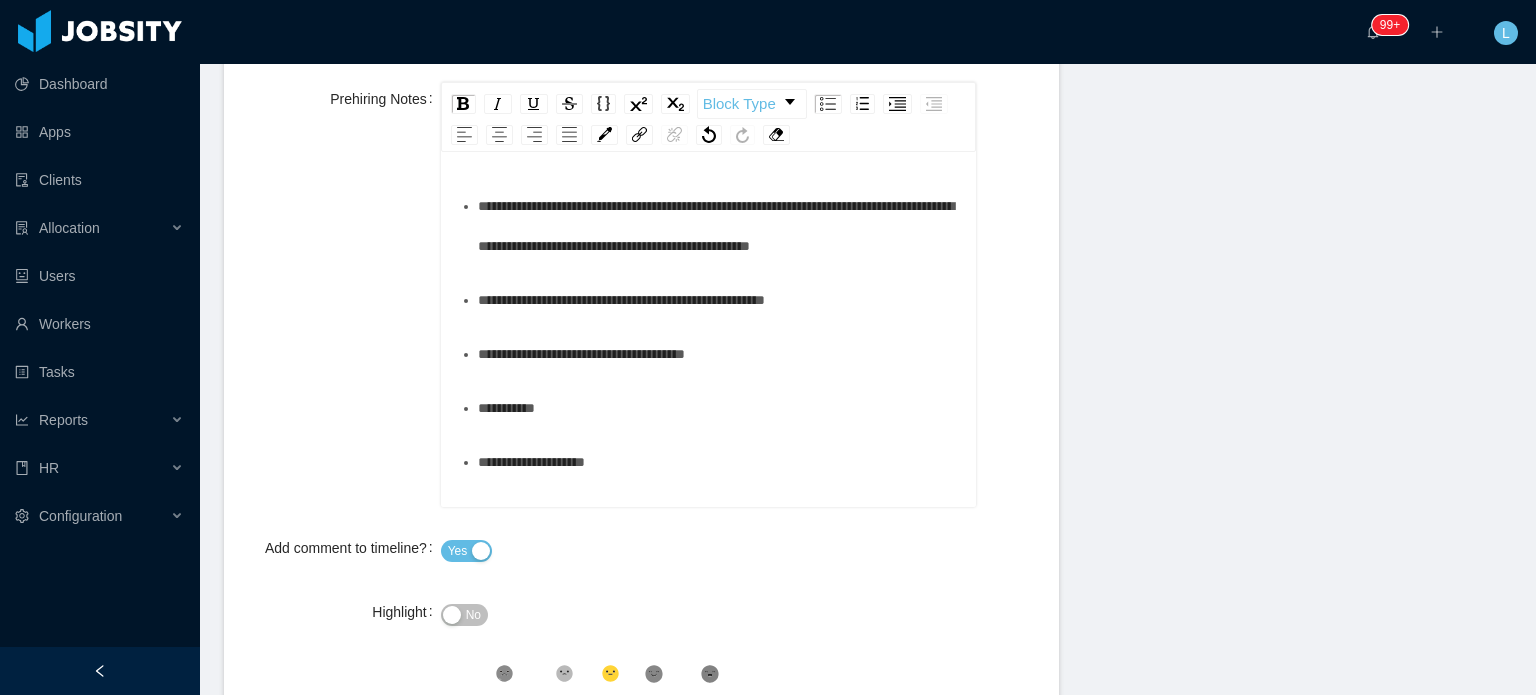 drag, startPoint x: 476, startPoint y: 311, endPoint x: 936, endPoint y: 301, distance: 460.10867 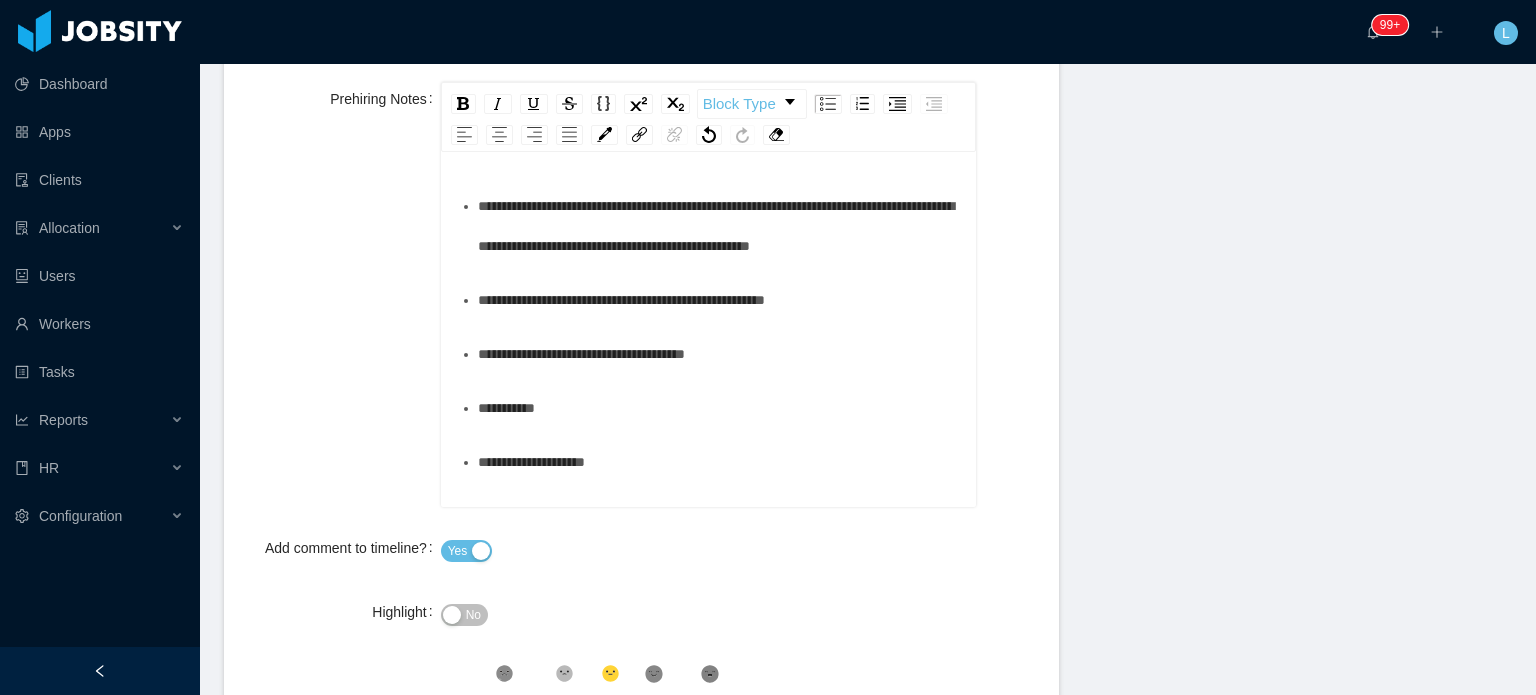 click on "**********" at bounding box center (666, 152) 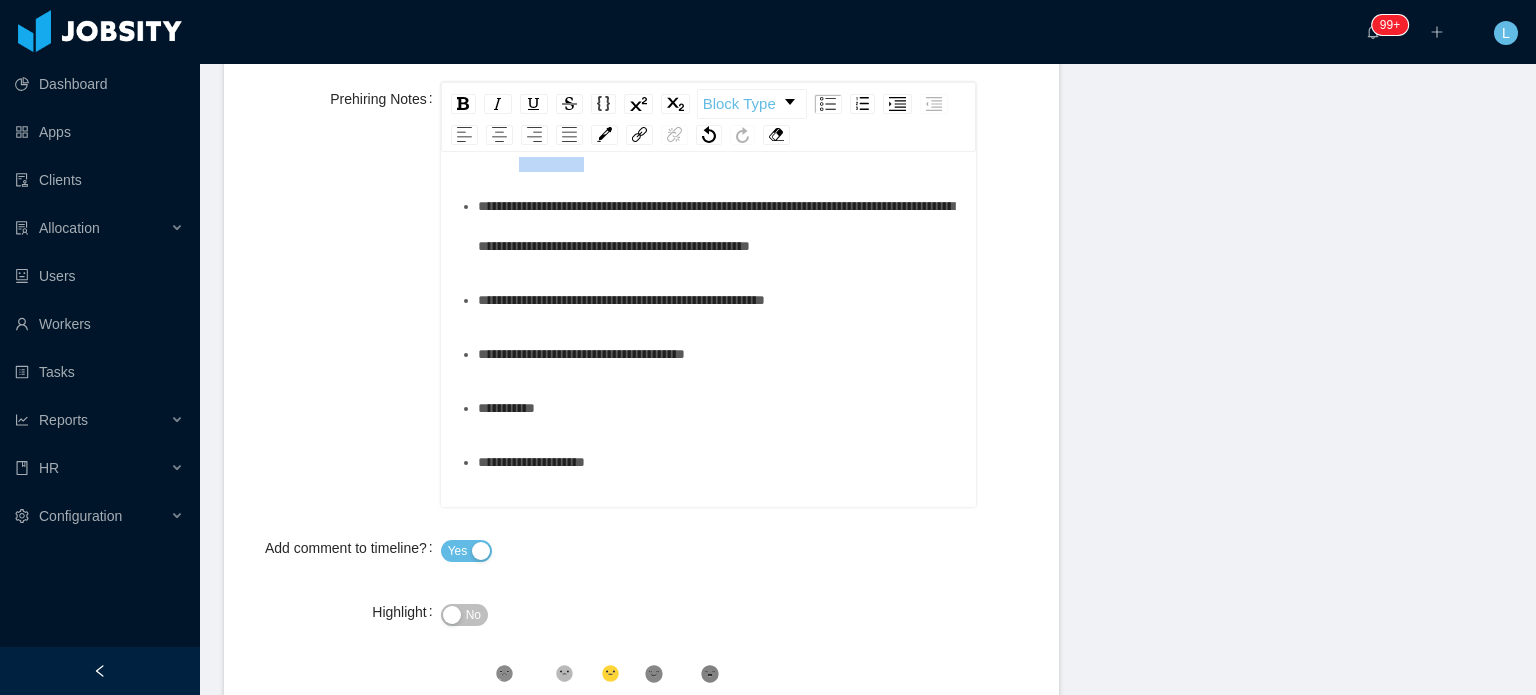 click on "**********" at bounding box center (666, 152) 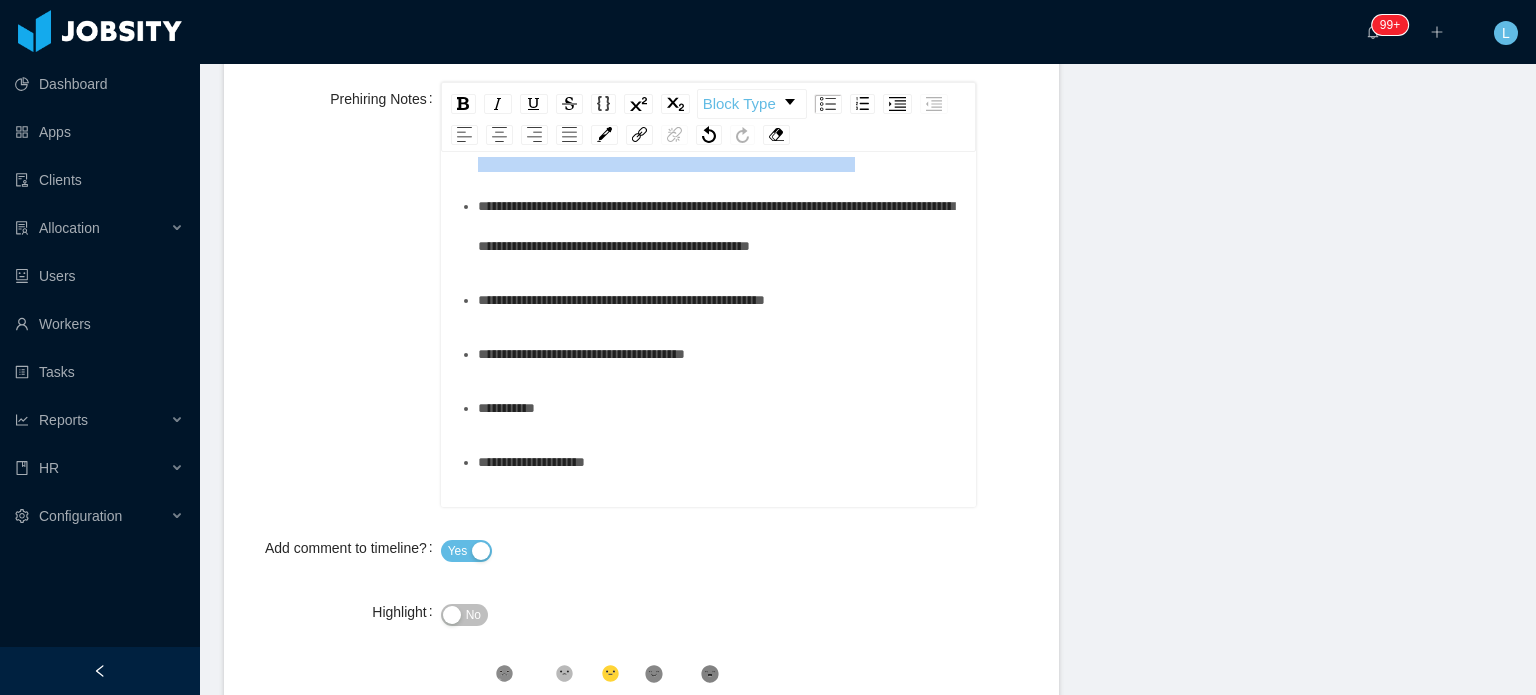 click on "**********" at bounding box center (666, 152) 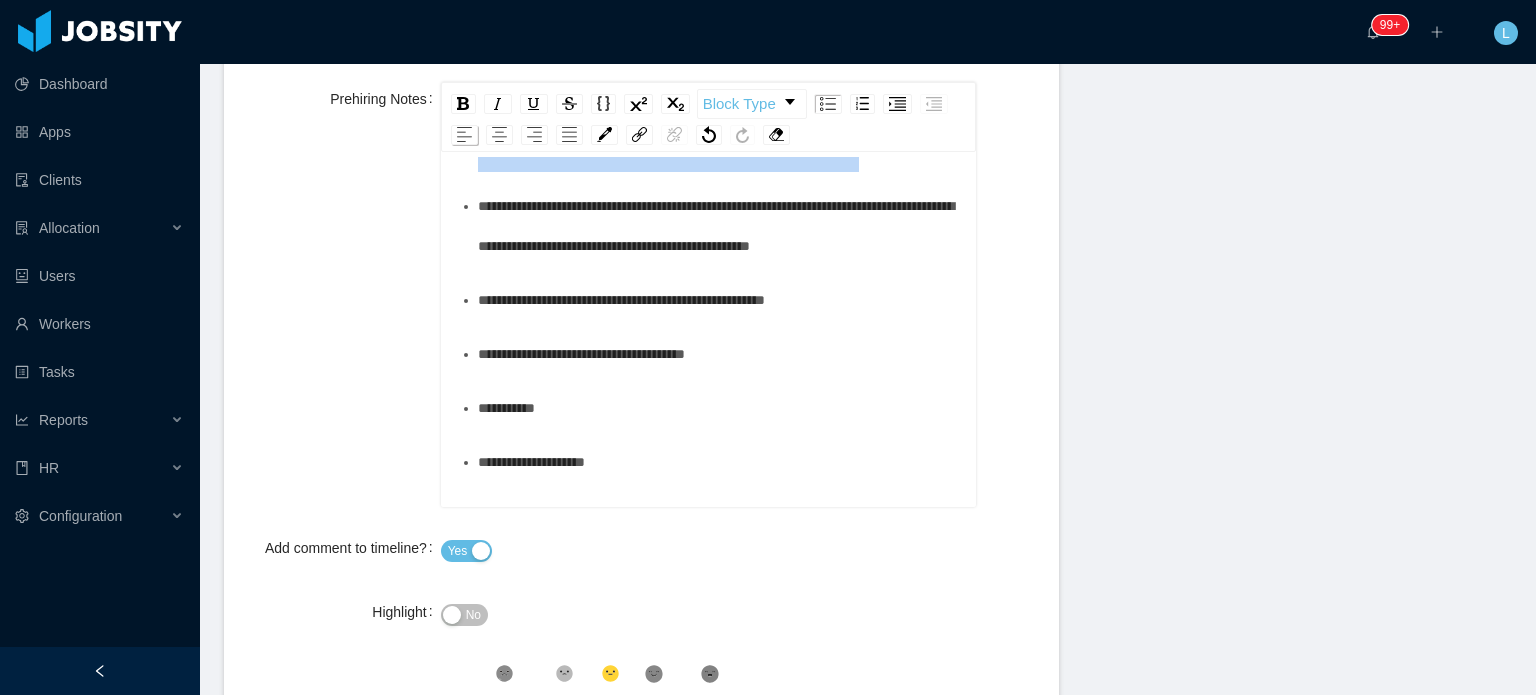 drag, startPoint x: 450, startPoint y: 99, endPoint x: 468, endPoint y: 127, distance: 33.286633 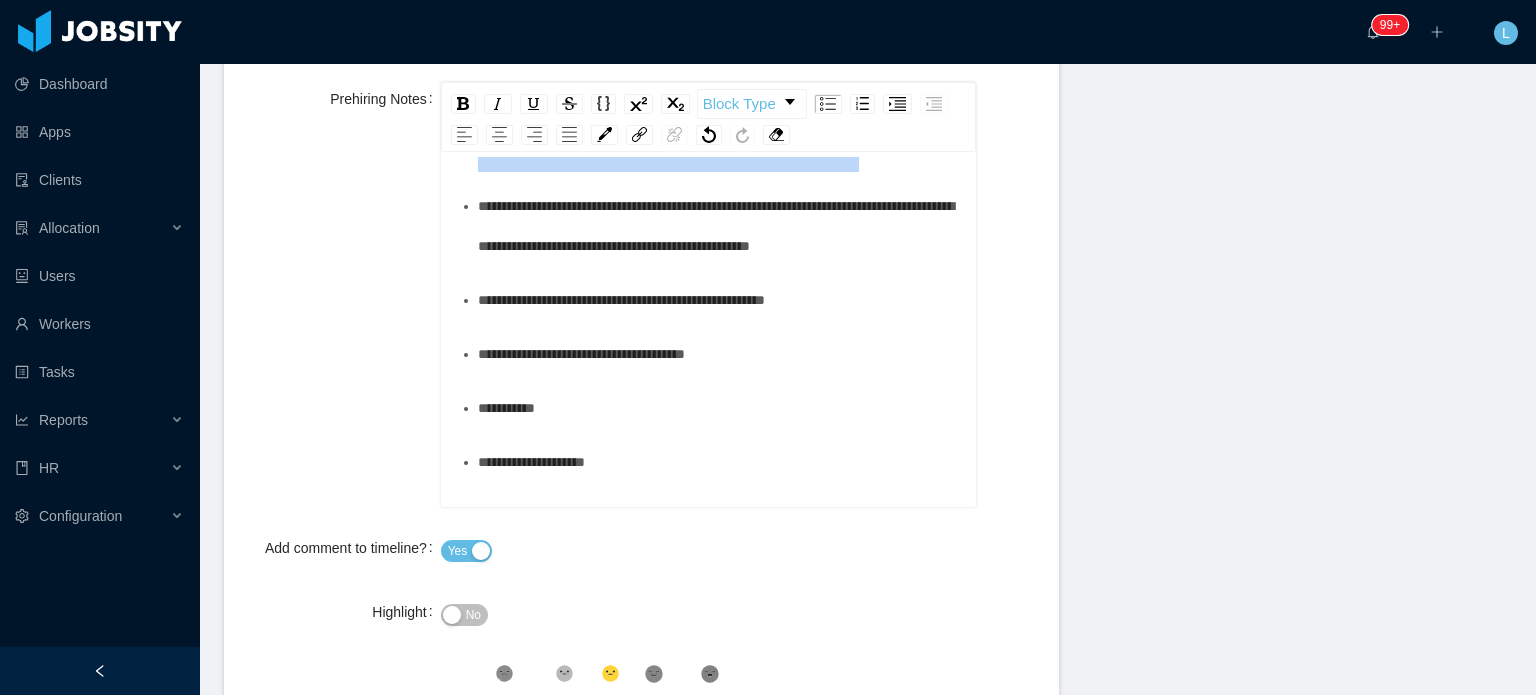 click on "**********" at bounding box center [666, 152] 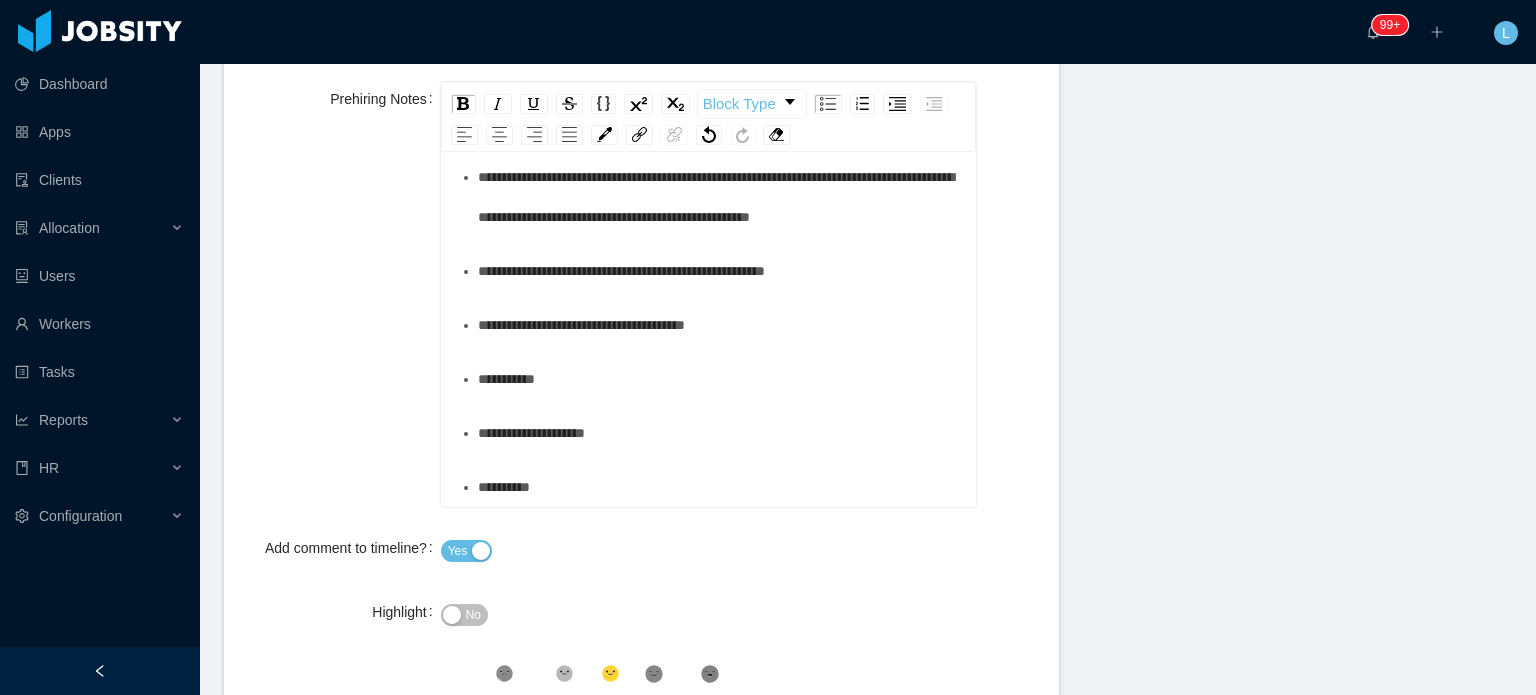 scroll, scrollTop: 1132, scrollLeft: 0, axis: vertical 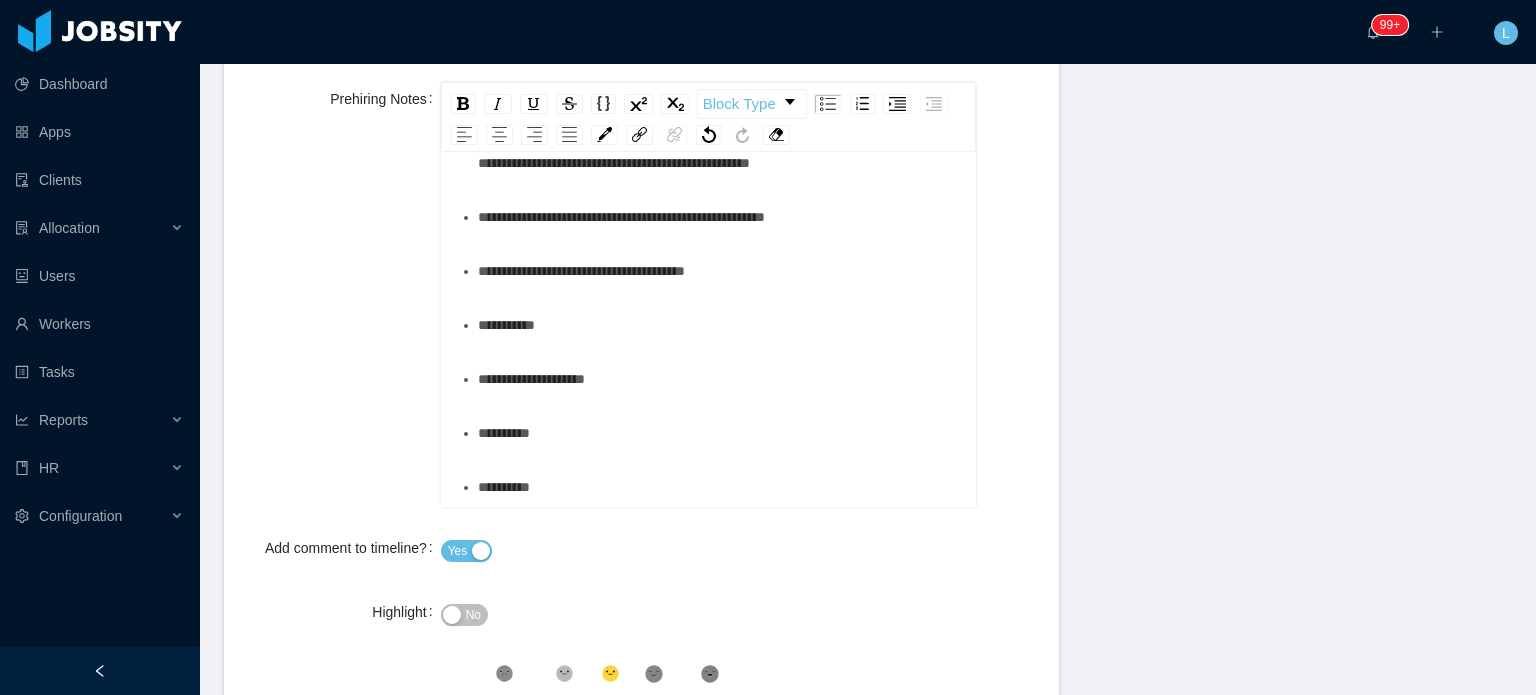 click on "*********" at bounding box center (719, 487) 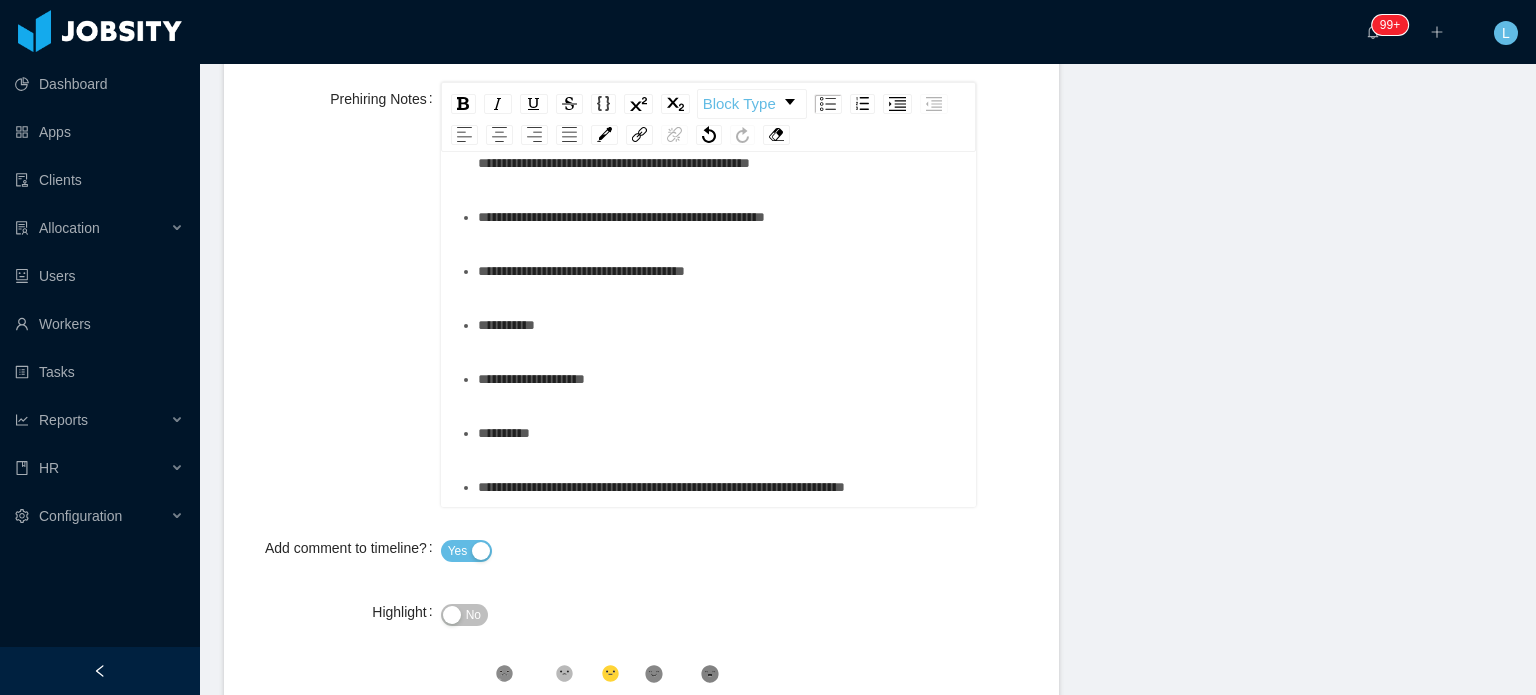 scroll, scrollTop: 1216, scrollLeft: 0, axis: vertical 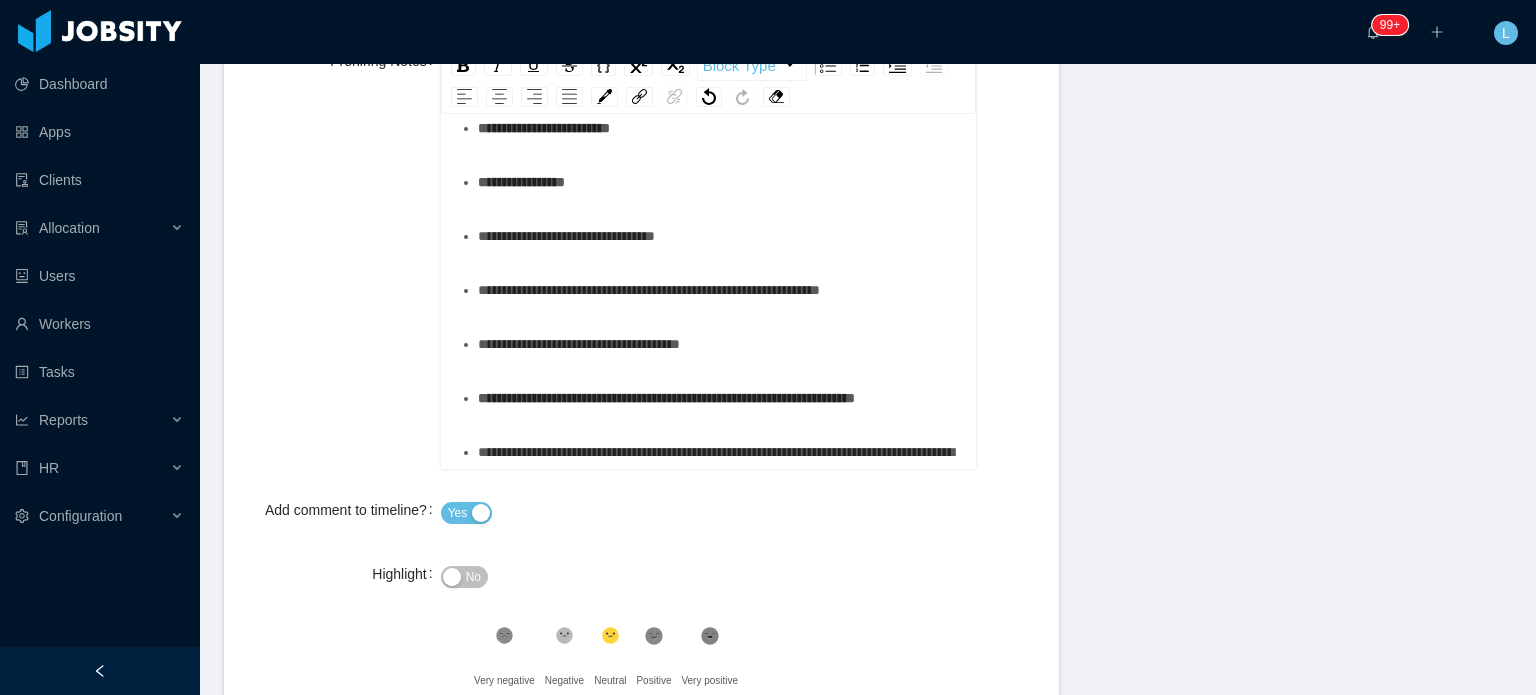 click on "**********" at bounding box center [719, 128] 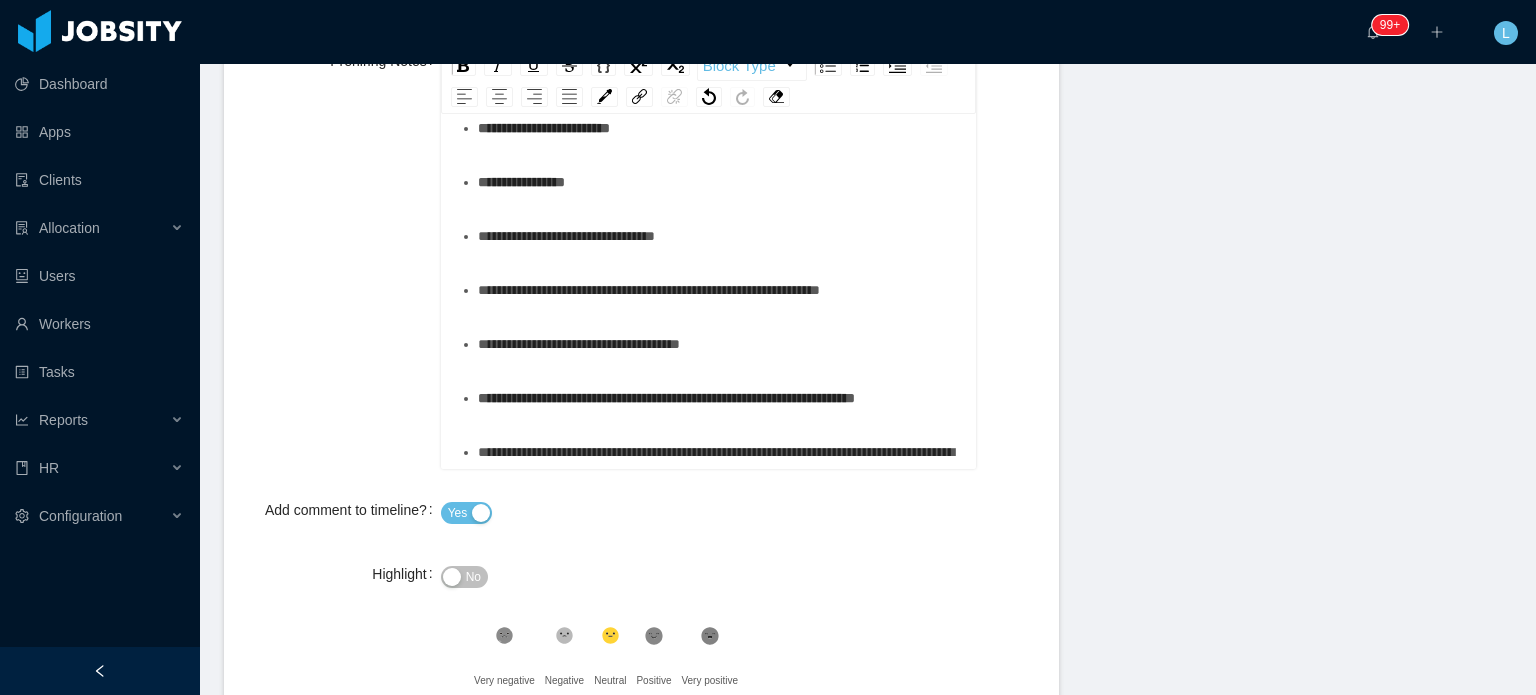 click on "**********" at bounding box center (719, 128) 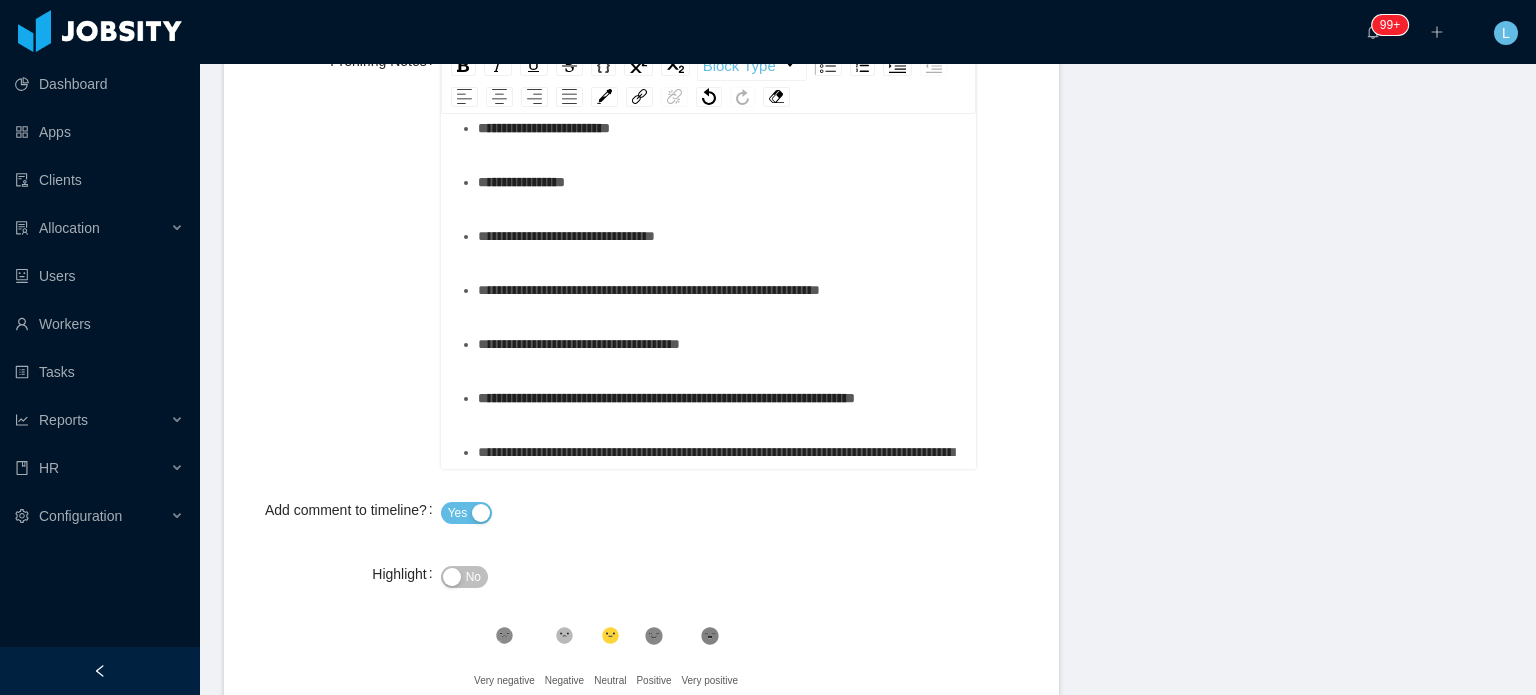 click on "**********" at bounding box center (719, 74) 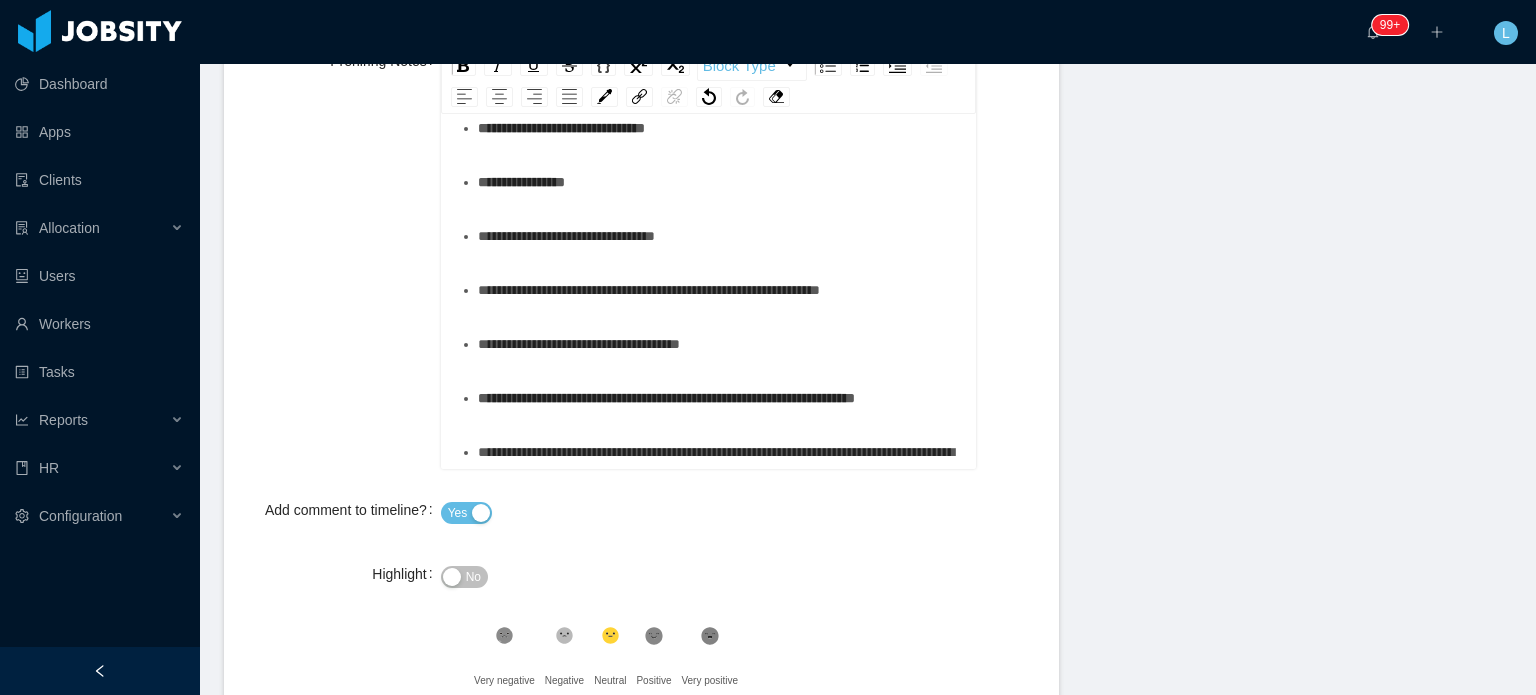 click on "**********" at bounding box center (719, 182) 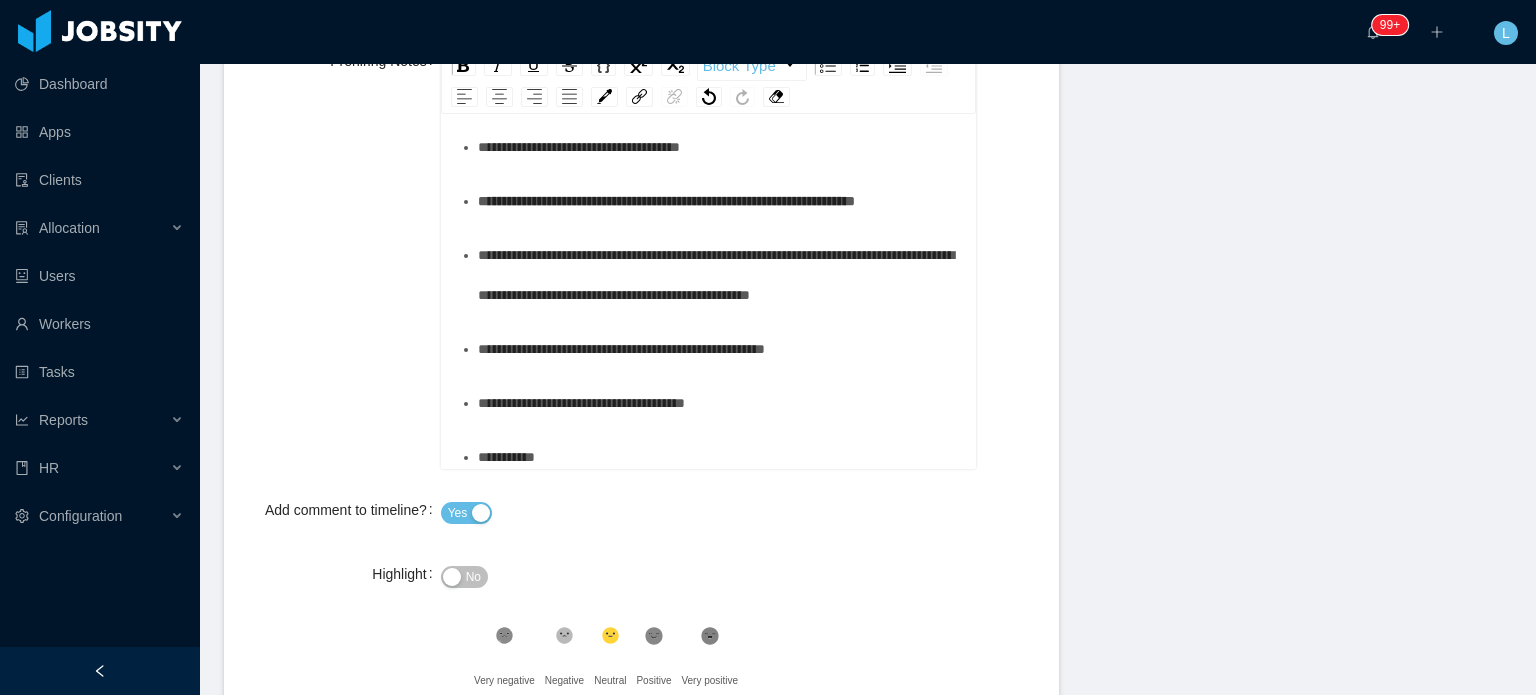 scroll, scrollTop: 700, scrollLeft: 0, axis: vertical 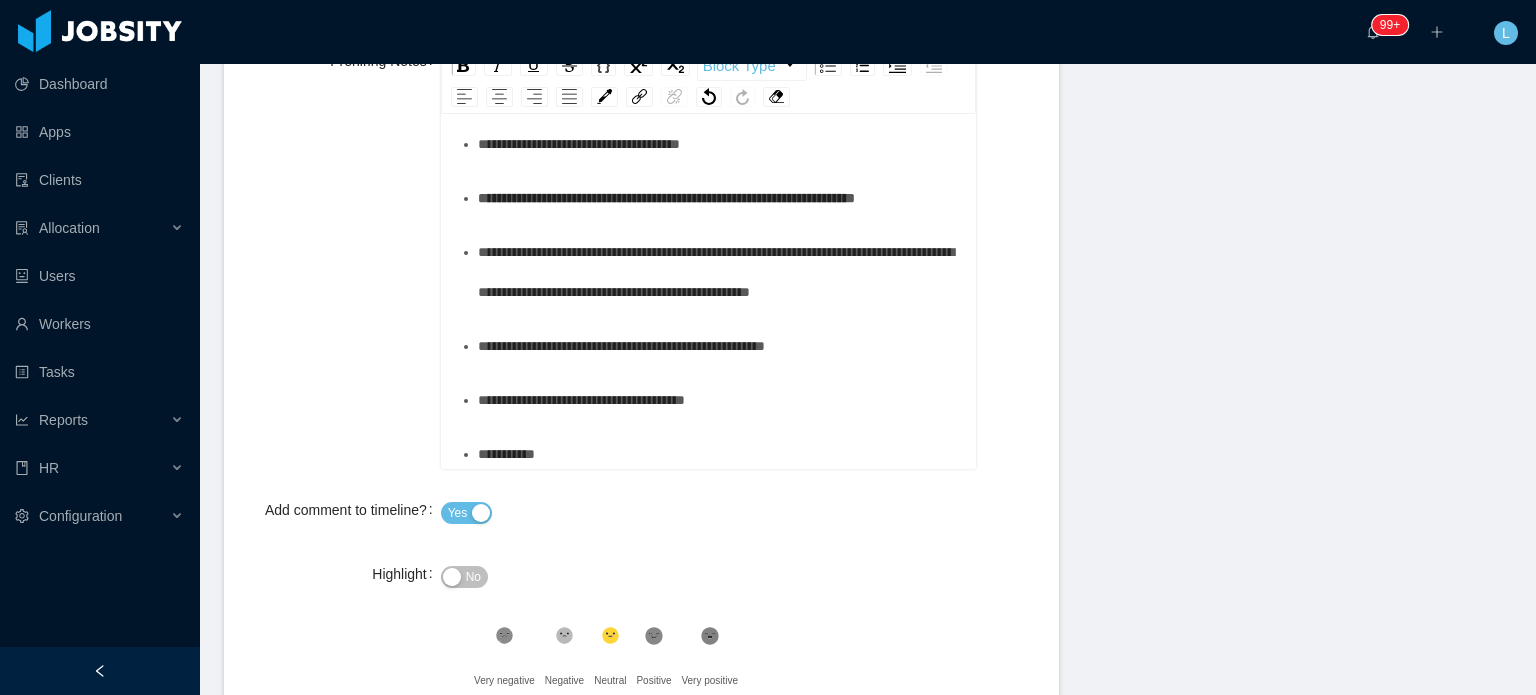 click on "**********" at bounding box center (719, 198) 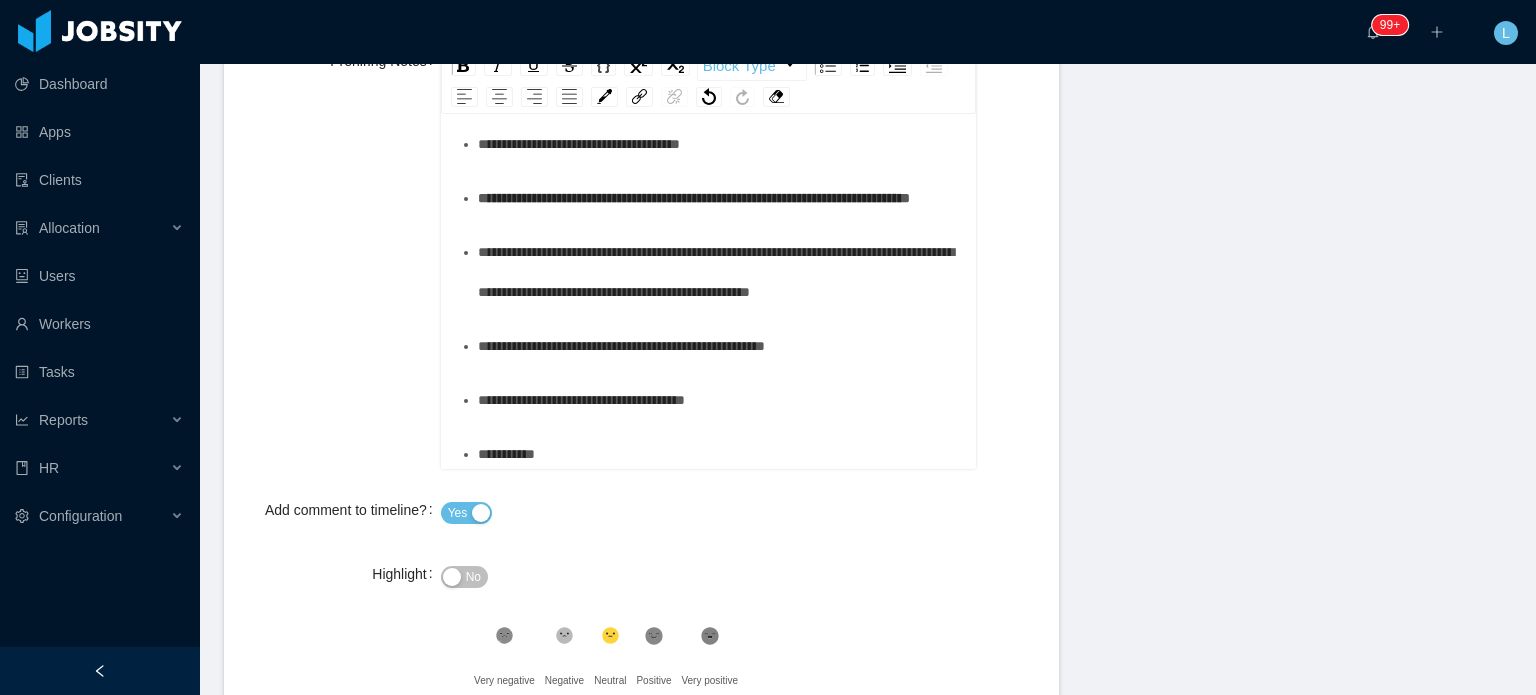 click on "**********" at bounding box center (694, 198) 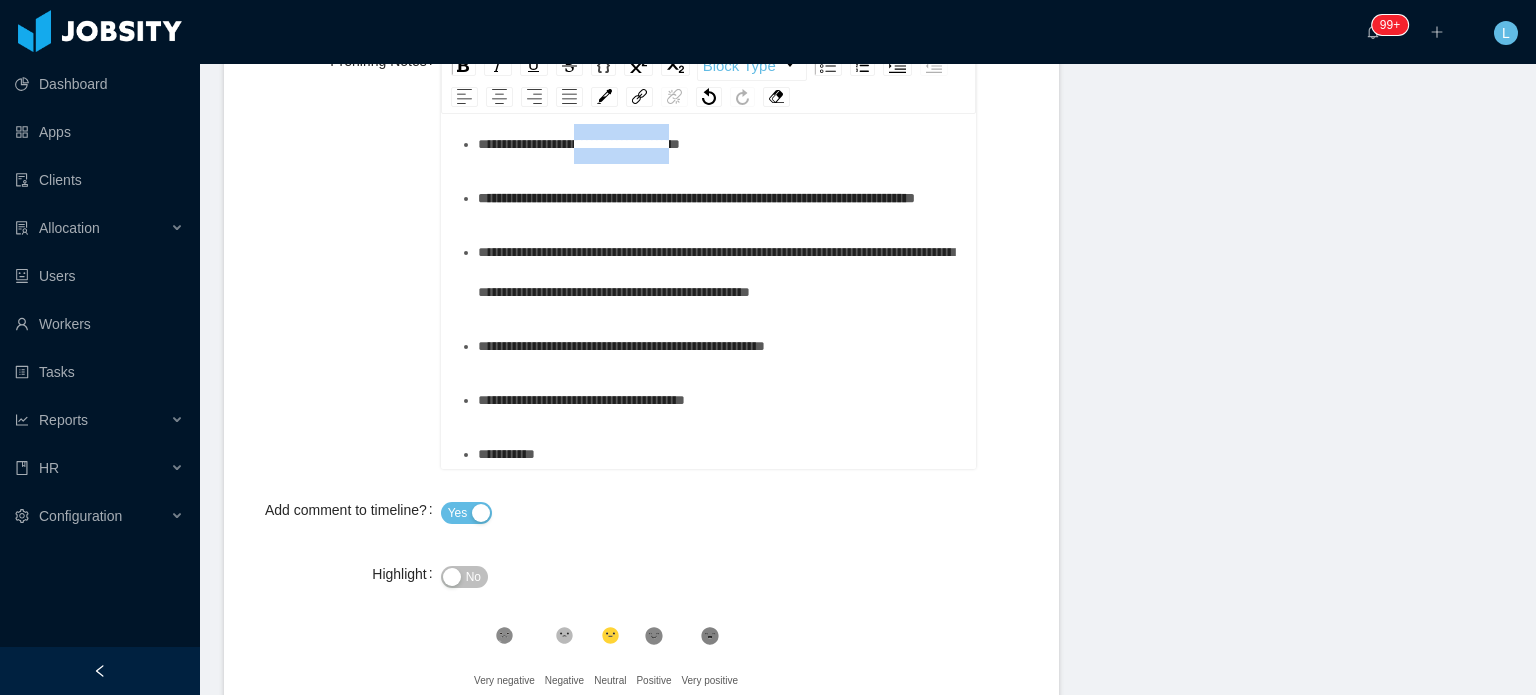drag, startPoint x: 735, startPoint y: 296, endPoint x: 599, endPoint y: 291, distance: 136.09187 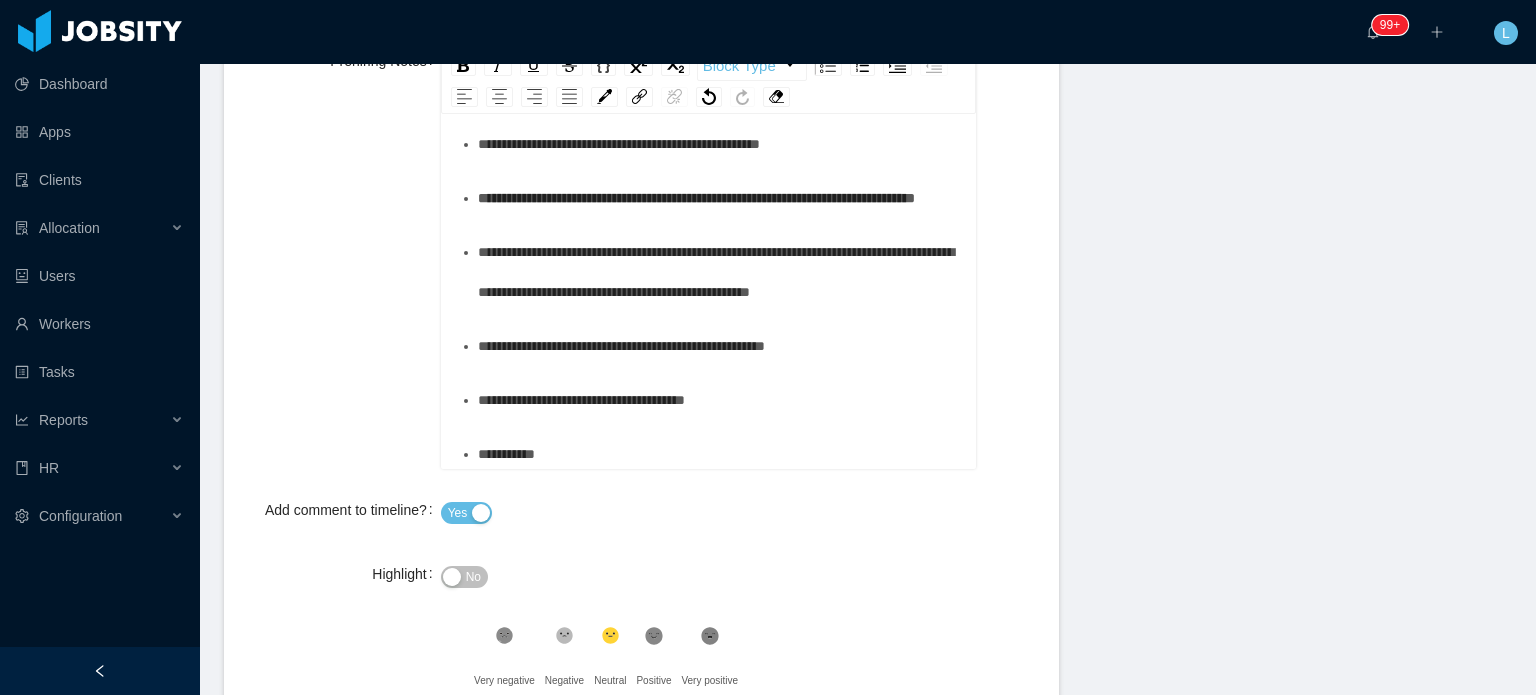 click on "**********" at bounding box center [719, 198] 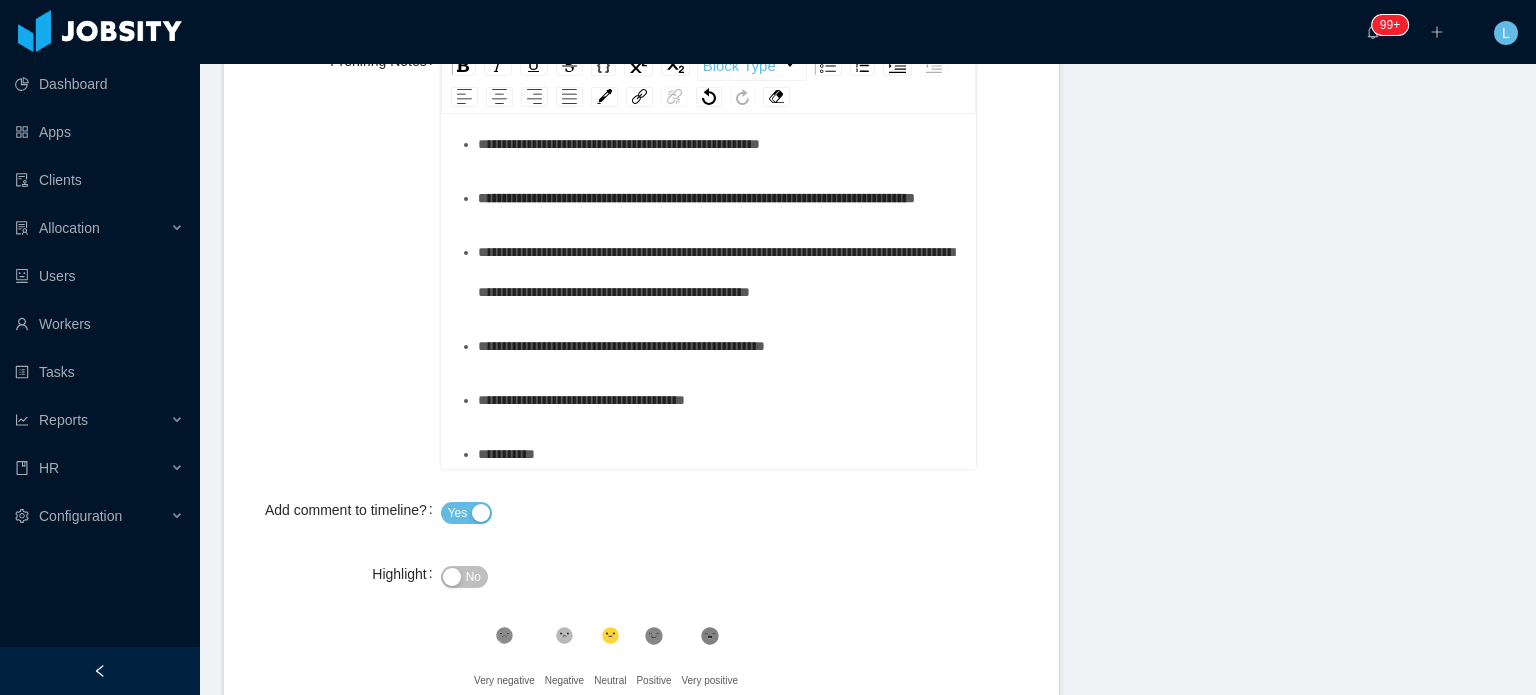 click on "**********" at bounding box center [719, 198] 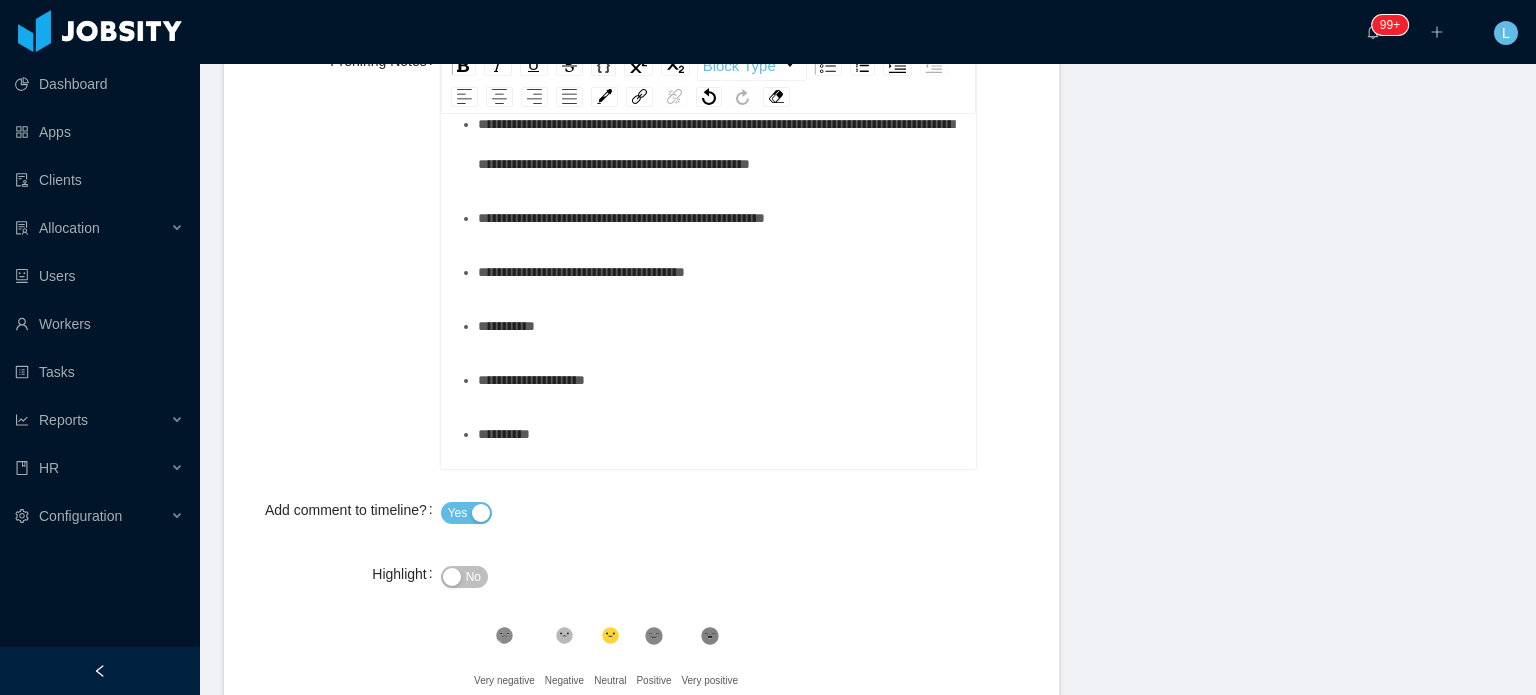 scroll, scrollTop: 900, scrollLeft: 0, axis: vertical 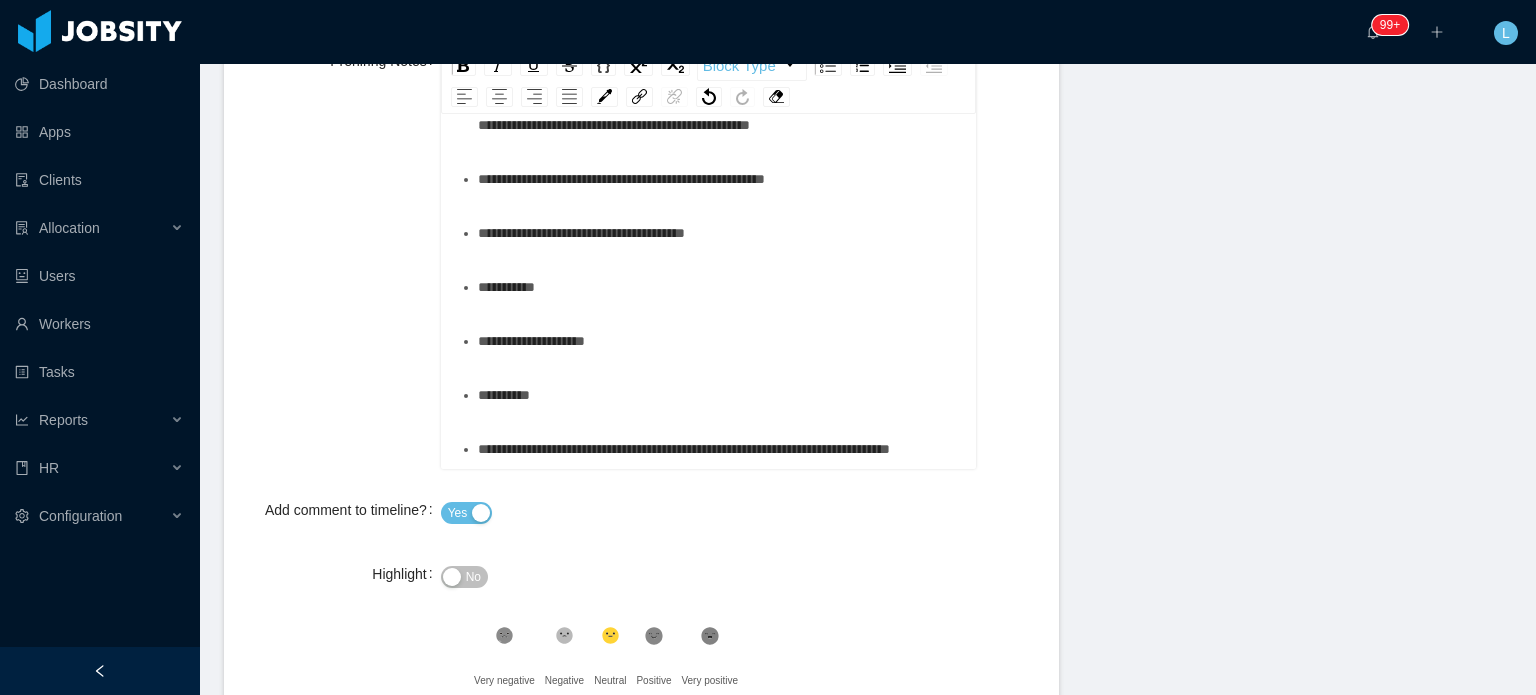 click on "**********" at bounding box center (719, 105) 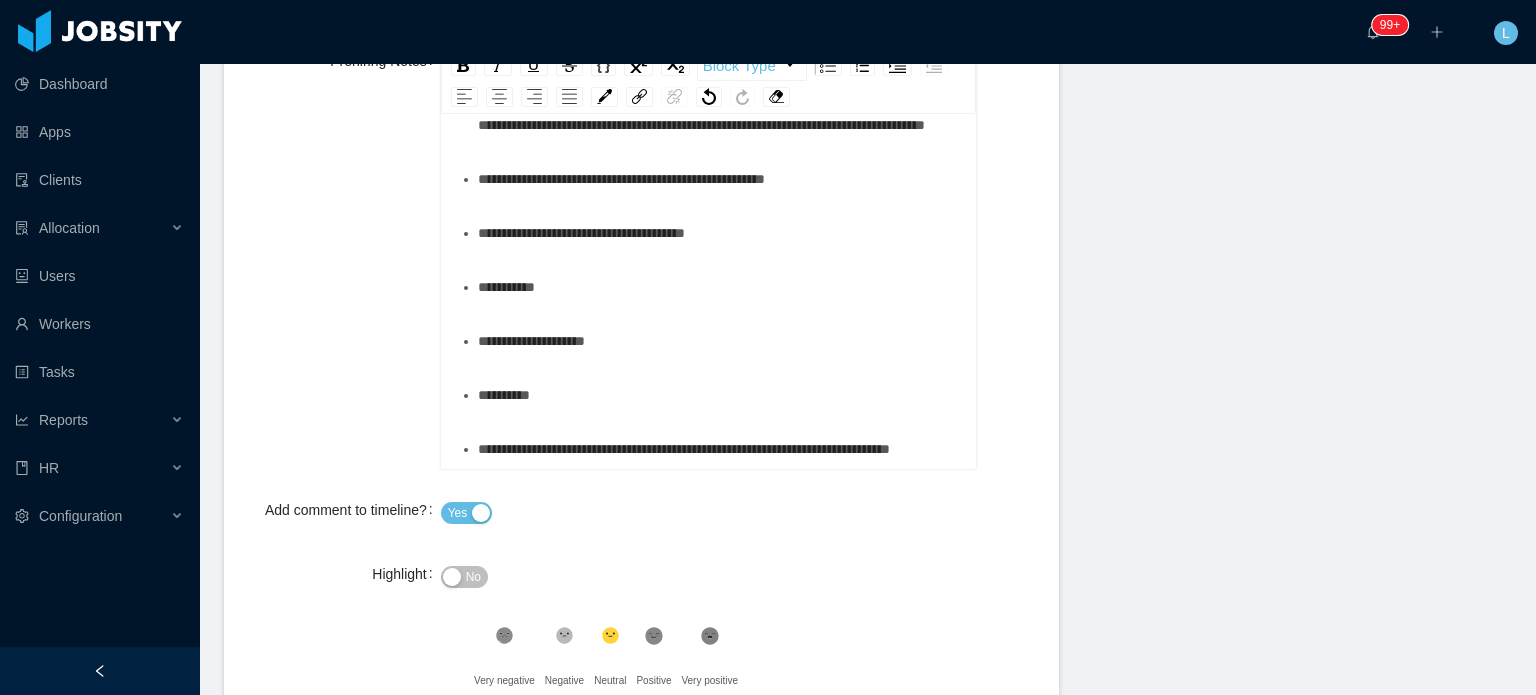 click on "**********" at bounding box center (719, 179) 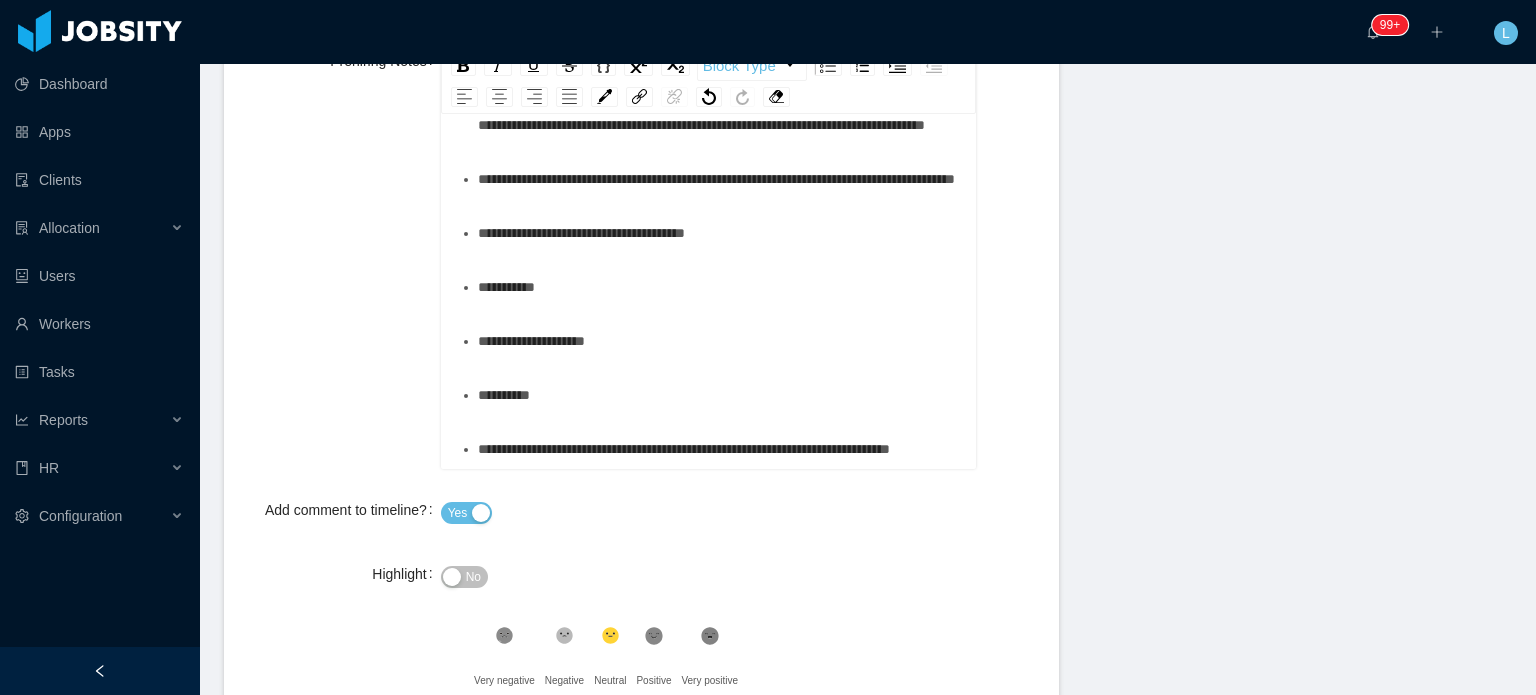 scroll, scrollTop: 1106, scrollLeft: 0, axis: vertical 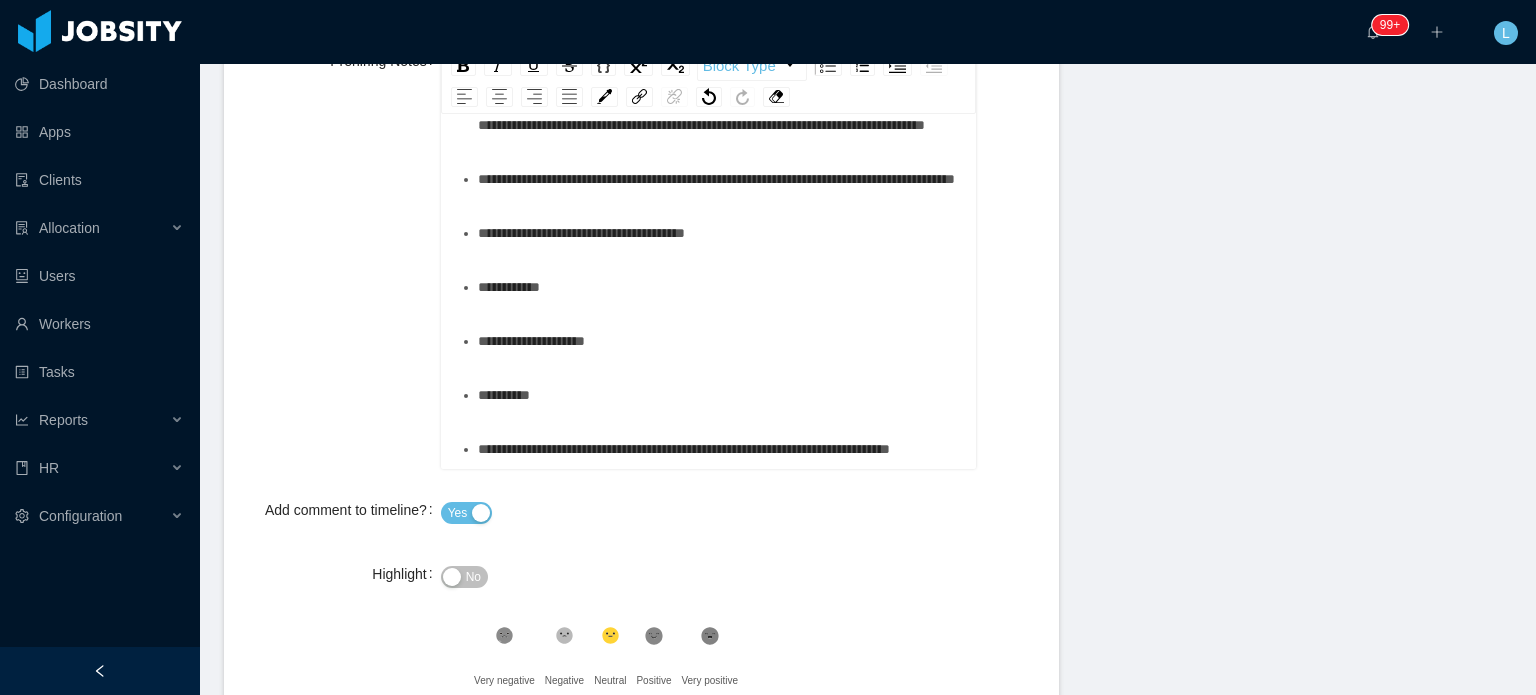 click on "**********" at bounding box center [719, 341] 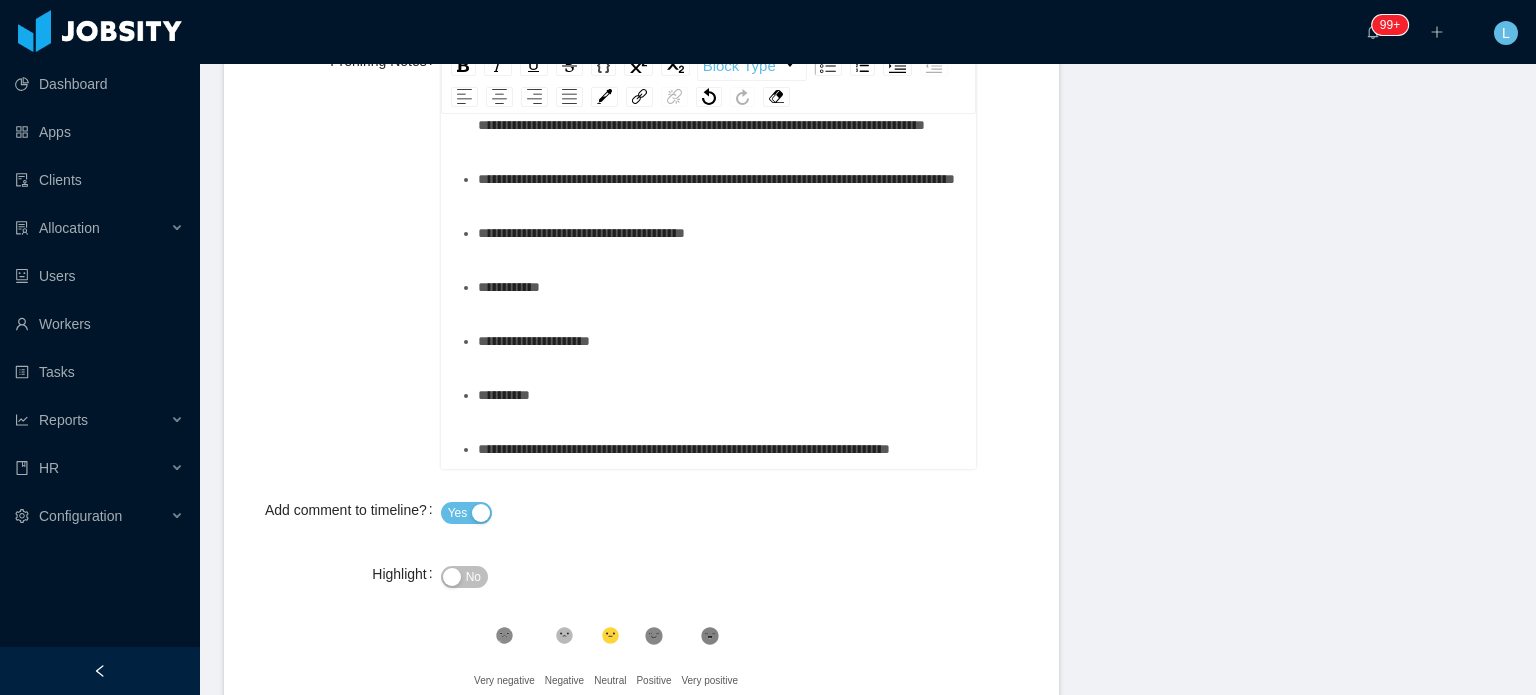 click on "**********" at bounding box center [719, 395] 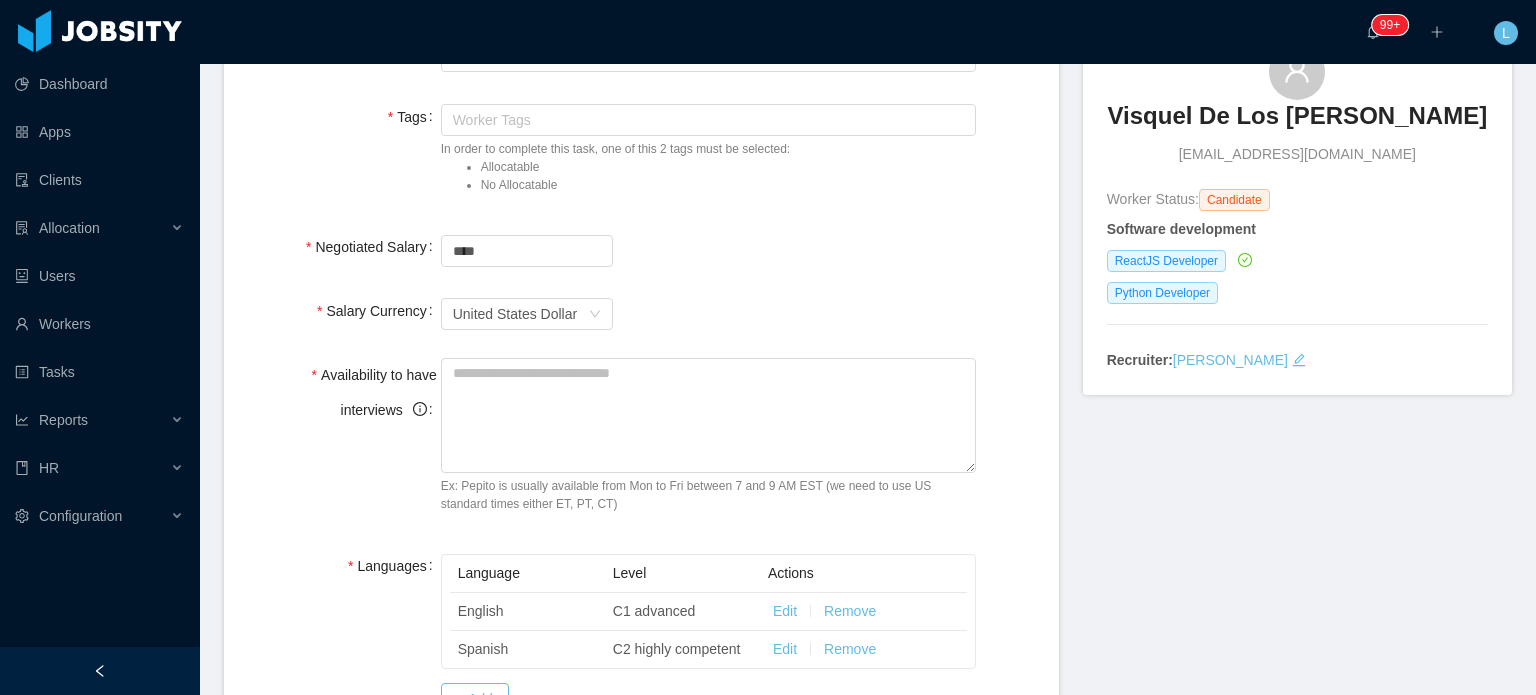 scroll, scrollTop: 186, scrollLeft: 0, axis: vertical 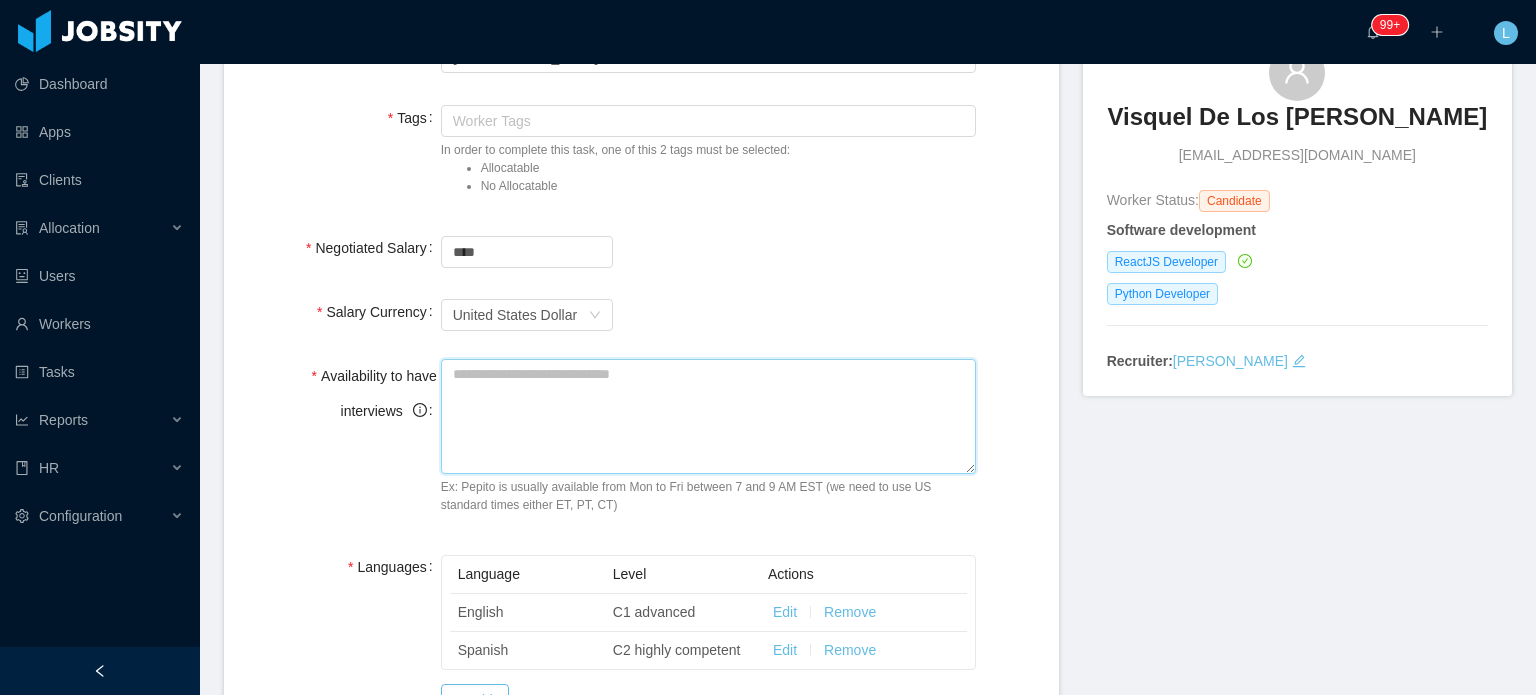 click on "Availability to have interviews" at bounding box center [708, 416] 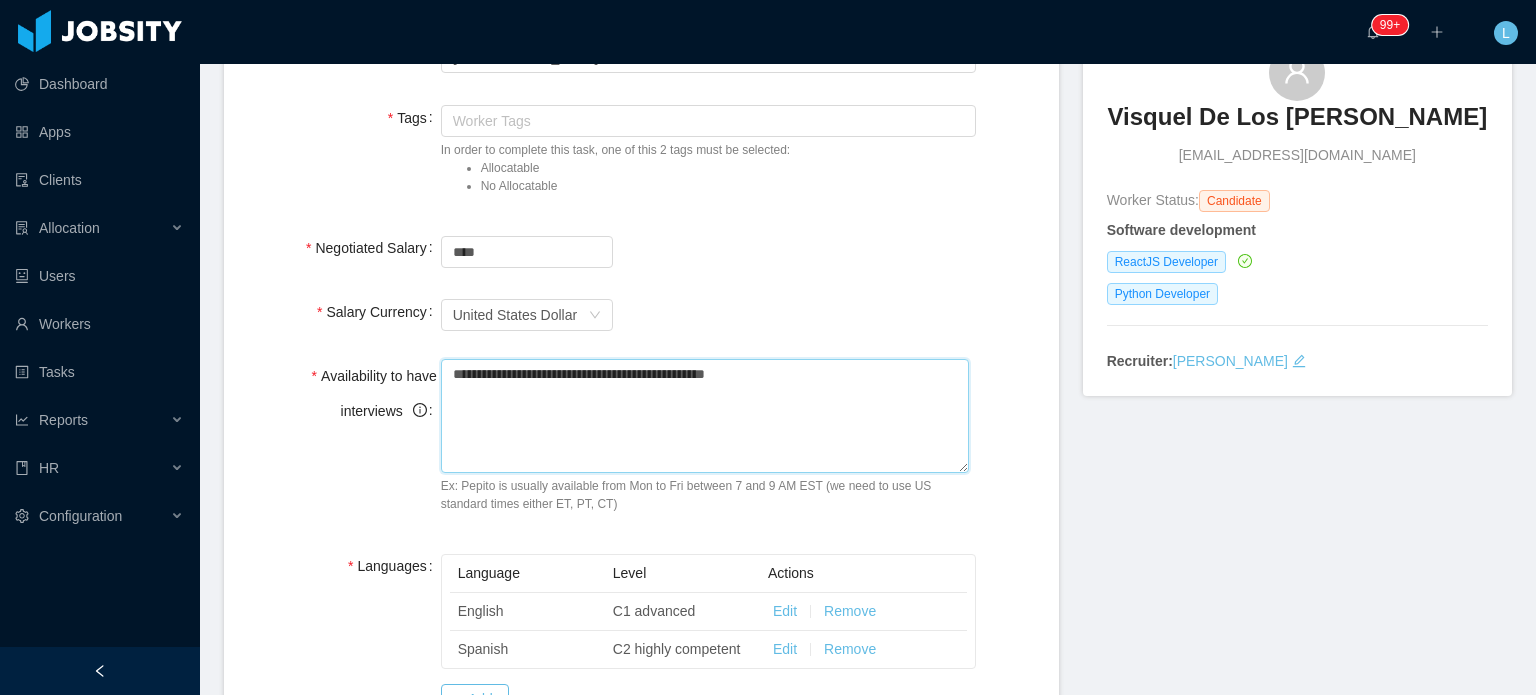 click on "**********" at bounding box center (705, 416) 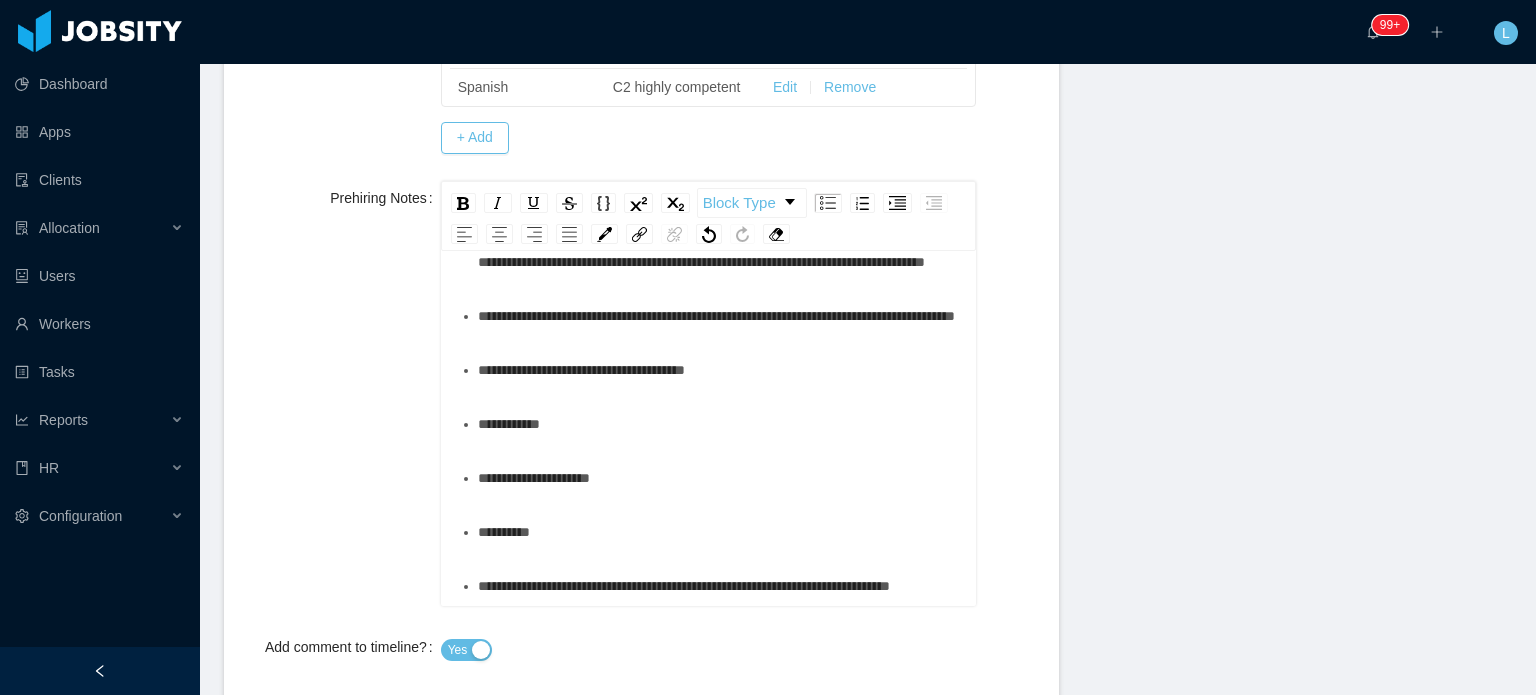 scroll, scrollTop: 786, scrollLeft: 0, axis: vertical 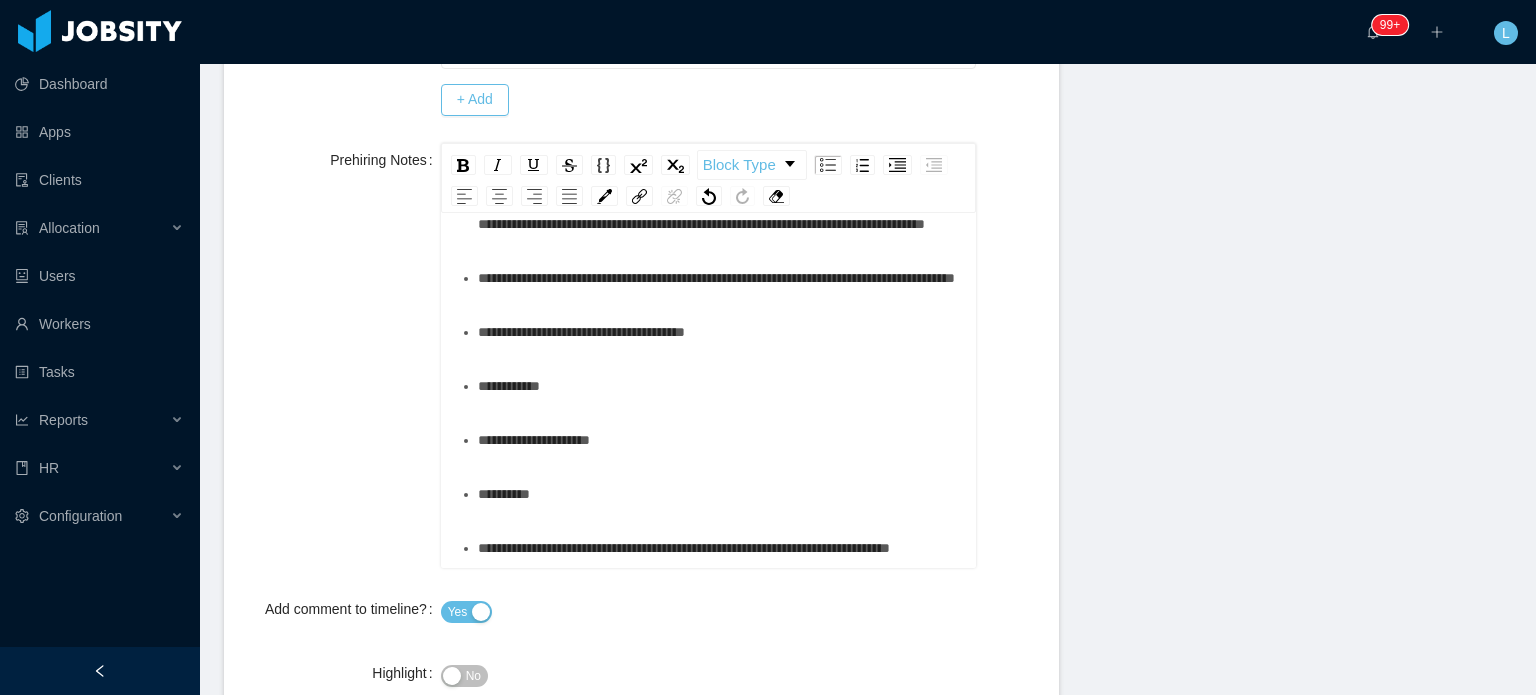 click on "**********" at bounding box center (719, 494) 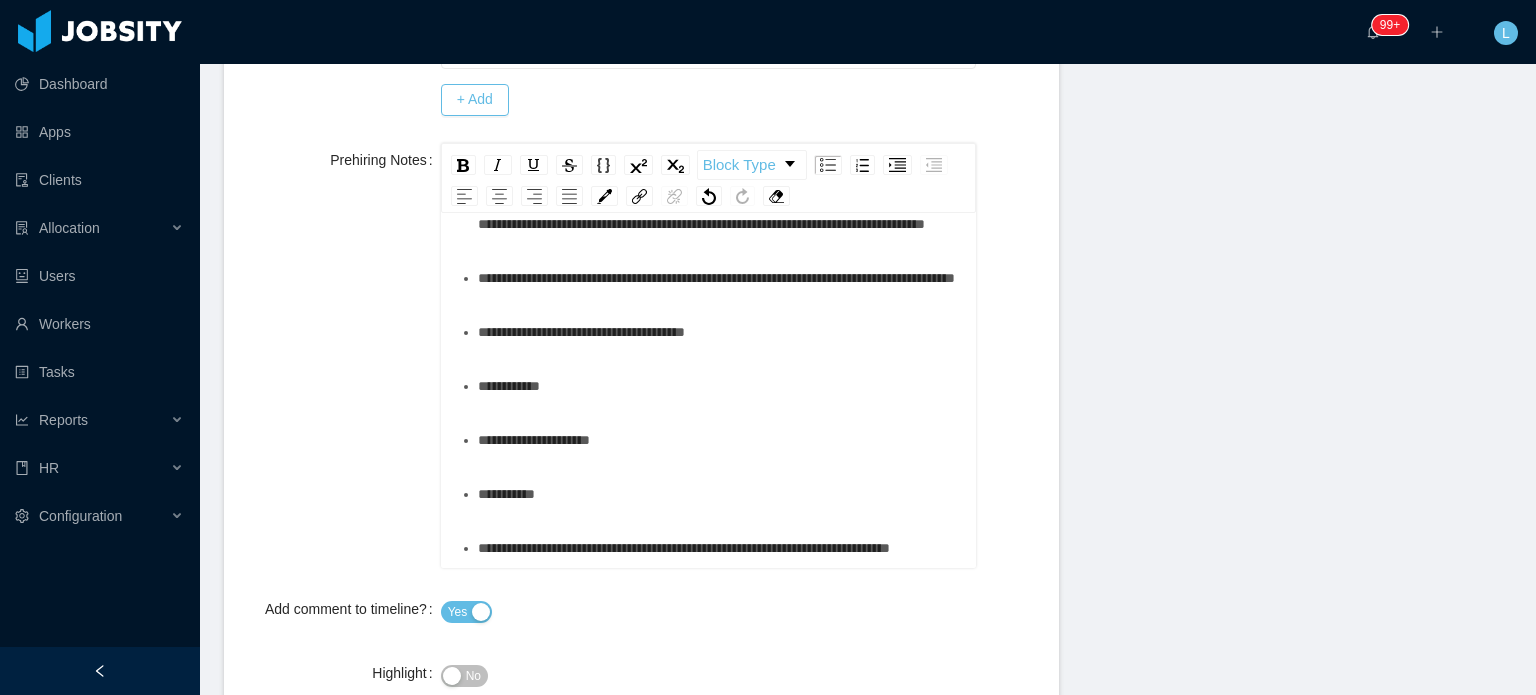 click on "**********" at bounding box center [719, 494] 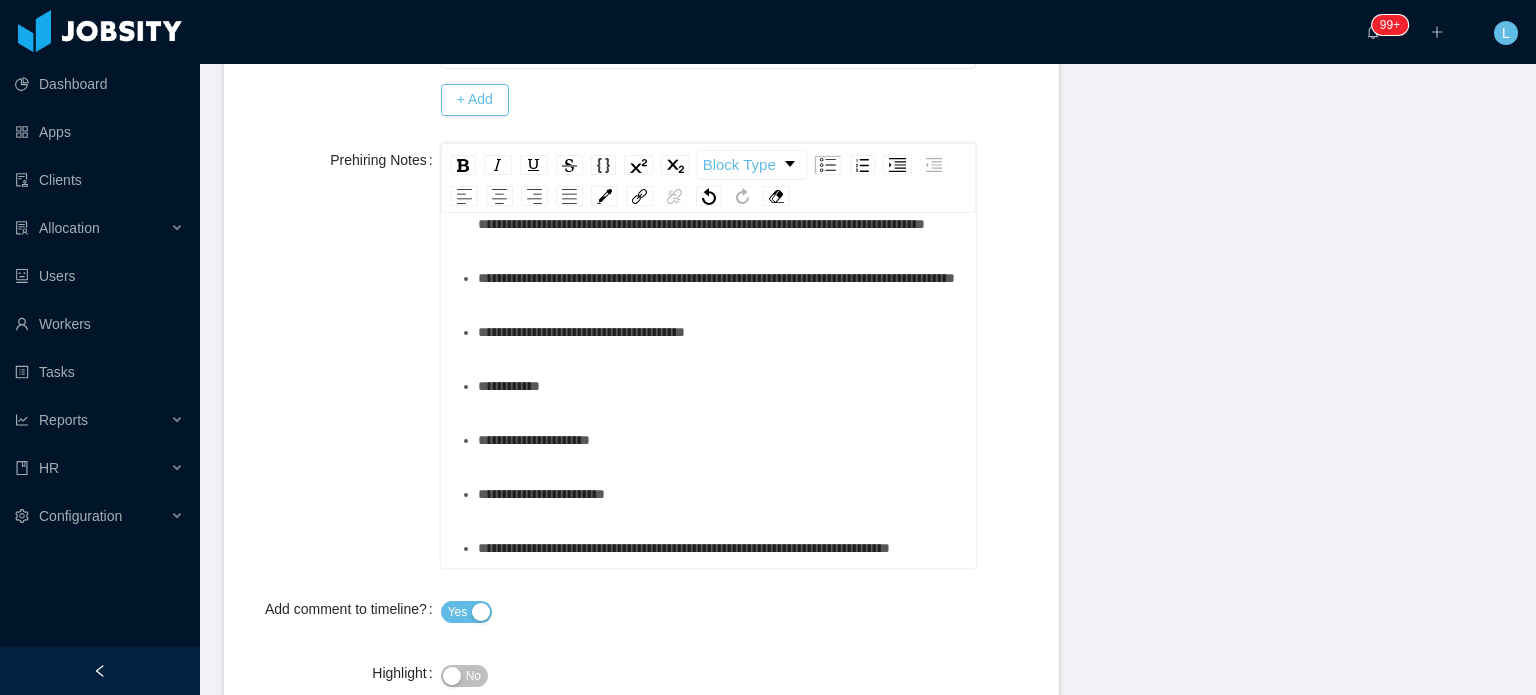 click on "**********" at bounding box center [541, 494] 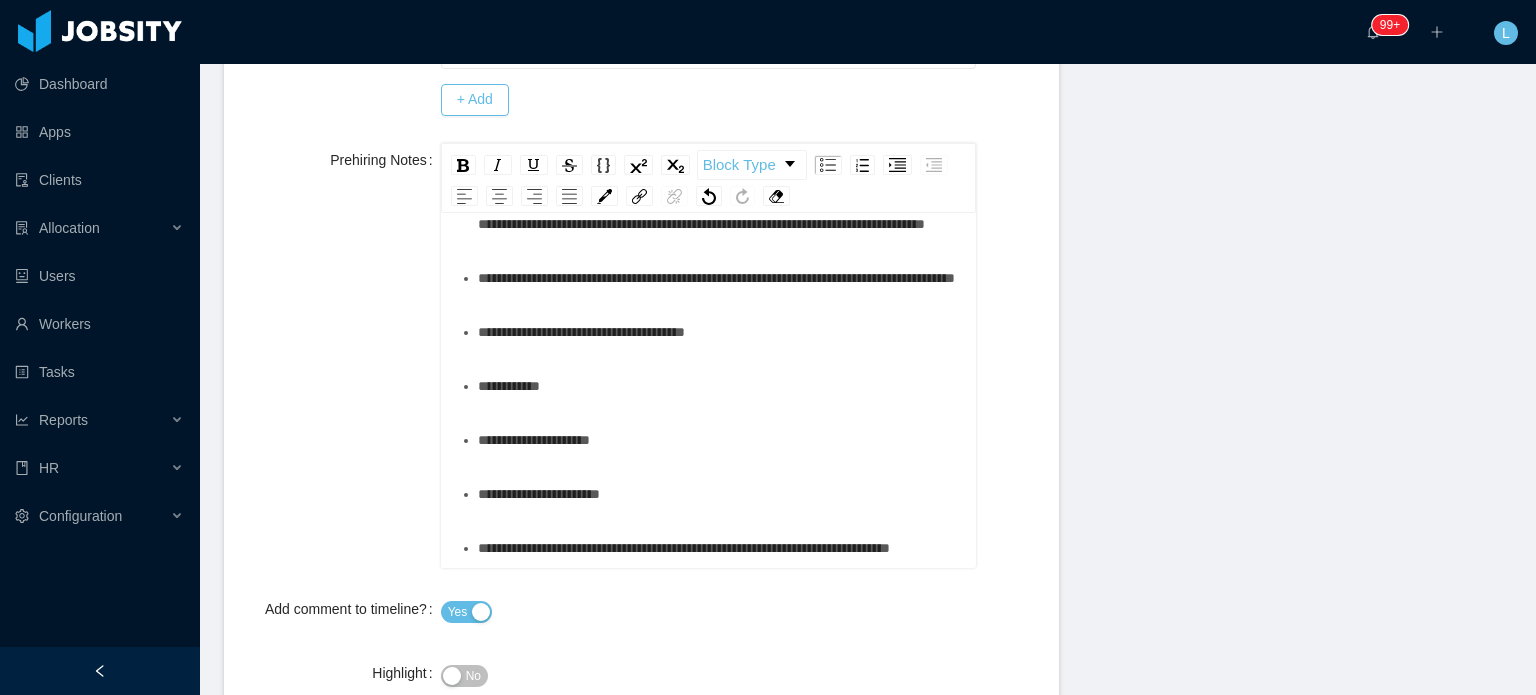 click on "**********" at bounding box center [539, 494] 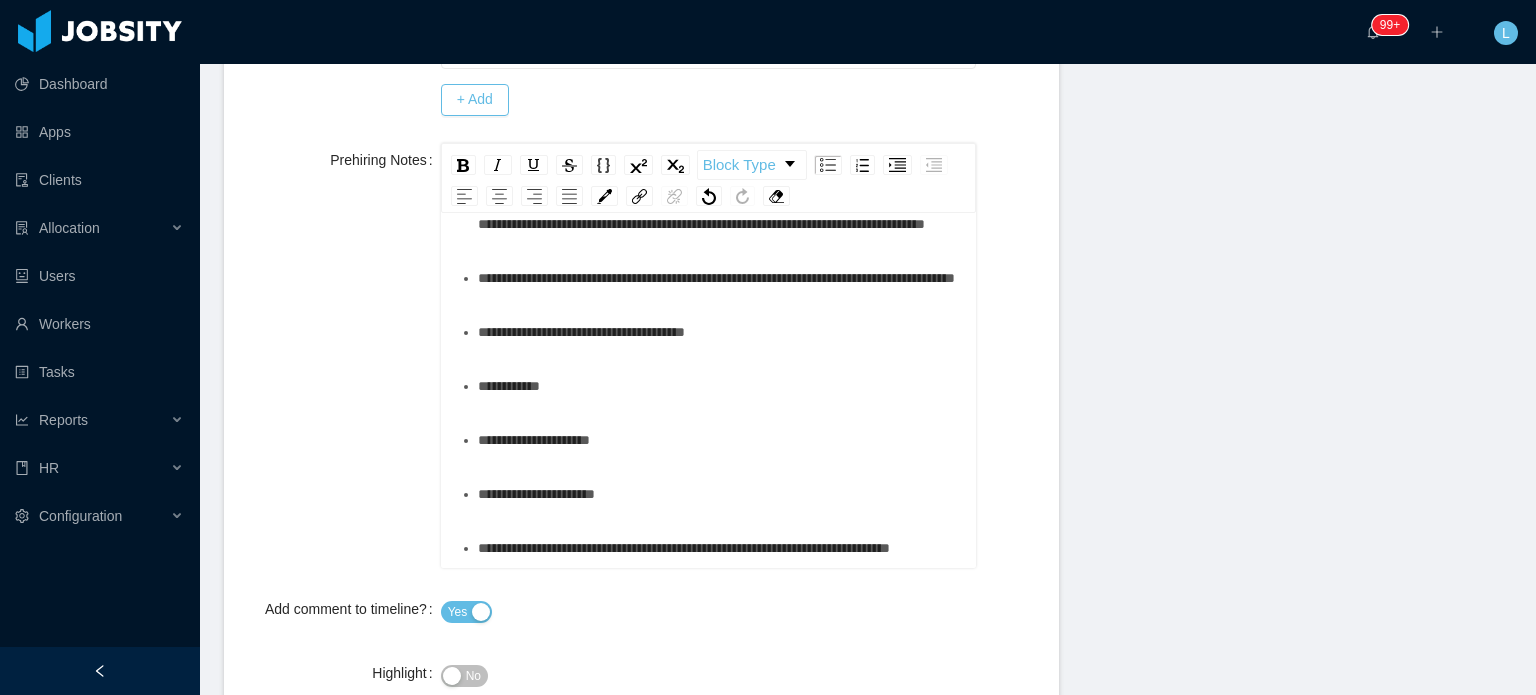 scroll, scrollTop: 1206, scrollLeft: 0, axis: vertical 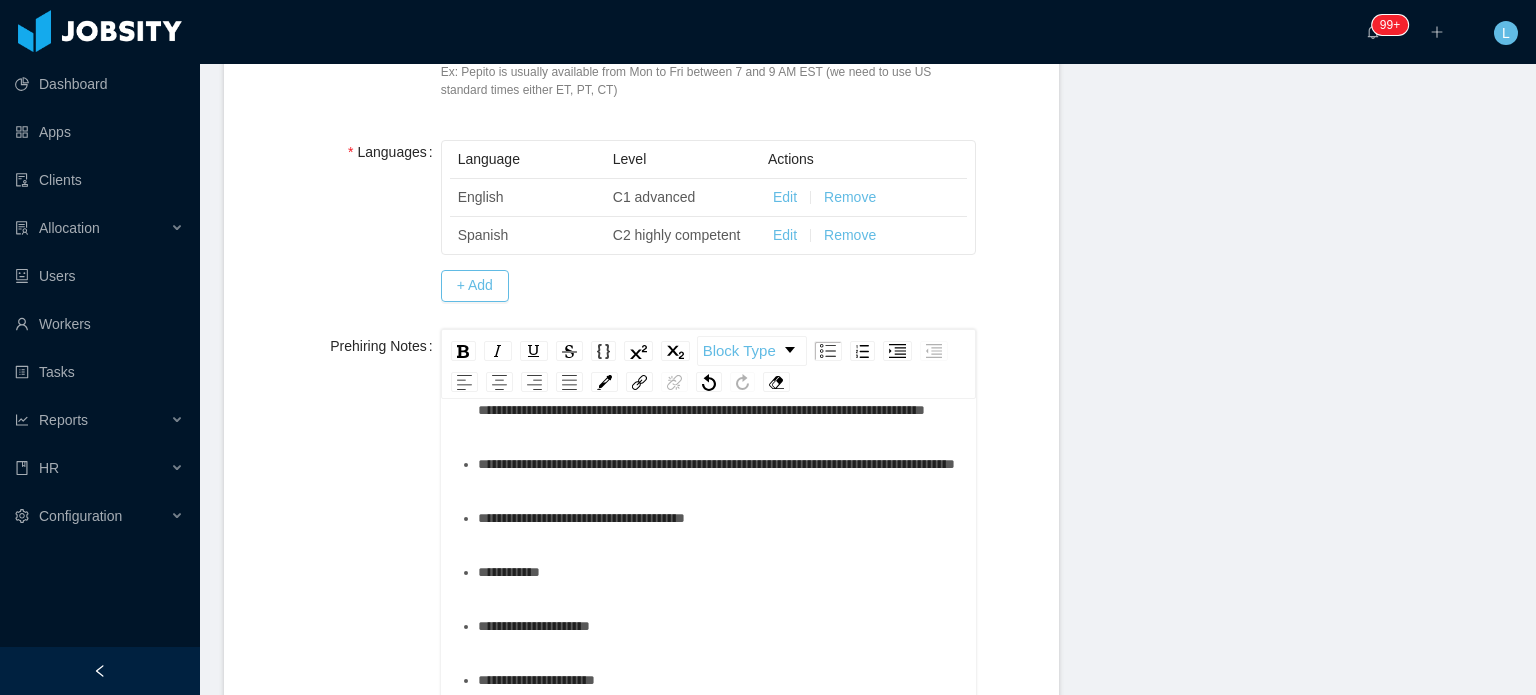 click on "**********" at bounding box center (719, 626) 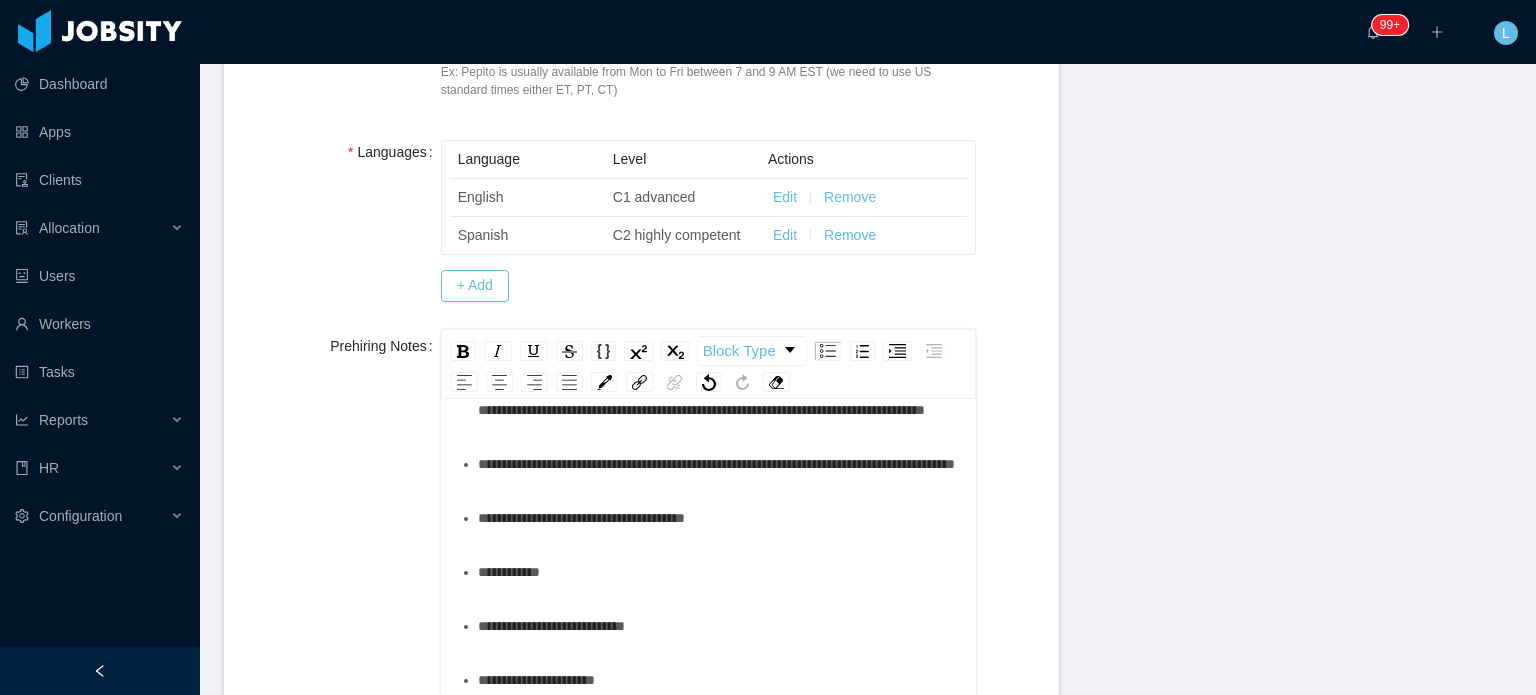 click on "*********" at bounding box center (719, 572) 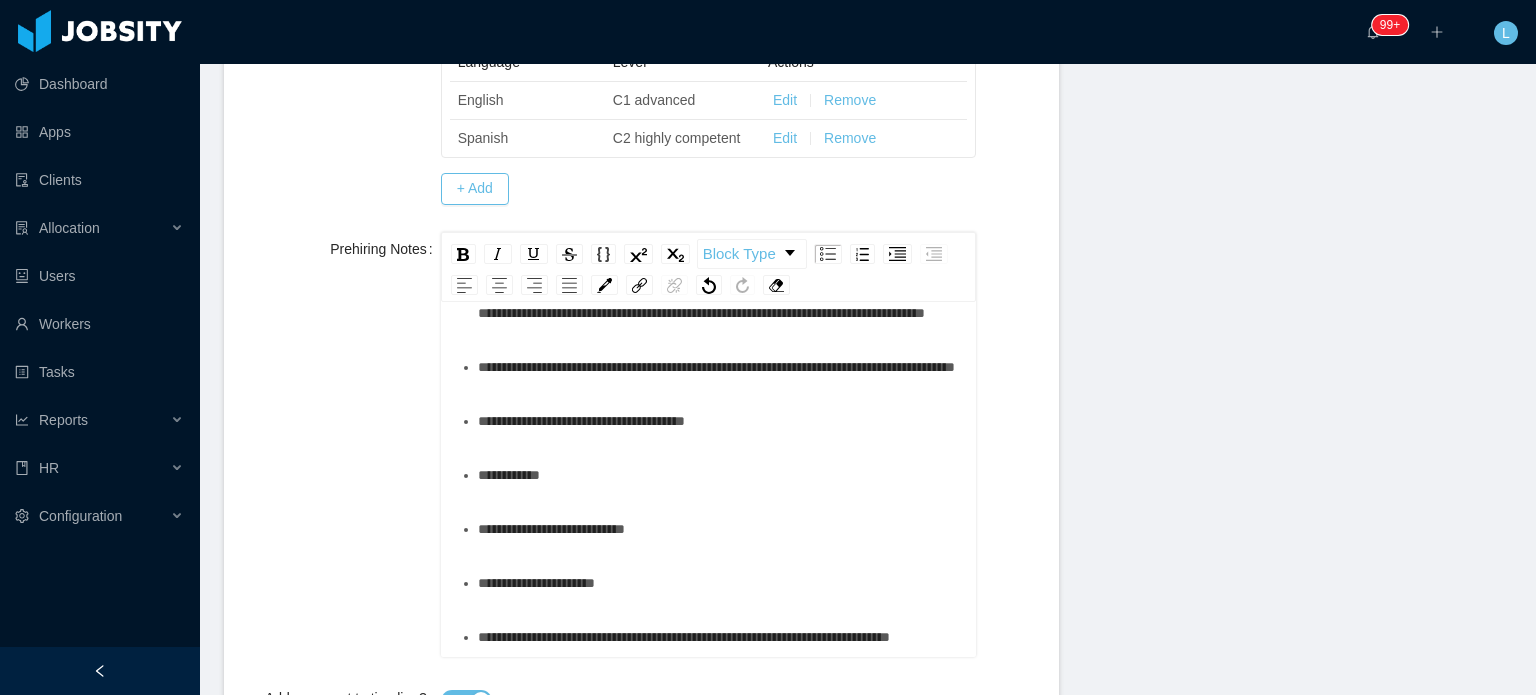 scroll, scrollTop: 700, scrollLeft: 0, axis: vertical 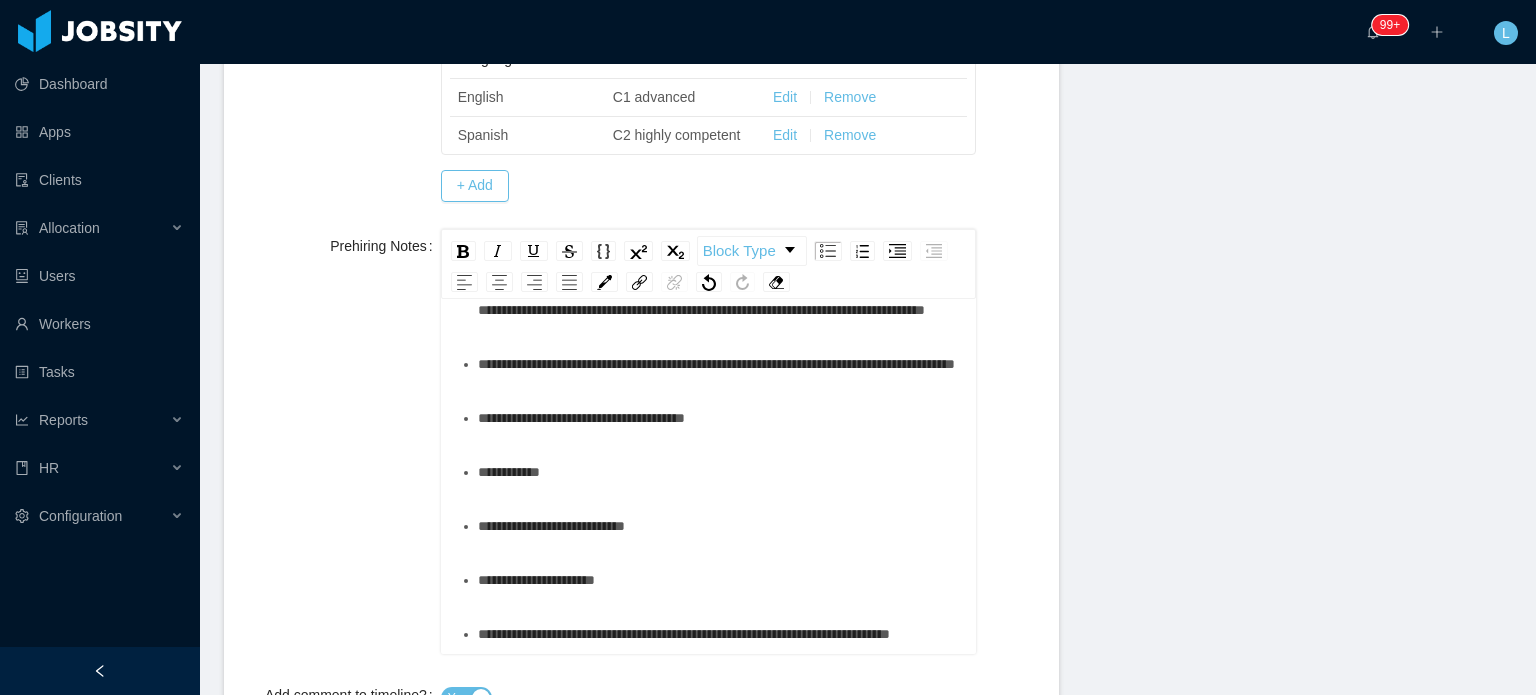 click on "**********" at bounding box center (536, 580) 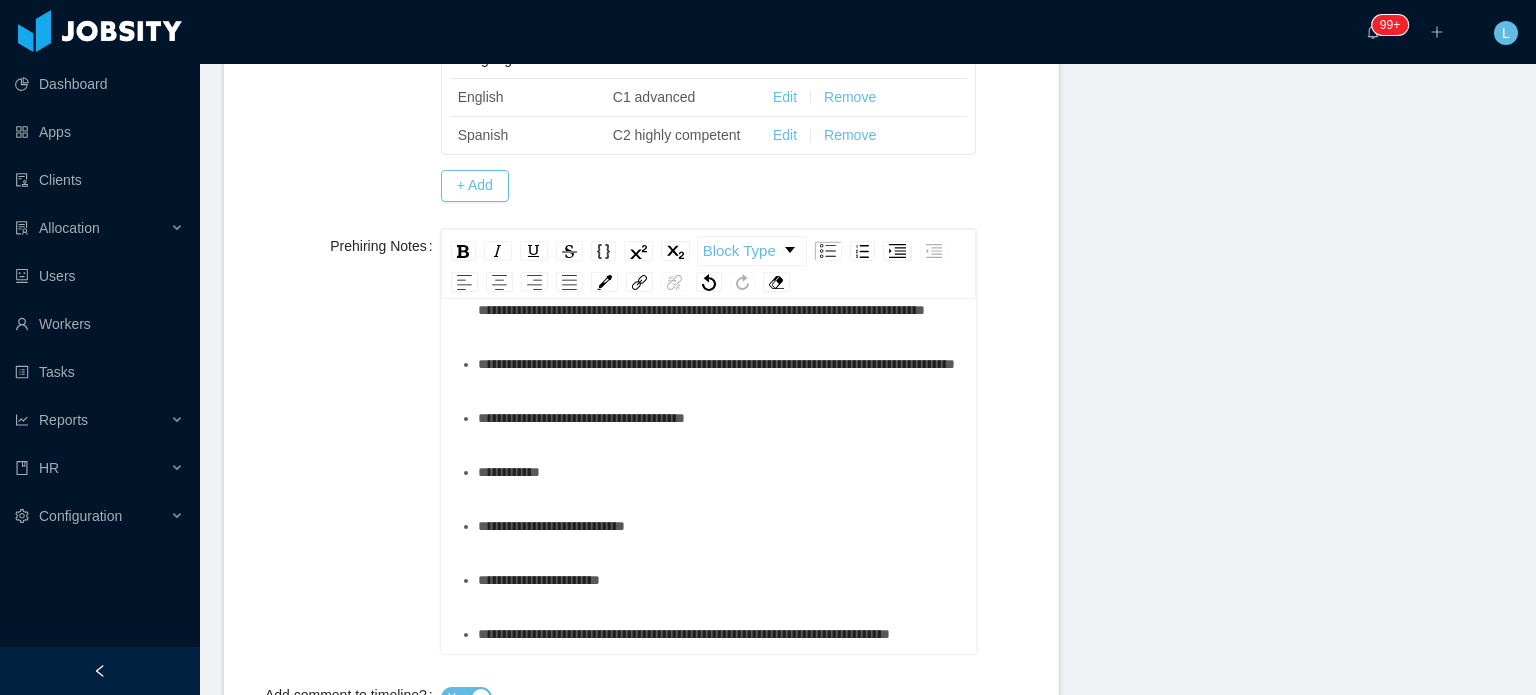 click on "*********" at bounding box center [719, 472] 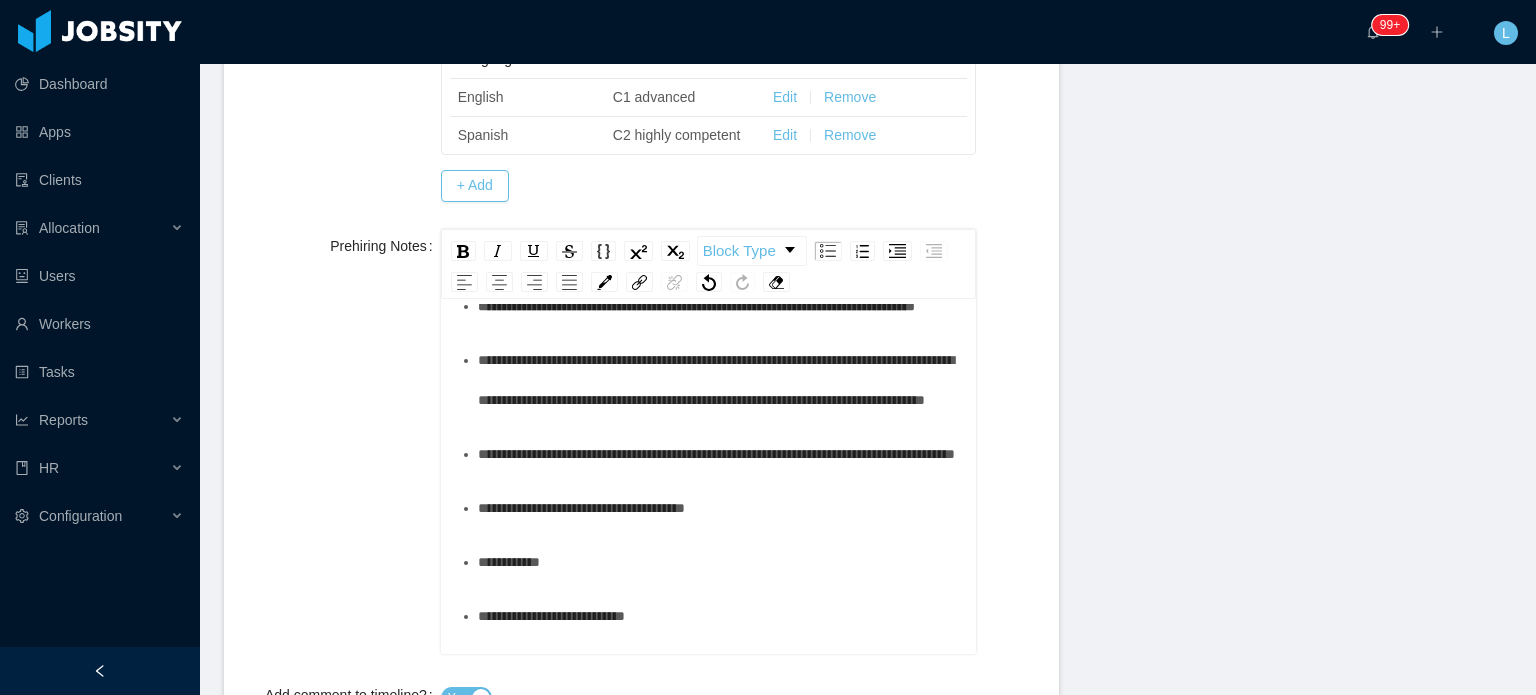 scroll, scrollTop: 1106, scrollLeft: 0, axis: vertical 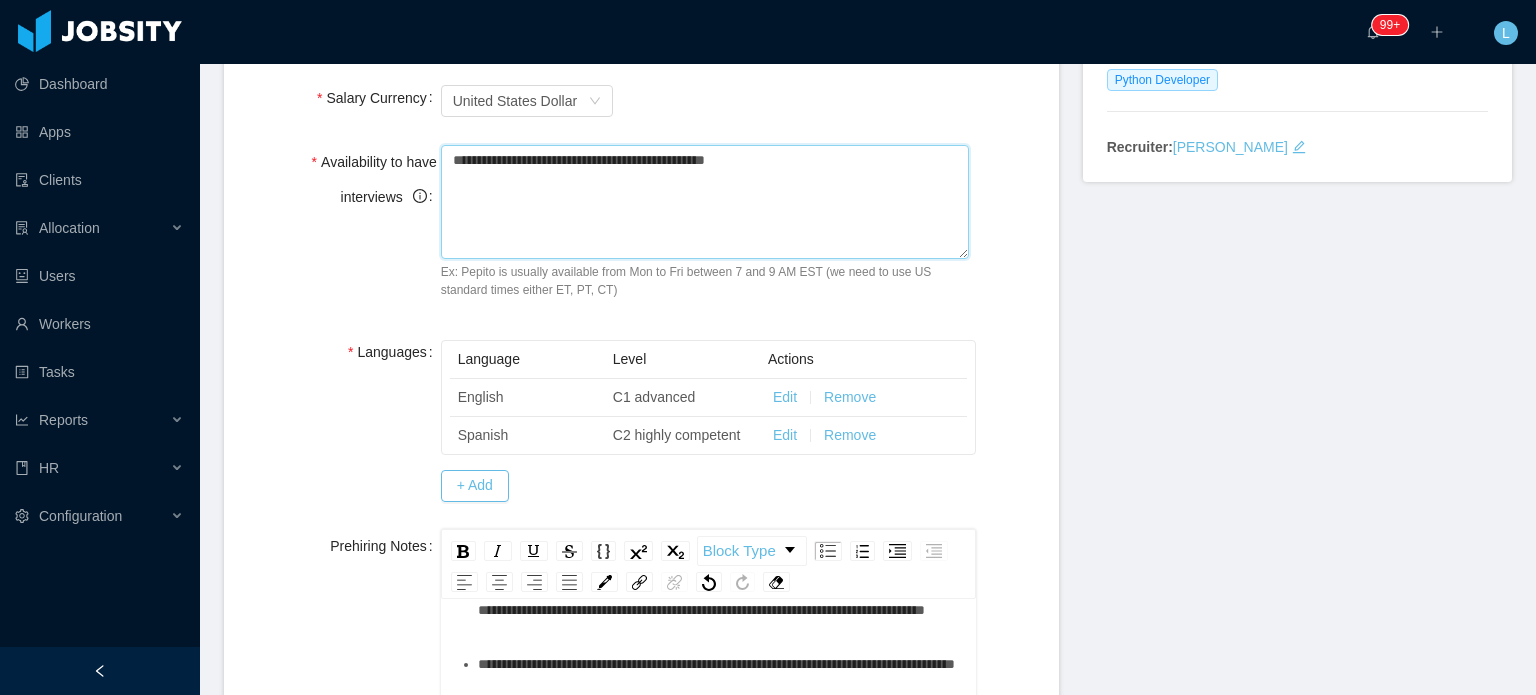 click on "**********" at bounding box center (705, 202) 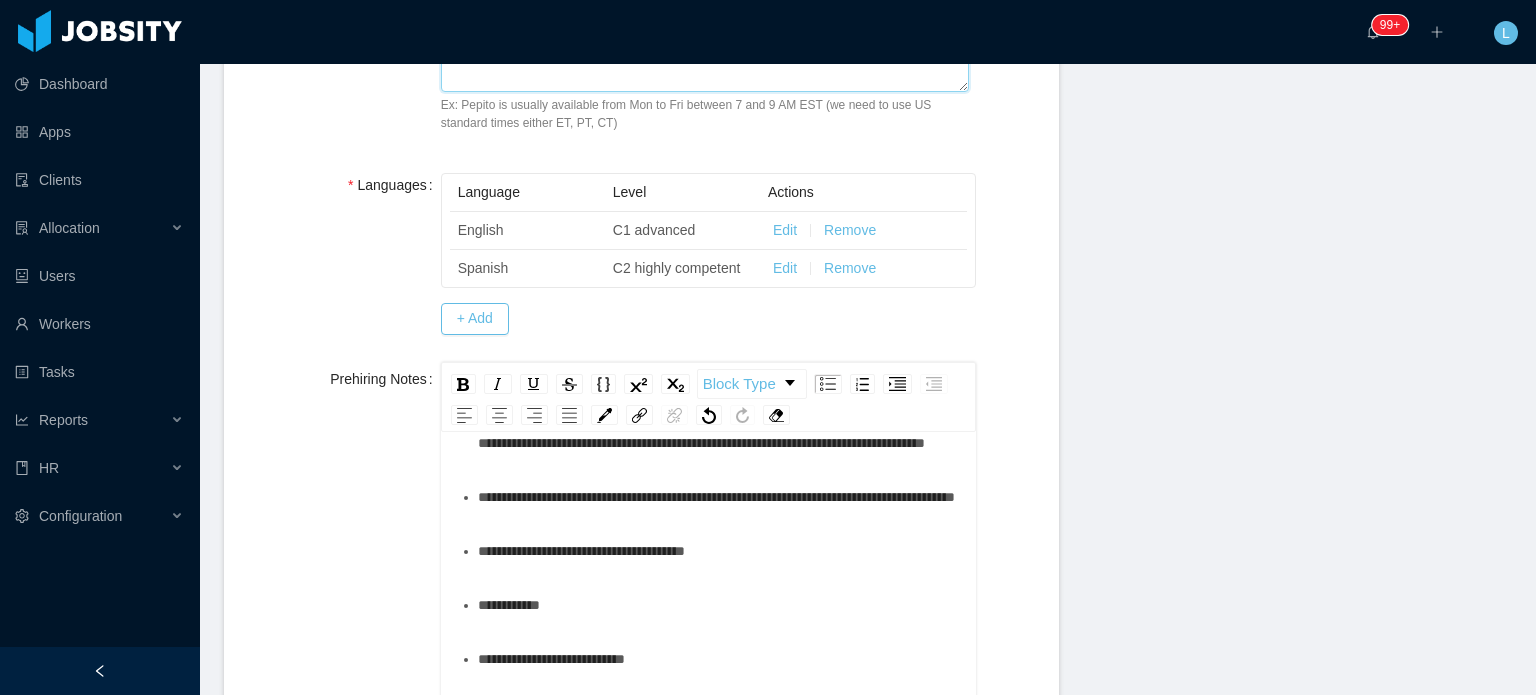 scroll, scrollTop: 600, scrollLeft: 0, axis: vertical 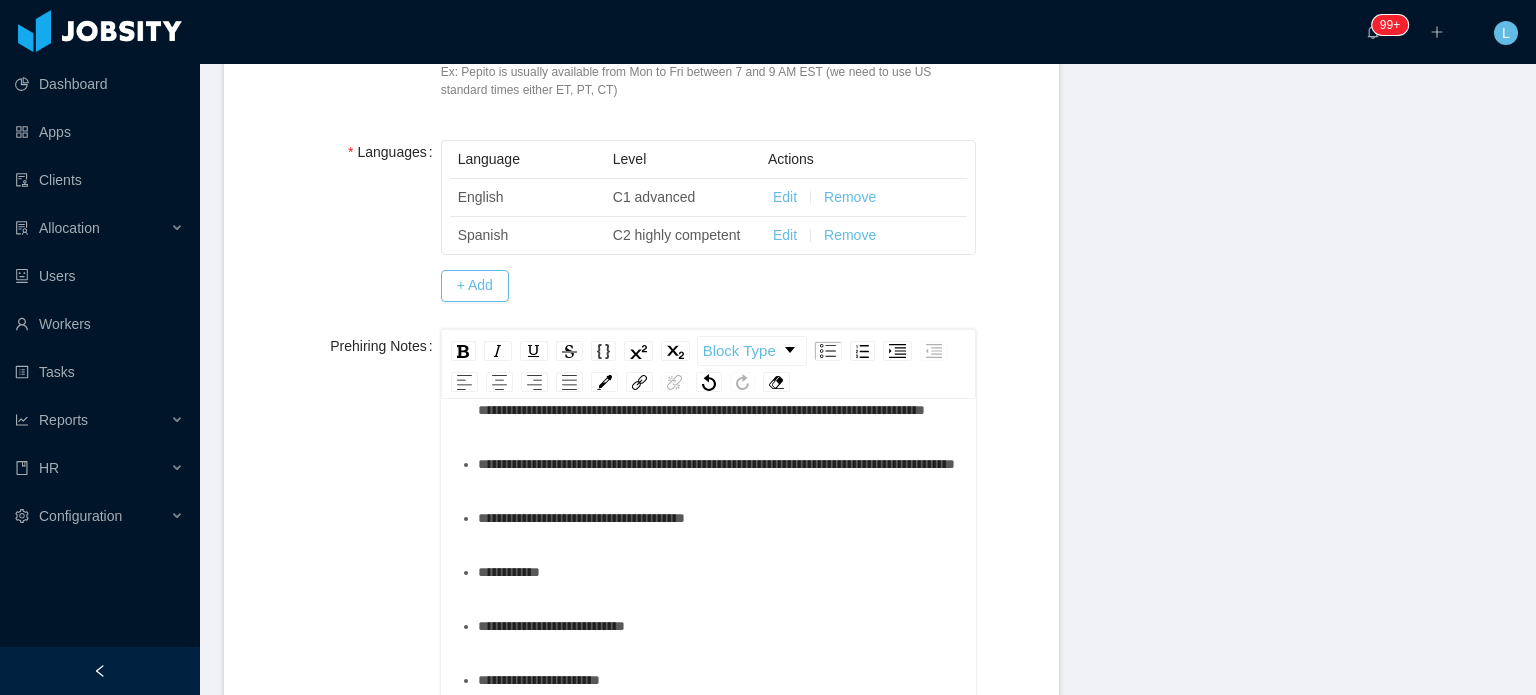 type on "**********" 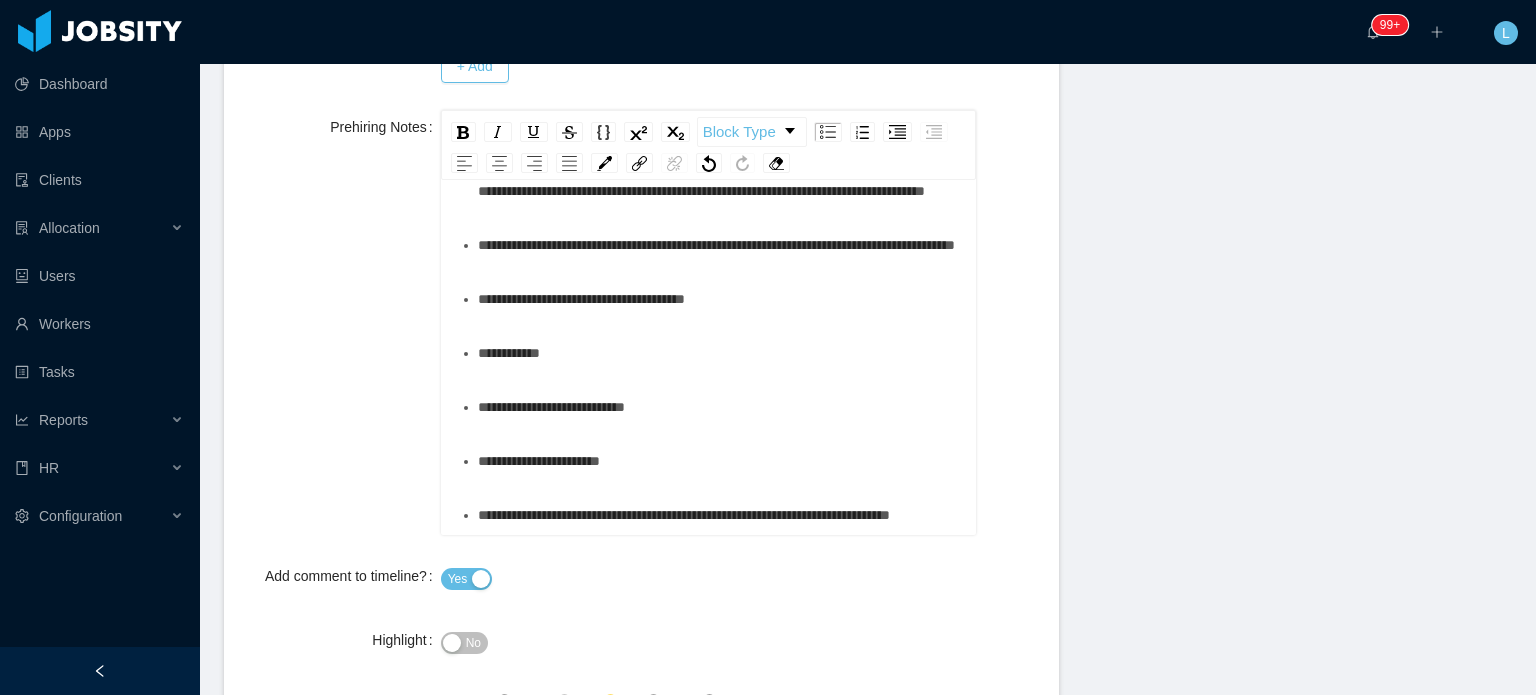 scroll, scrollTop: 900, scrollLeft: 0, axis: vertical 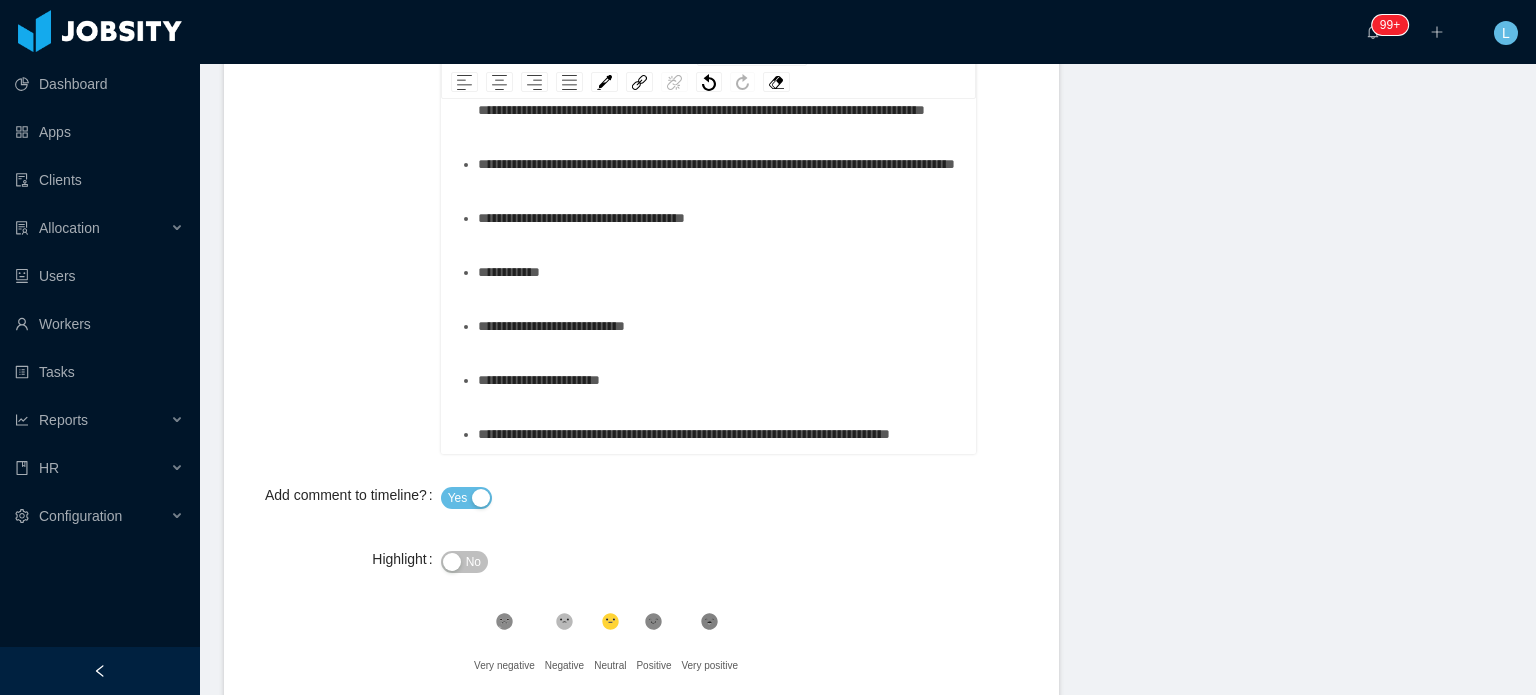 click on "**********" at bounding box center [719, 434] 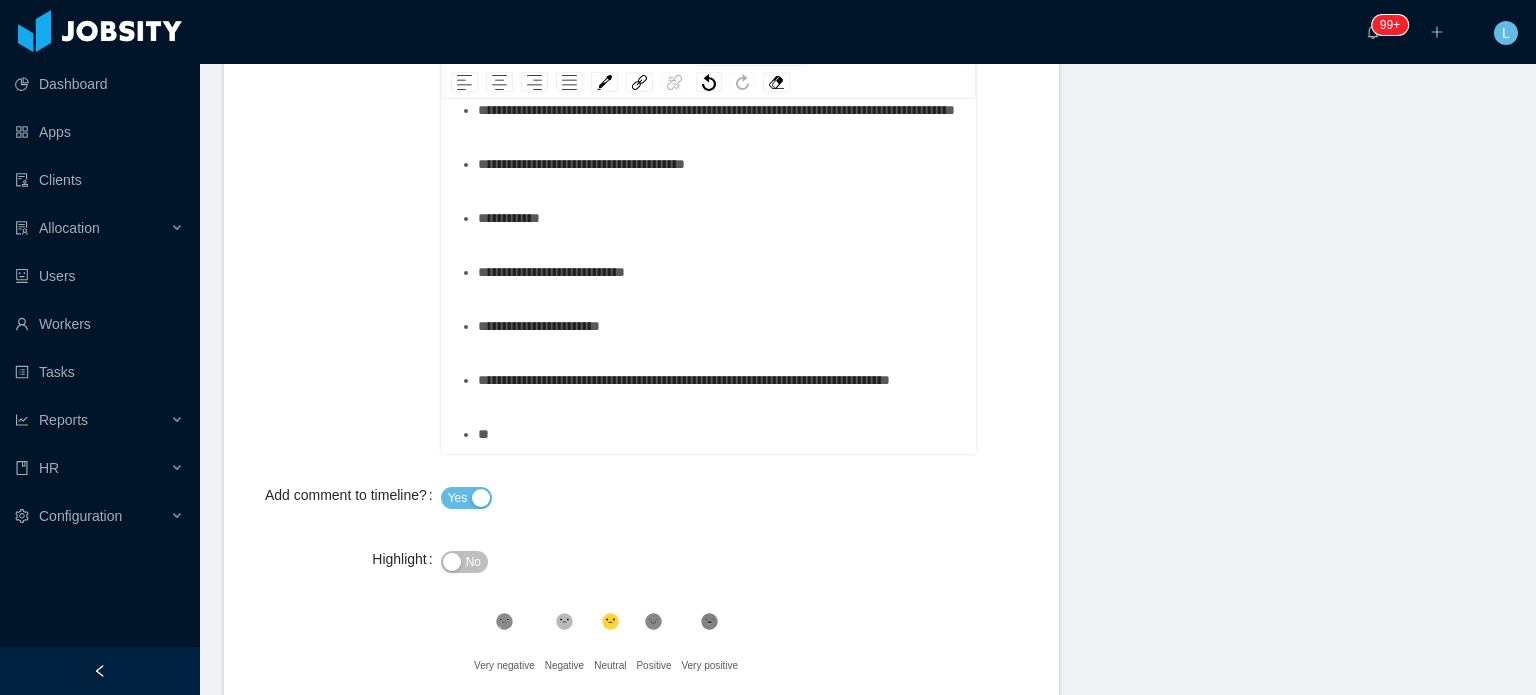 scroll, scrollTop: 1350, scrollLeft: 0, axis: vertical 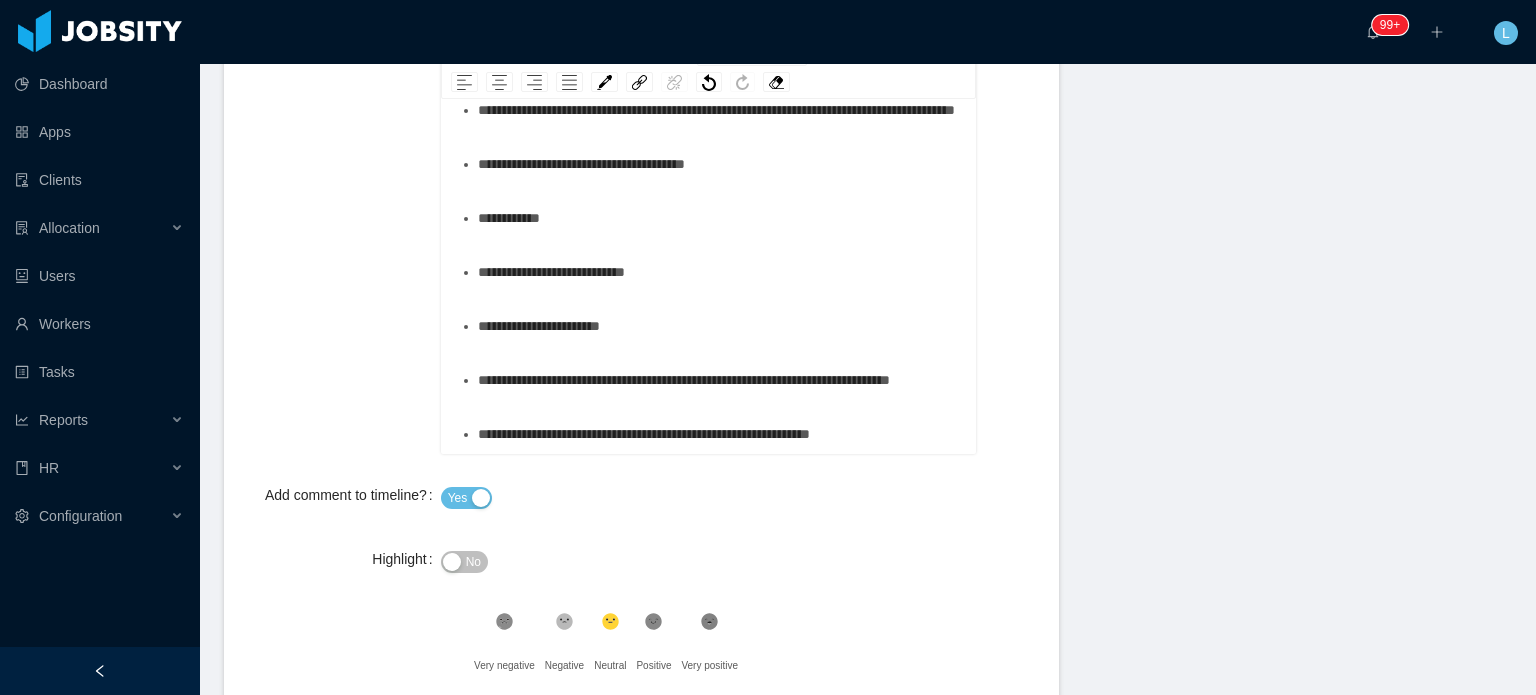 click on "**********" at bounding box center [644, 434] 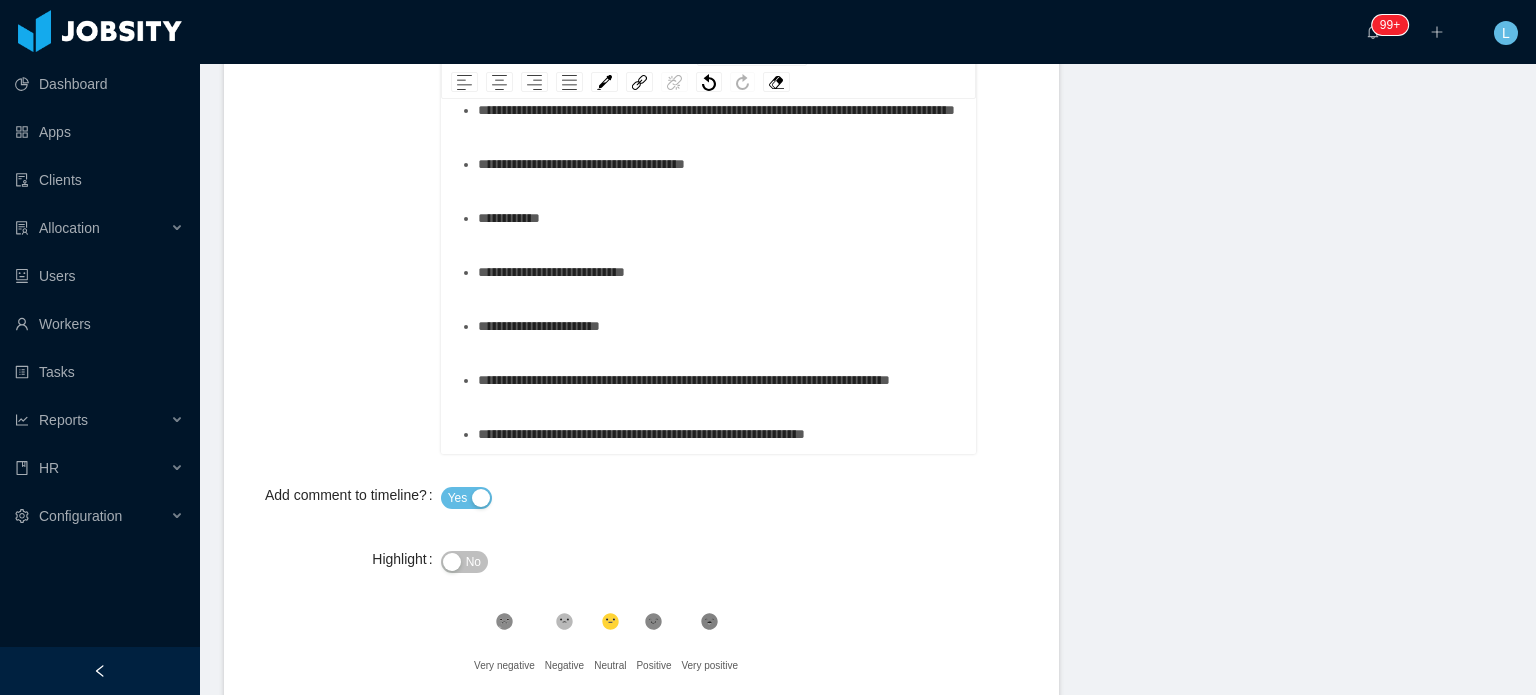 click on "**********" at bounding box center [719, 434] 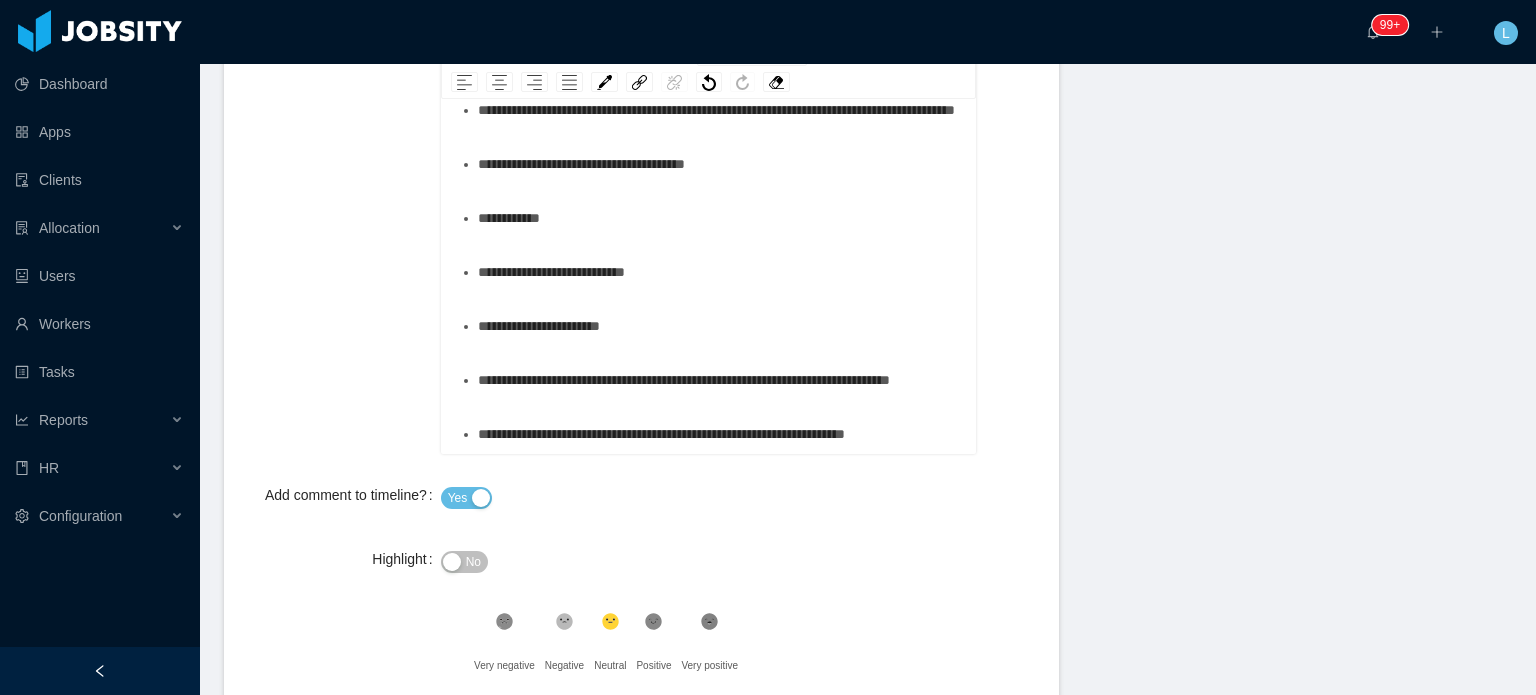 scroll, scrollTop: 1390, scrollLeft: 0, axis: vertical 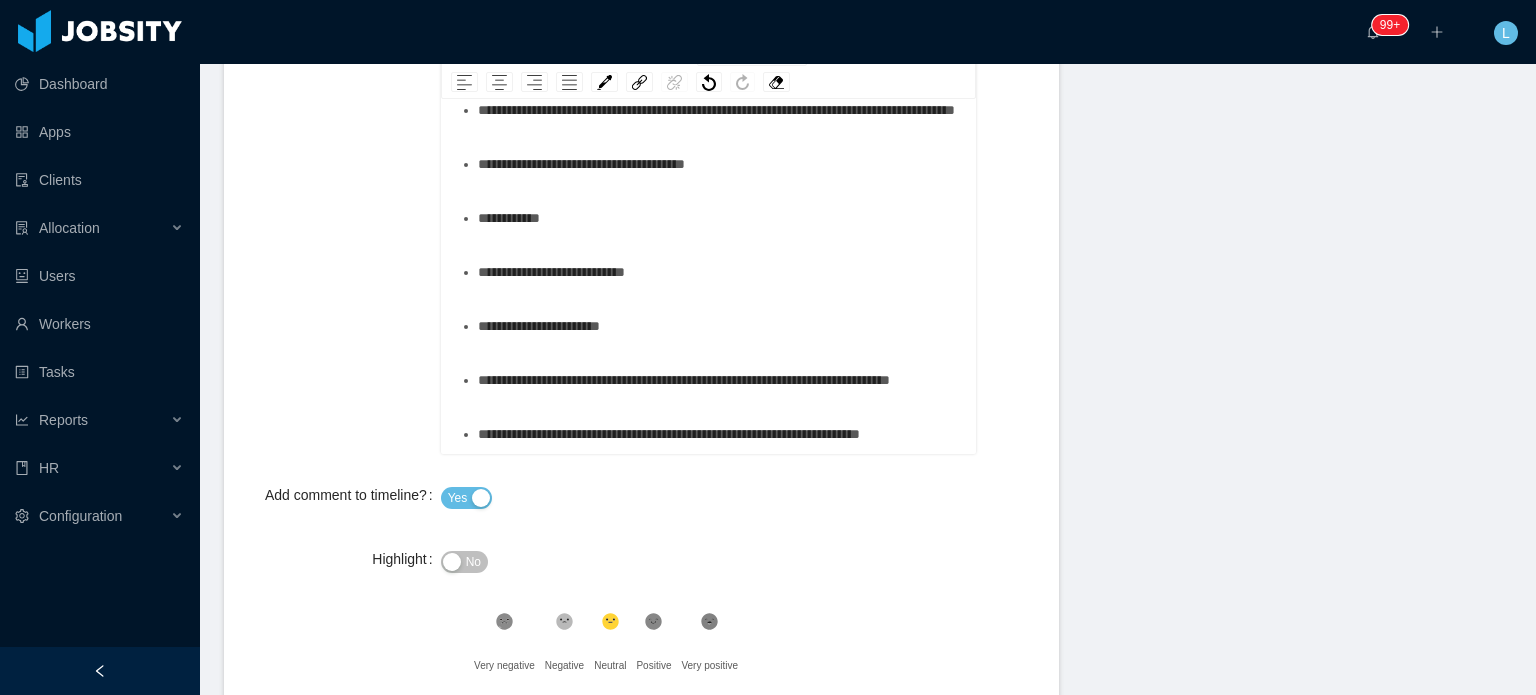 click on "*********" at bounding box center (719, 218) 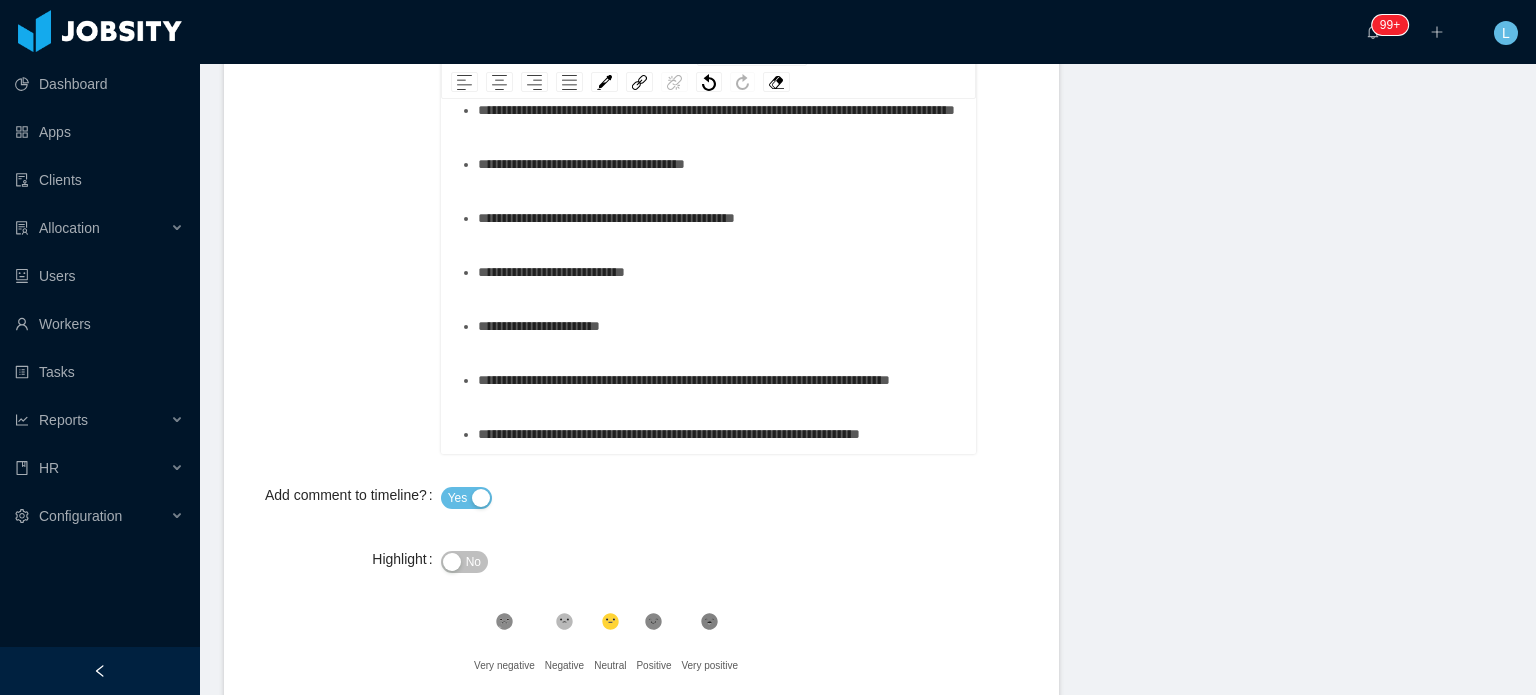 click on "**********" at bounding box center [719, 272] 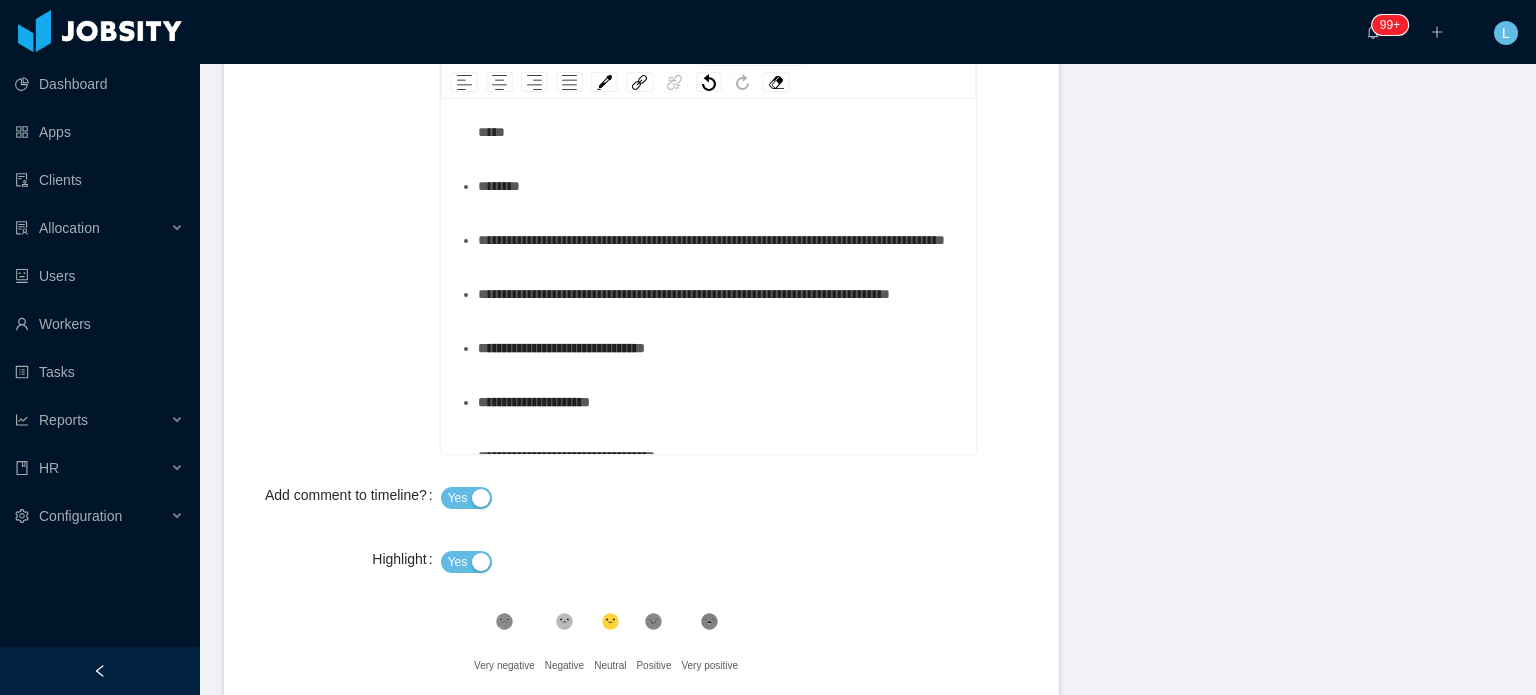 scroll, scrollTop: 300, scrollLeft: 0, axis: vertical 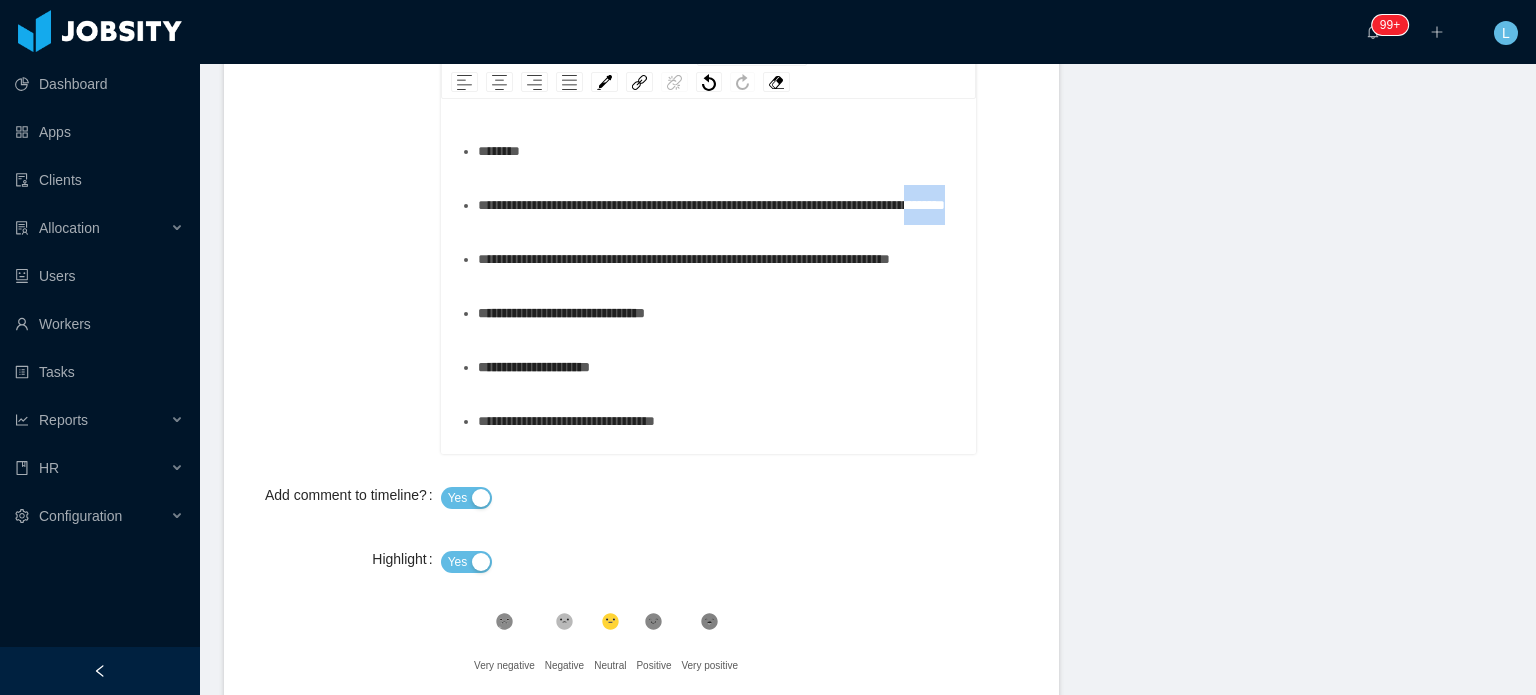 drag, startPoint x: 641, startPoint y: 316, endPoint x: 559, endPoint y: 313, distance: 82.05486 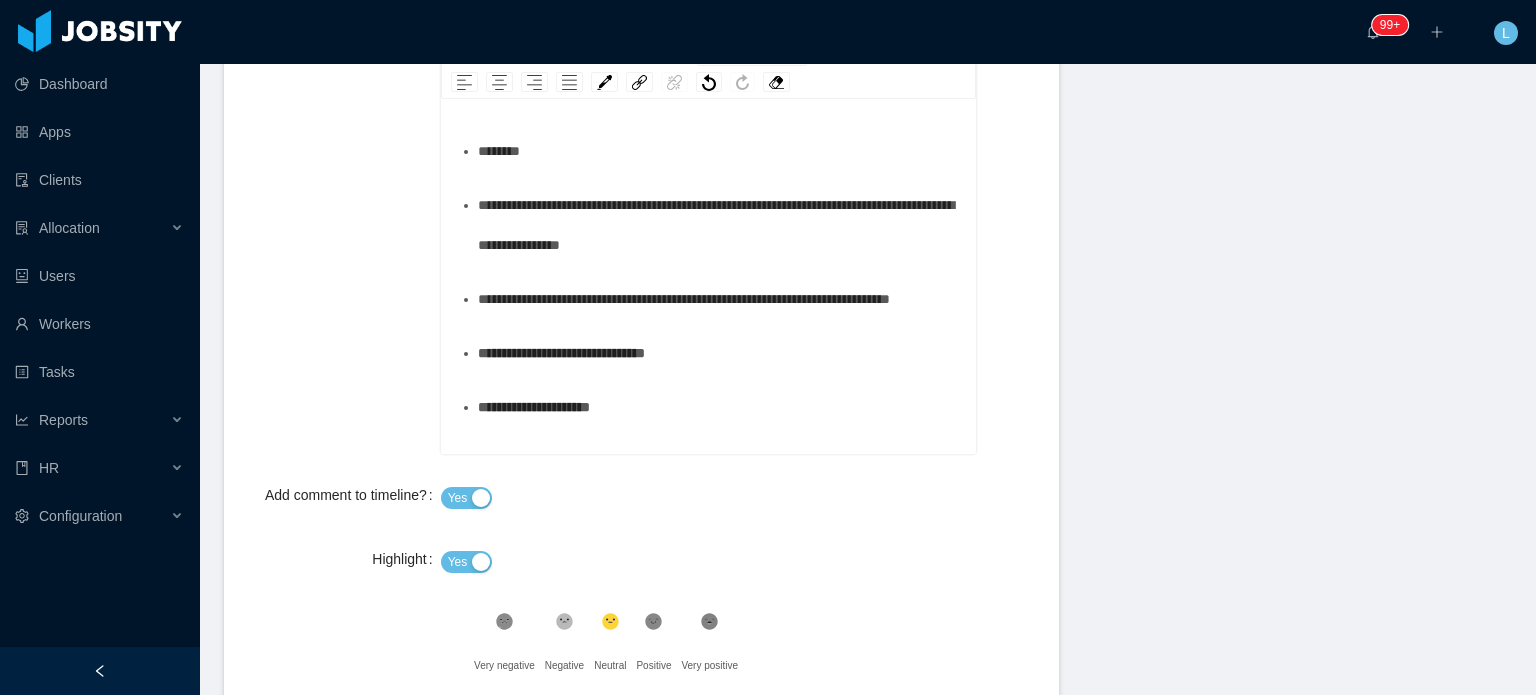 click on "******" at bounding box center [719, 151] 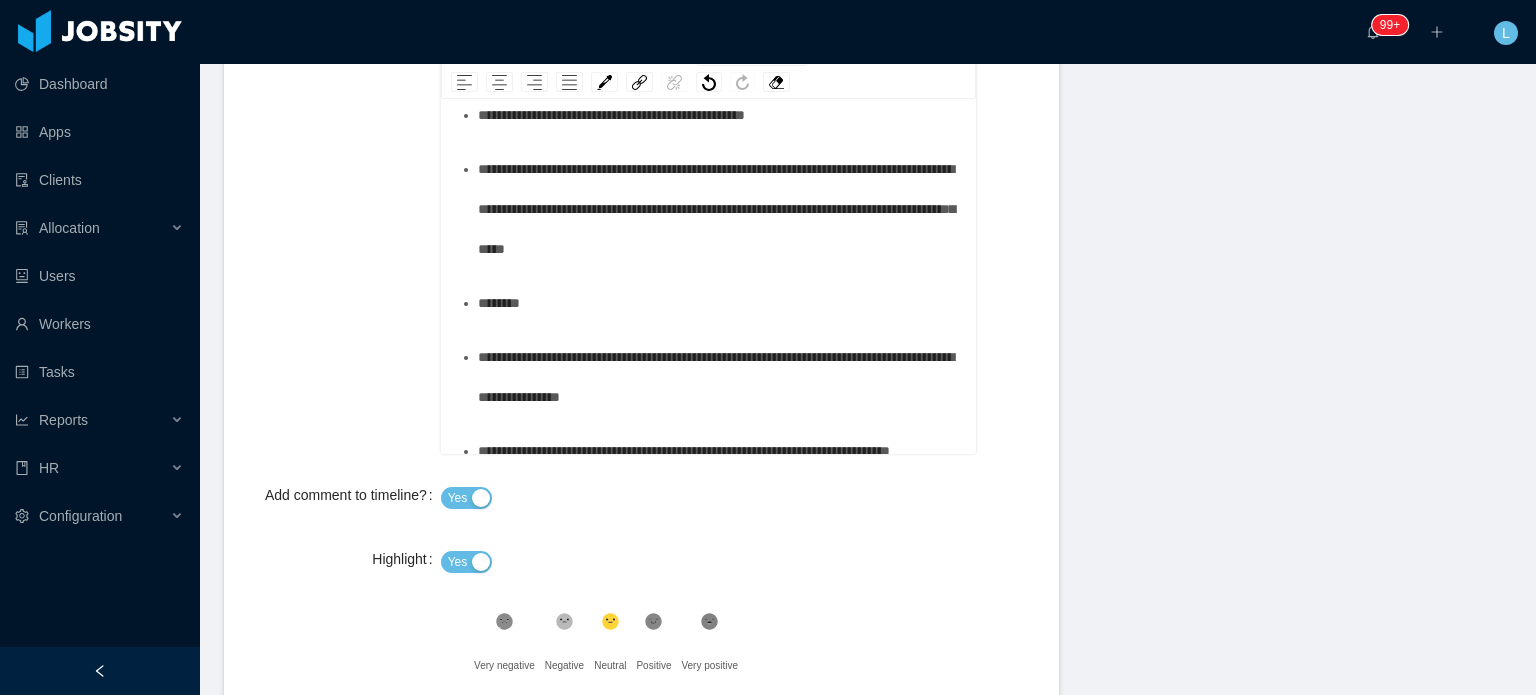 scroll, scrollTop: 100, scrollLeft: 0, axis: vertical 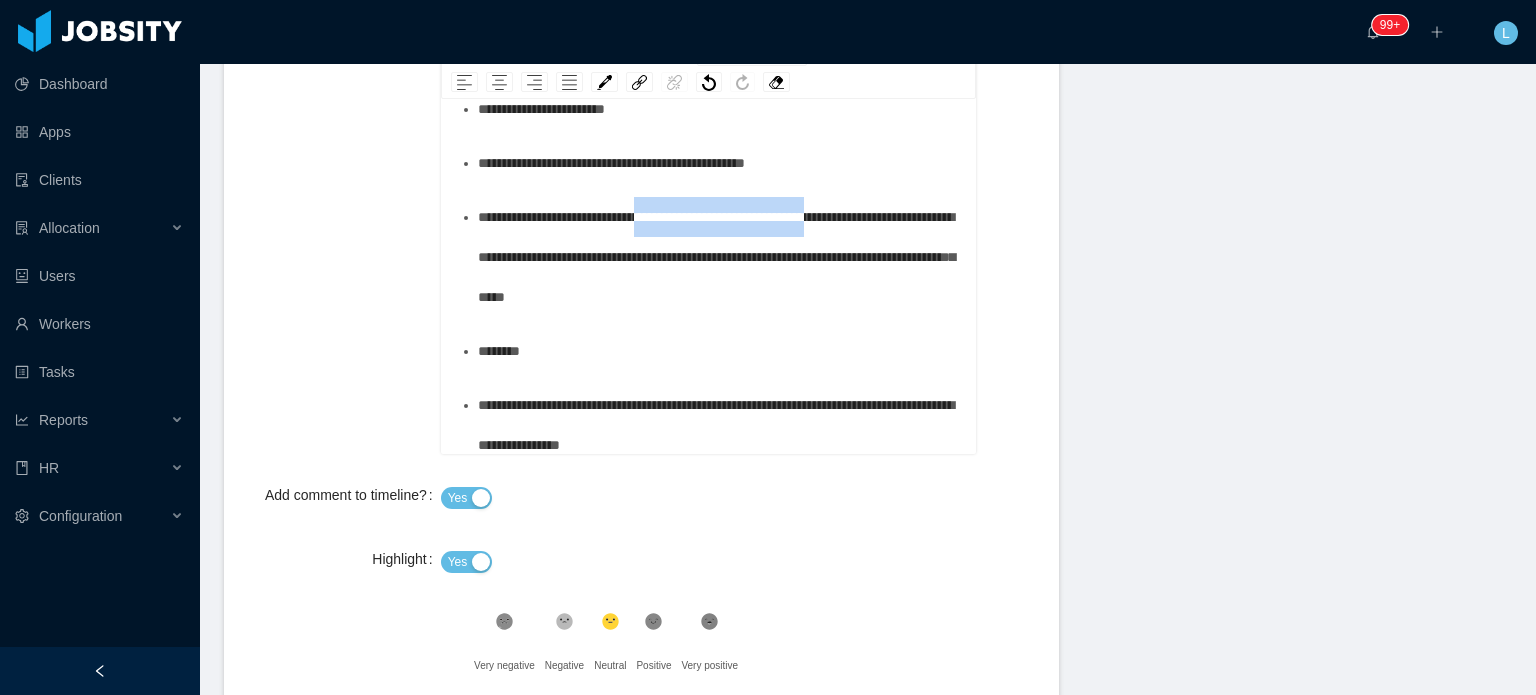 drag, startPoint x: 660, startPoint y: 255, endPoint x: 858, endPoint y: 262, distance: 198.1237 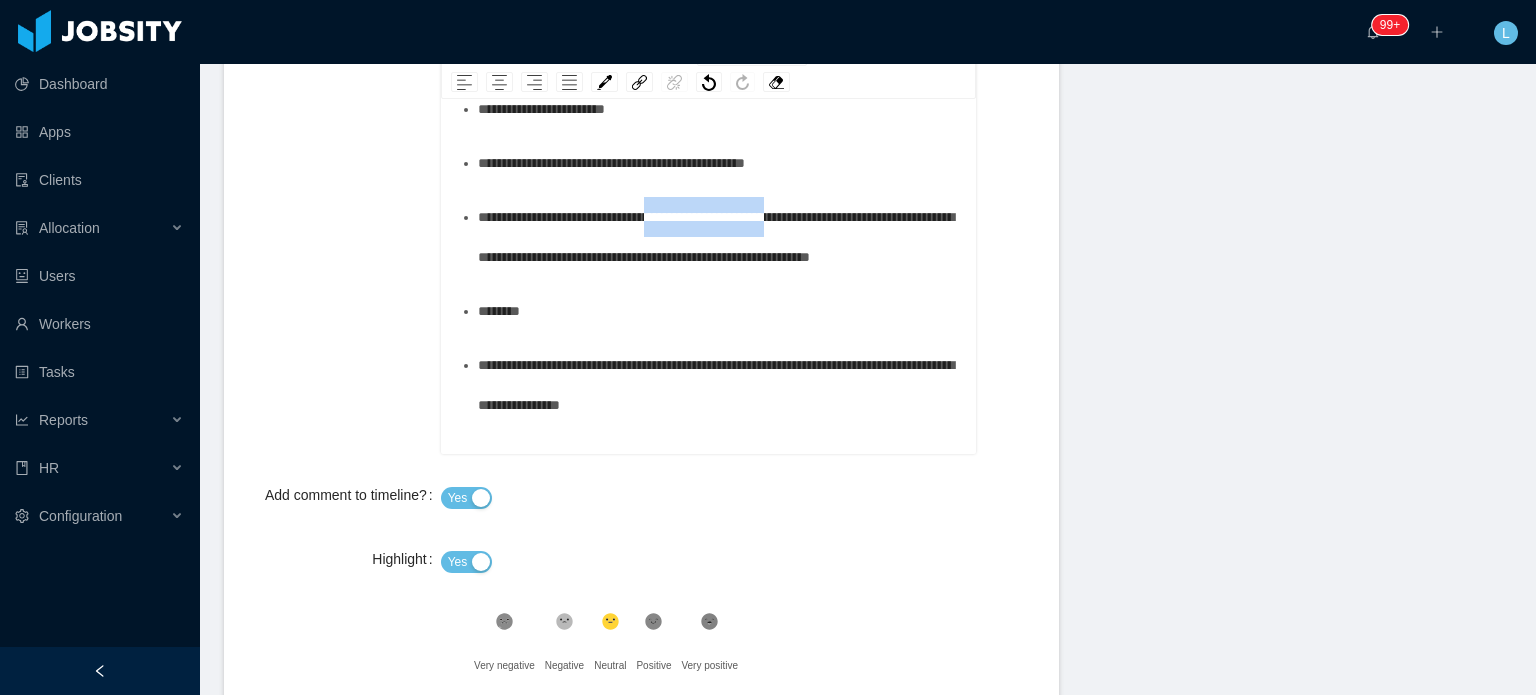 drag, startPoint x: 816, startPoint y: 255, endPoint x: 667, endPoint y: 259, distance: 149.05368 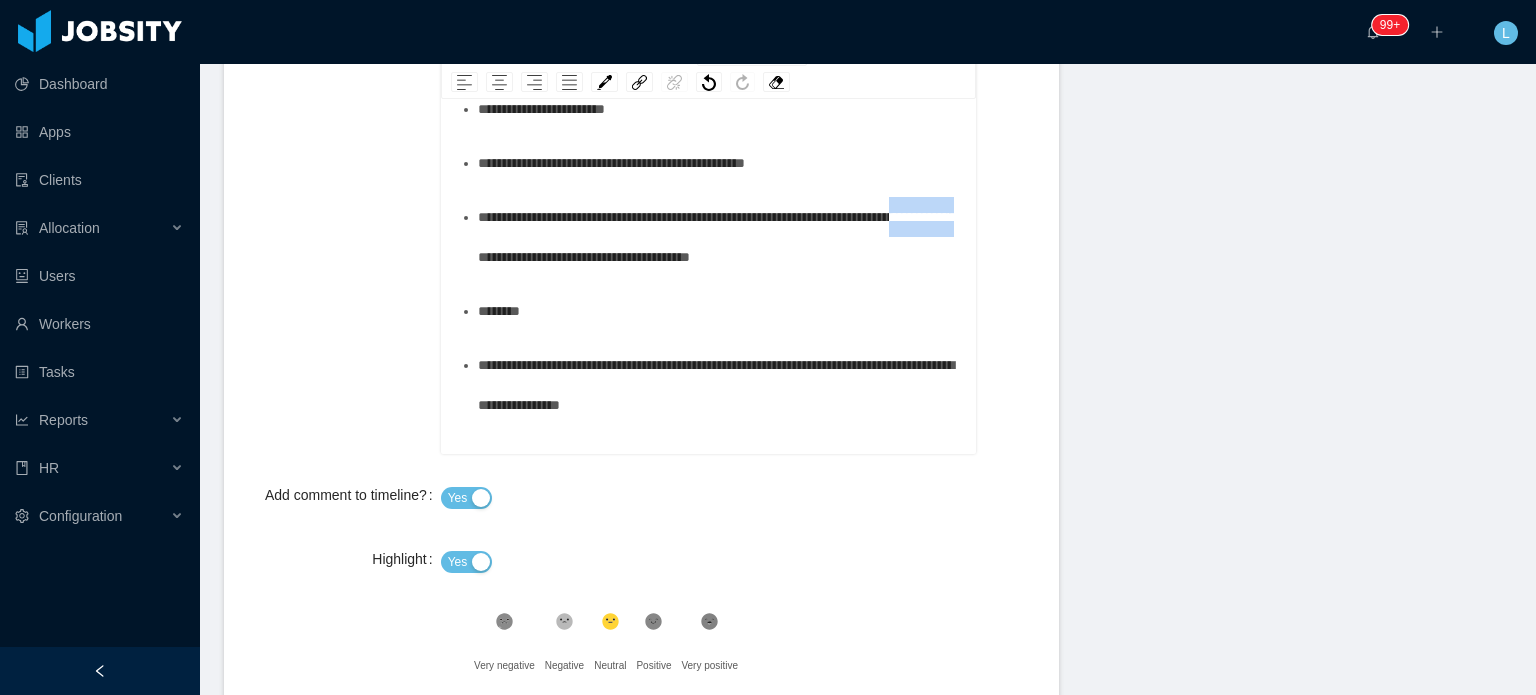 drag, startPoint x: 506, startPoint y: 294, endPoint x: 572, endPoint y: 294, distance: 66 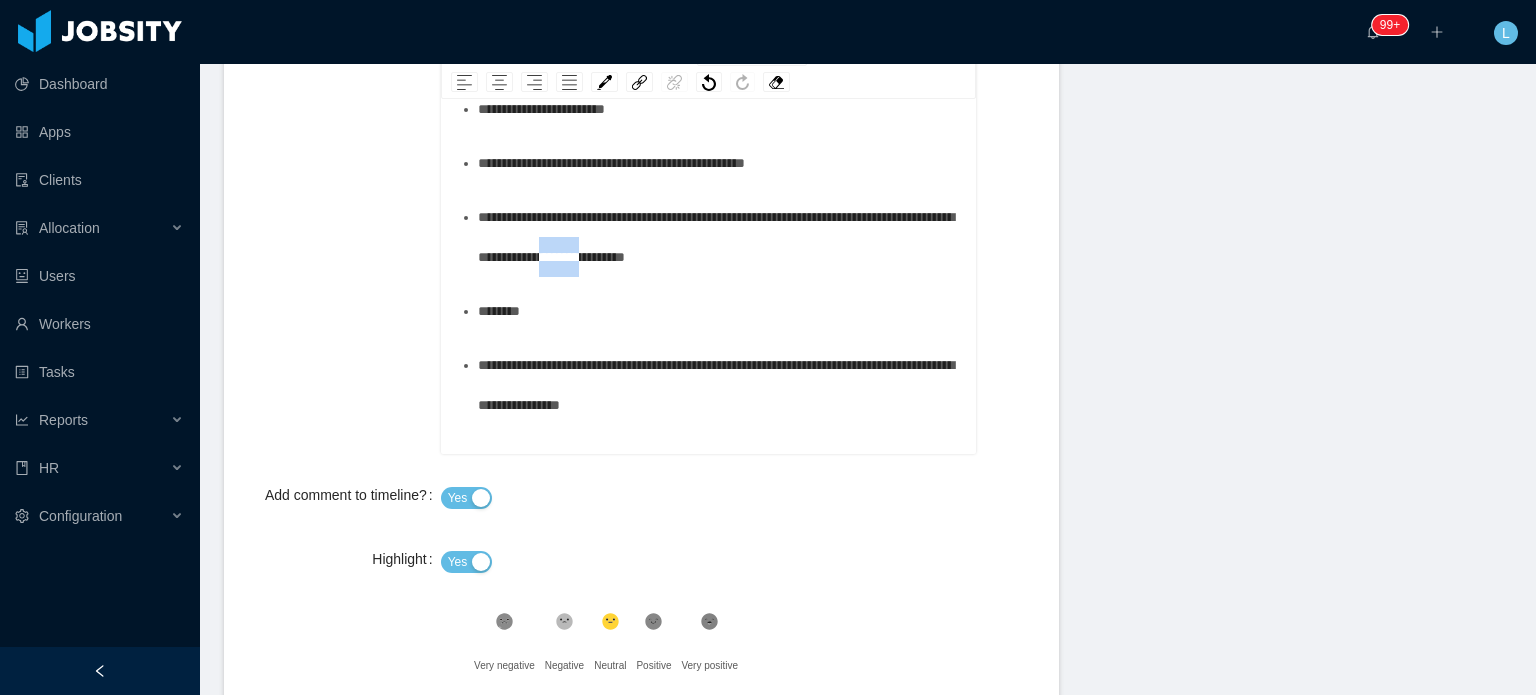 drag, startPoint x: 664, startPoint y: 295, endPoint x: 705, endPoint y: 295, distance: 41 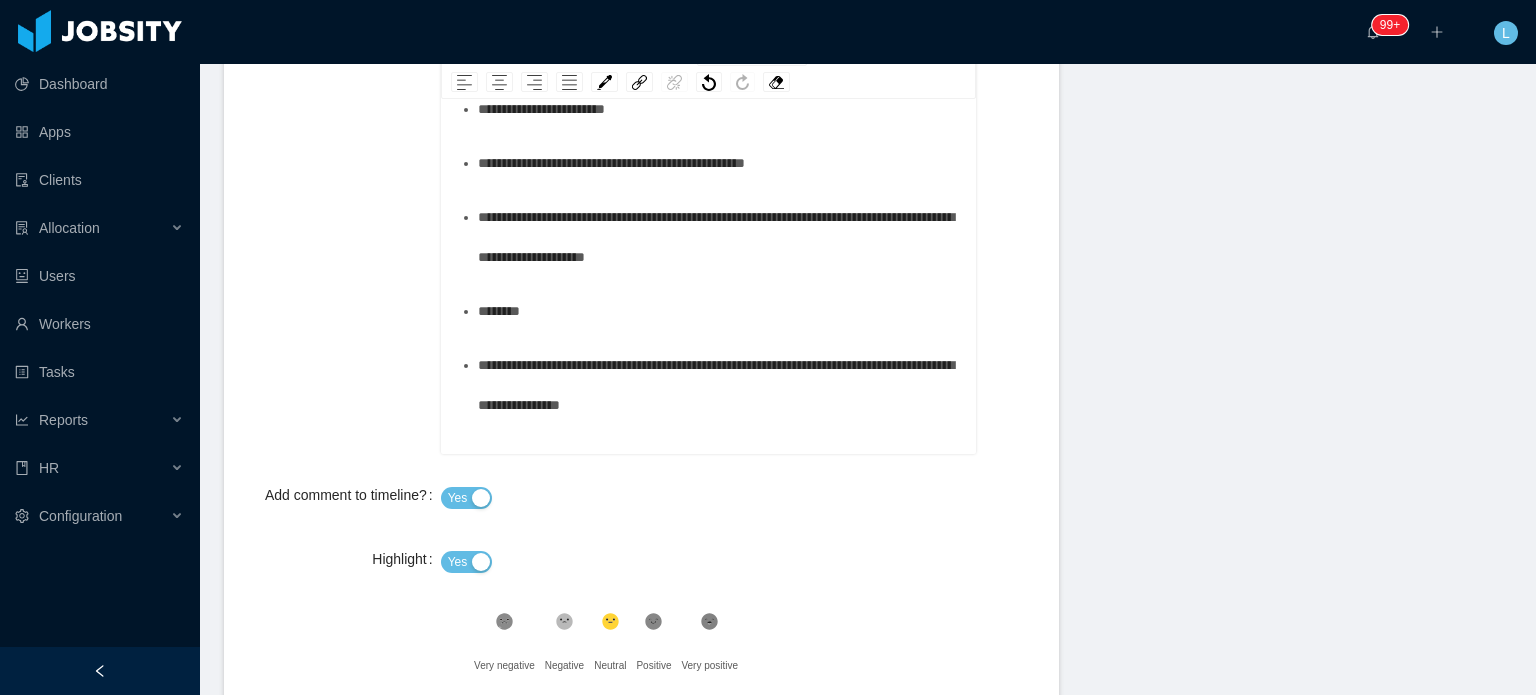 click on "**********" at bounding box center (719, 237) 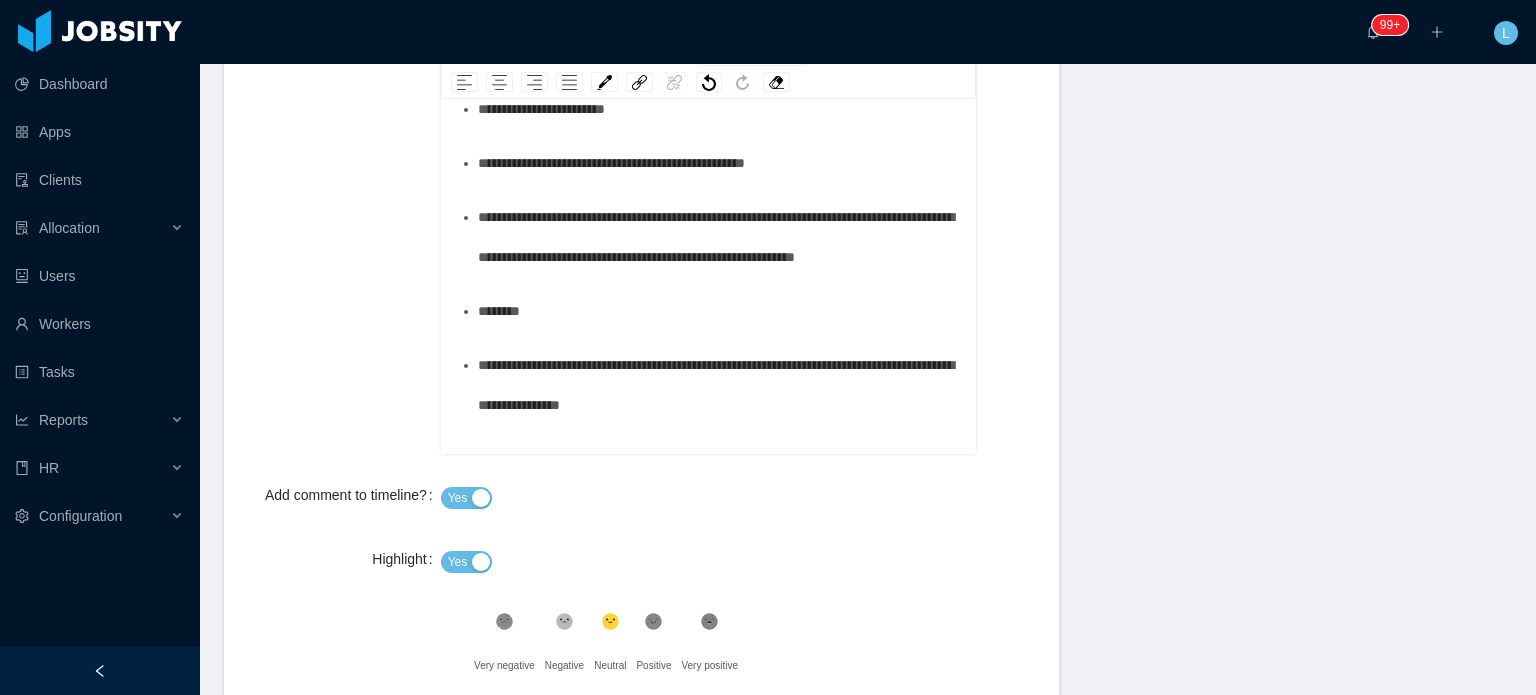 click on "******" at bounding box center (719, 311) 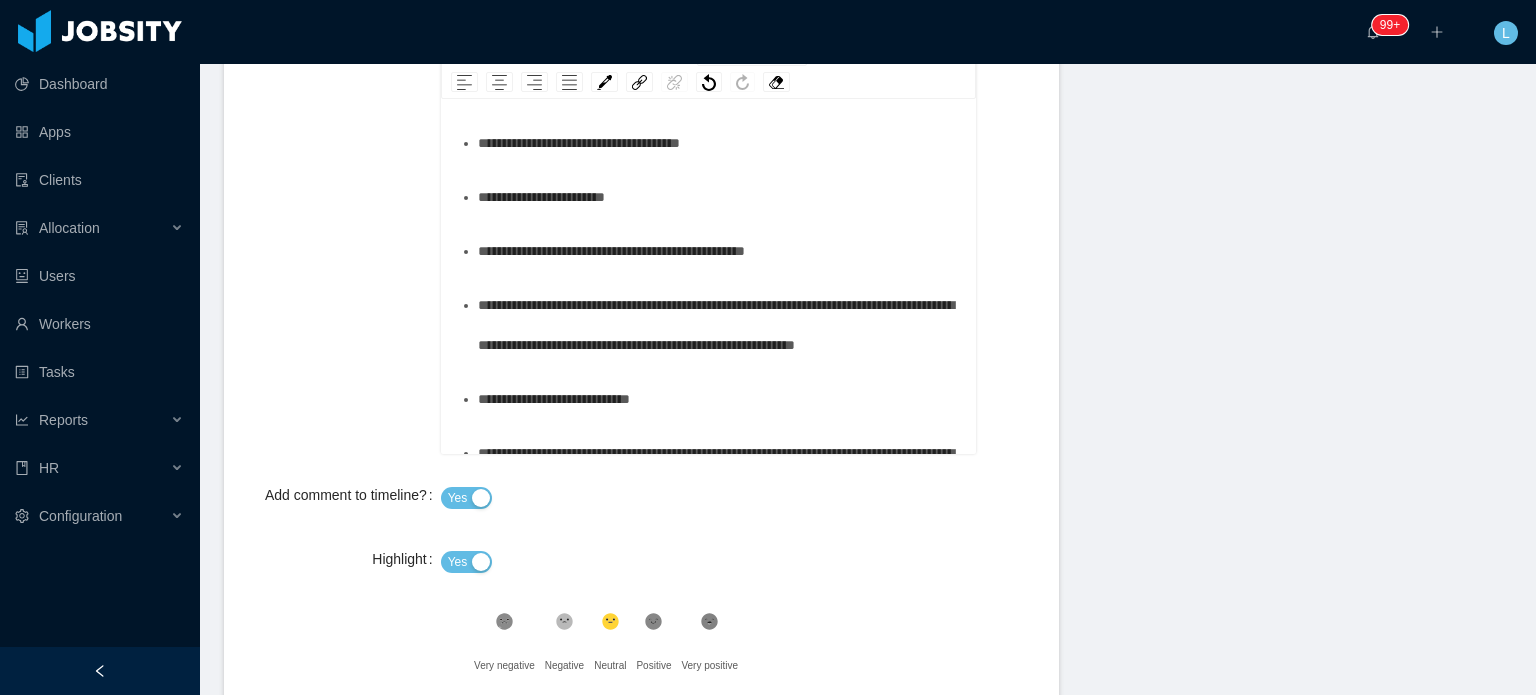 scroll, scrollTop: 0, scrollLeft: 0, axis: both 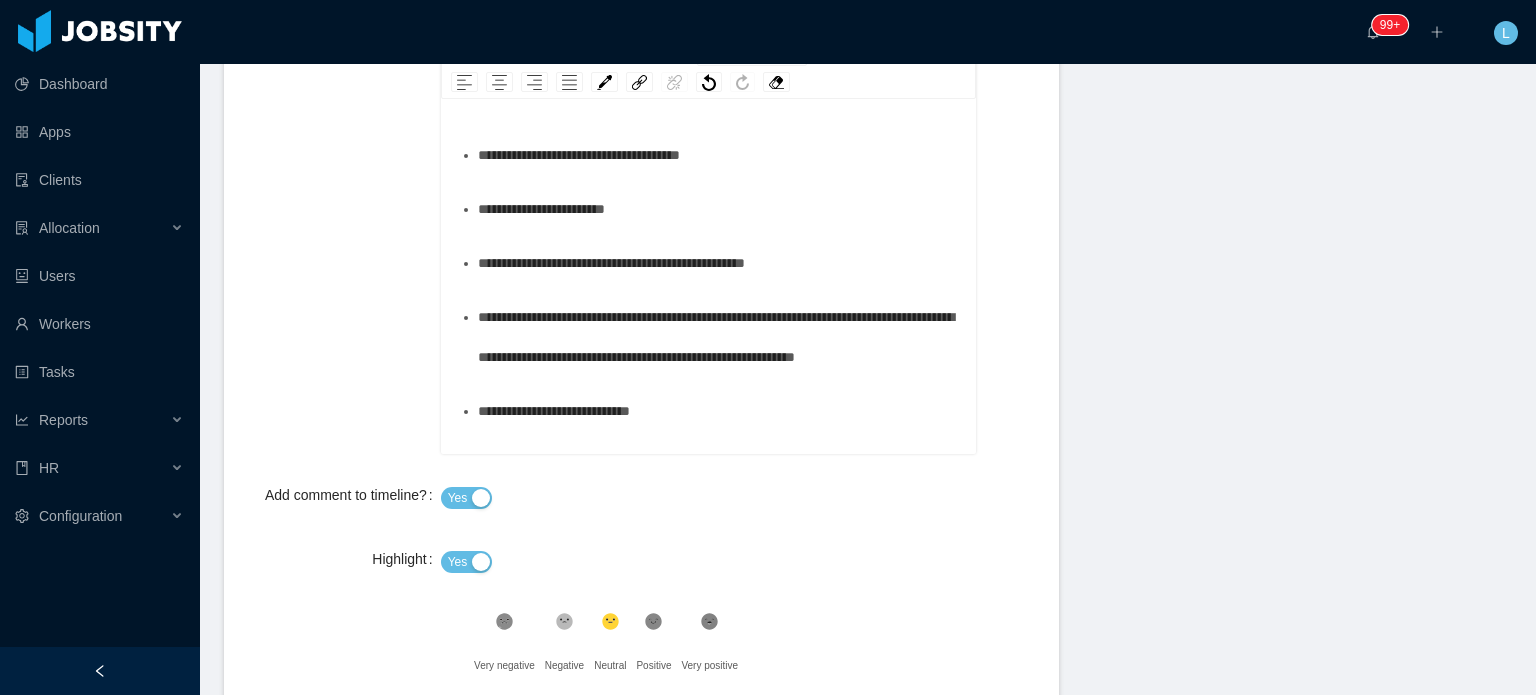 click on "**********" at bounding box center [719, 209] 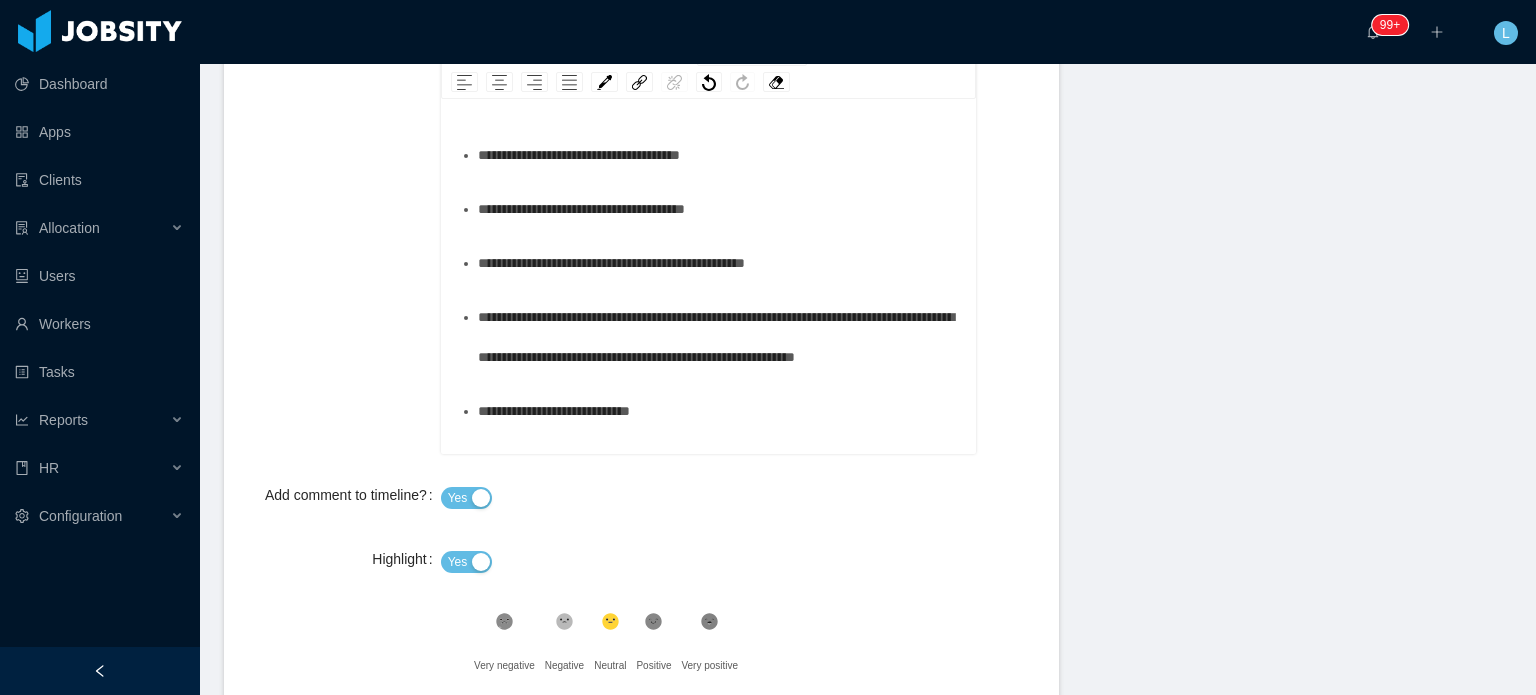 click on "**********" at bounding box center [579, 155] 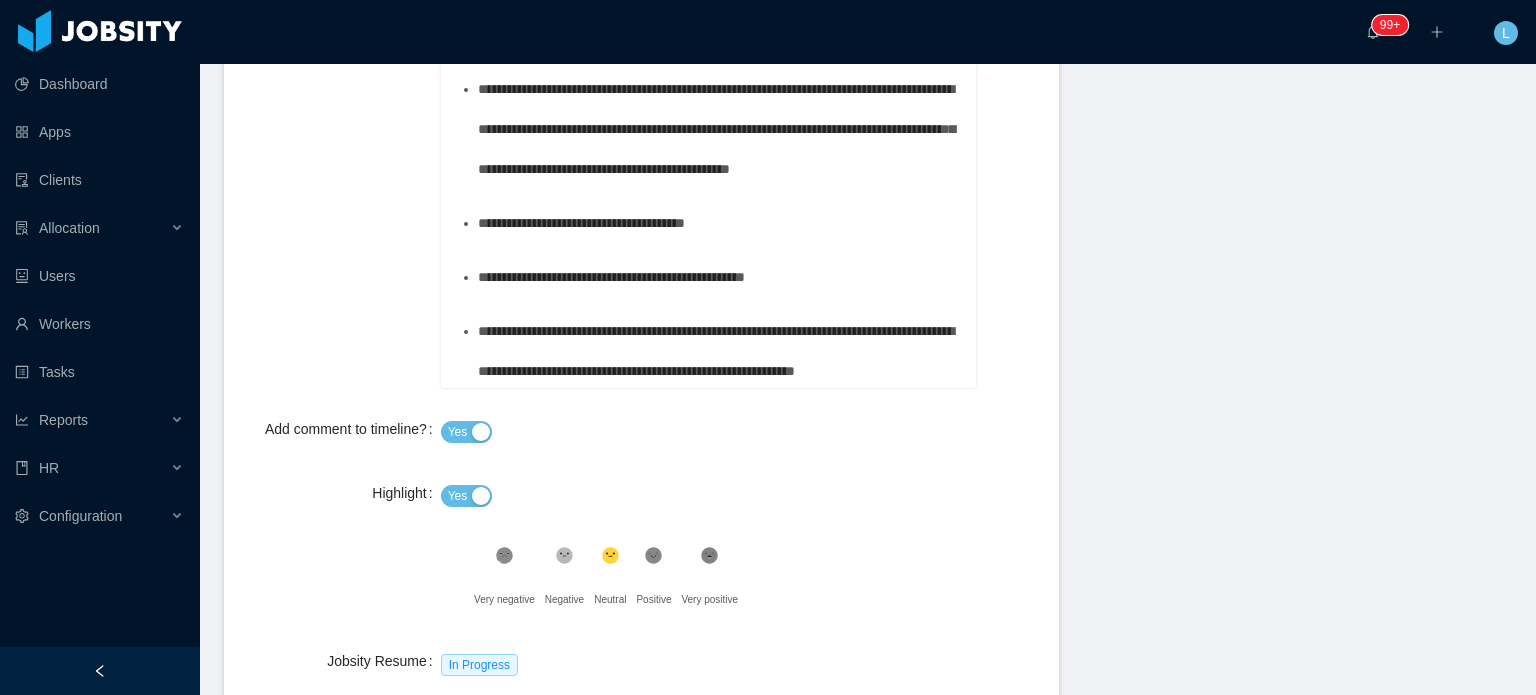 scroll, scrollTop: 1086, scrollLeft: 0, axis: vertical 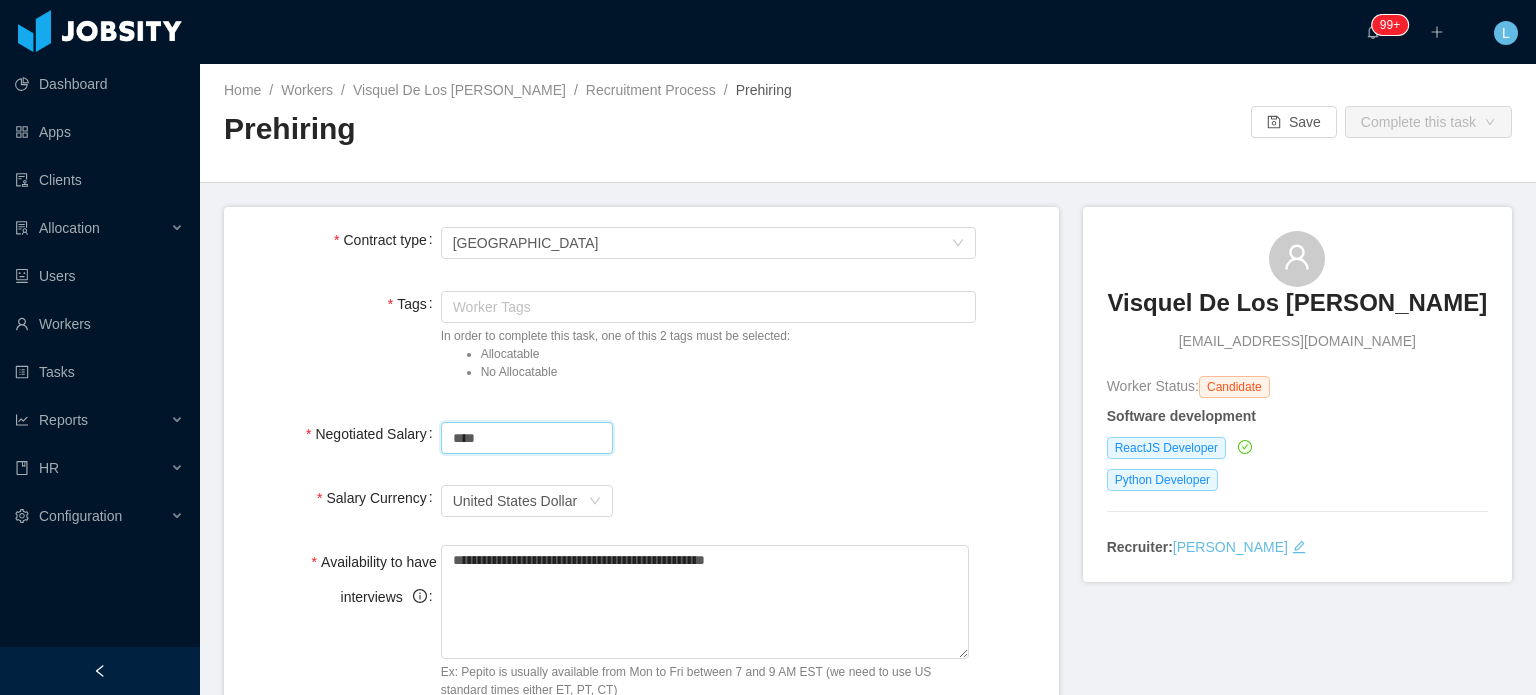 drag, startPoint x: 428, startPoint y: 443, endPoint x: 374, endPoint y: 444, distance: 54.00926 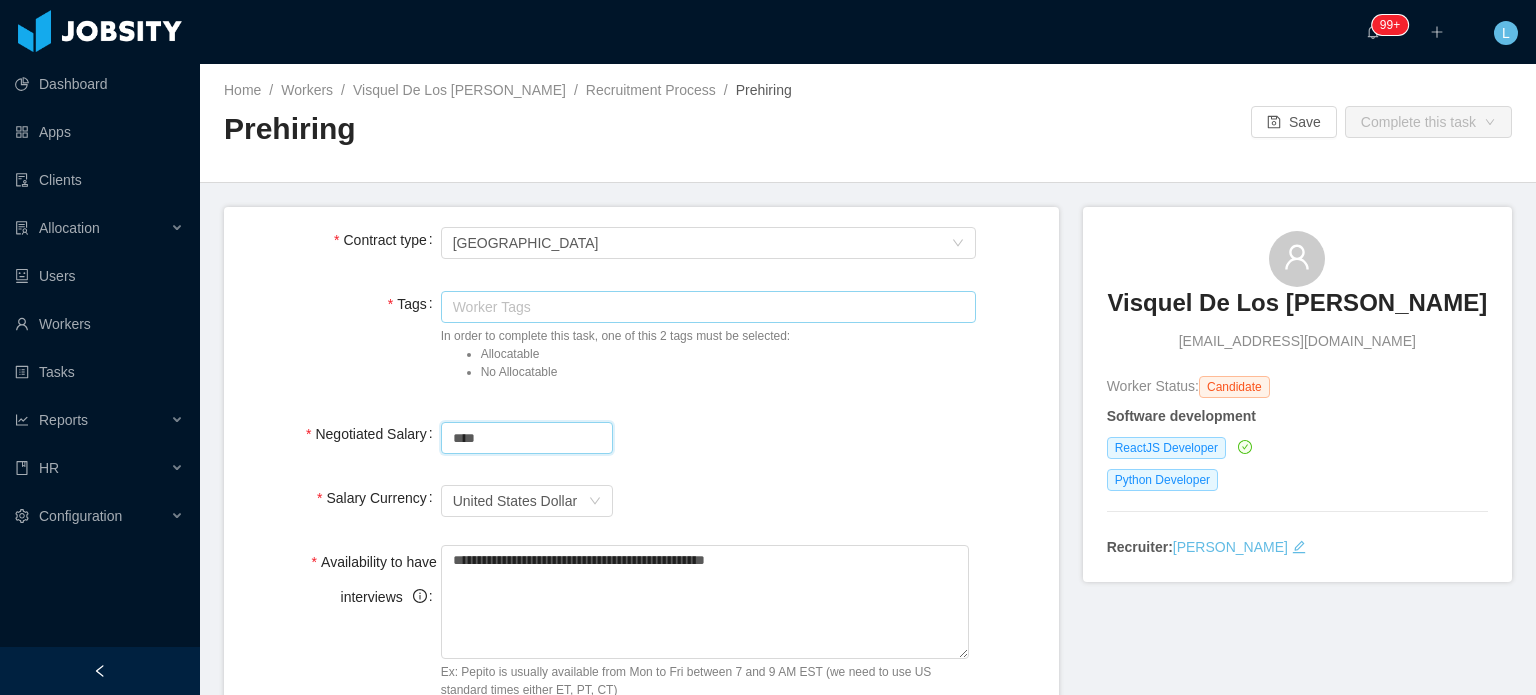 click on "Worker Tags" at bounding box center (704, 307) 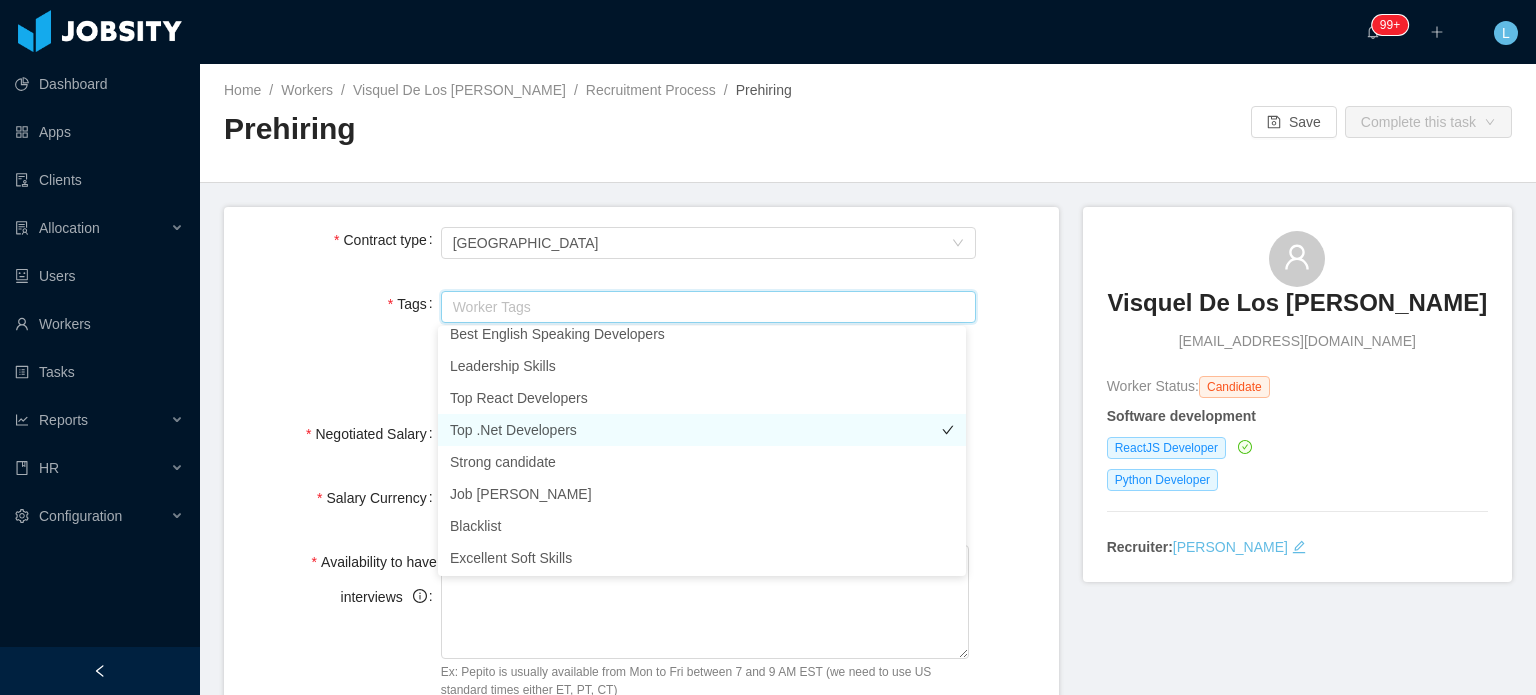 scroll, scrollTop: 200, scrollLeft: 0, axis: vertical 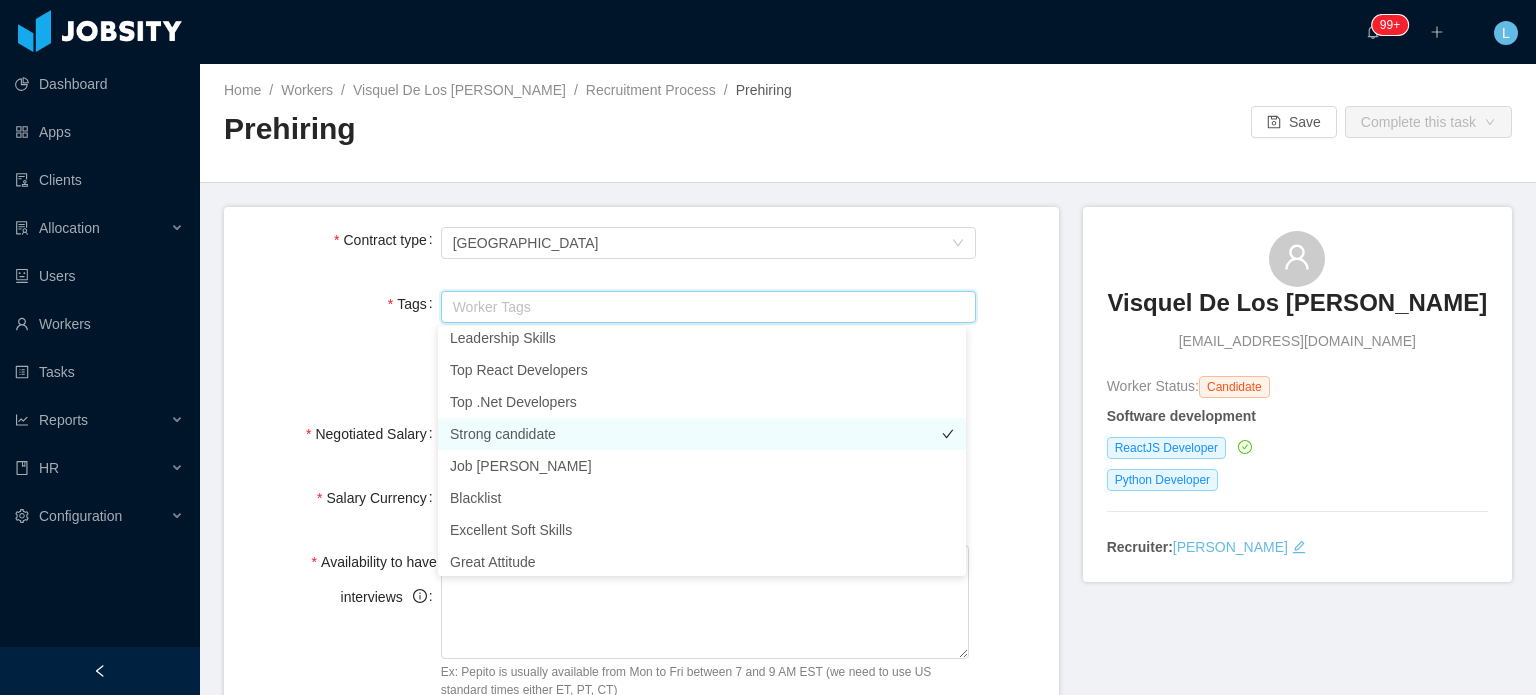 click on "Strong candidate" at bounding box center (702, 434) 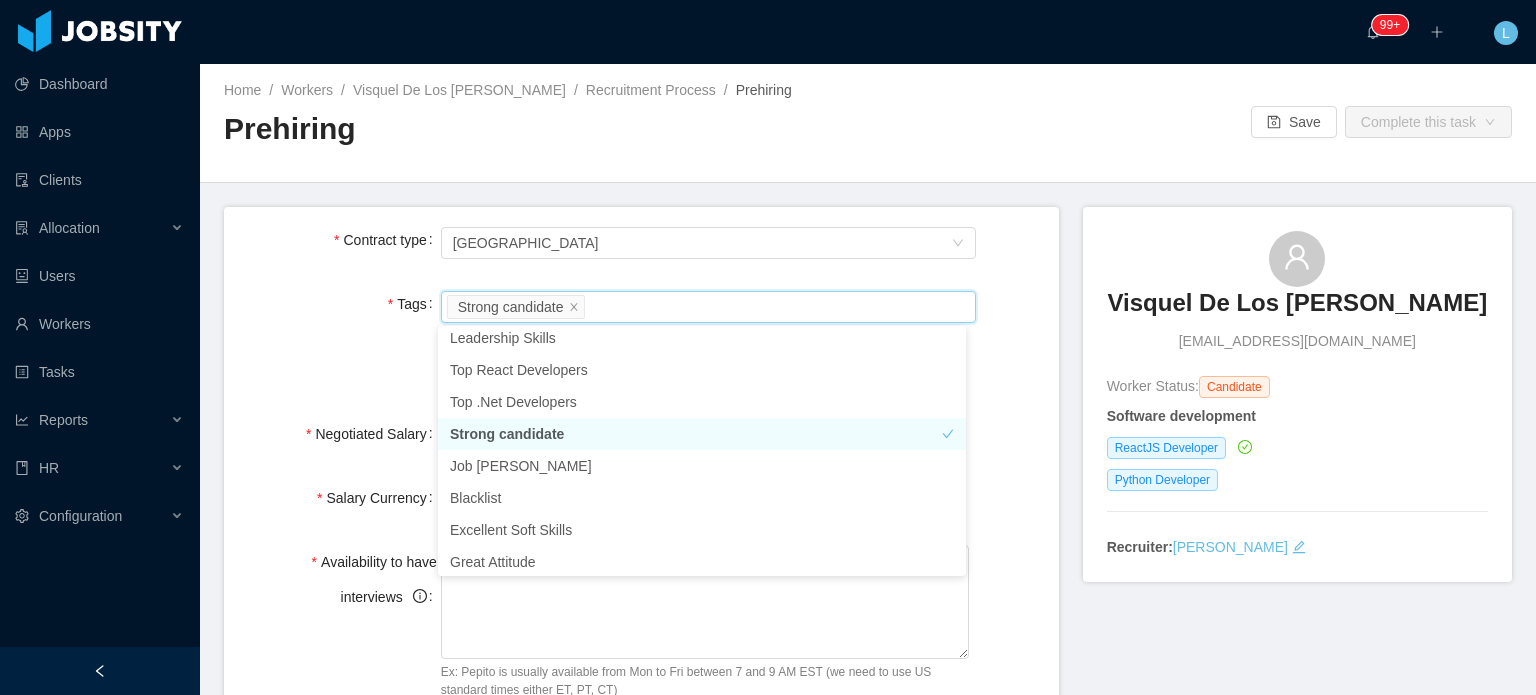 click on "Strong candidate" at bounding box center (702, 434) 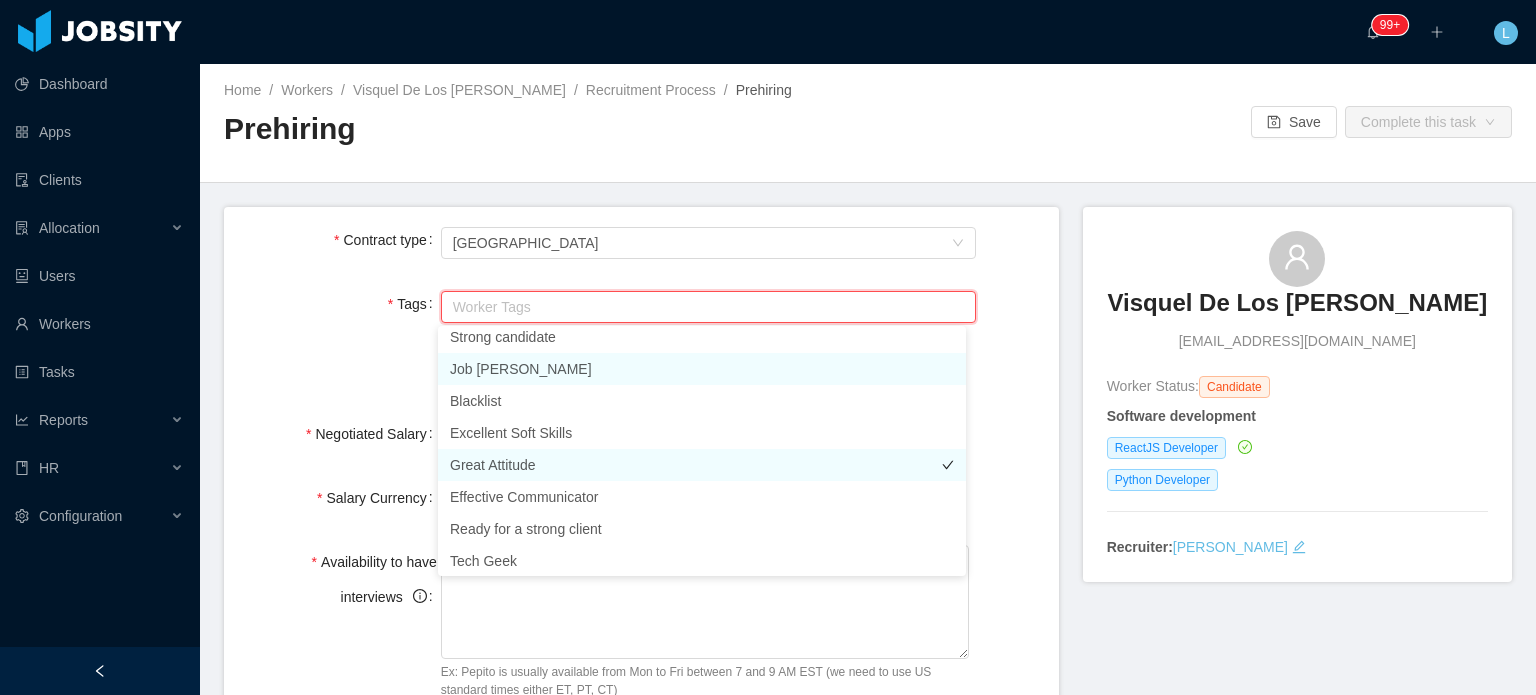 scroll, scrollTop: 300, scrollLeft: 0, axis: vertical 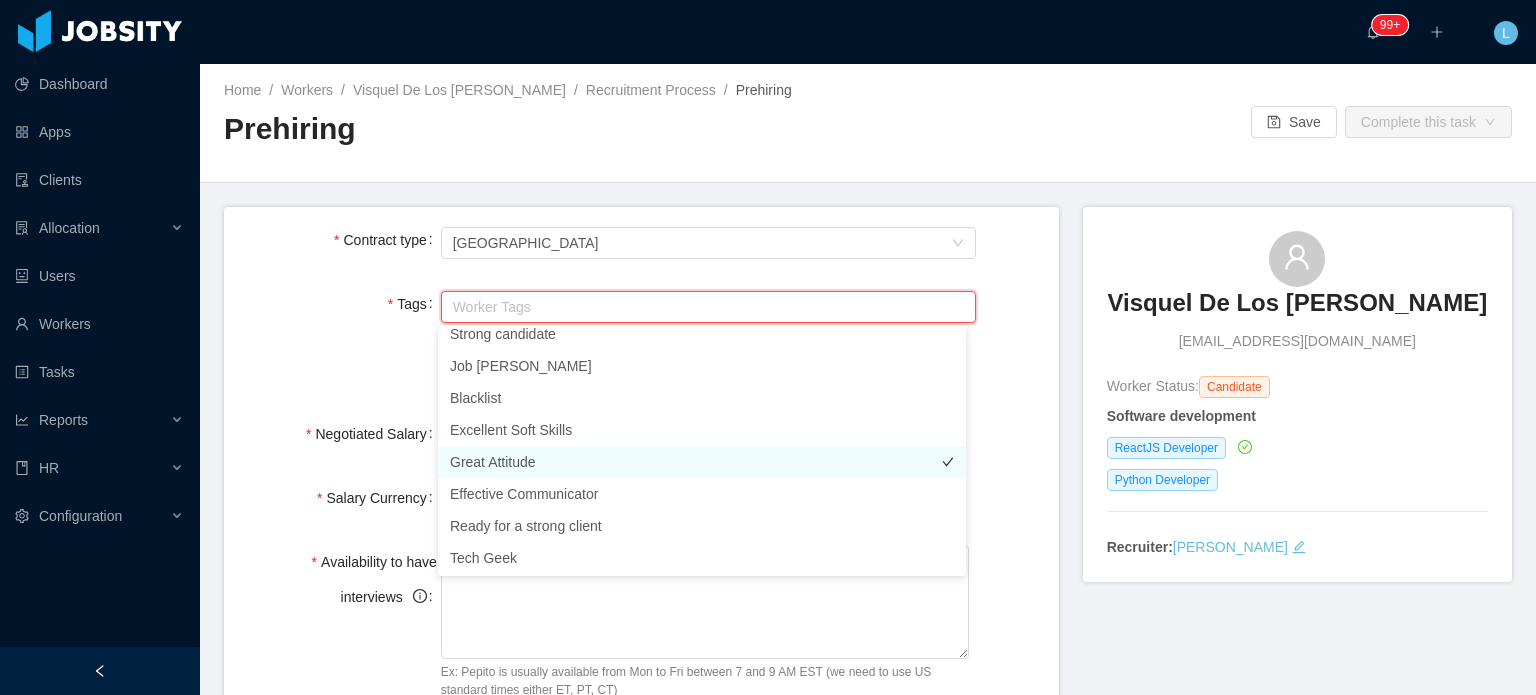 click on "Great Attitude" at bounding box center [702, 462] 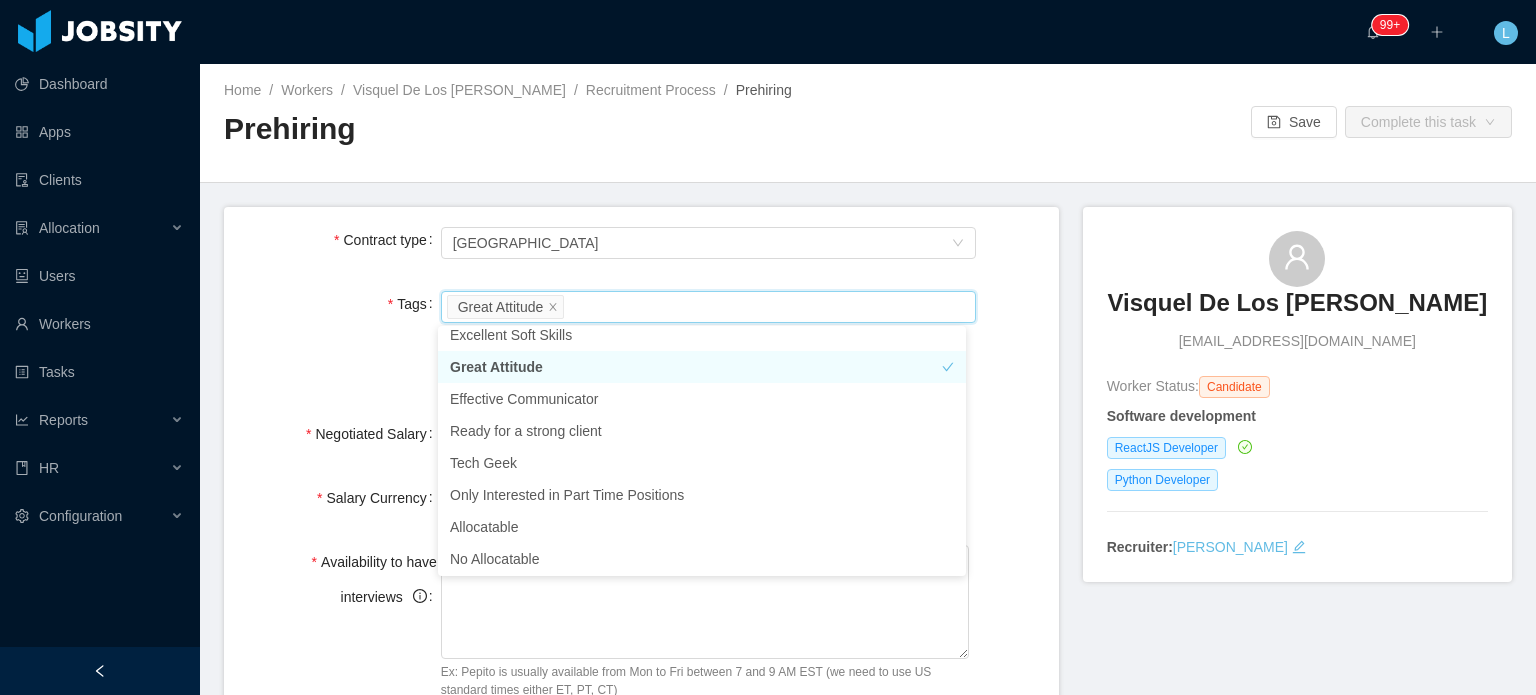 scroll, scrollTop: 400, scrollLeft: 0, axis: vertical 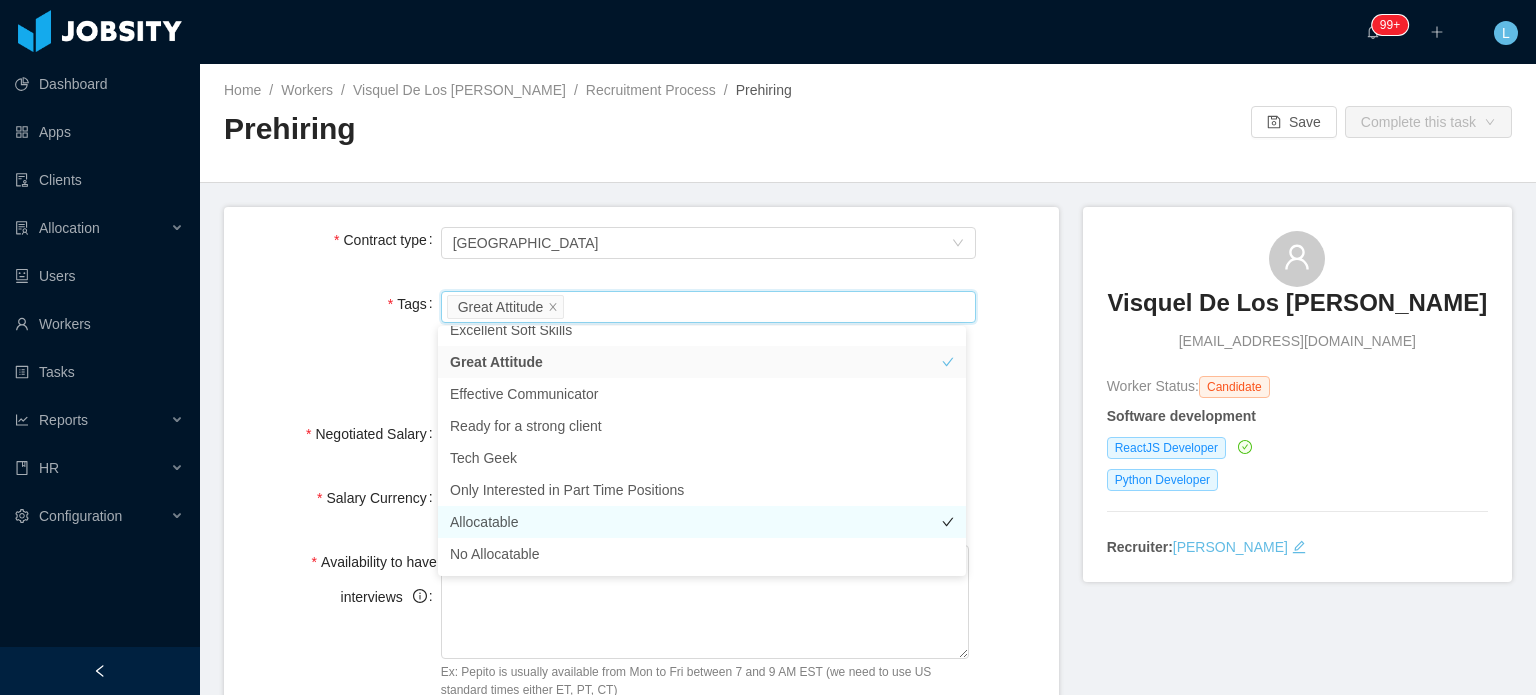 click on "Allocatable" at bounding box center (702, 522) 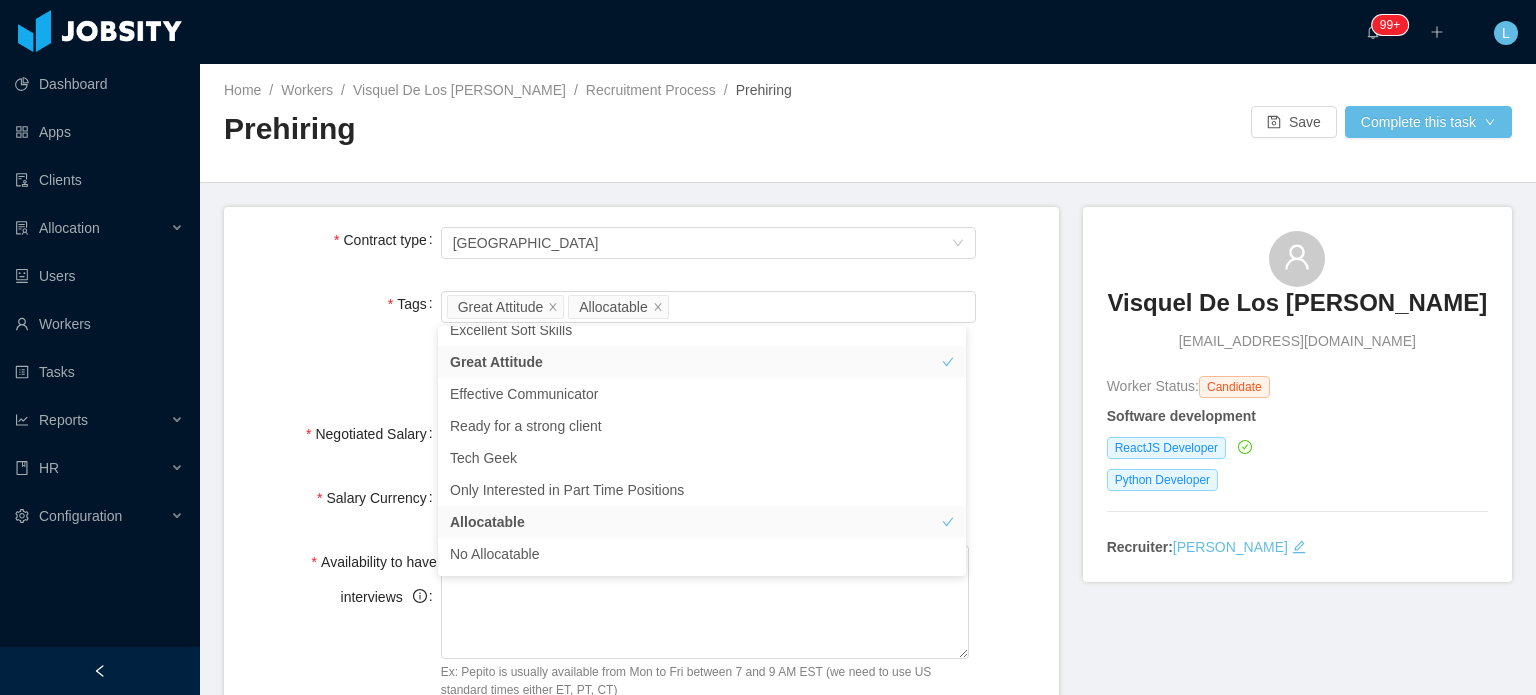 click on "**********" at bounding box center (641, 949) 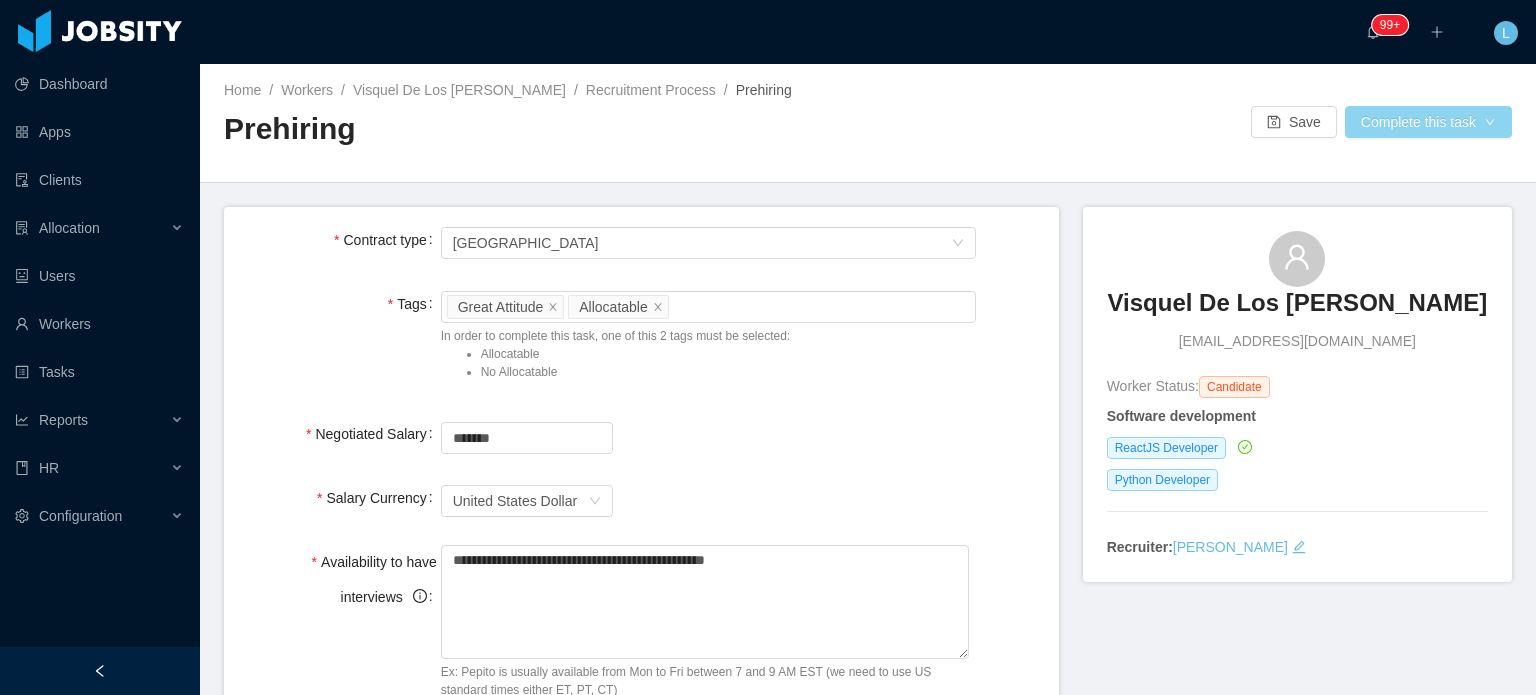 click on "Complete this task" at bounding box center (1428, 122) 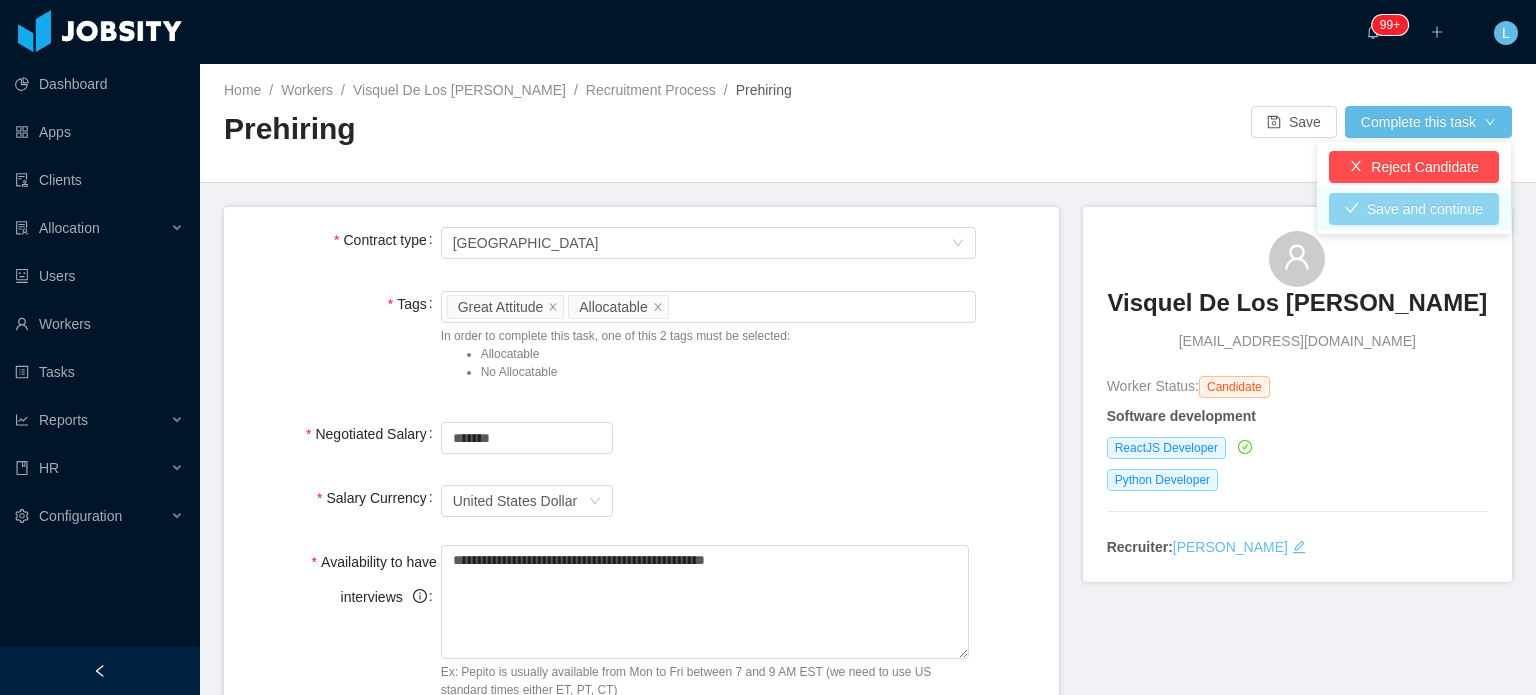click on "Save and continue" at bounding box center (1414, 209) 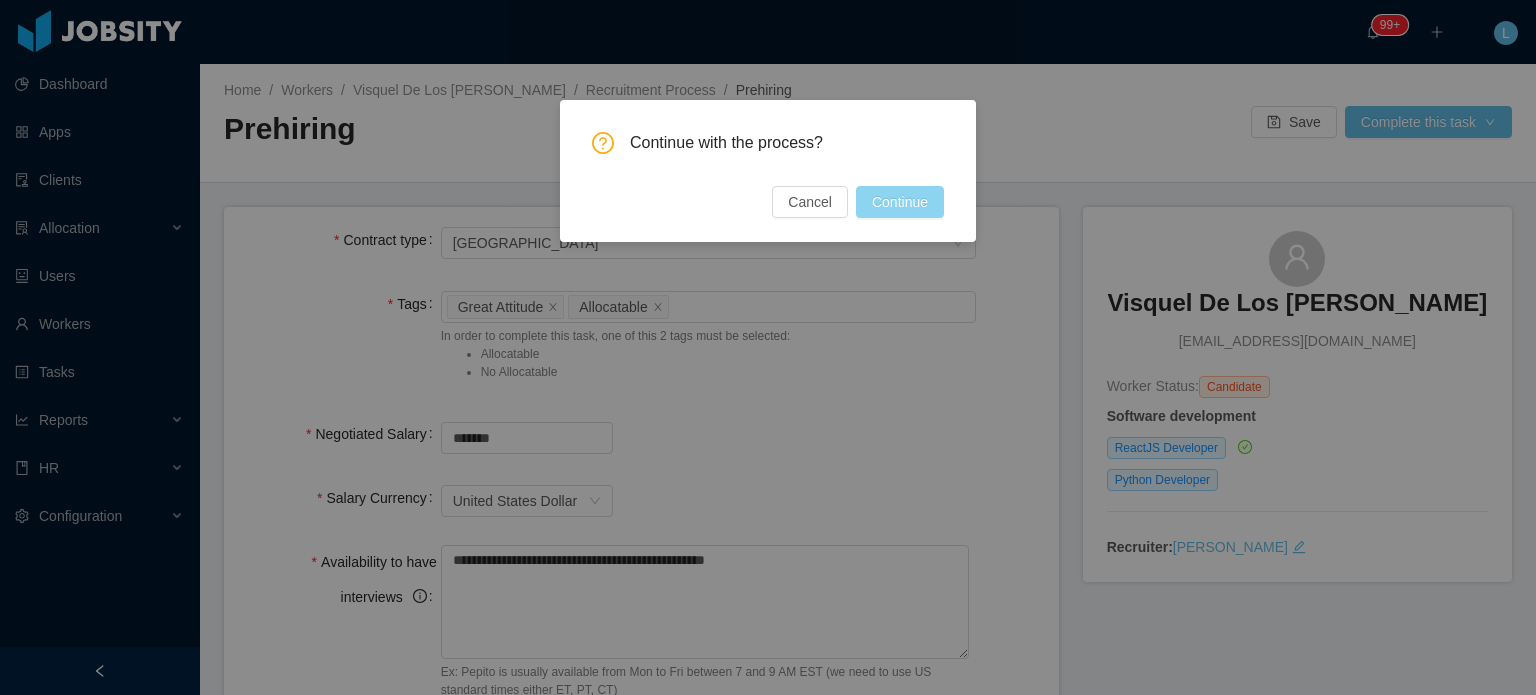 click on "Continue" at bounding box center [900, 202] 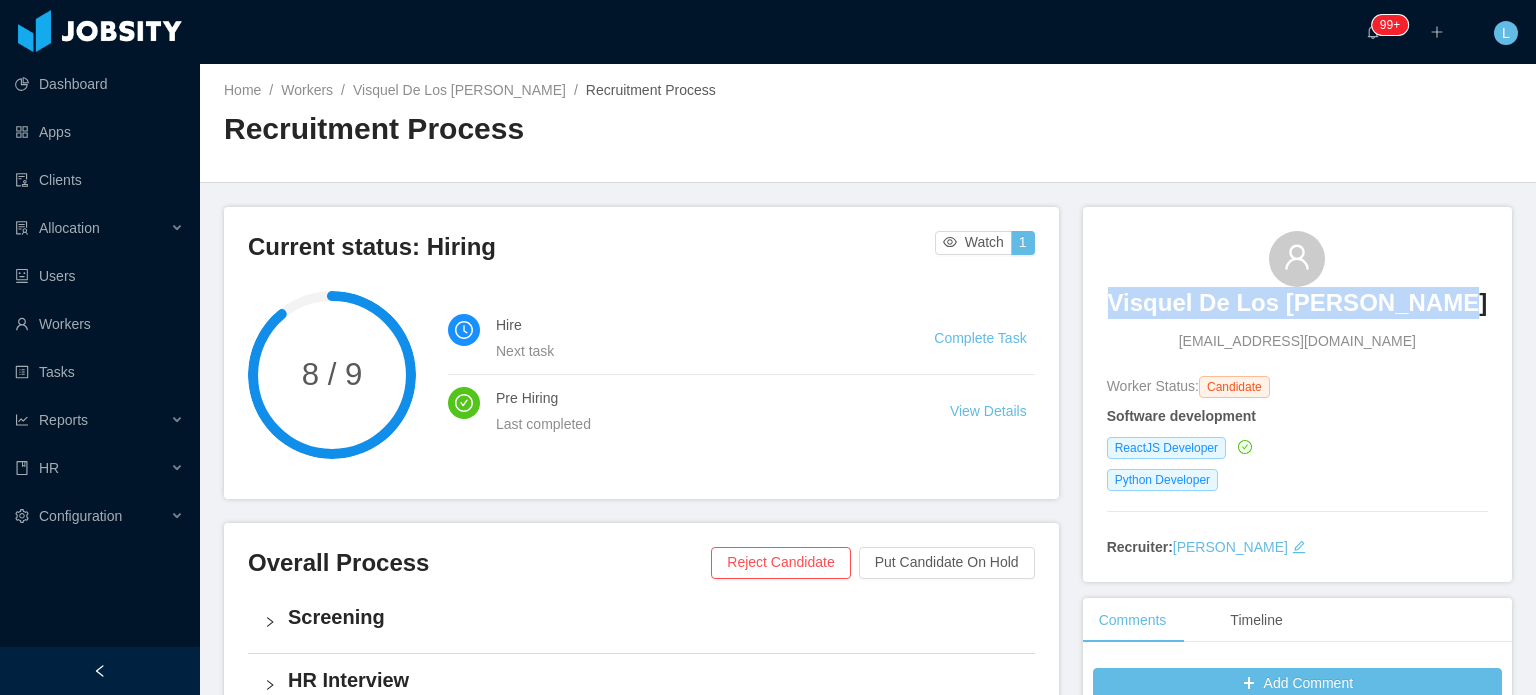 drag, startPoint x: 1126, startPoint y: 305, endPoint x: 1444, endPoint y: 299, distance: 318.0566 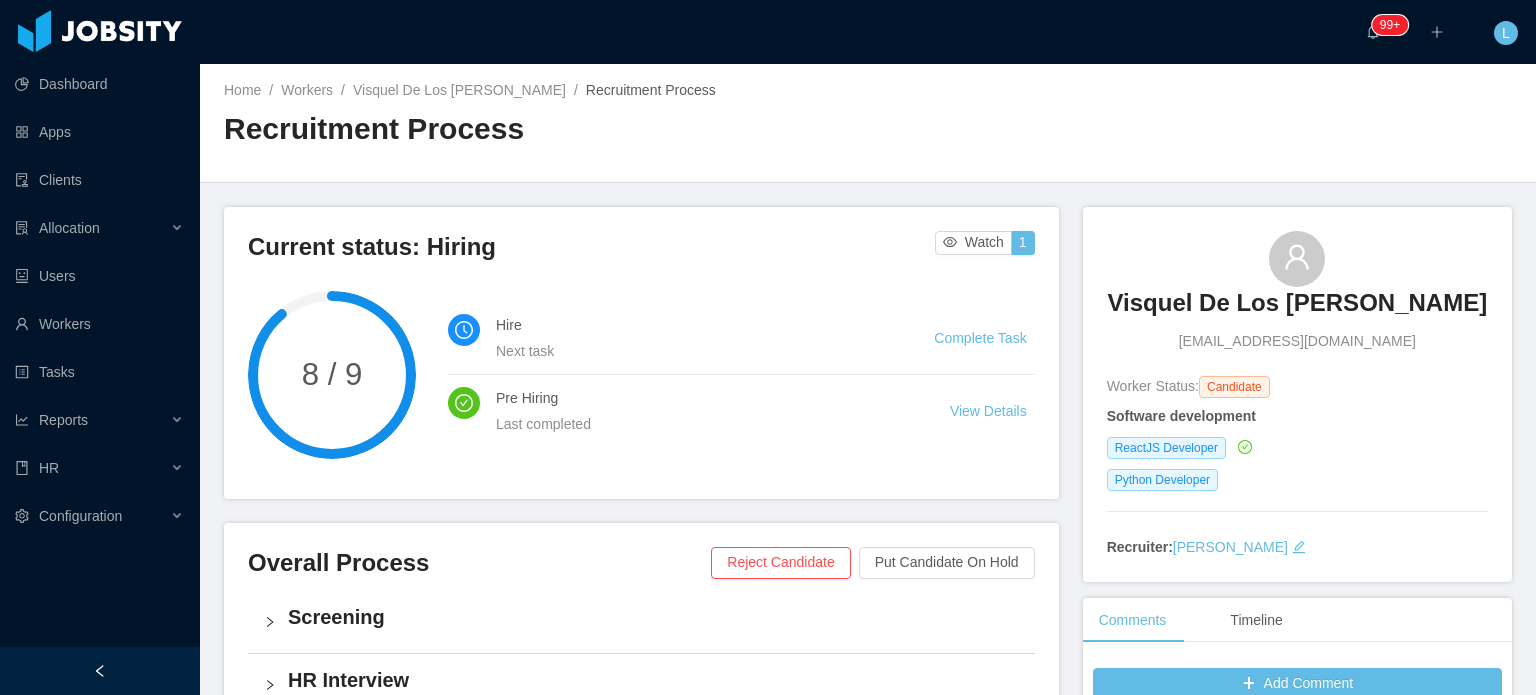 click on "visquel0208@gmail.com" at bounding box center [1297, 341] 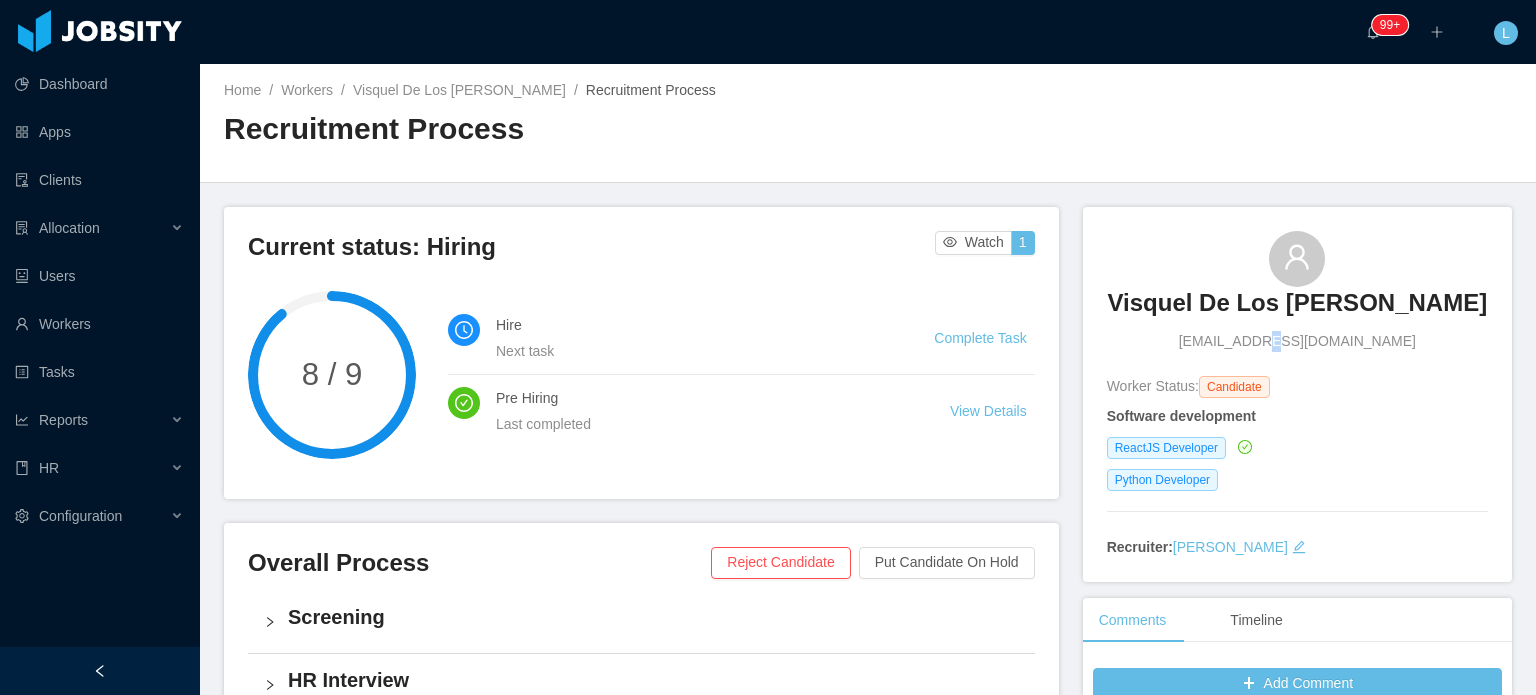 click on "visquel0208@gmail.com" at bounding box center (1297, 341) 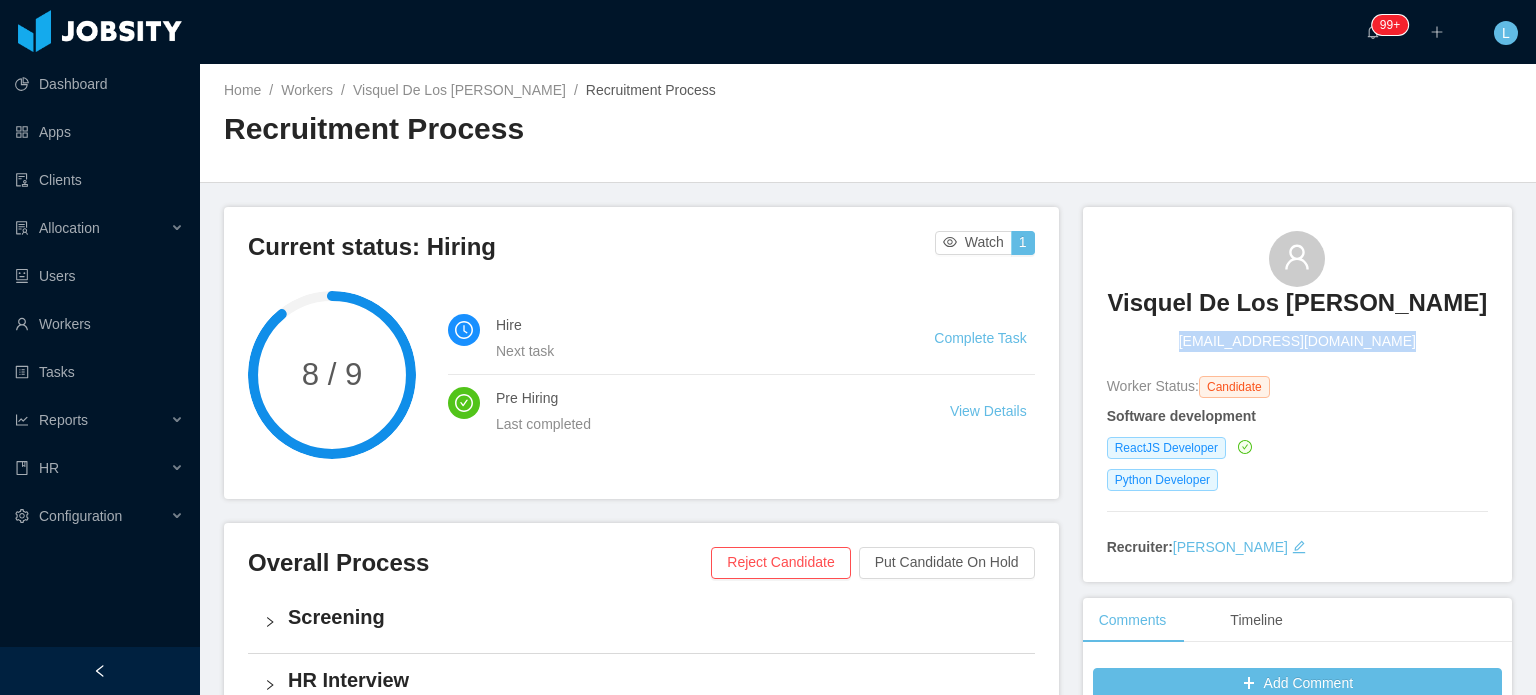 click on "visquel0208@gmail.com" at bounding box center [1297, 341] 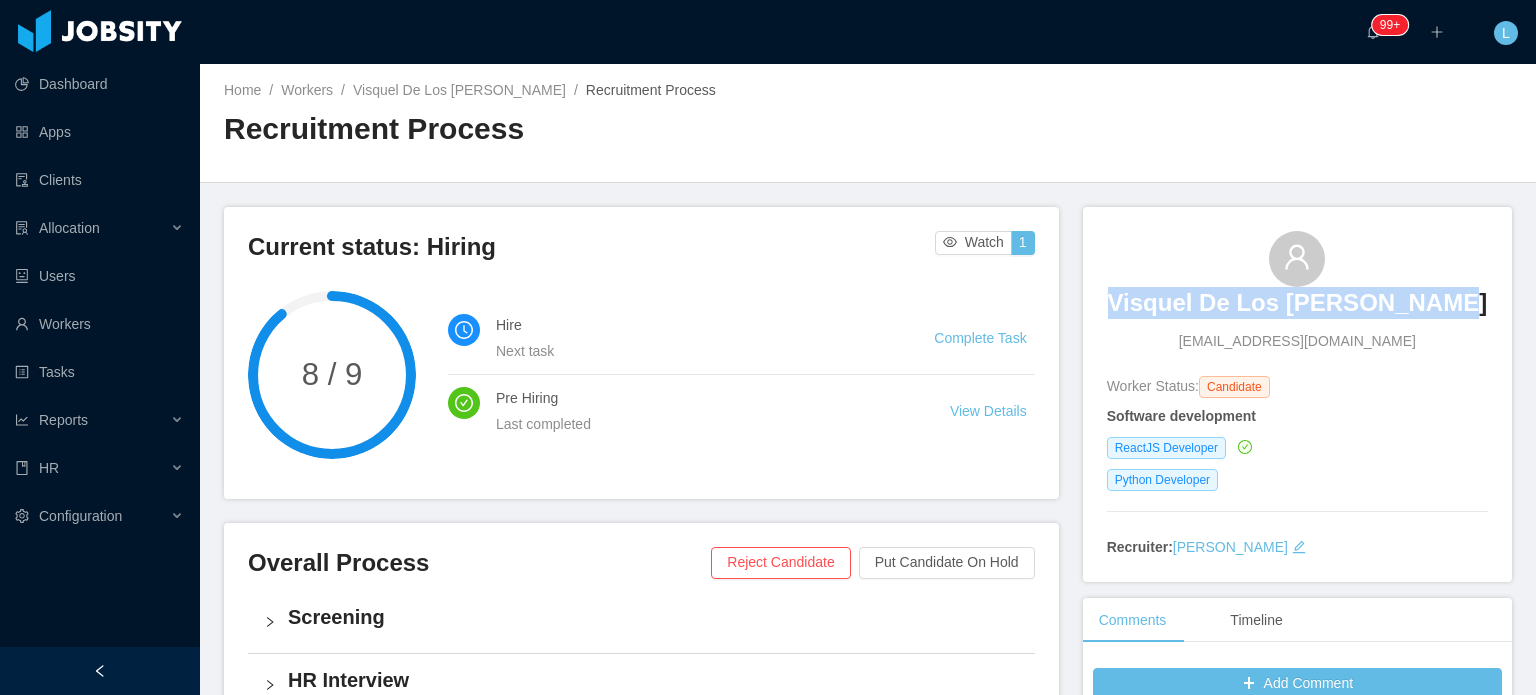 drag, startPoint x: 1120, startPoint y: 307, endPoint x: 1463, endPoint y: 294, distance: 343.24628 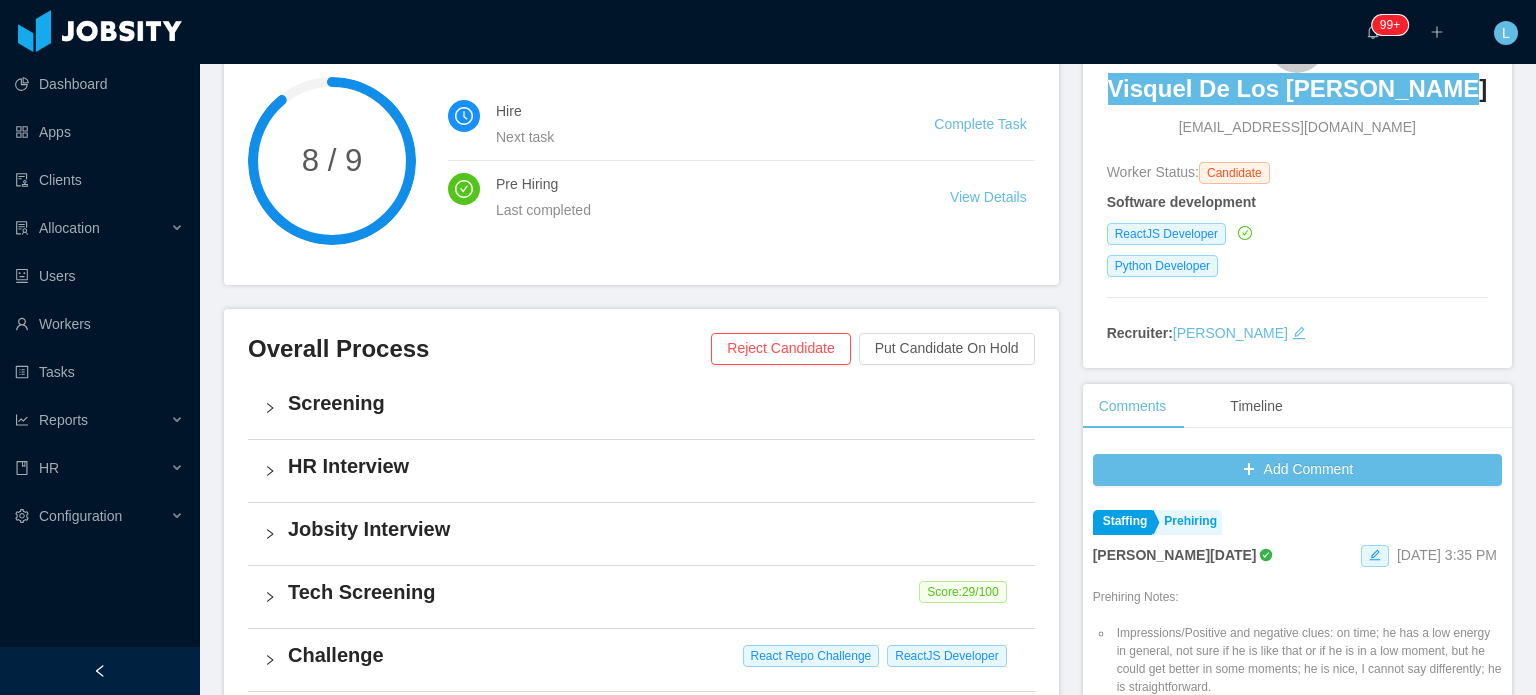 scroll, scrollTop: 500, scrollLeft: 0, axis: vertical 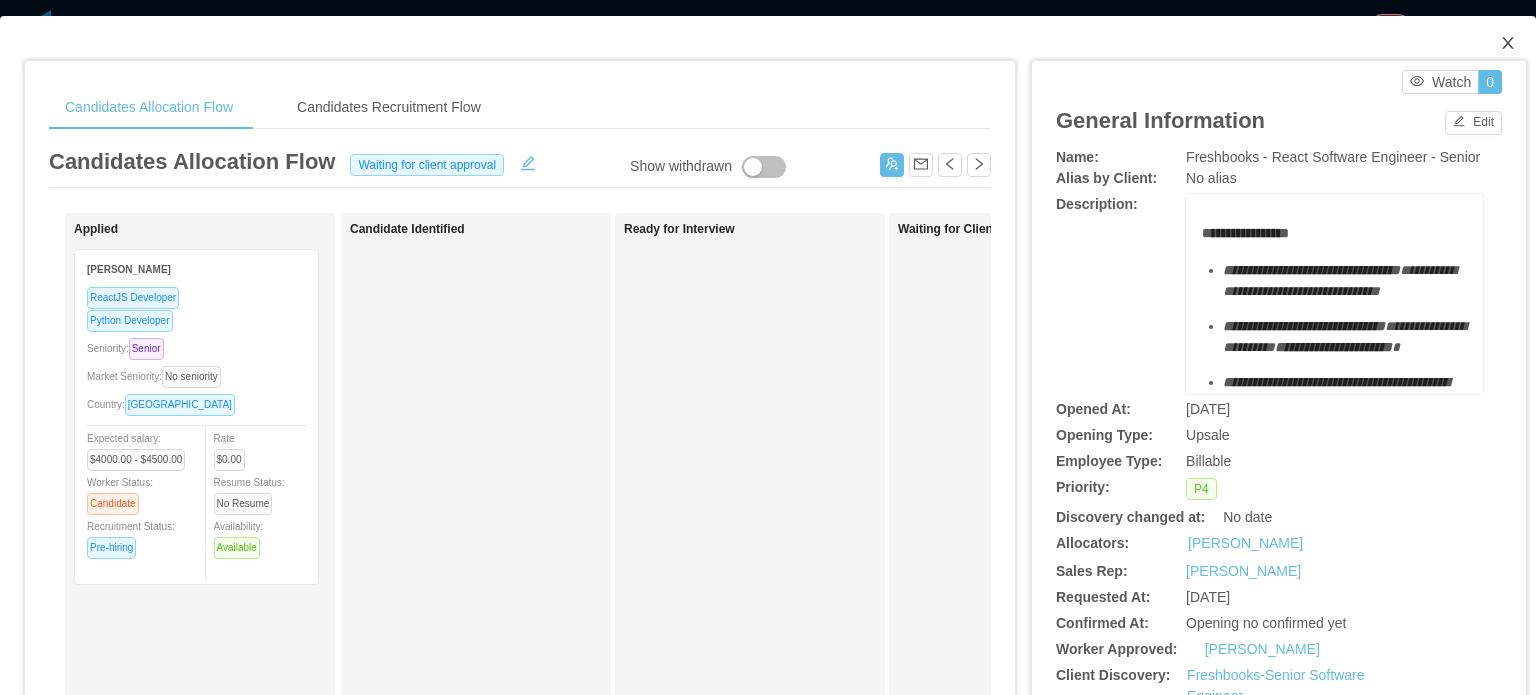 click 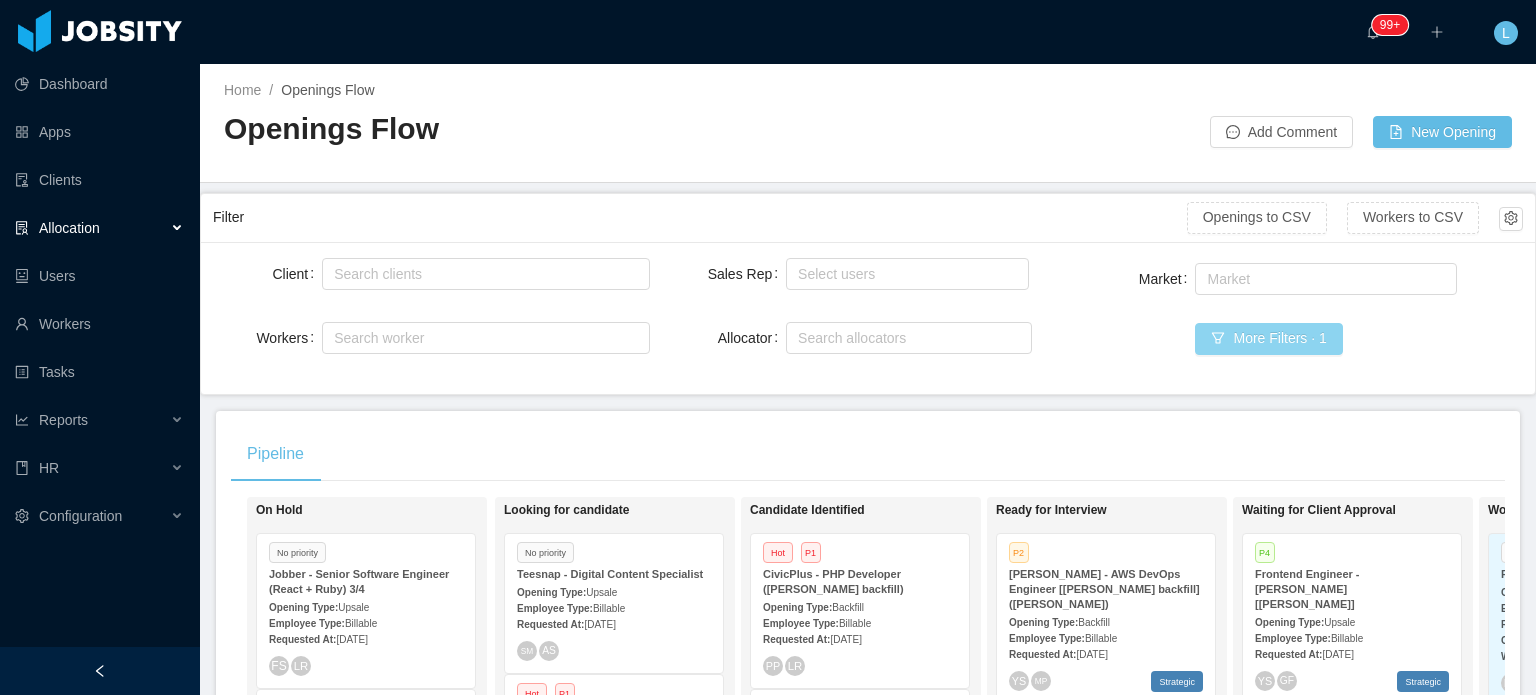 click on "More Filters · 1" at bounding box center (1268, 339) 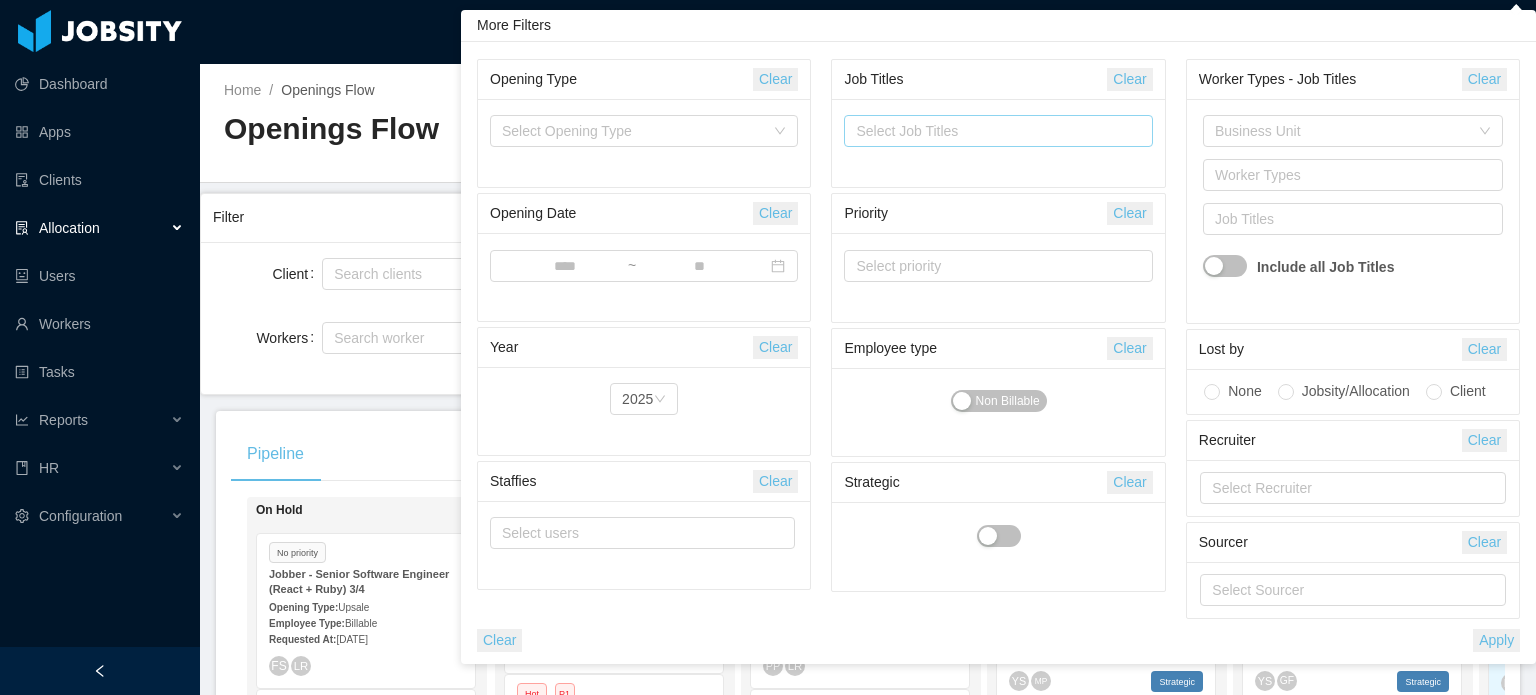 click on "Select Job Titles" at bounding box center [993, 131] 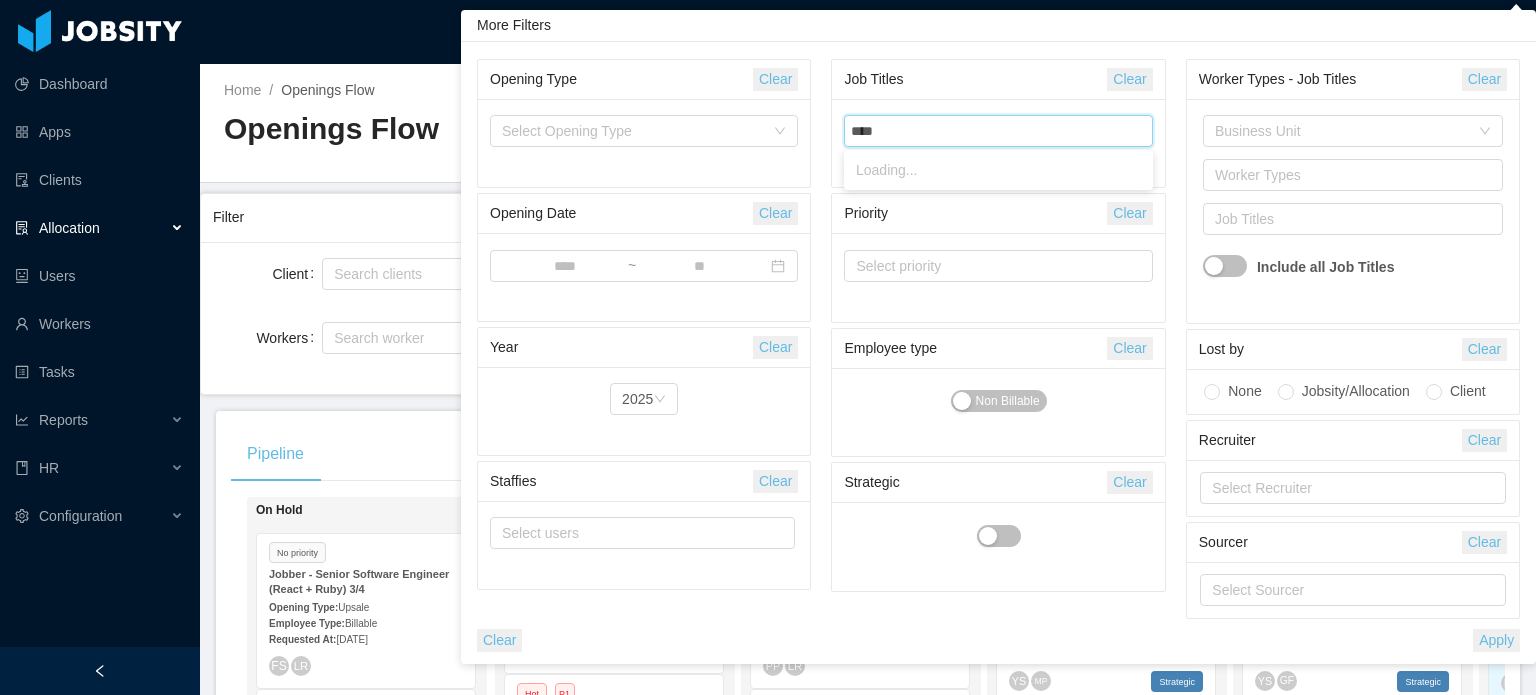 type on "*****" 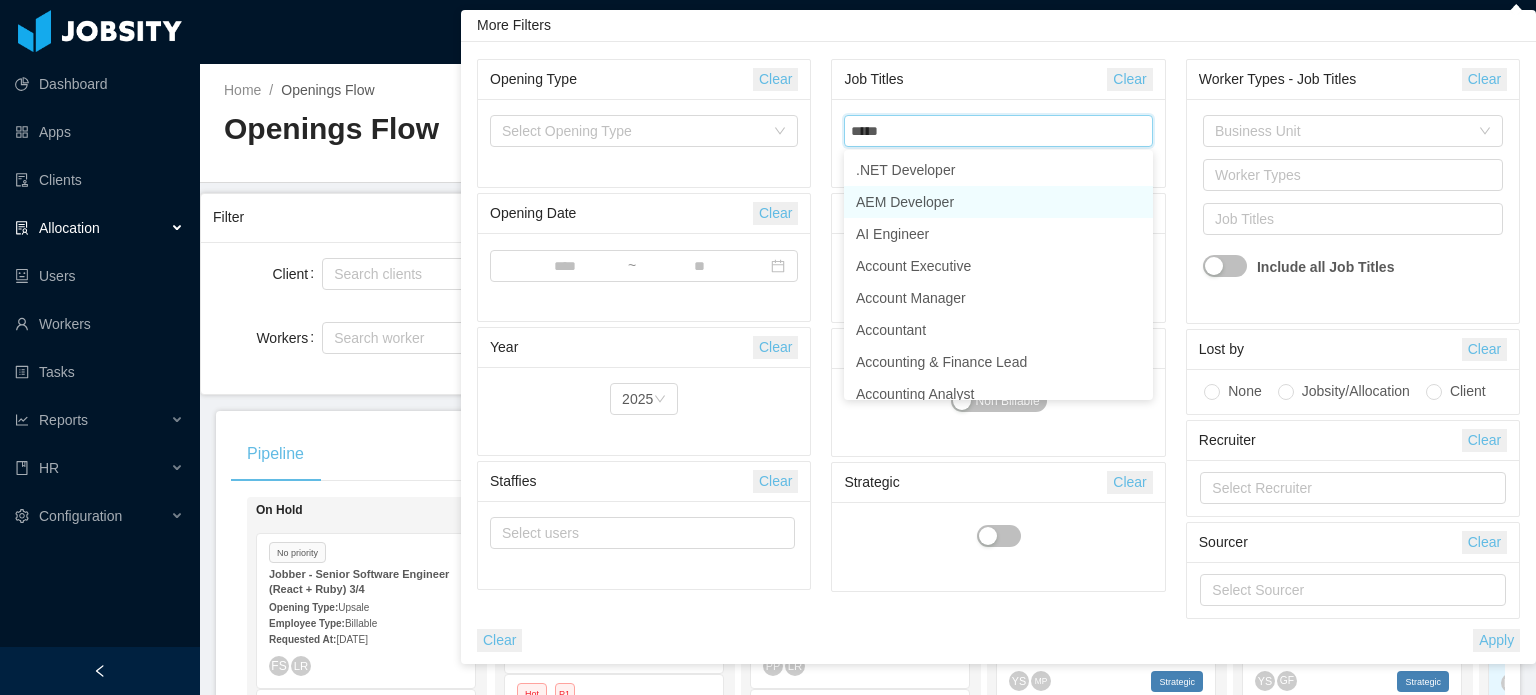 click on "AEM Developer" at bounding box center (998, 202) 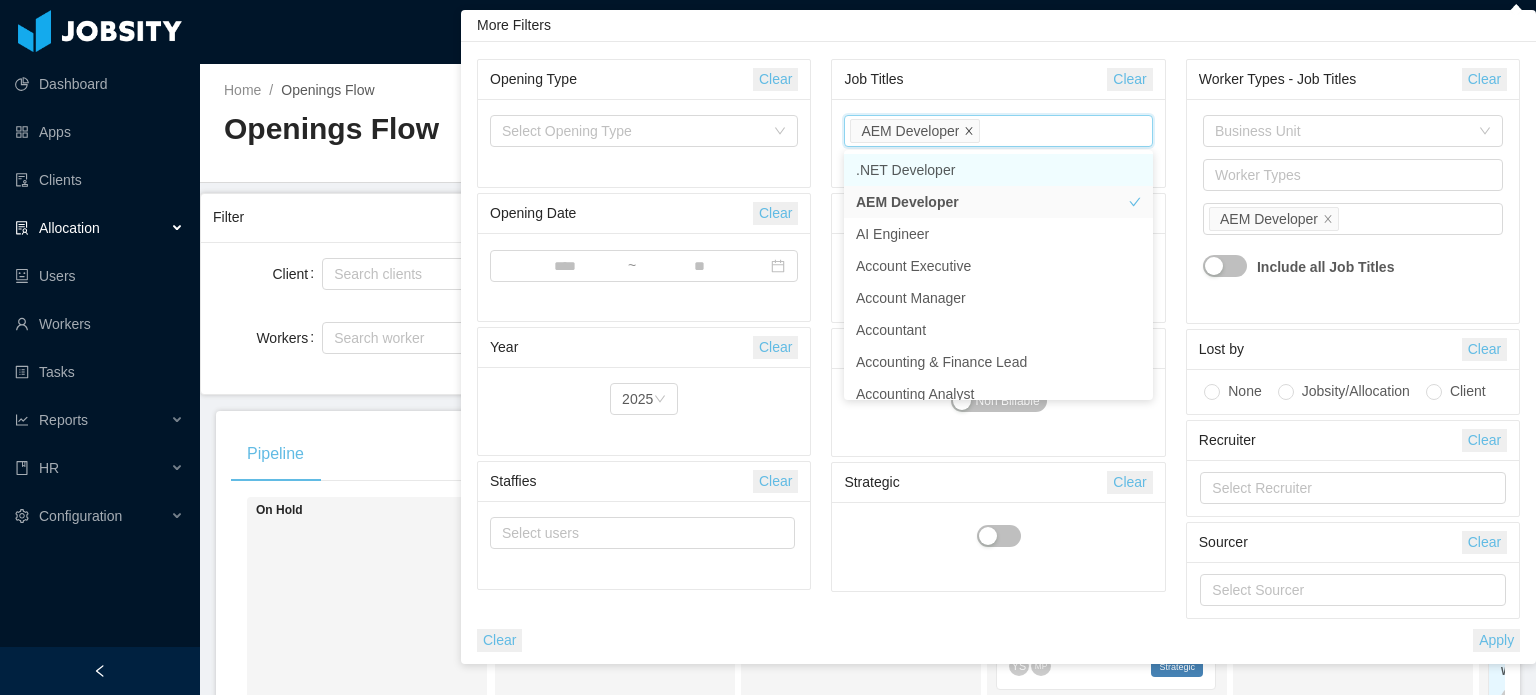 click 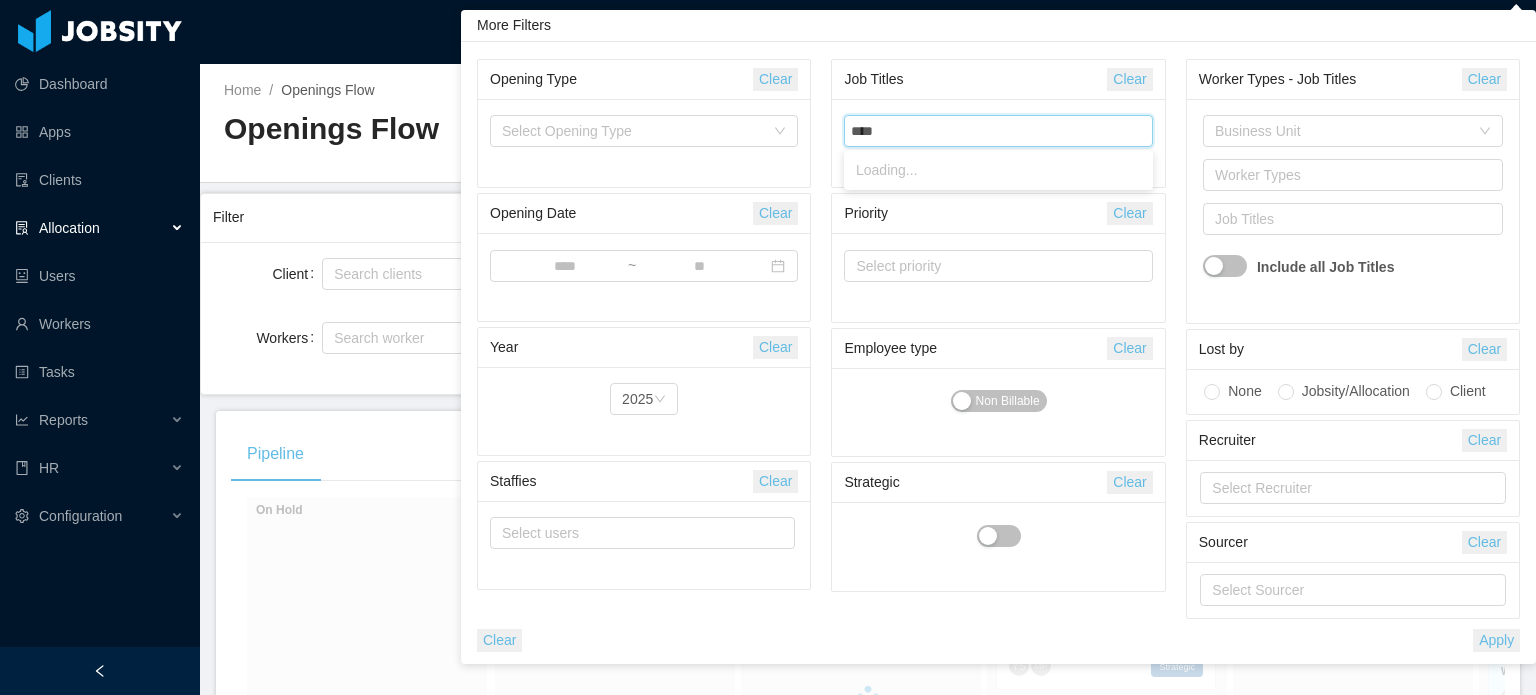 type on "*****" 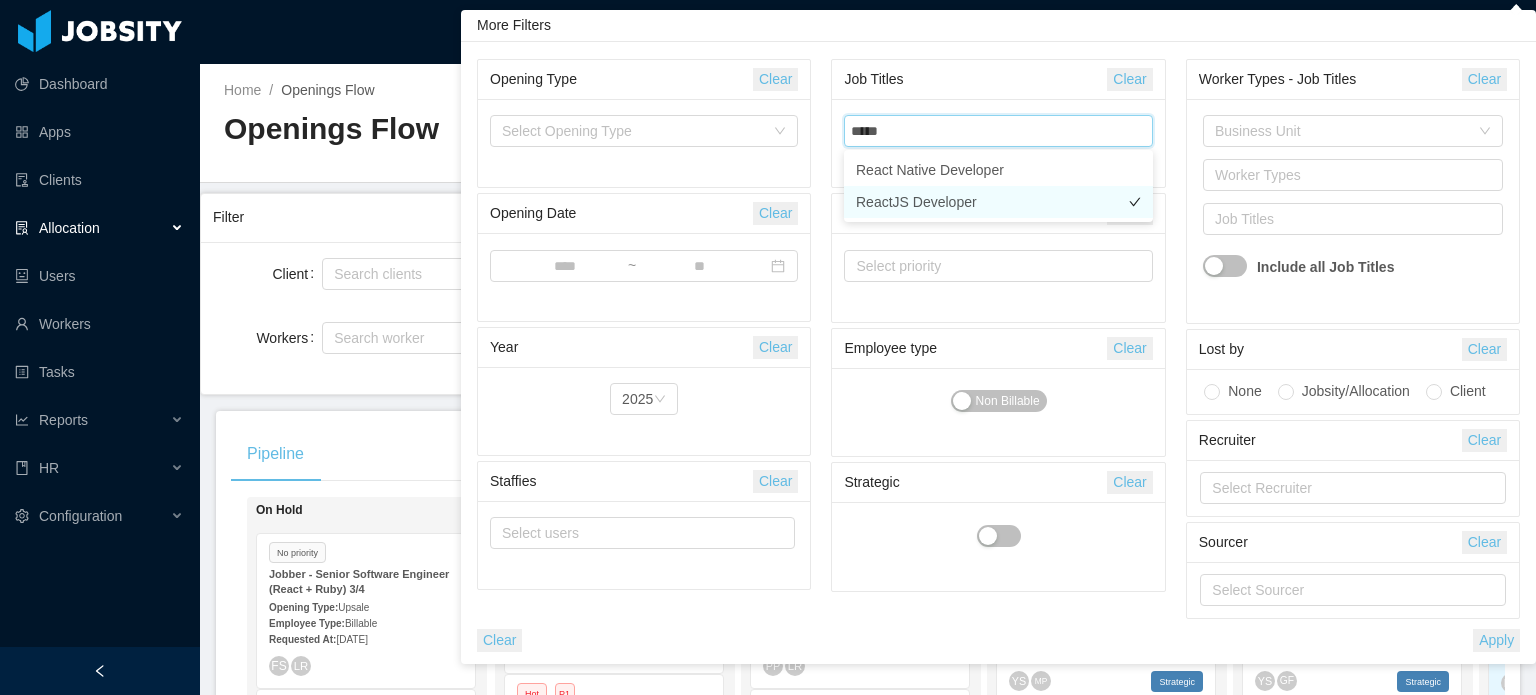 click on "ReactJS Developer" at bounding box center (998, 202) 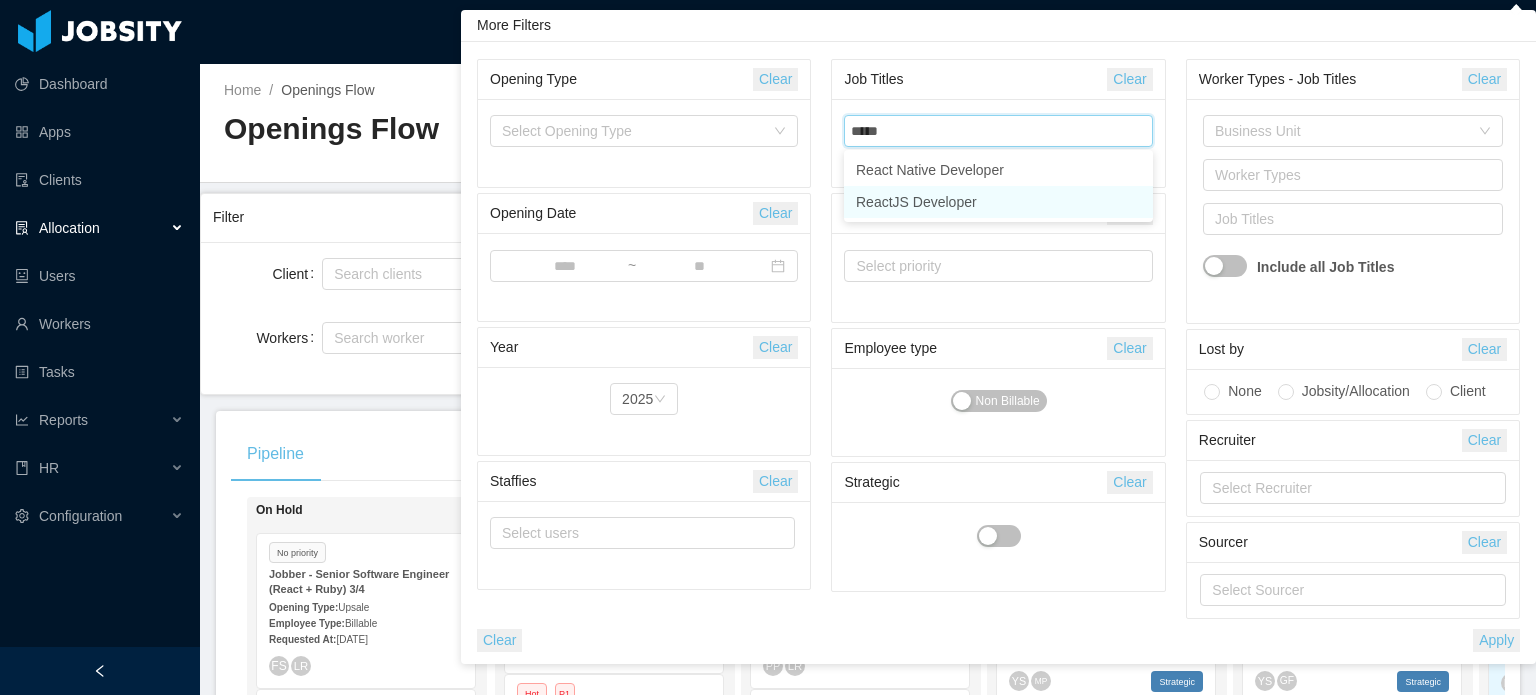 type 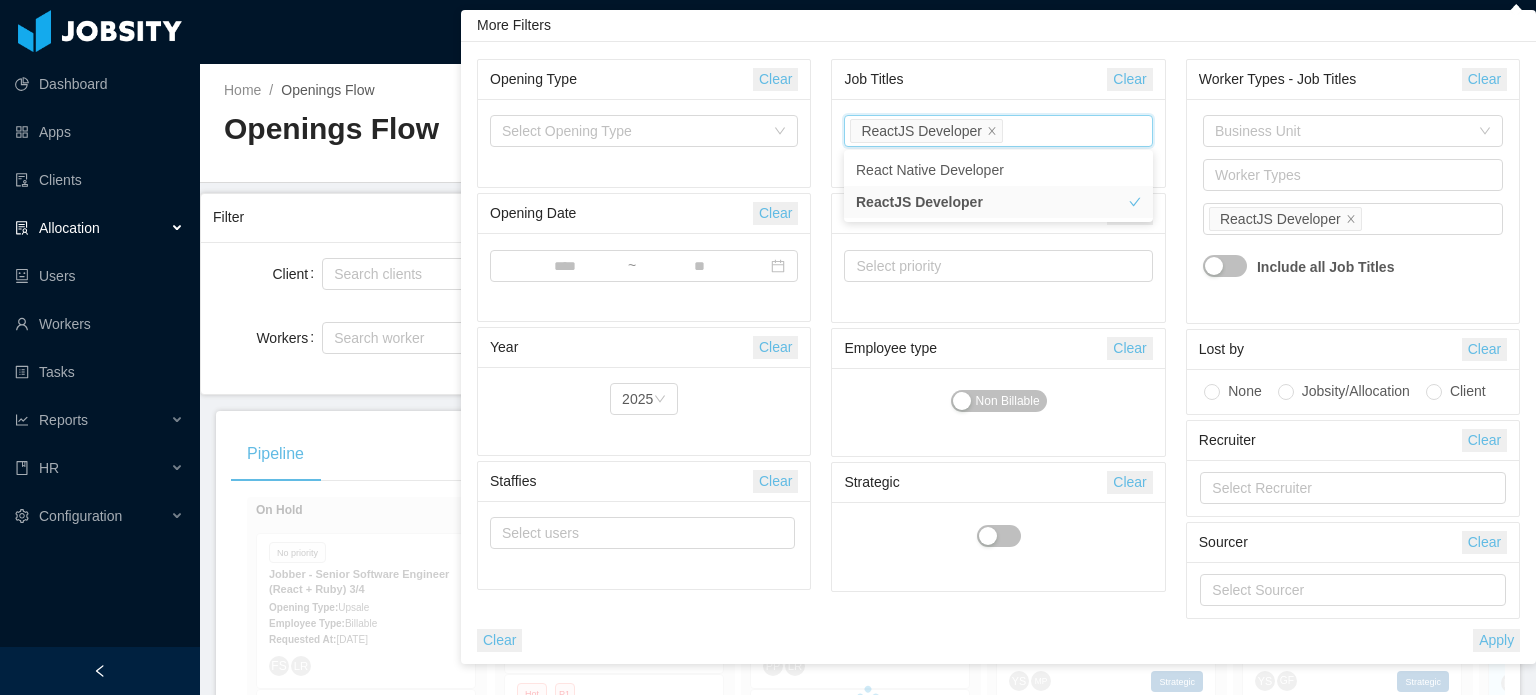 click on "Apply" at bounding box center [1496, 640] 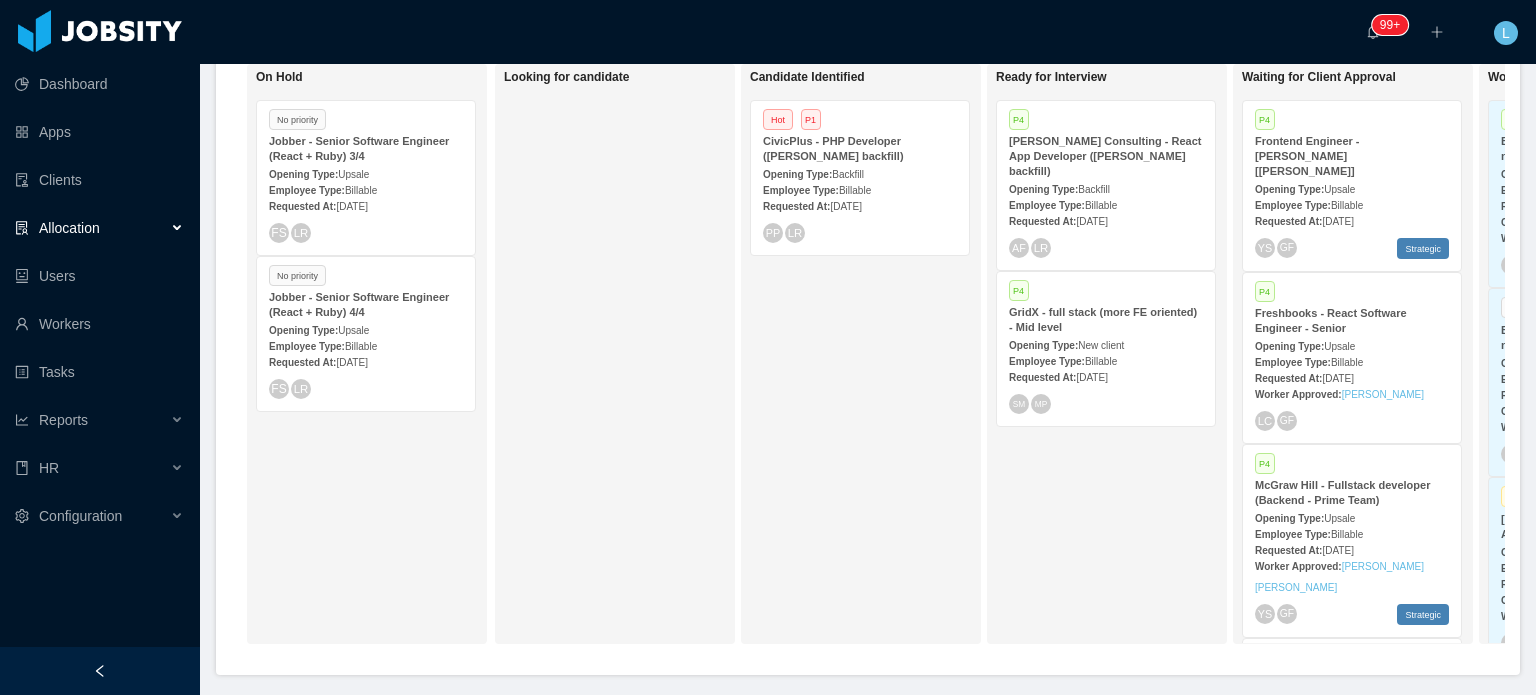 scroll, scrollTop: 211, scrollLeft: 0, axis: vertical 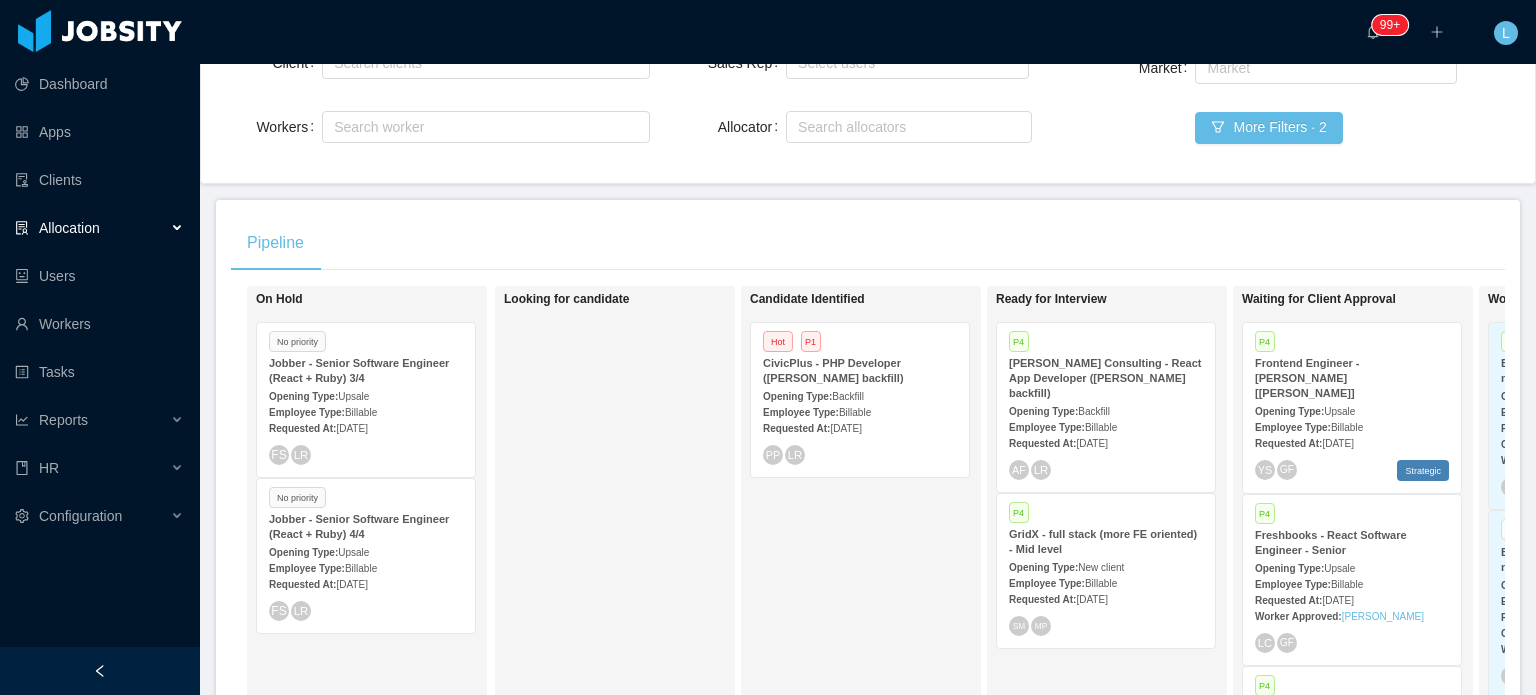 click on "Billable" at bounding box center (1101, 427) 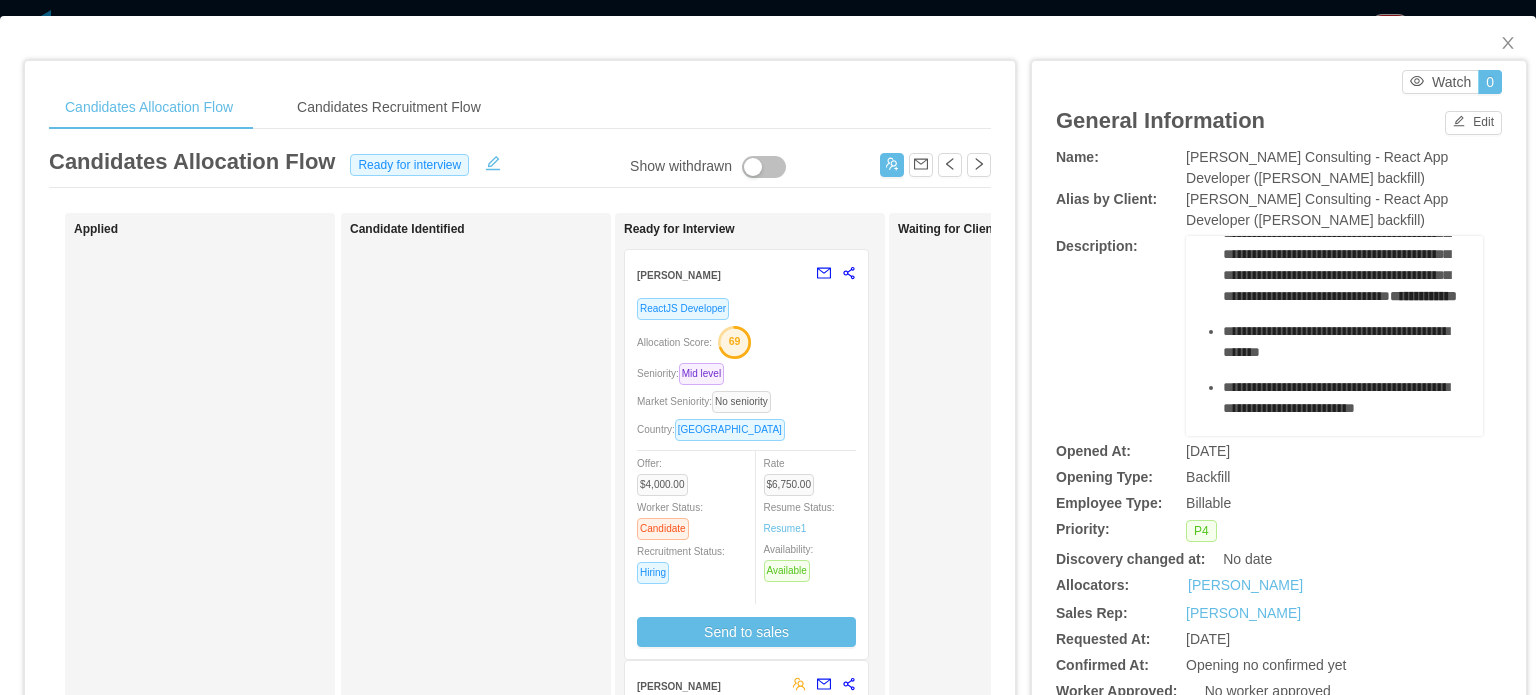 scroll, scrollTop: 400, scrollLeft: 0, axis: vertical 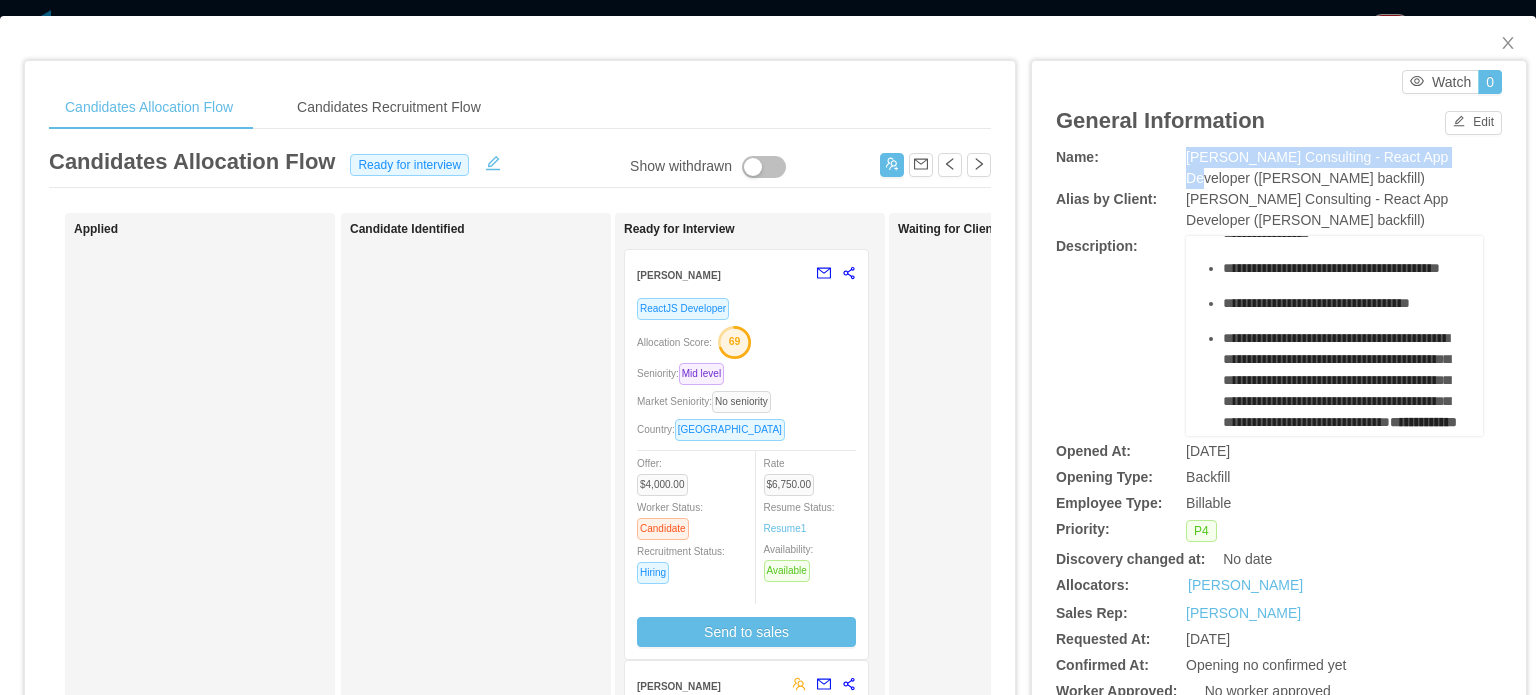 drag, startPoint x: 1177, startPoint y: 161, endPoint x: 1436, endPoint y: 157, distance: 259.03088 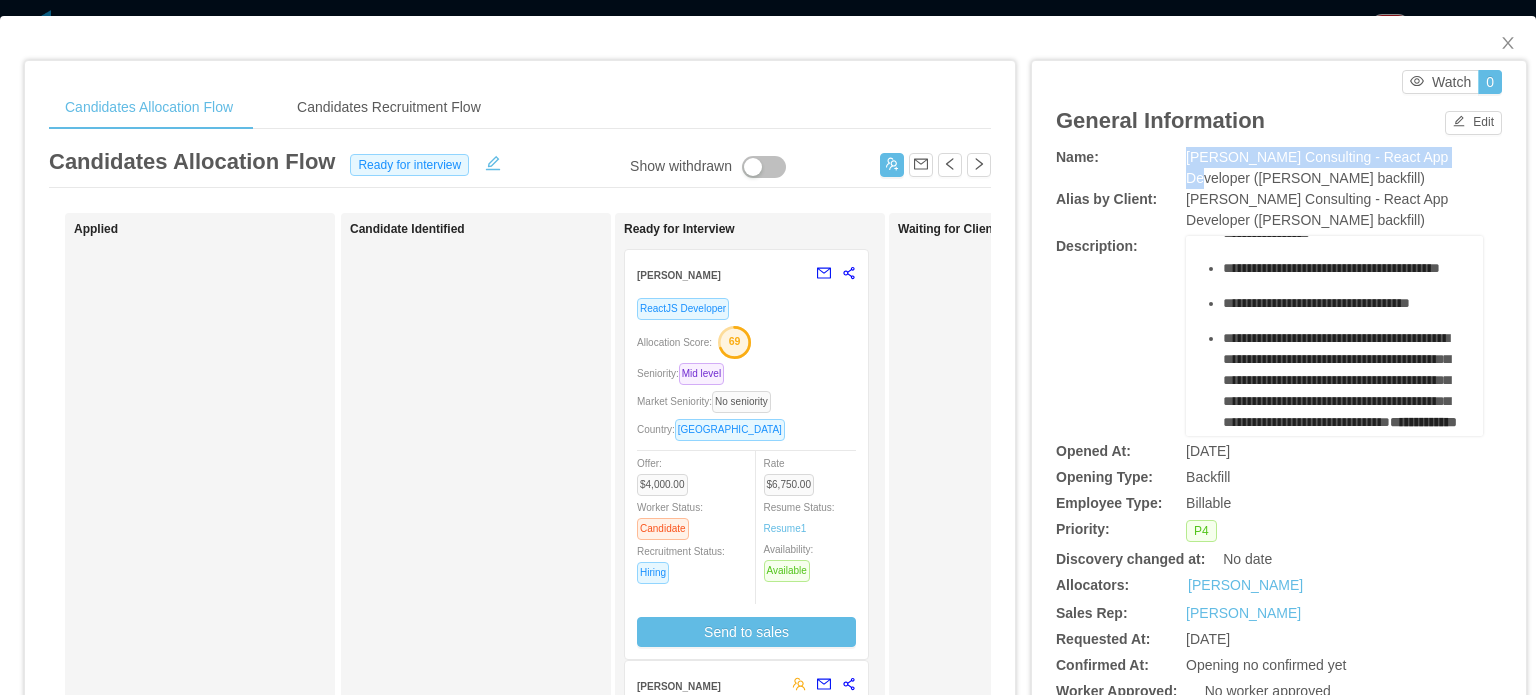 copy on "Moseley Consulting - React App Develope" 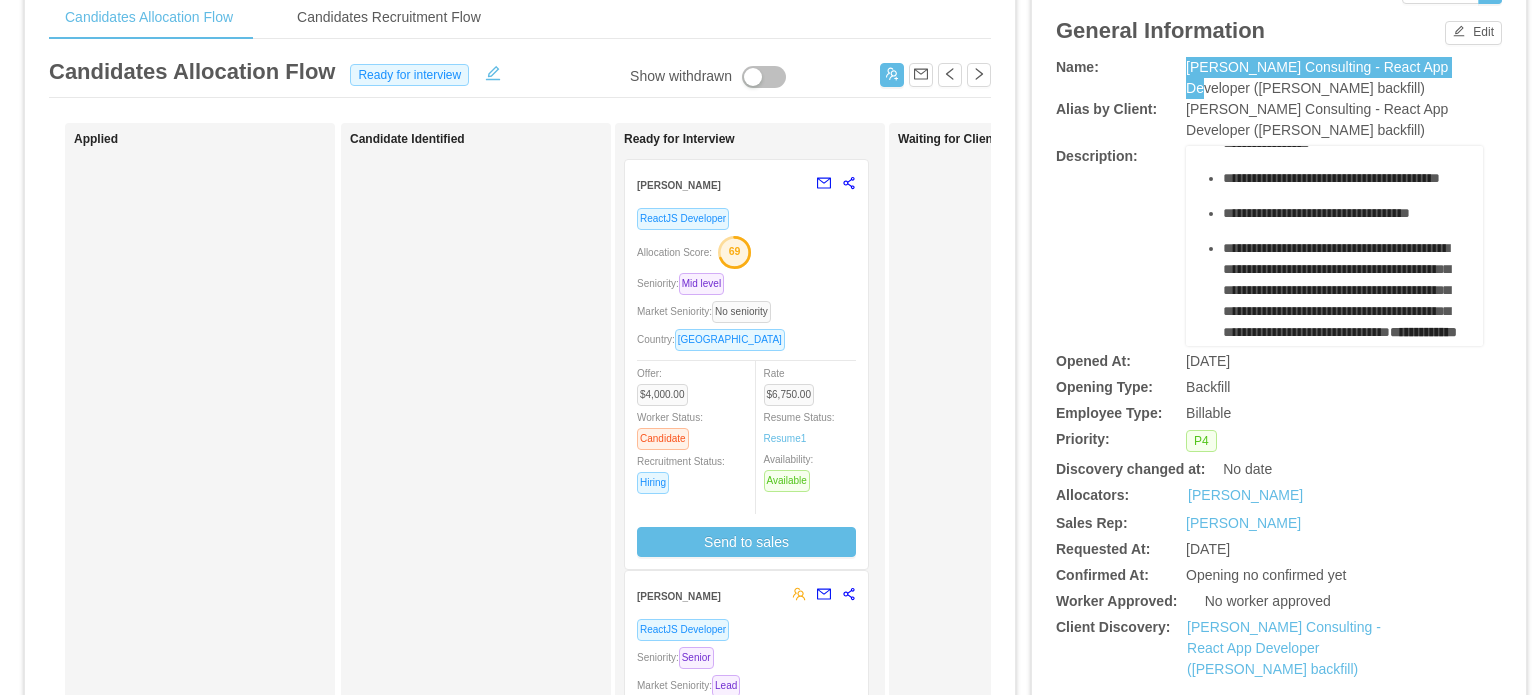 scroll, scrollTop: 600, scrollLeft: 0, axis: vertical 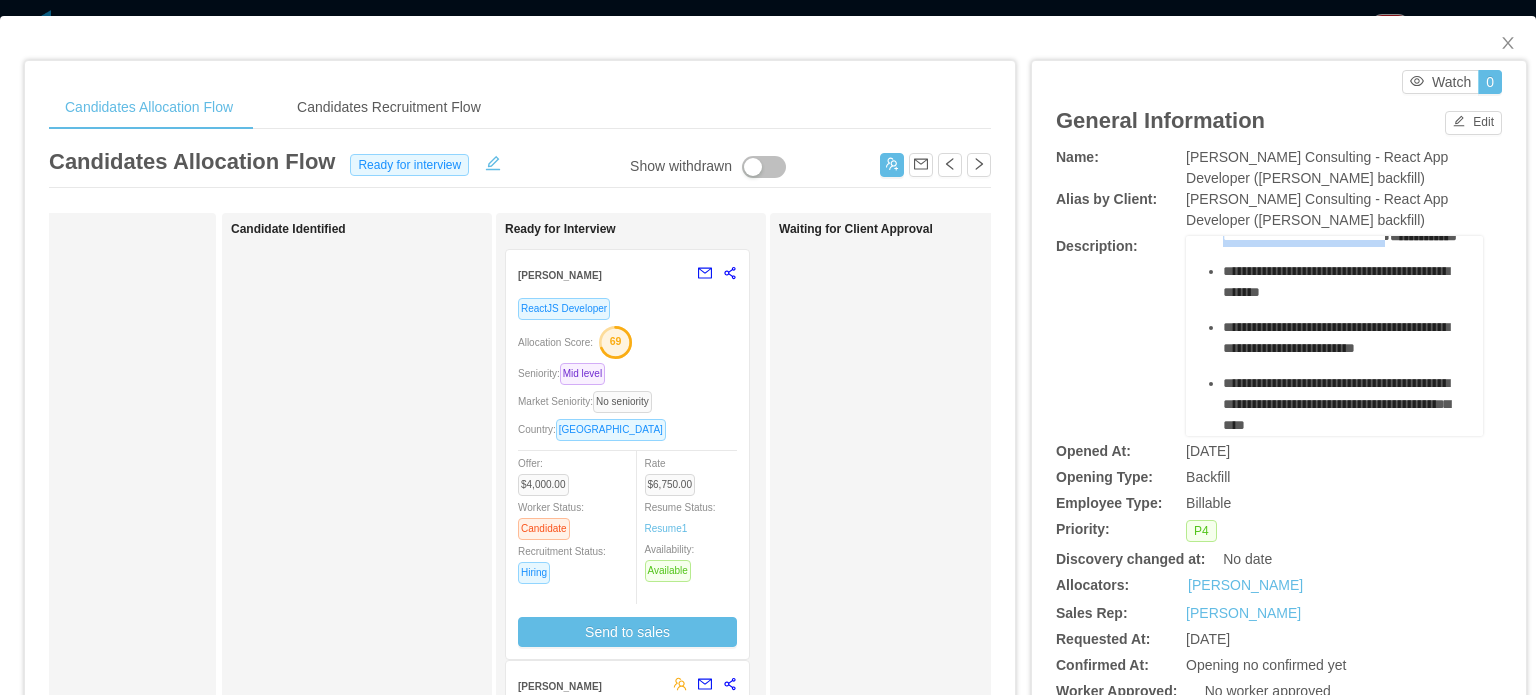 drag, startPoint x: 1210, startPoint y: 310, endPoint x: 1341, endPoint y: 325, distance: 131.85599 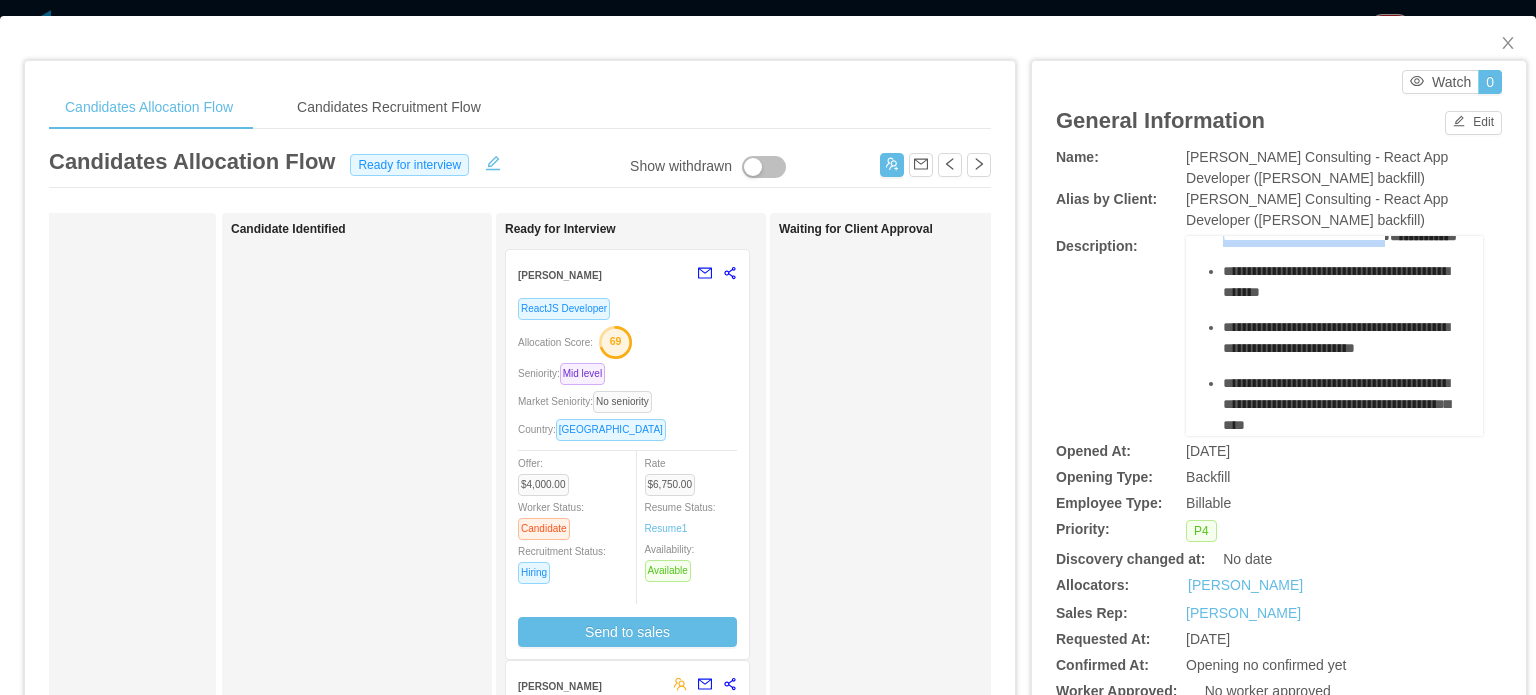 scroll, scrollTop: 412, scrollLeft: 0, axis: vertical 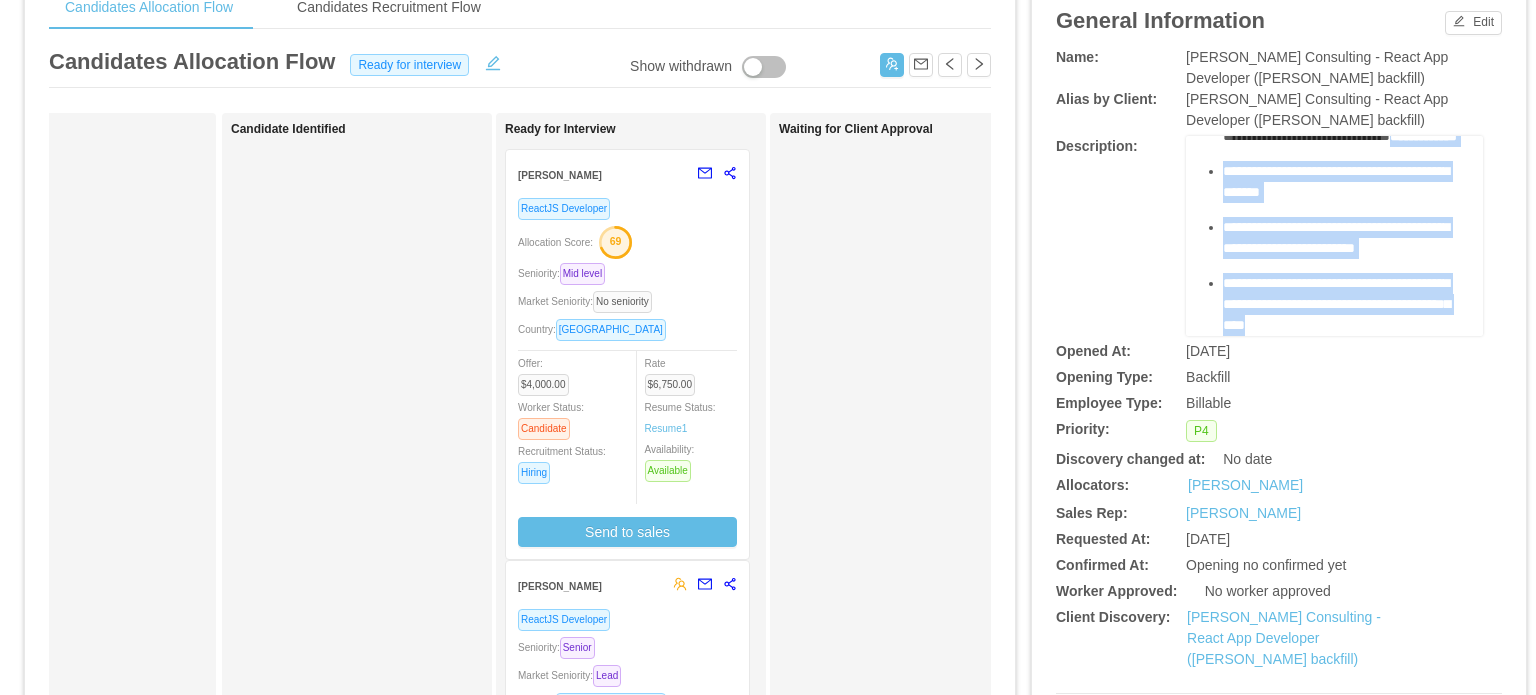 drag, startPoint x: 1214, startPoint y: 335, endPoint x: 1396, endPoint y: 332, distance: 182.02472 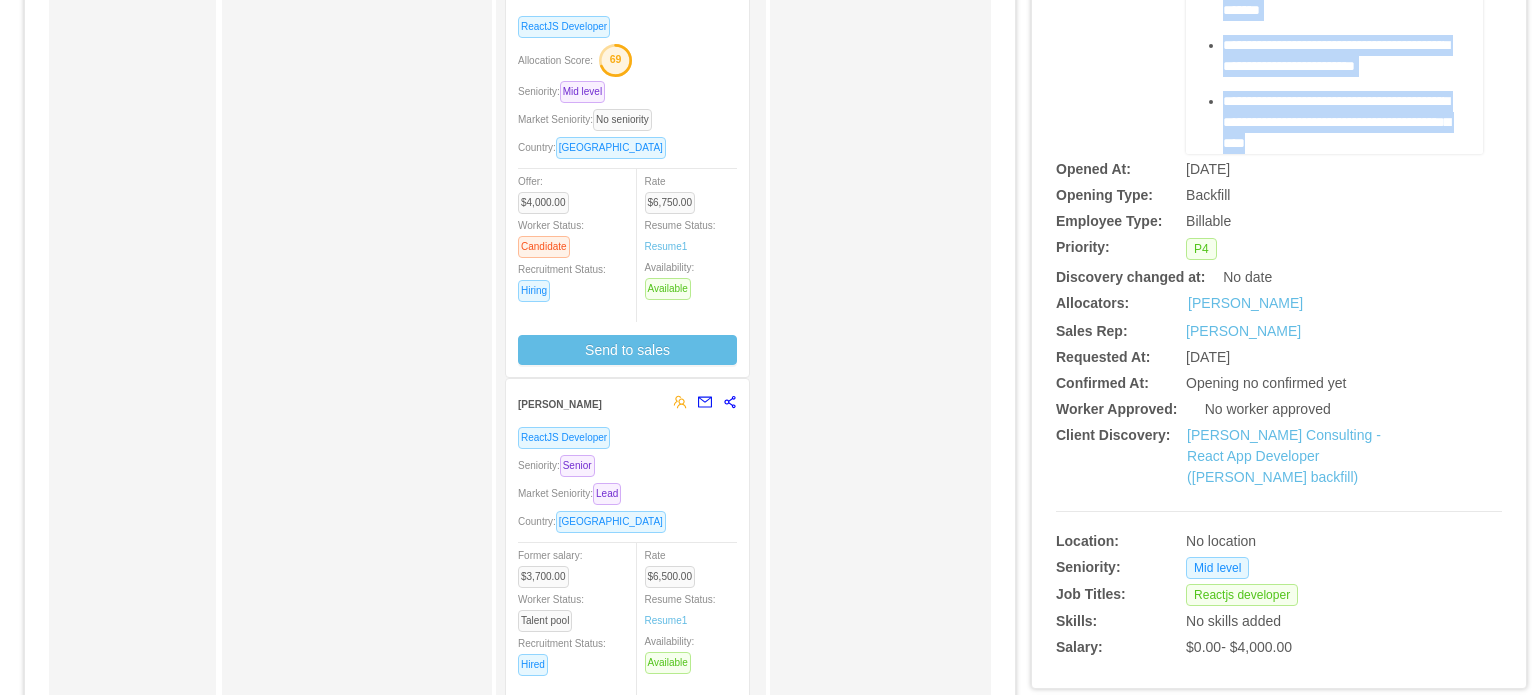 scroll, scrollTop: 300, scrollLeft: 0, axis: vertical 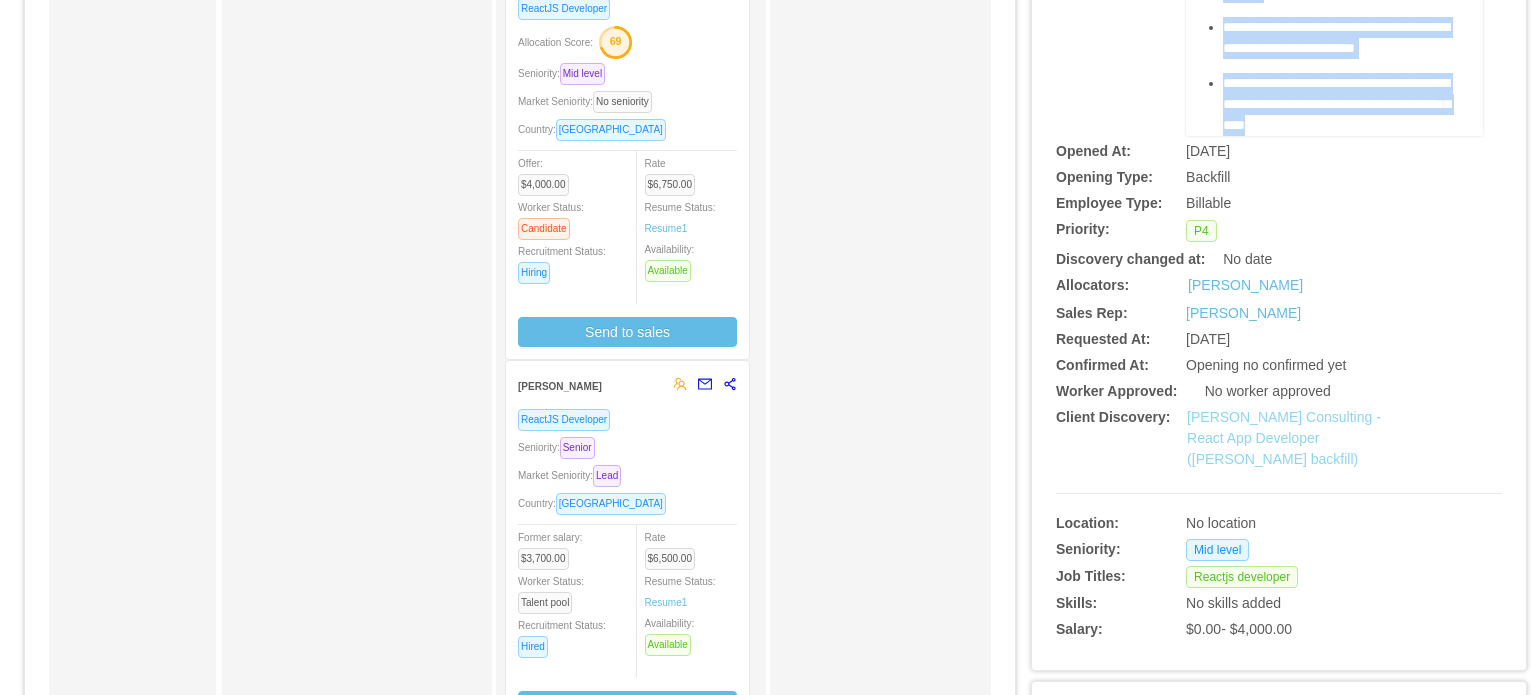 click on "Moseley Consulting - React App Developer (Leonardo Casagrande's backfill)" at bounding box center [1284, 438] 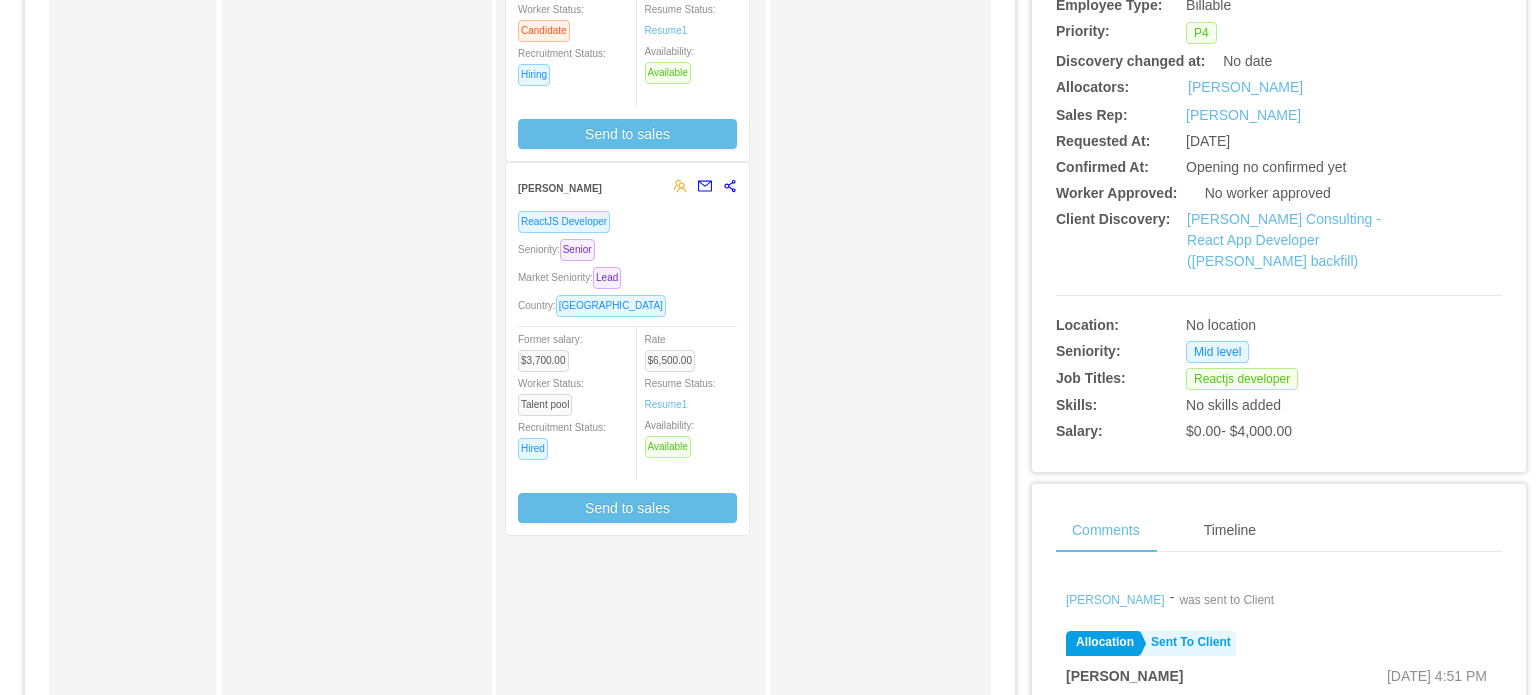 scroll, scrollTop: 600, scrollLeft: 0, axis: vertical 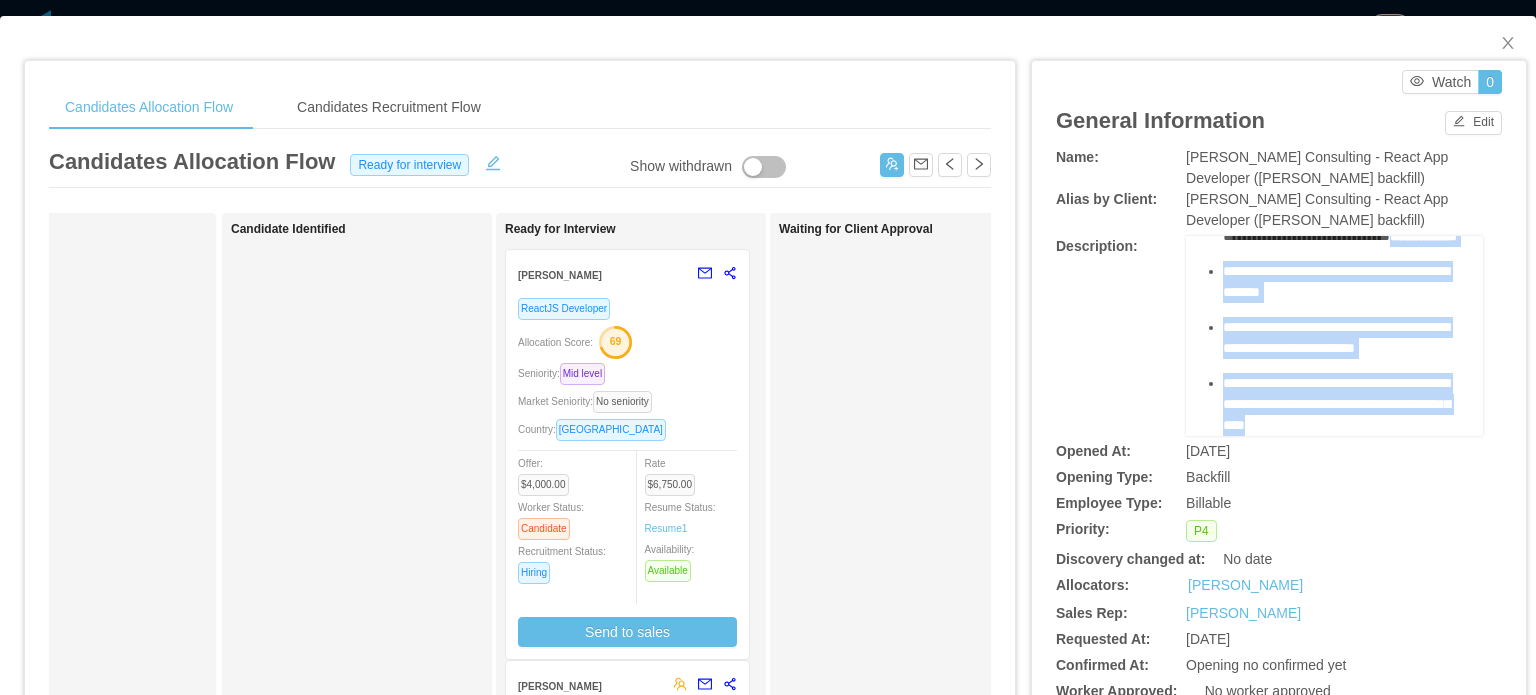 click on "**********" at bounding box center [1335, 226] 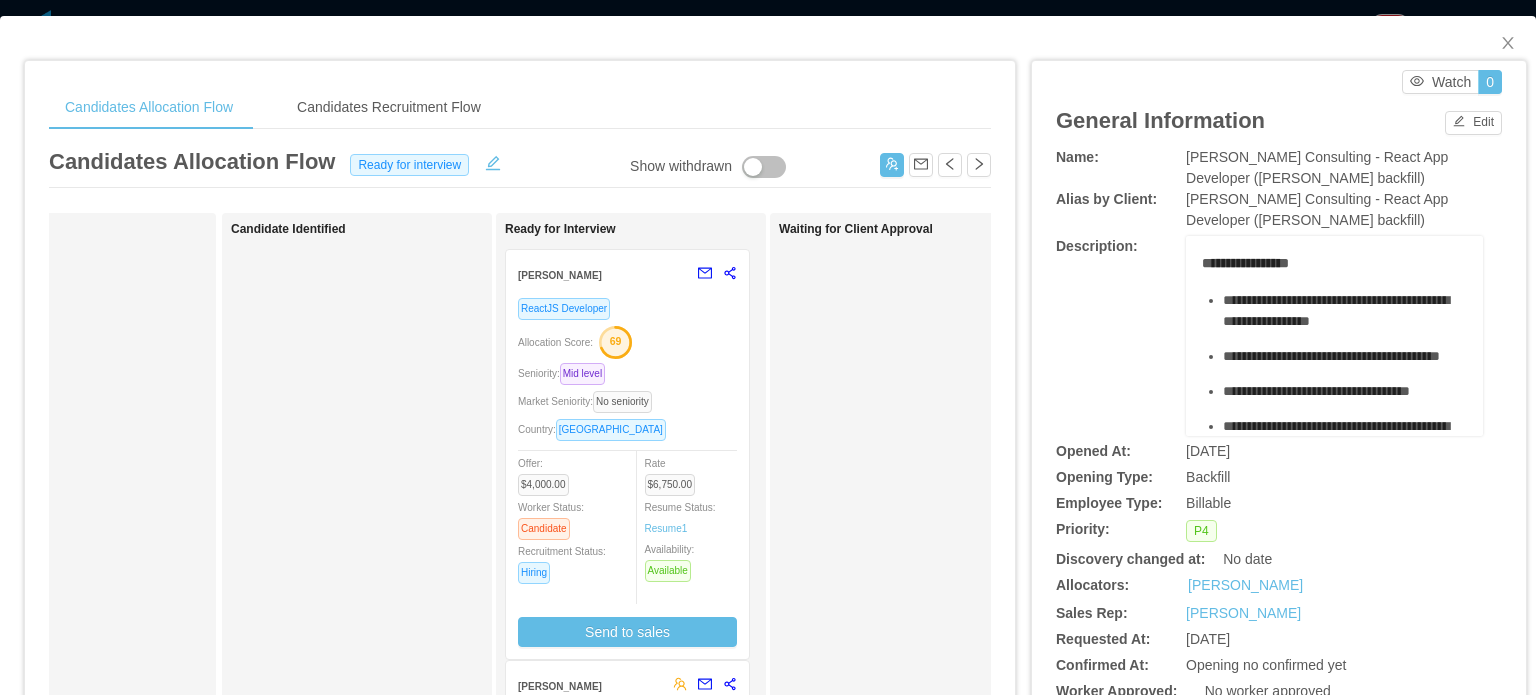 scroll, scrollTop: 0, scrollLeft: 0, axis: both 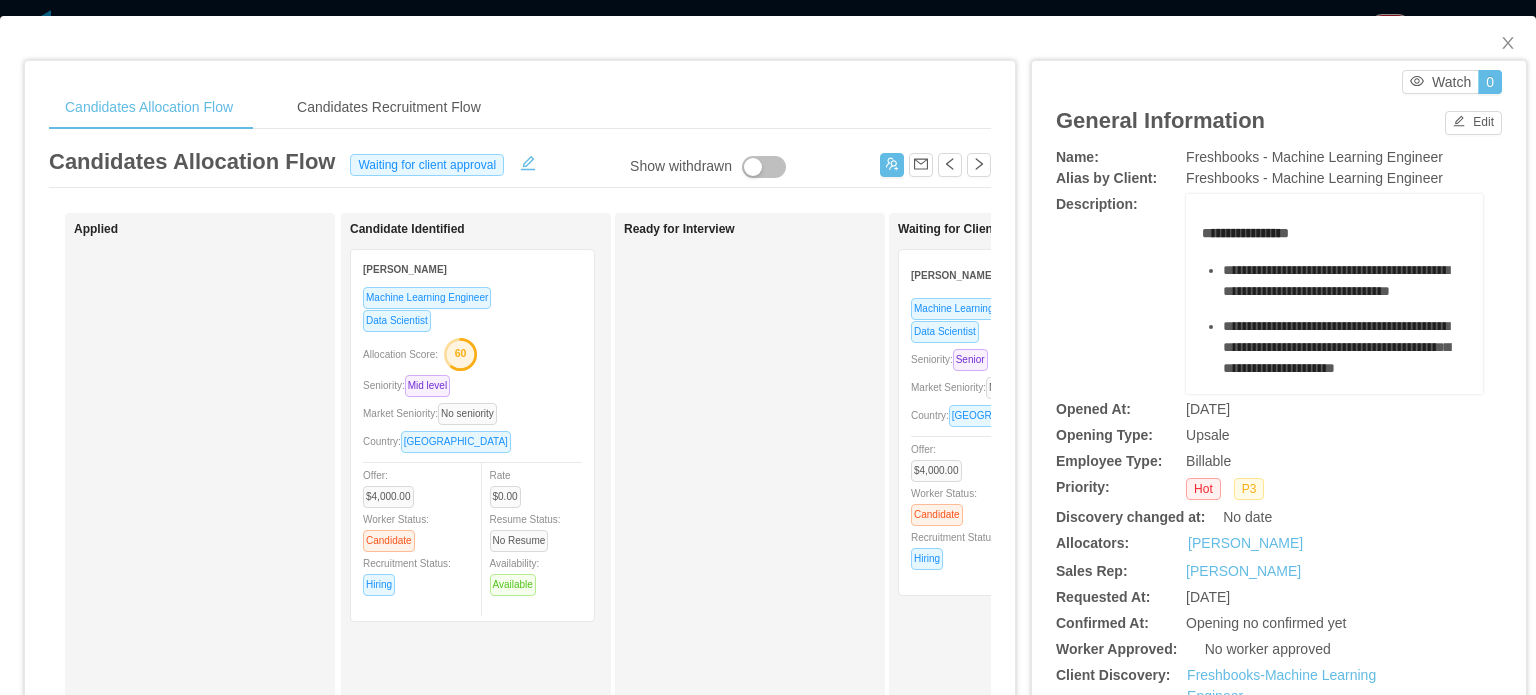 click on "Market Seniority:   No seniority" at bounding box center (982, 387) 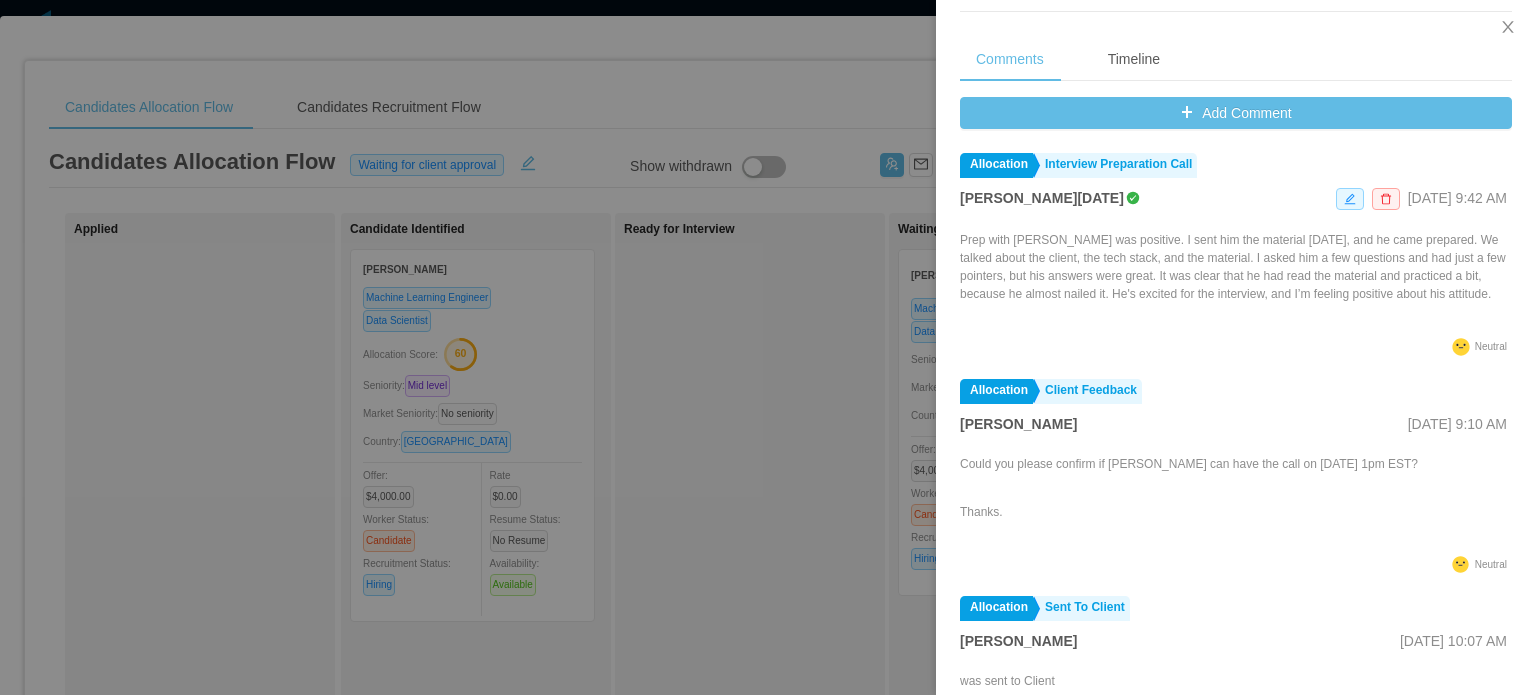 scroll, scrollTop: 788, scrollLeft: 0, axis: vertical 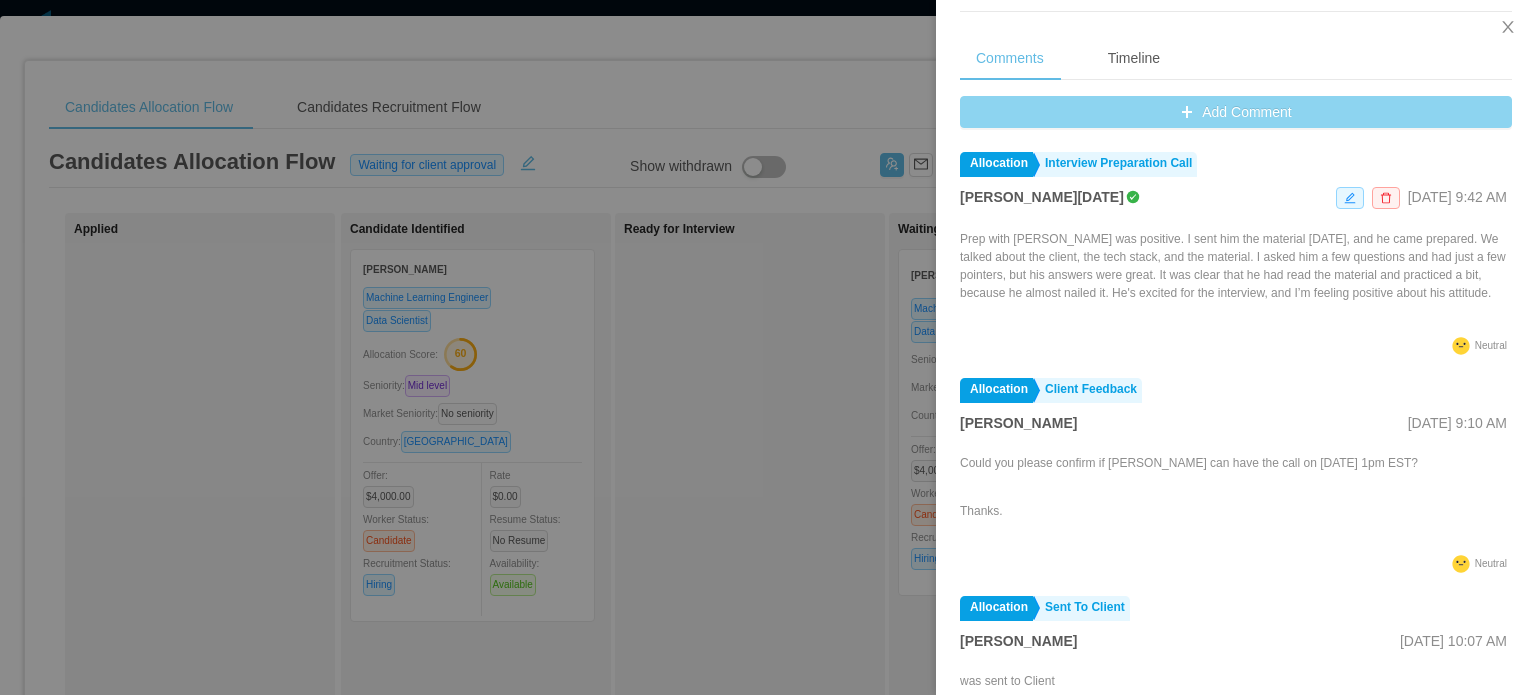 click on "Add Comment" at bounding box center (1236, 112) 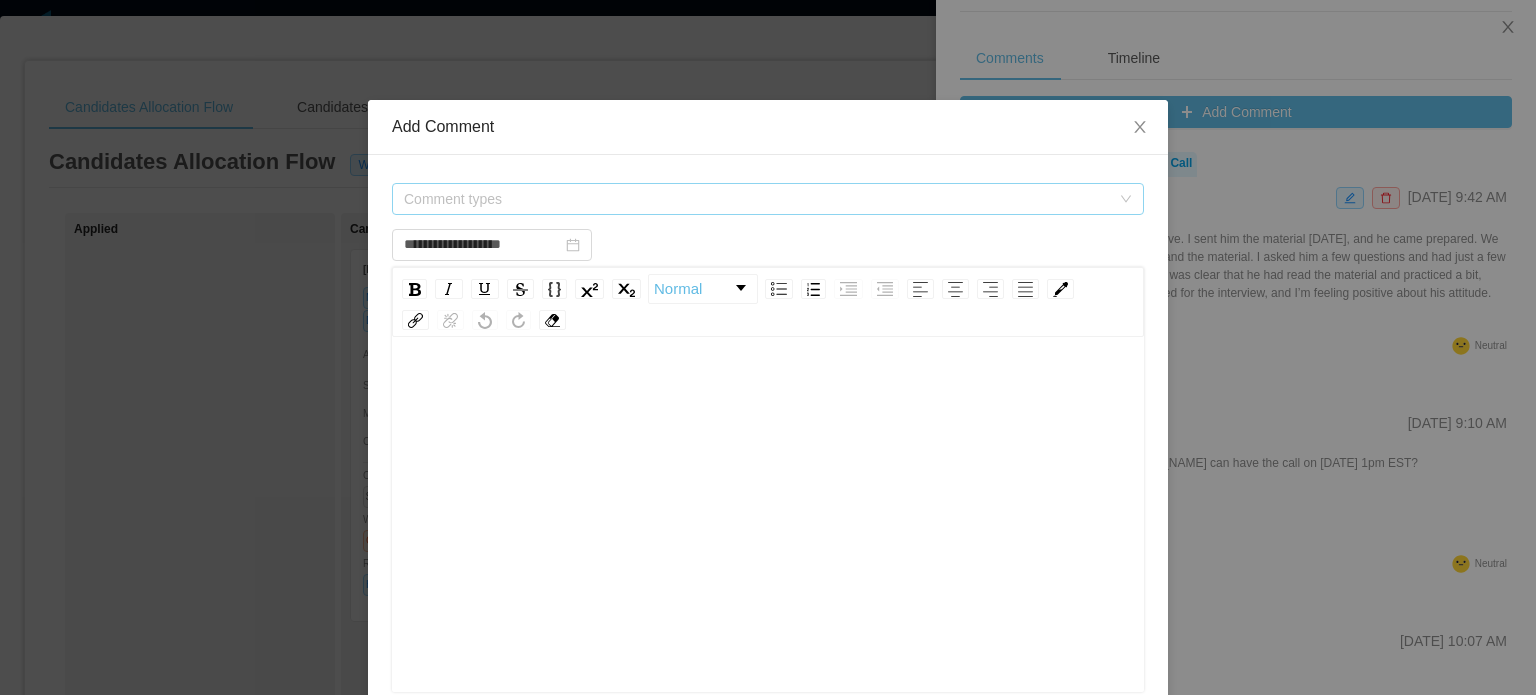 click on "Comment types" at bounding box center [757, 199] 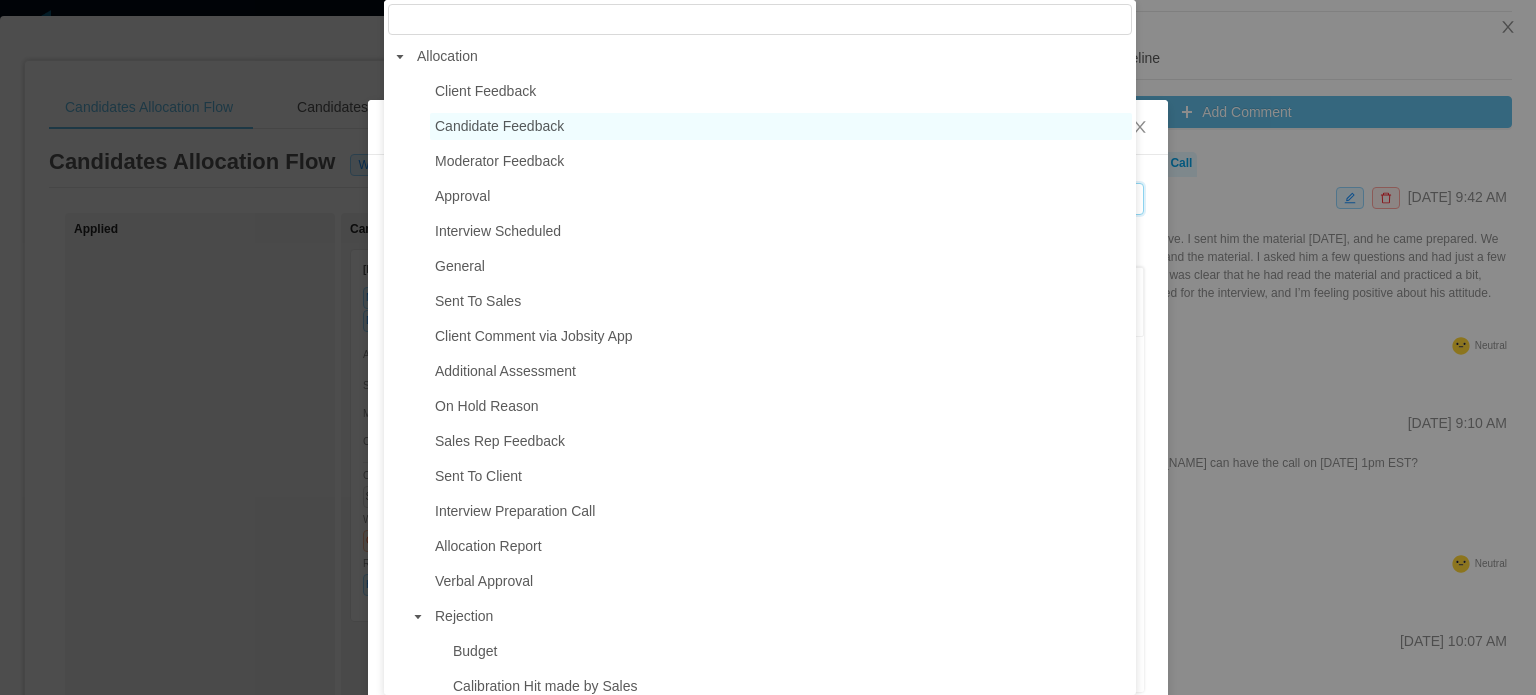 click on "Candidate Feedback" at bounding box center [499, 126] 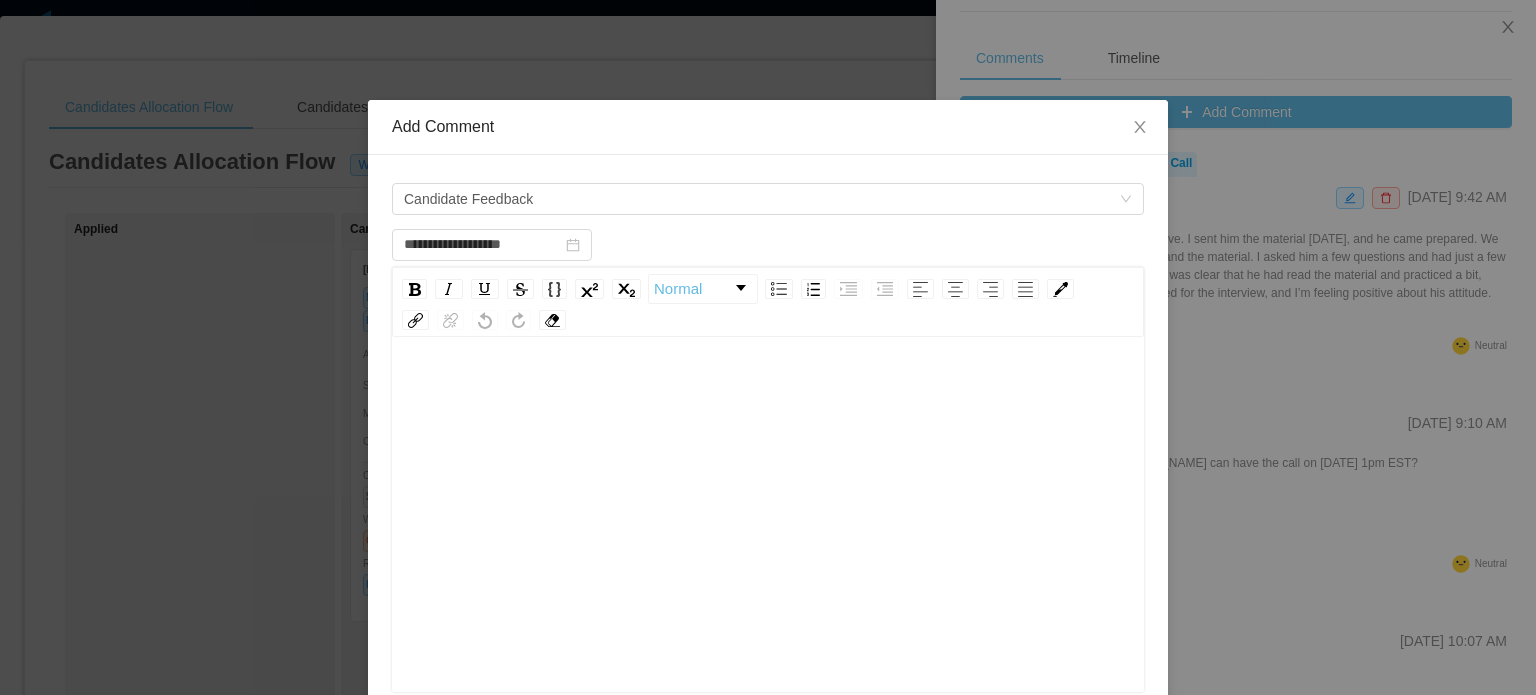 click at bounding box center [768, 546] 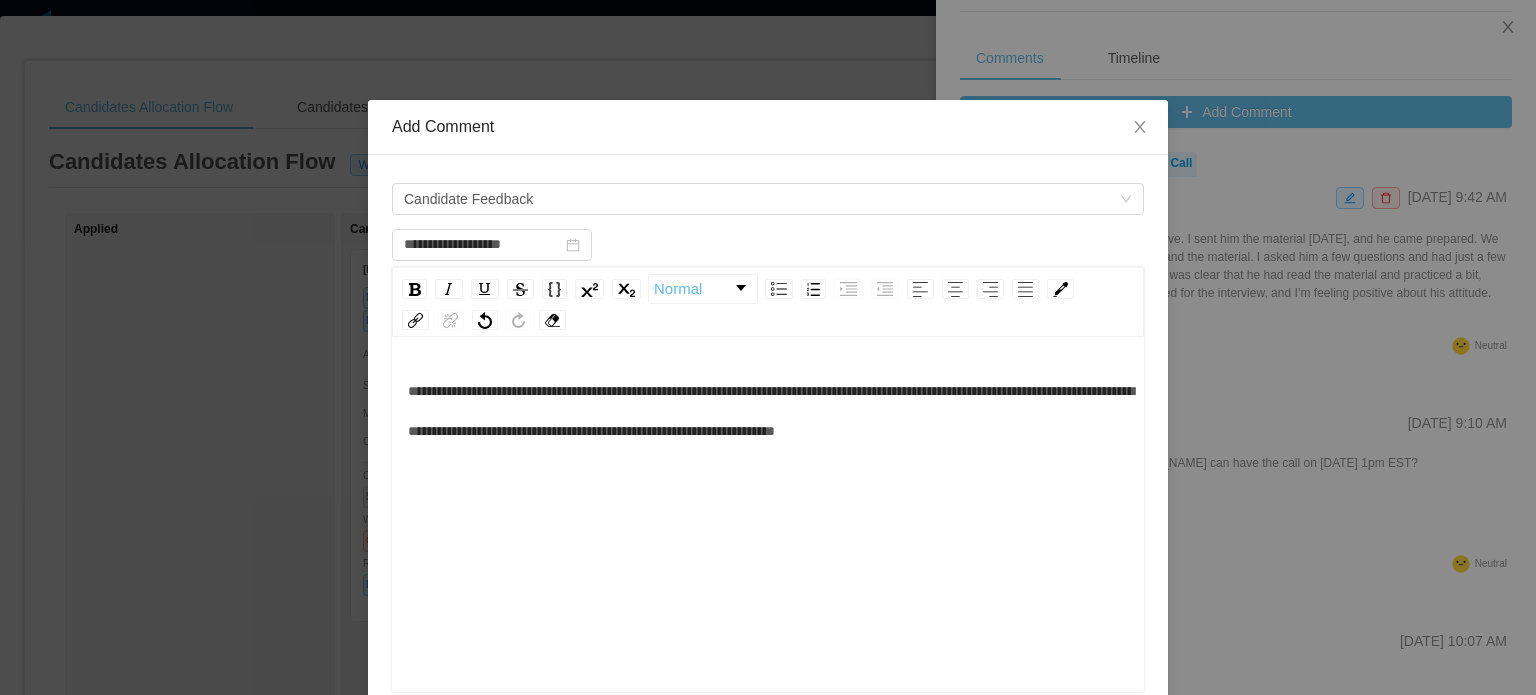 click on "**********" at bounding box center (771, 411) 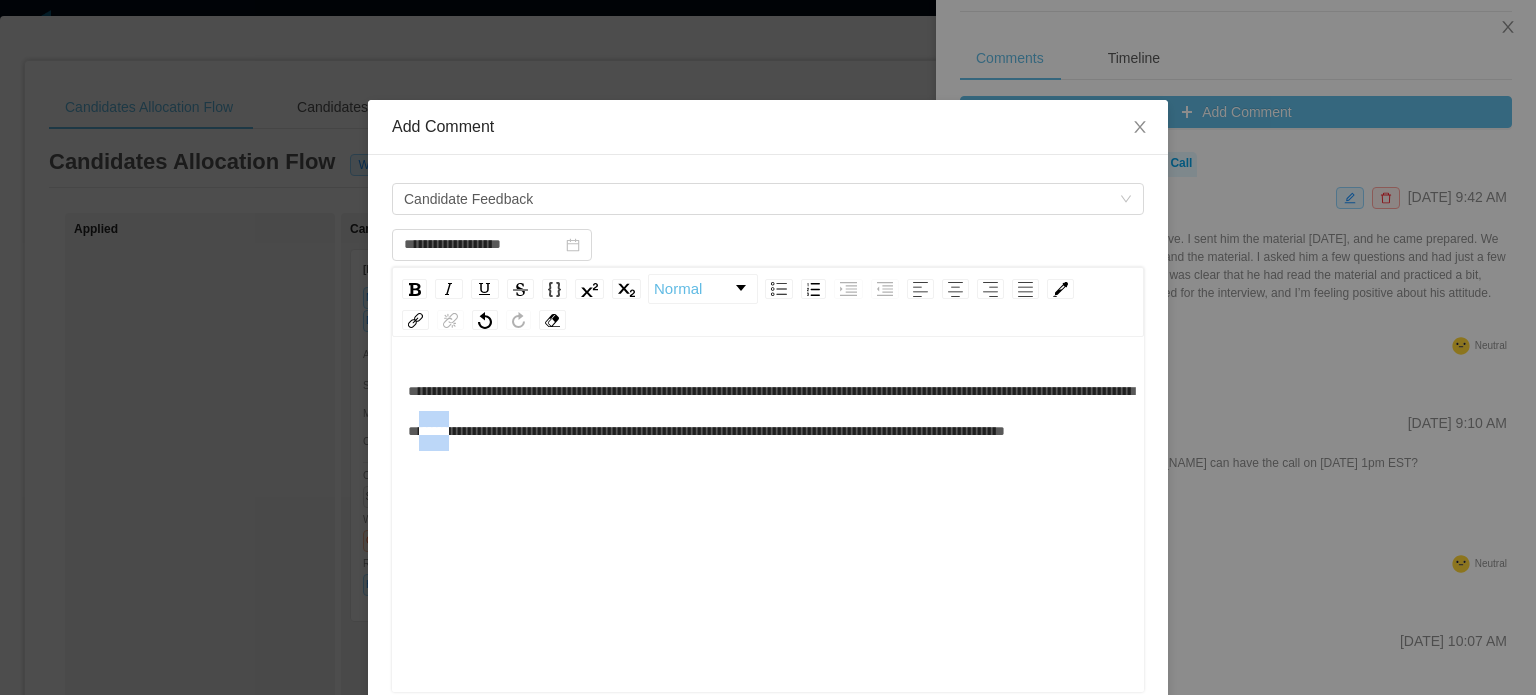 drag, startPoint x: 592, startPoint y: 430, endPoint x: 627, endPoint y: 430, distance: 35 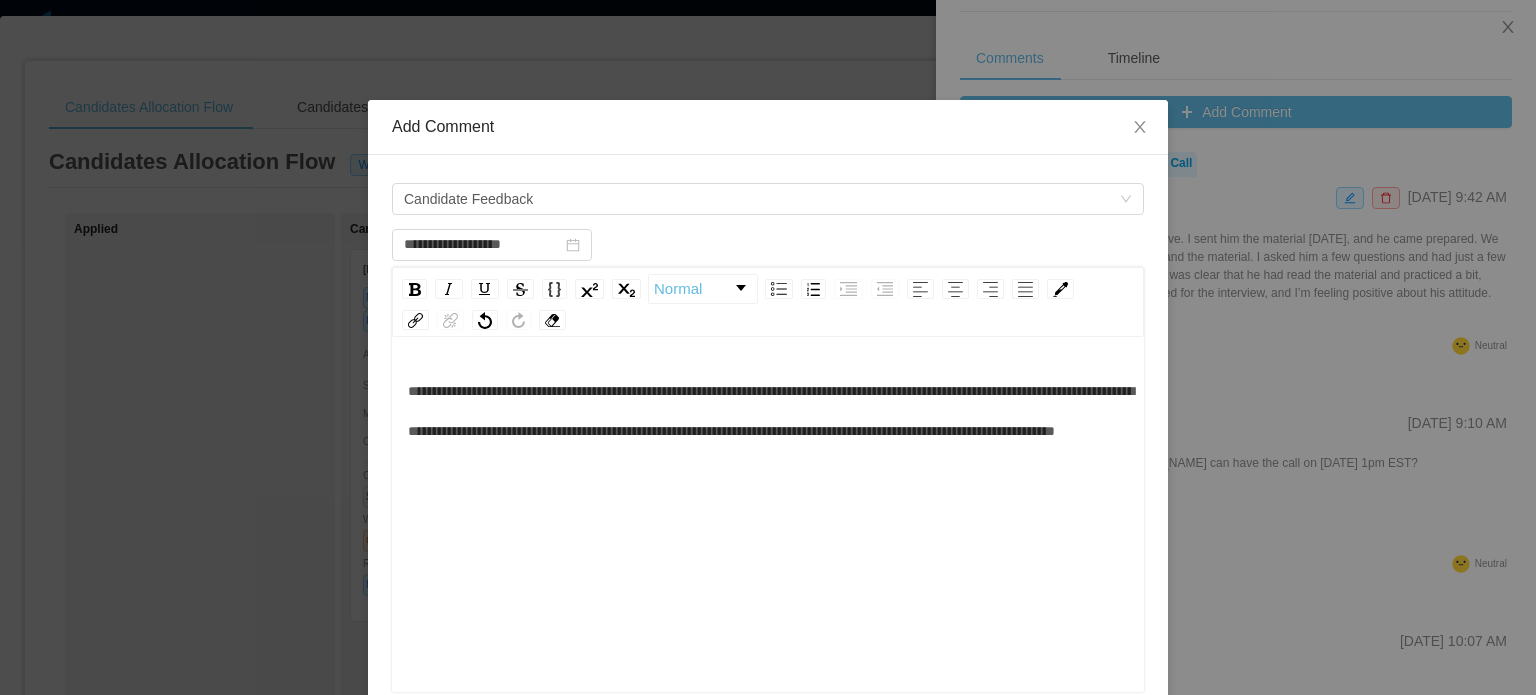 click on "**********" at bounding box center [768, 411] 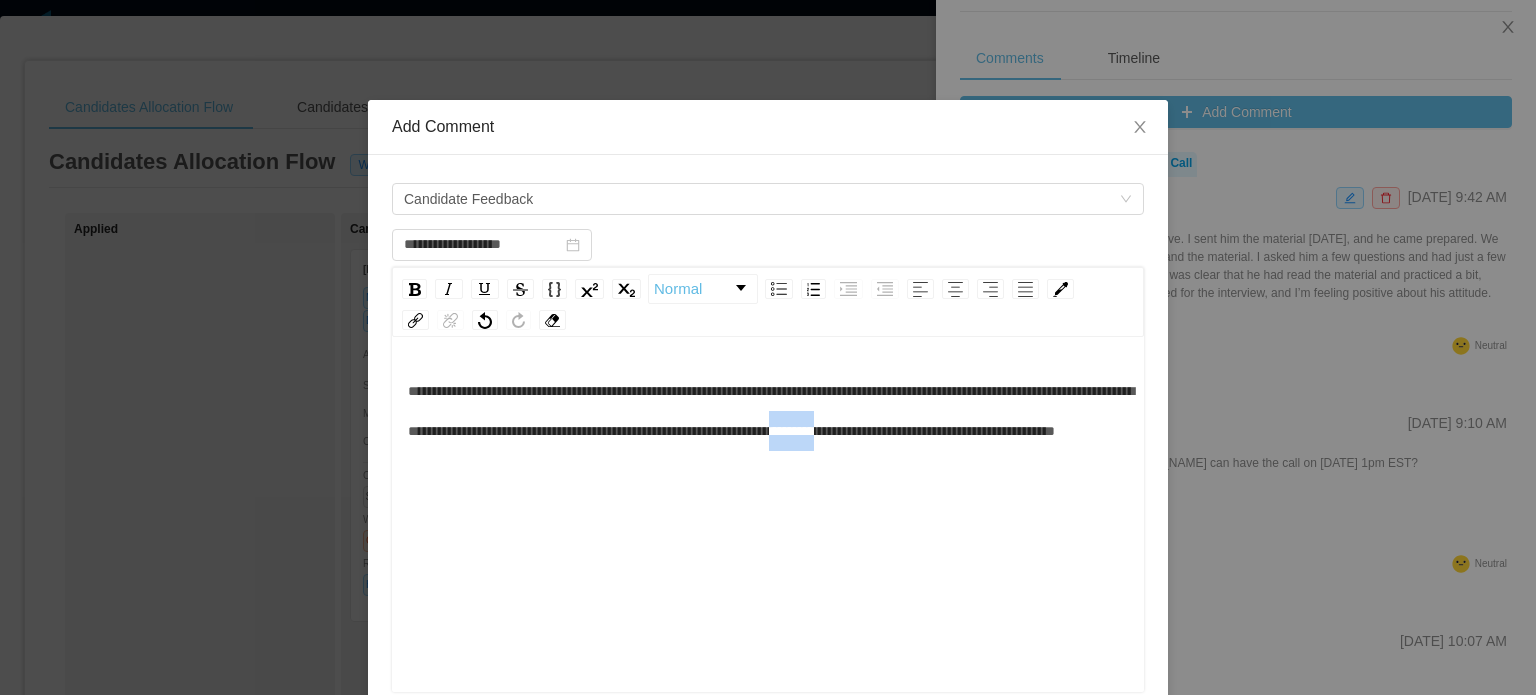 drag, startPoint x: 1011, startPoint y: 431, endPoint x: 1076, endPoint y: 435, distance: 65.12296 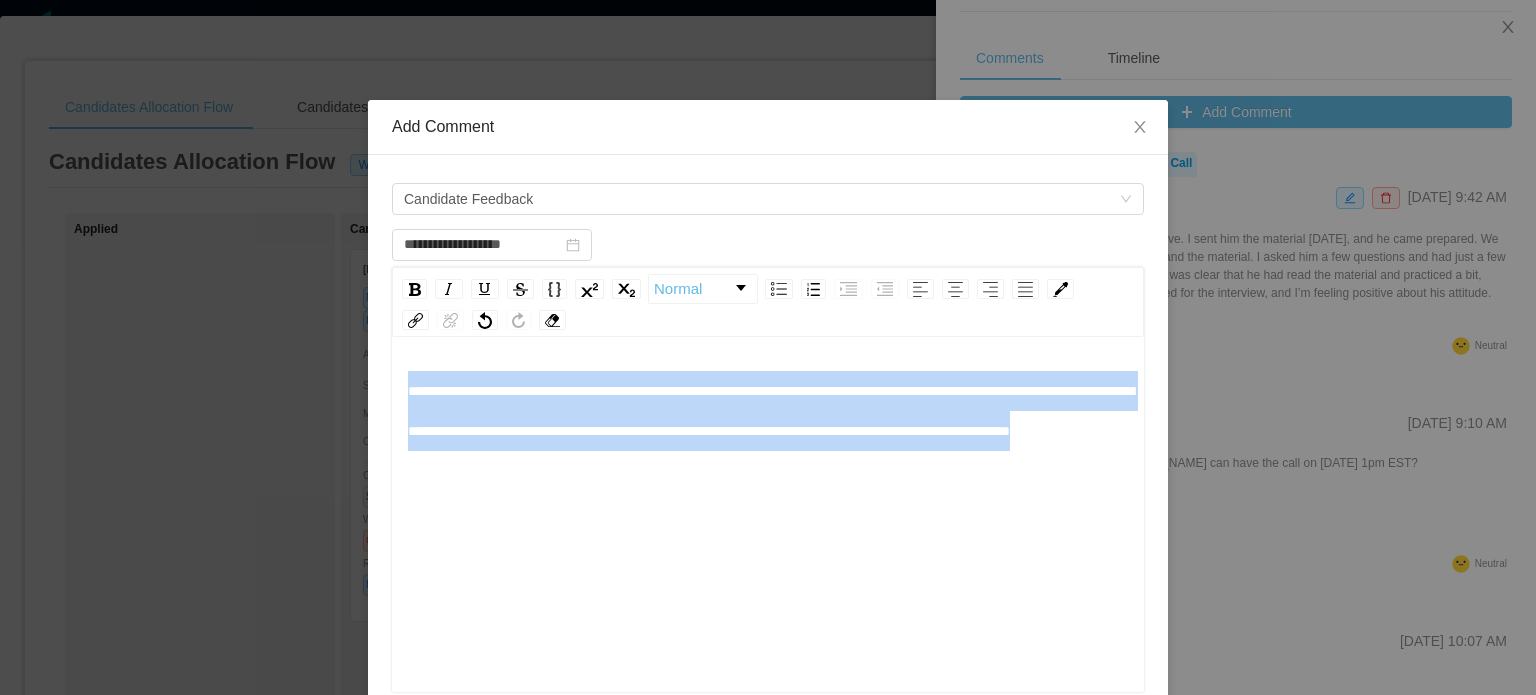 drag, startPoint x: 652, startPoint y: 482, endPoint x: 372, endPoint y: 368, distance: 302.31772 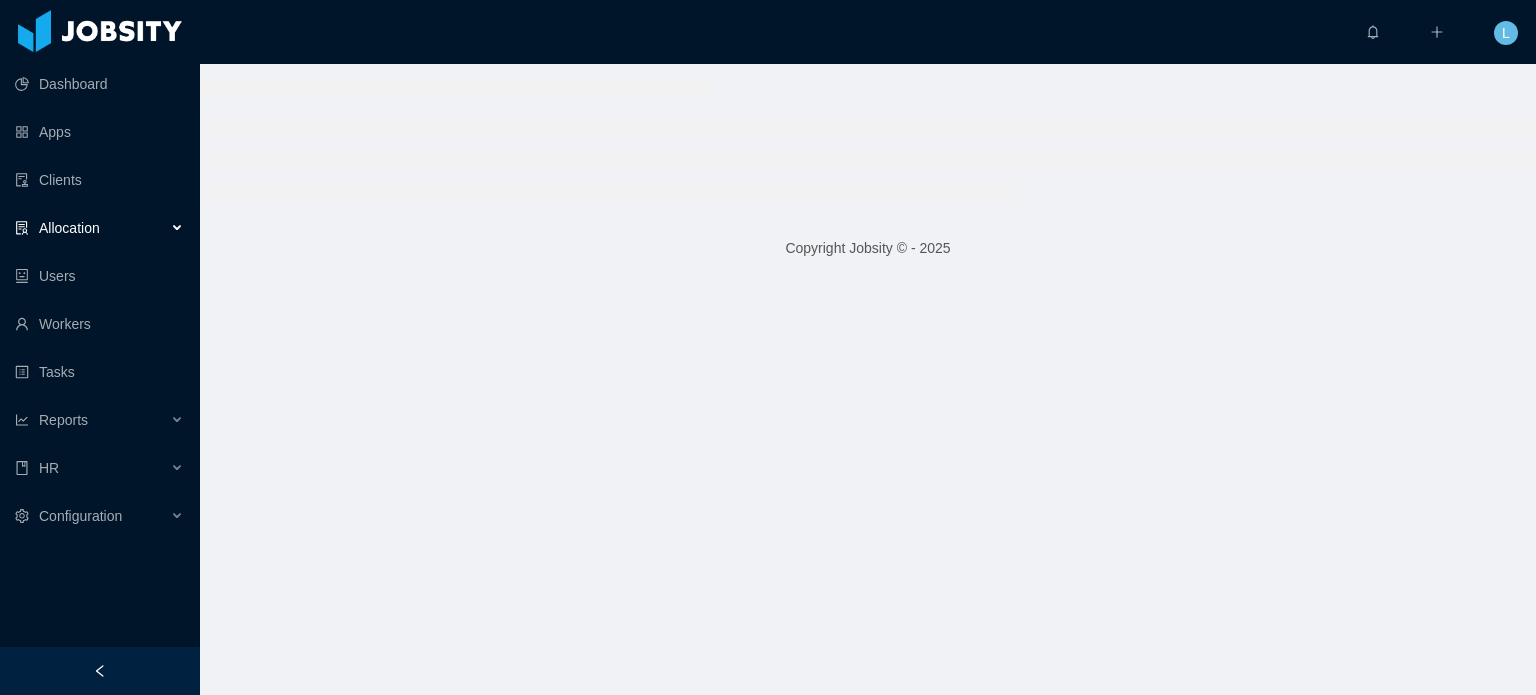 scroll, scrollTop: 0, scrollLeft: 0, axis: both 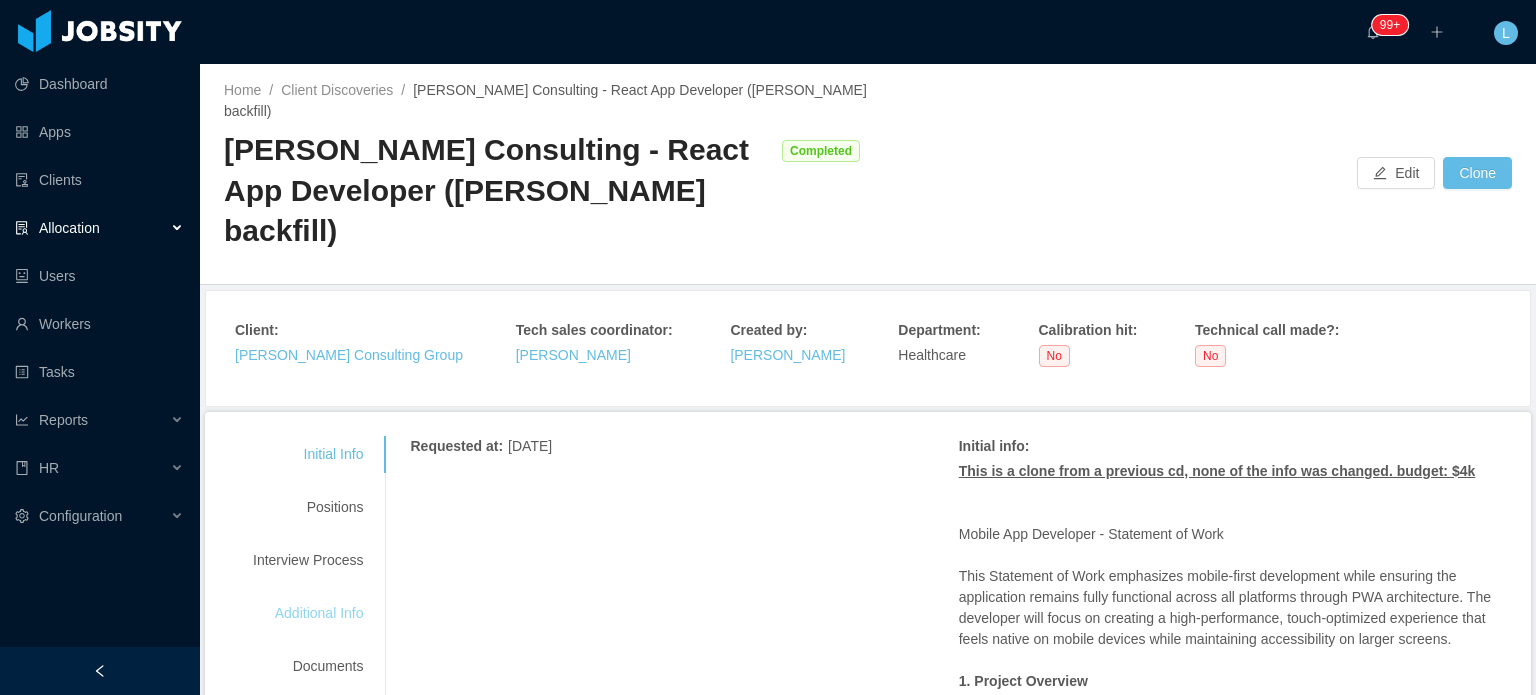 click on "Additional Info" at bounding box center [308, 613] 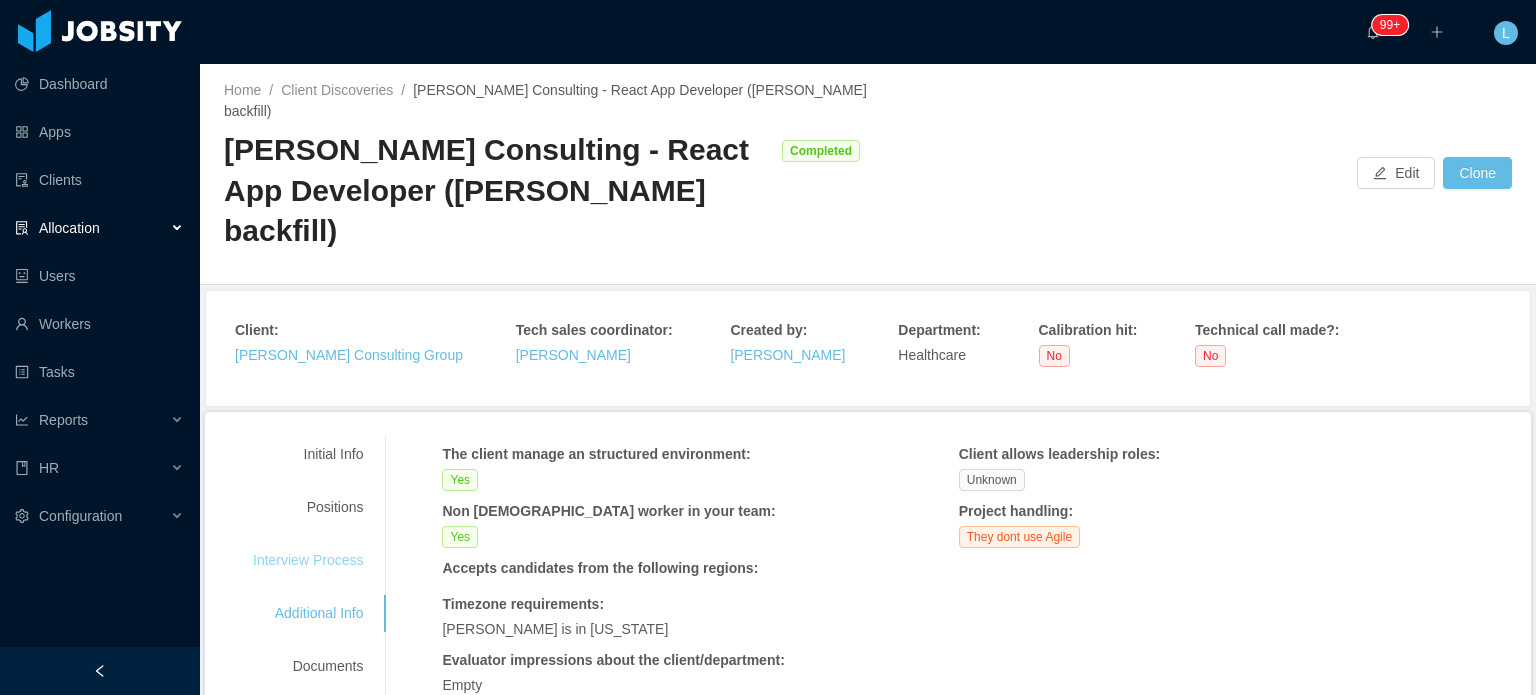 click on "Interview Process" at bounding box center [308, 560] 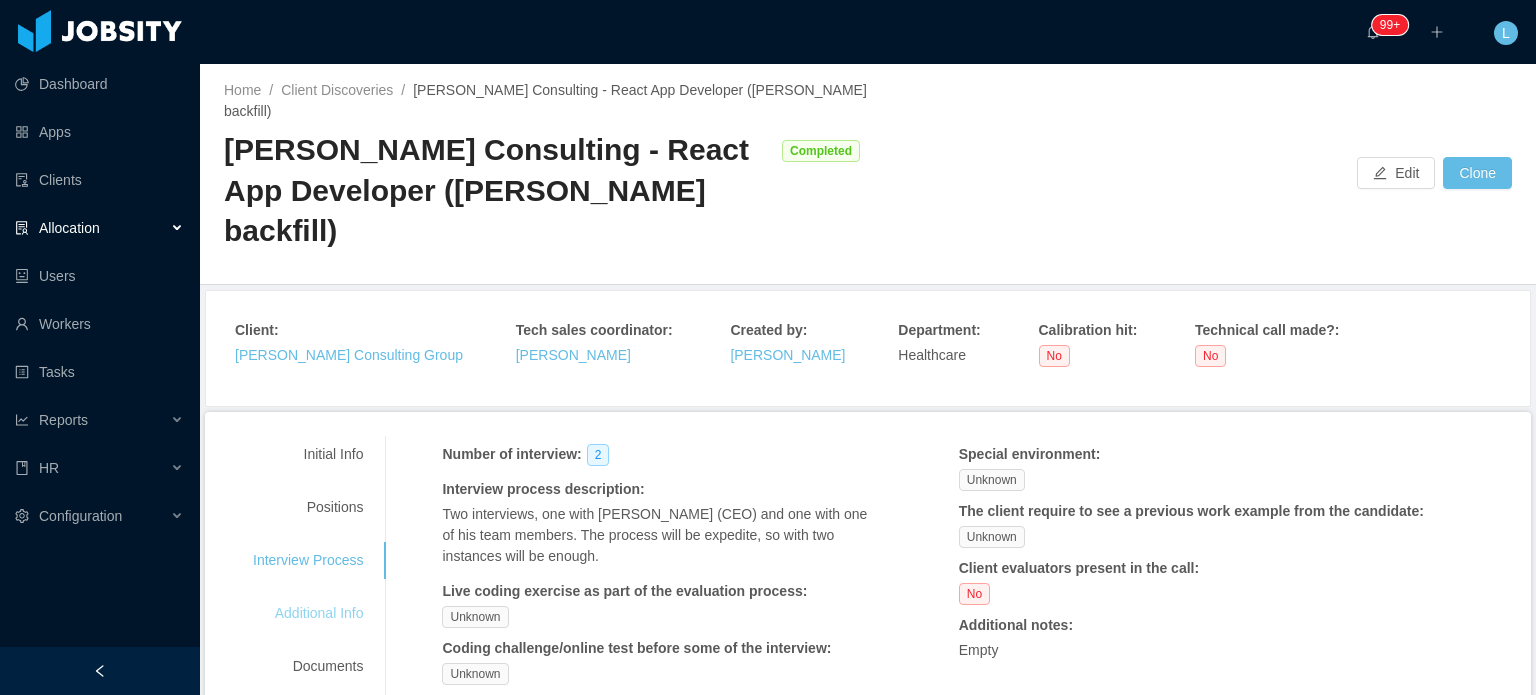 click on "Additional Info" at bounding box center [308, 613] 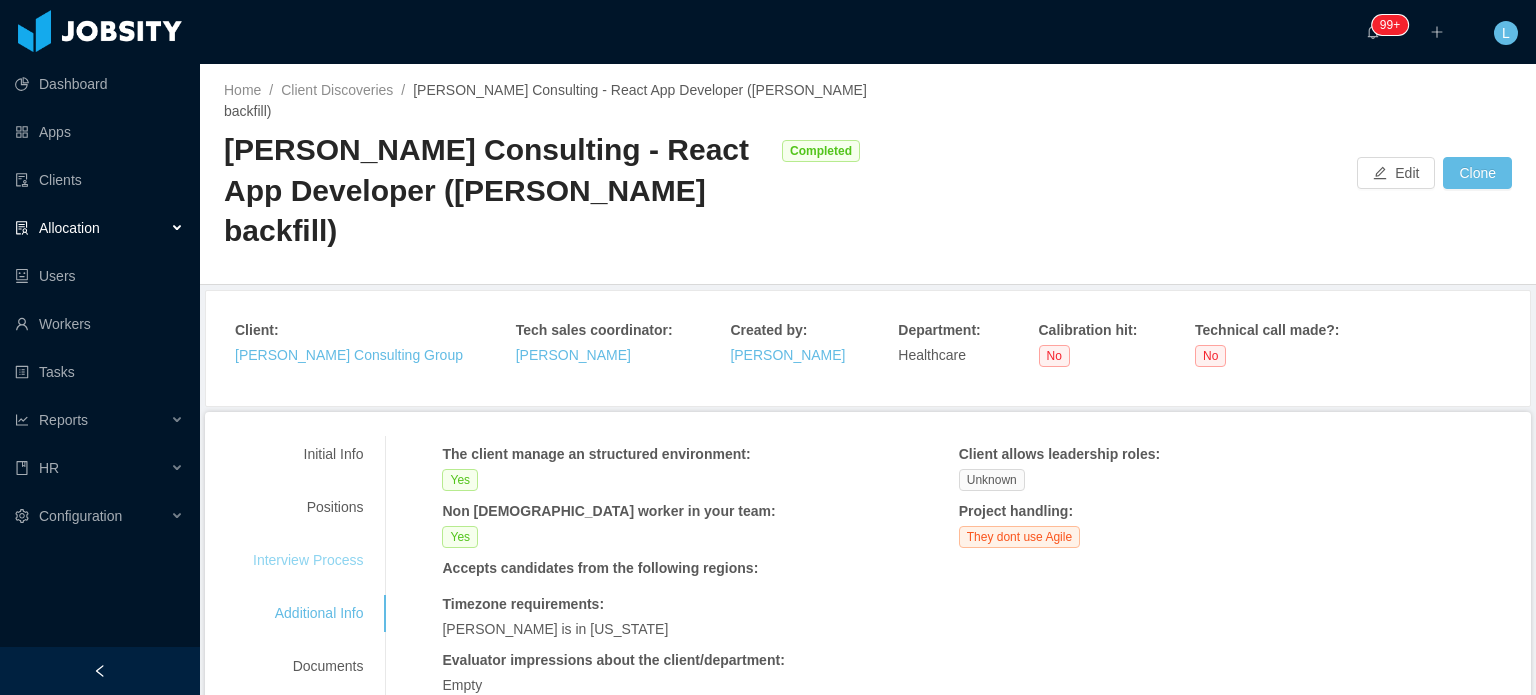 click on "Interview Process" at bounding box center (308, 560) 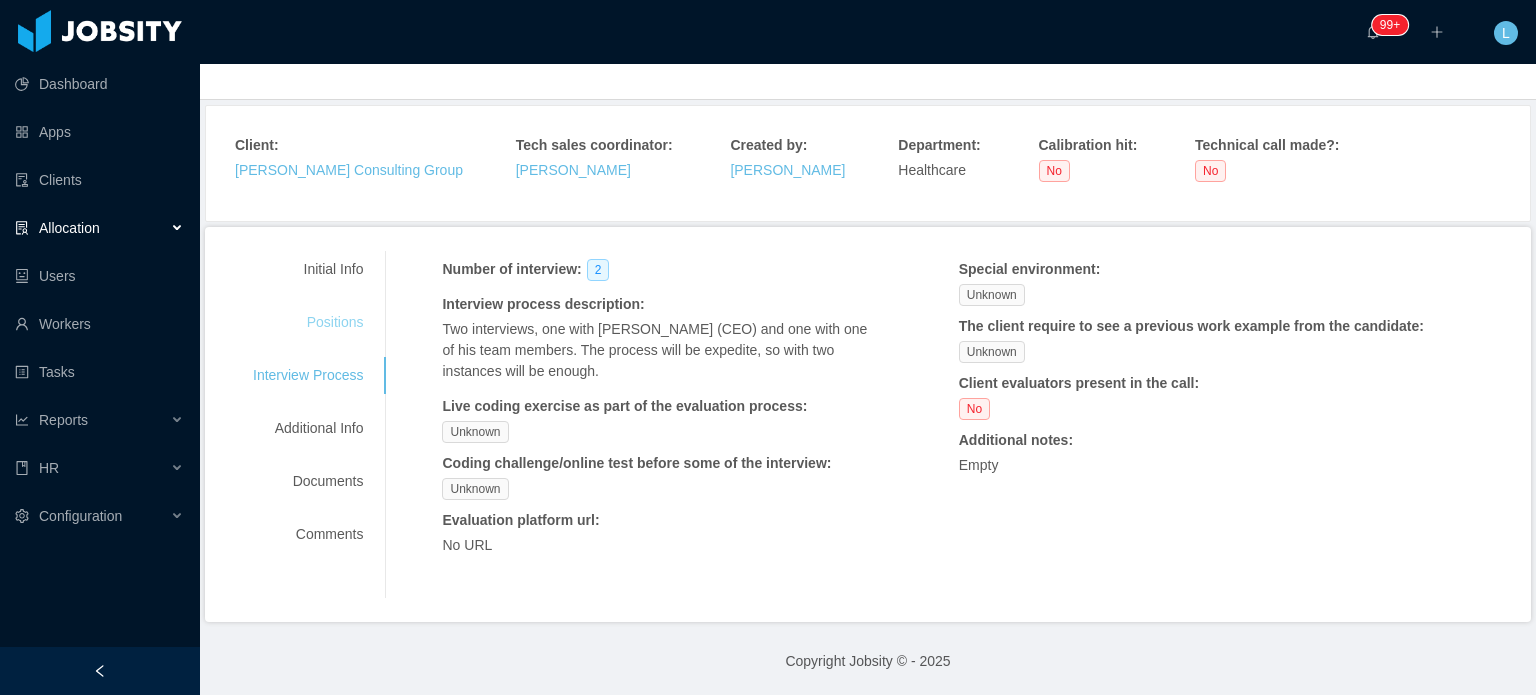 click on "Positions" at bounding box center (308, 322) 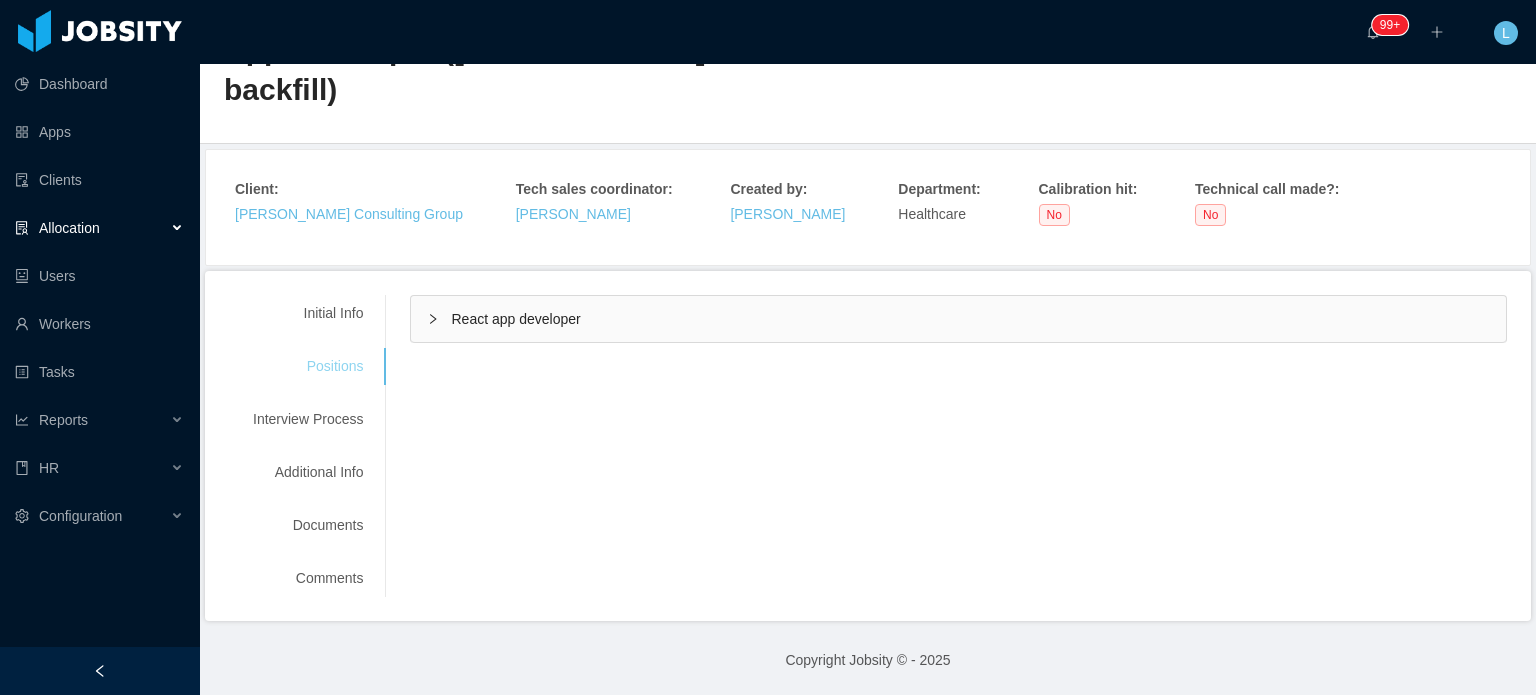 scroll, scrollTop: 140, scrollLeft: 0, axis: vertical 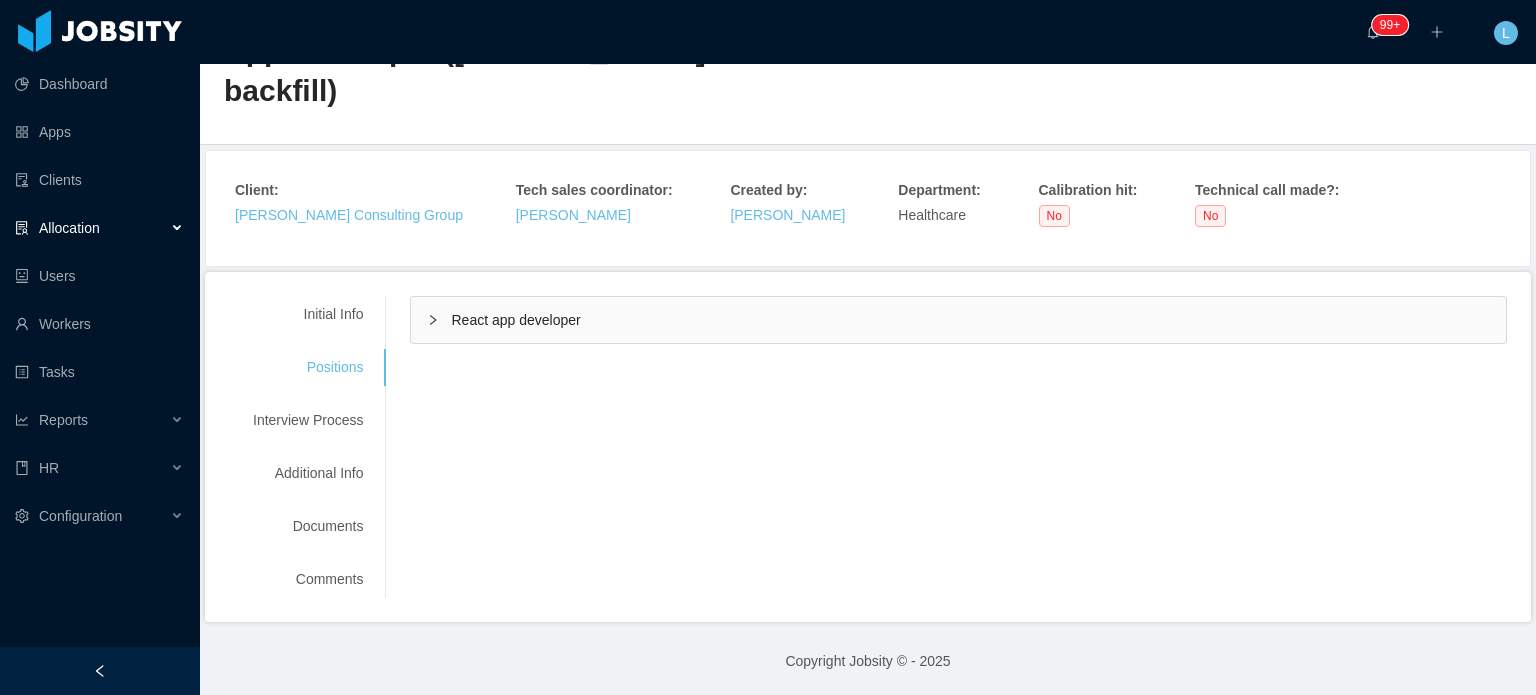 click on "React app developer" at bounding box center [958, 320] 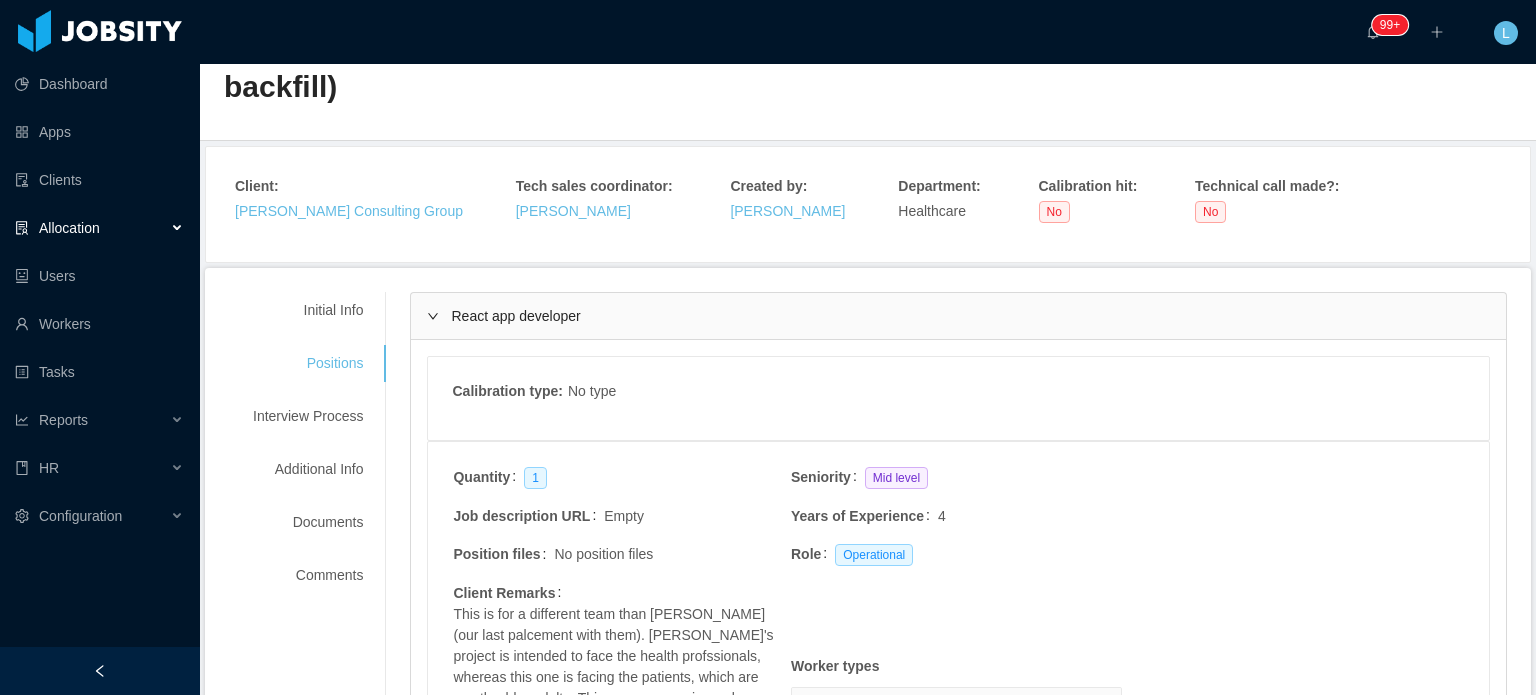 scroll, scrollTop: 0, scrollLeft: 0, axis: both 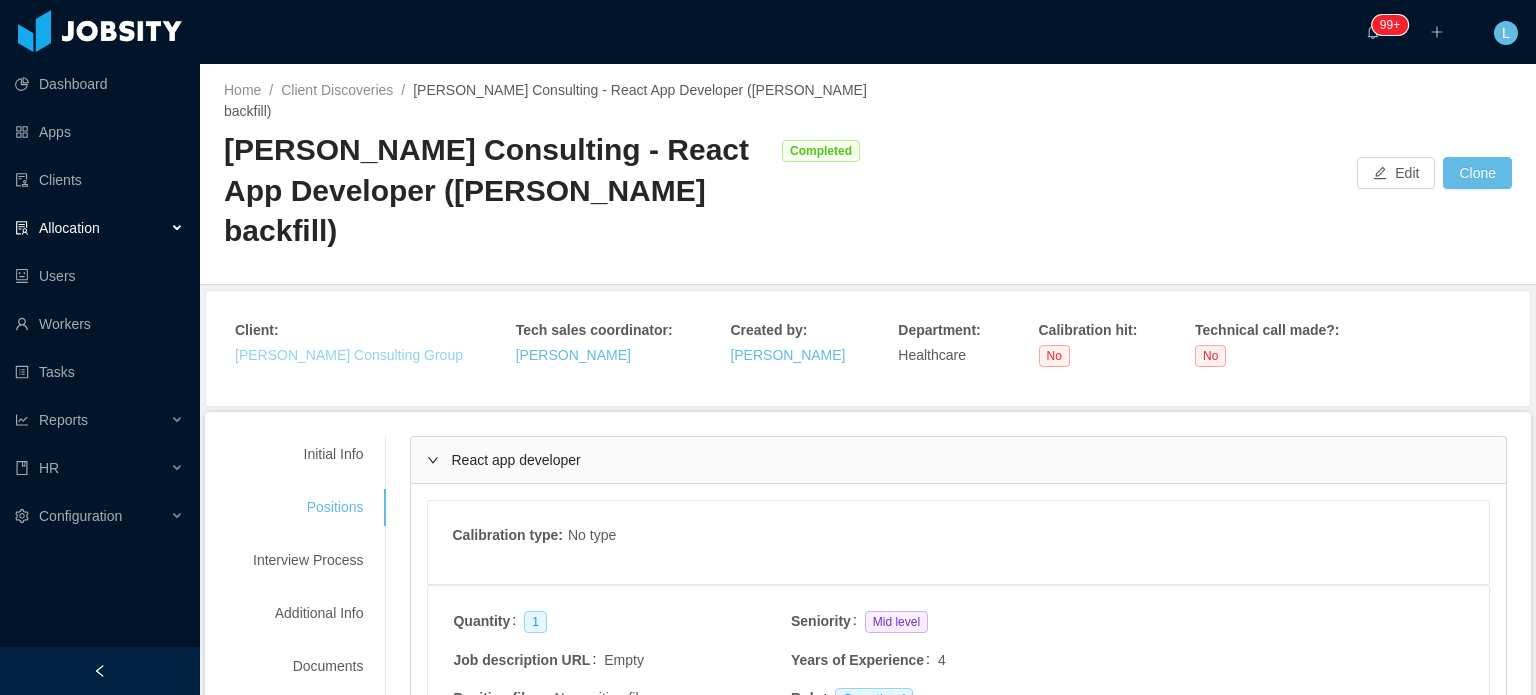 click on "[PERSON_NAME] Consulting Group" at bounding box center [349, 355] 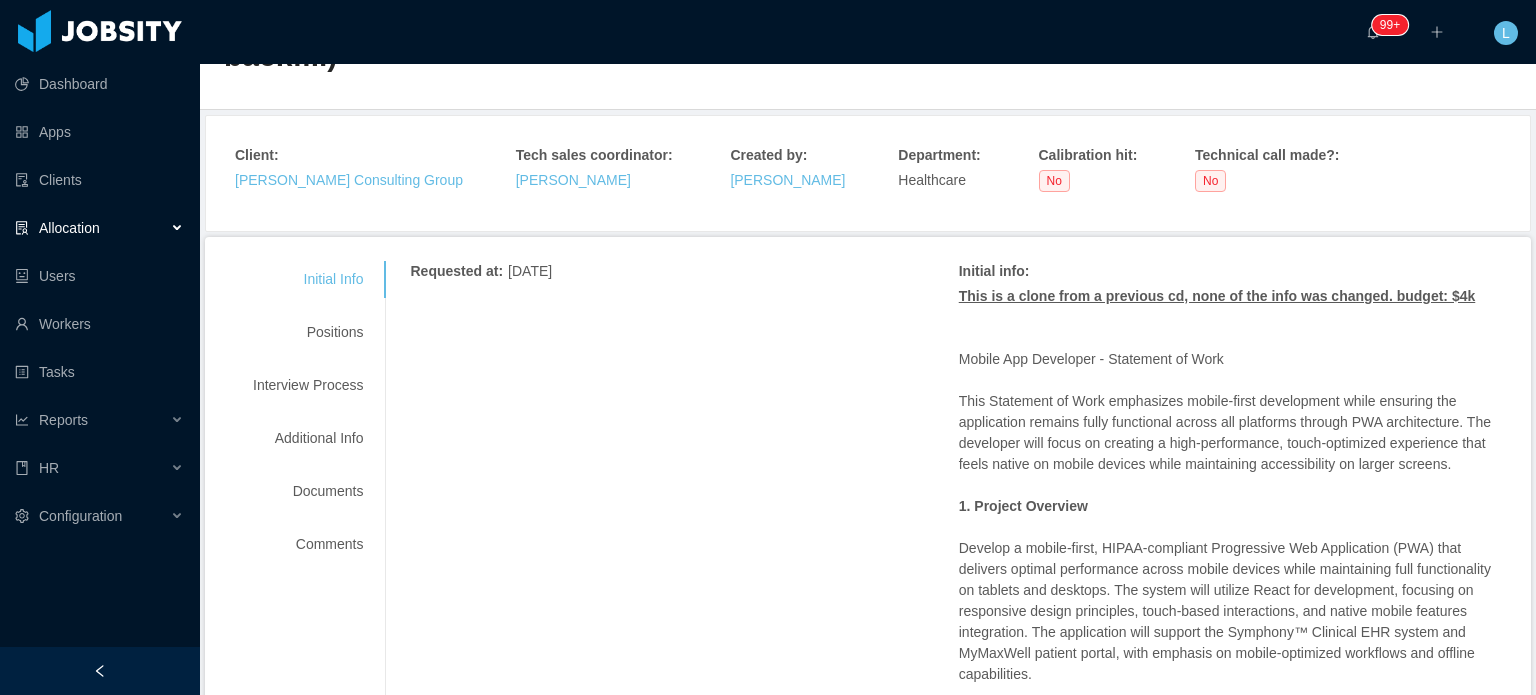 scroll, scrollTop: 0, scrollLeft: 0, axis: both 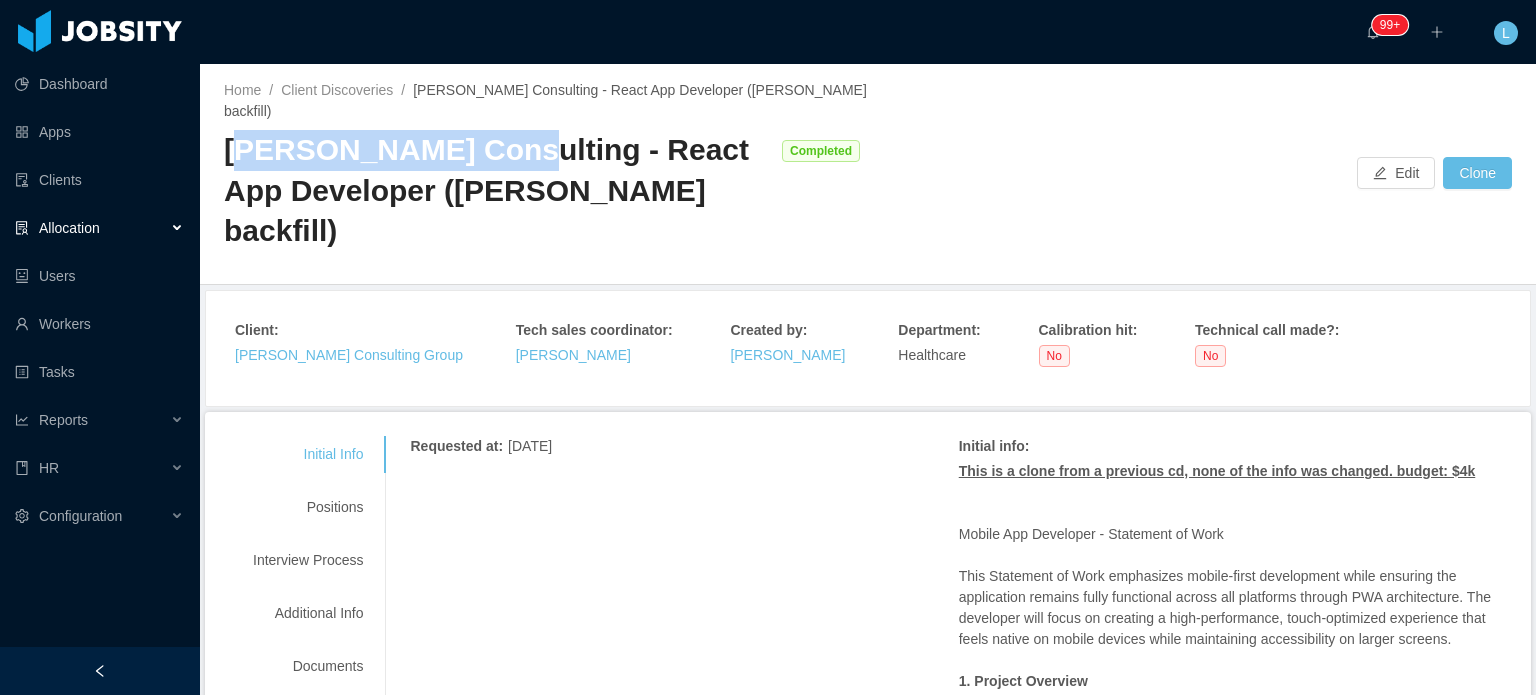 drag, startPoint x: 491, startPoint y: 158, endPoint x: 239, endPoint y: 155, distance: 252.01785 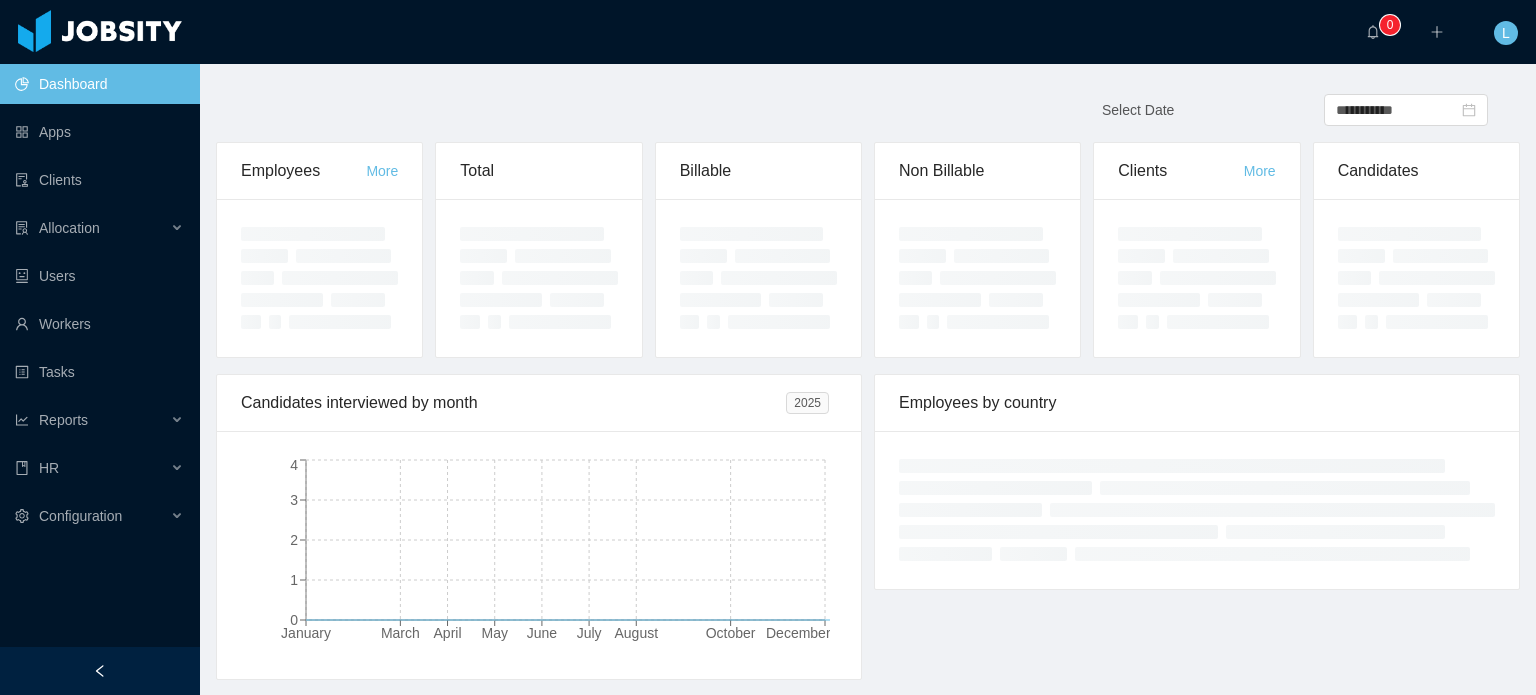 scroll, scrollTop: 0, scrollLeft: 0, axis: both 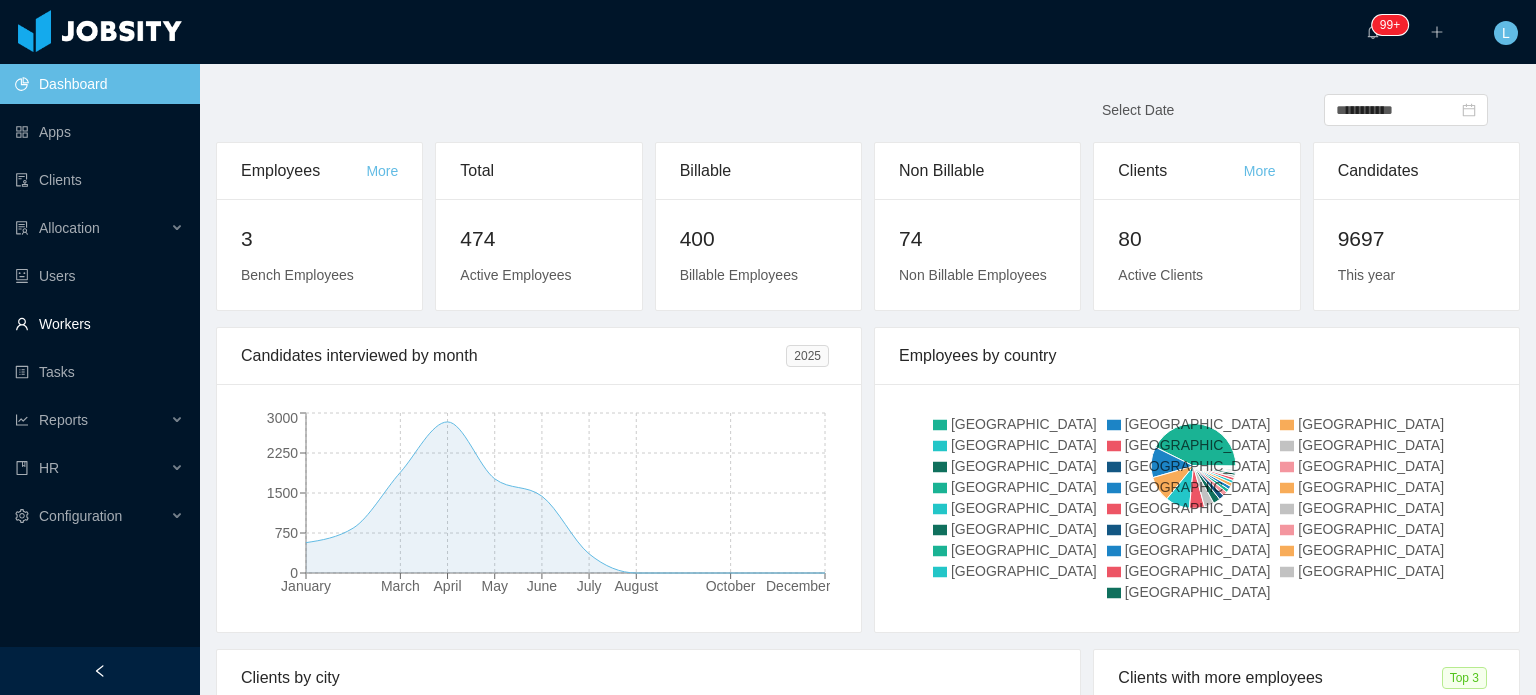 click on "Workers" at bounding box center (99, 324) 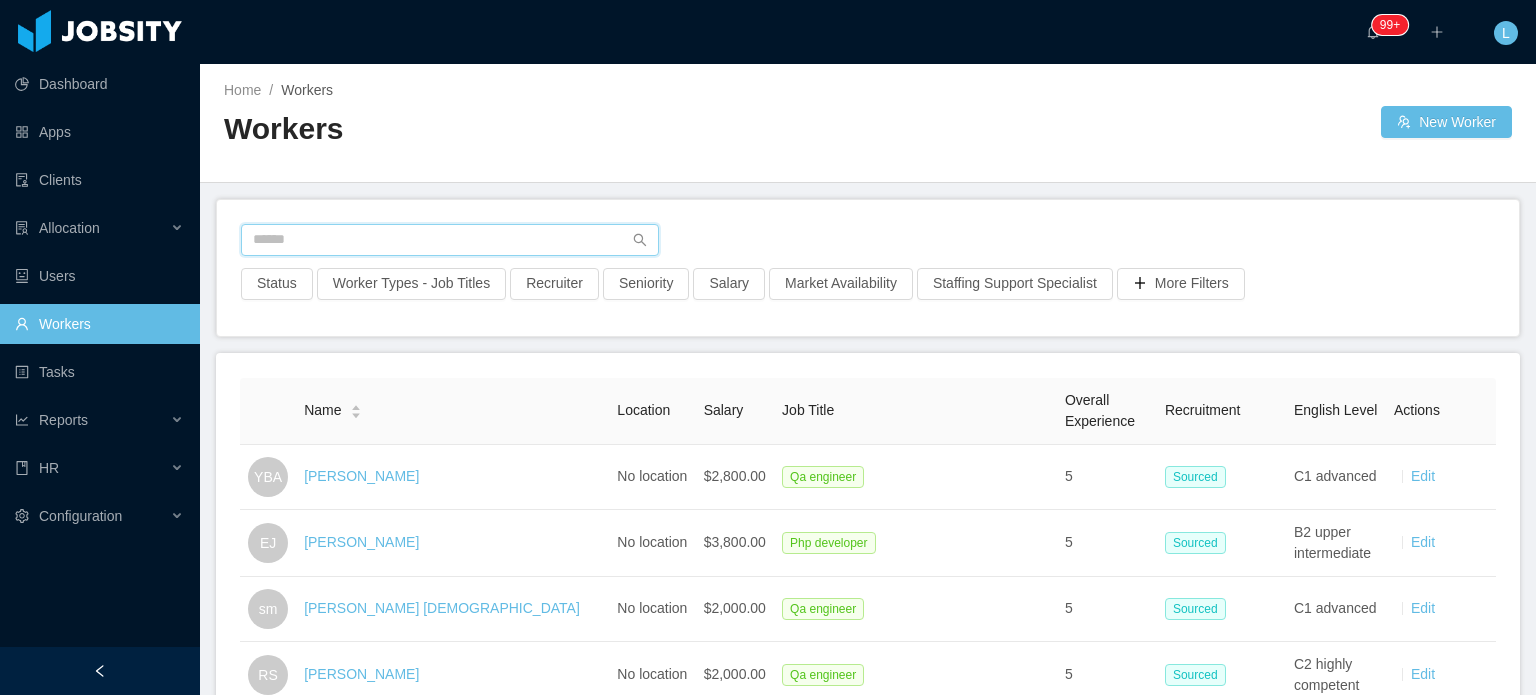 click at bounding box center (450, 240) 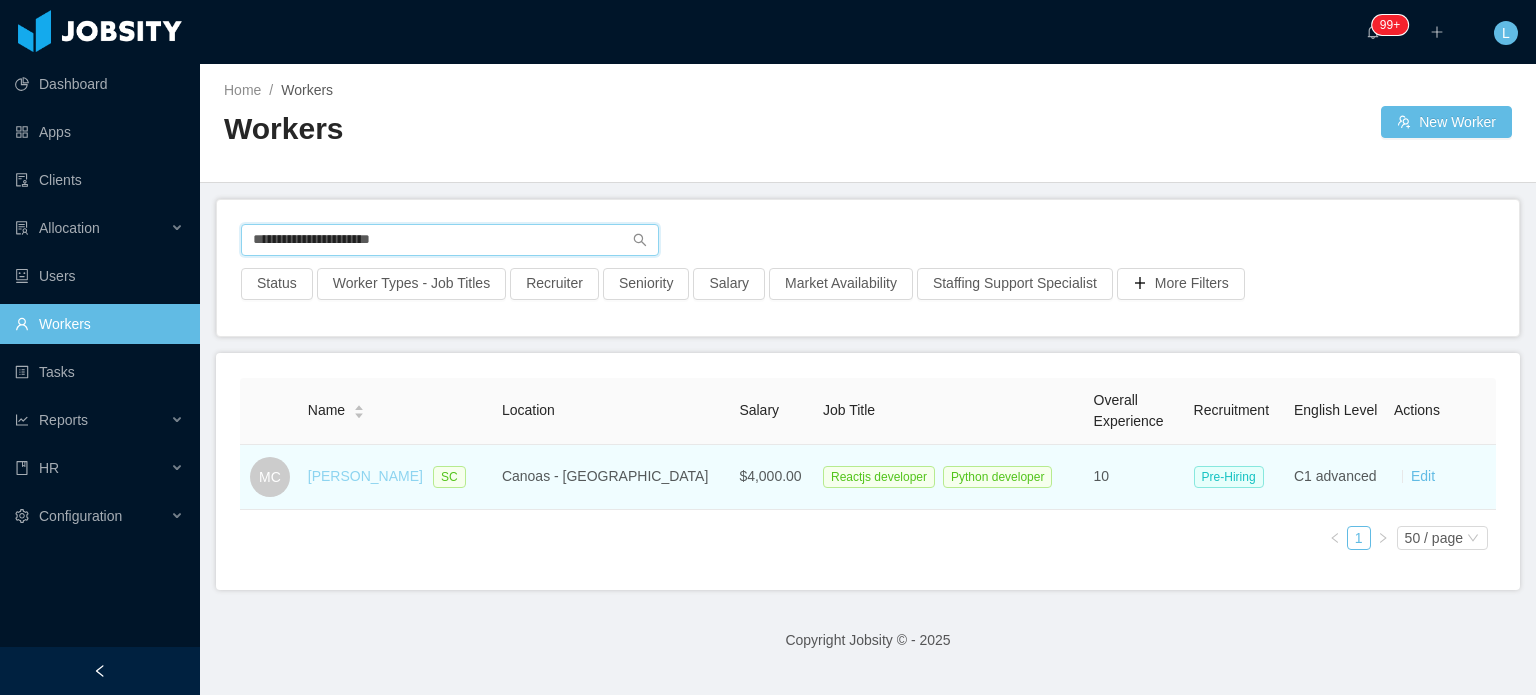 type on "**********" 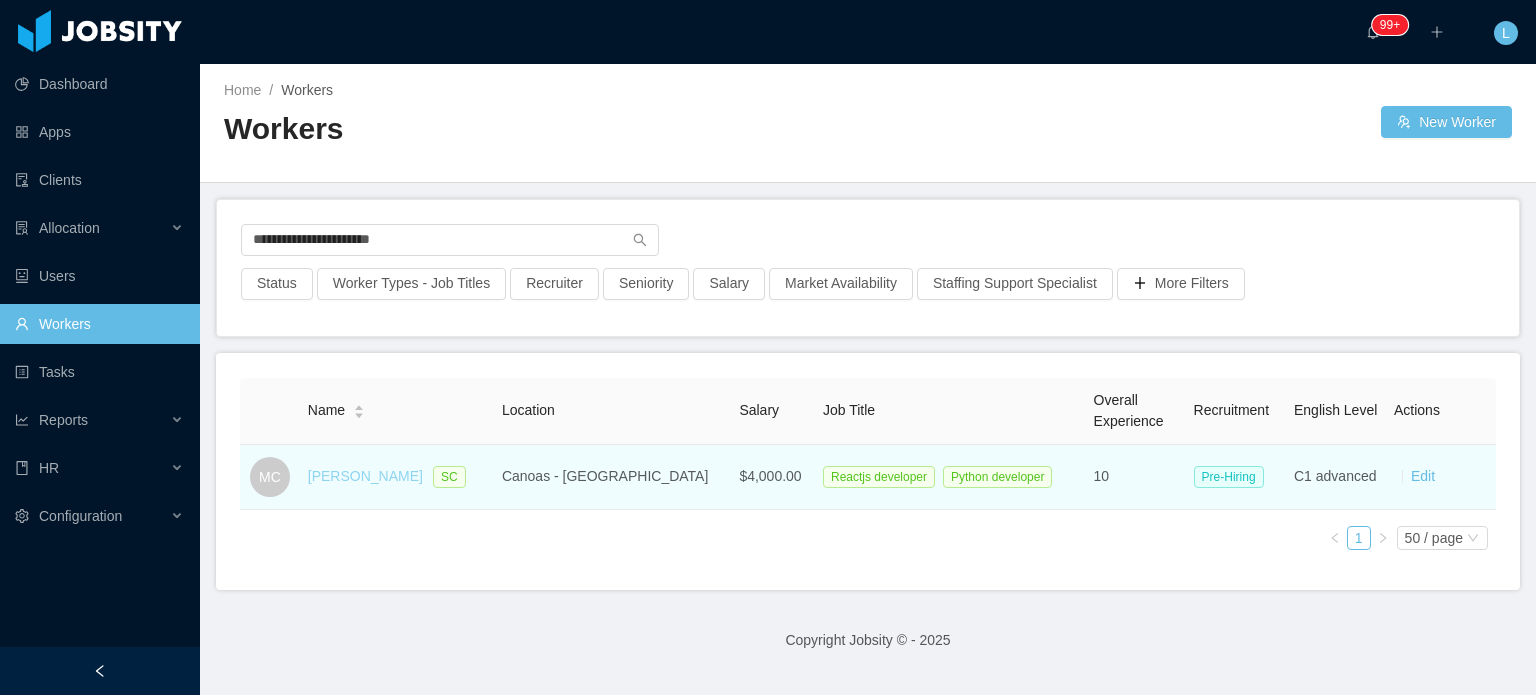 click on "[PERSON_NAME]" at bounding box center (365, 476) 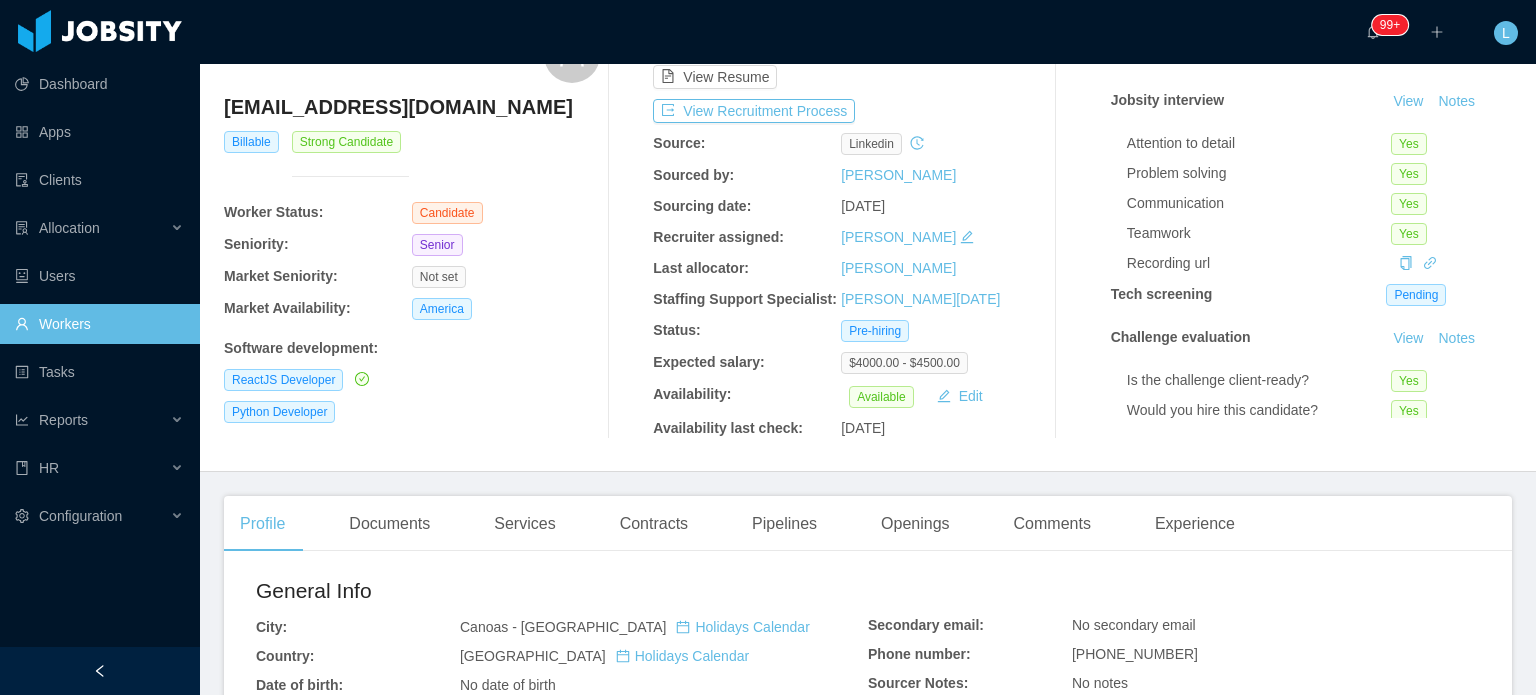 scroll, scrollTop: 0, scrollLeft: 0, axis: both 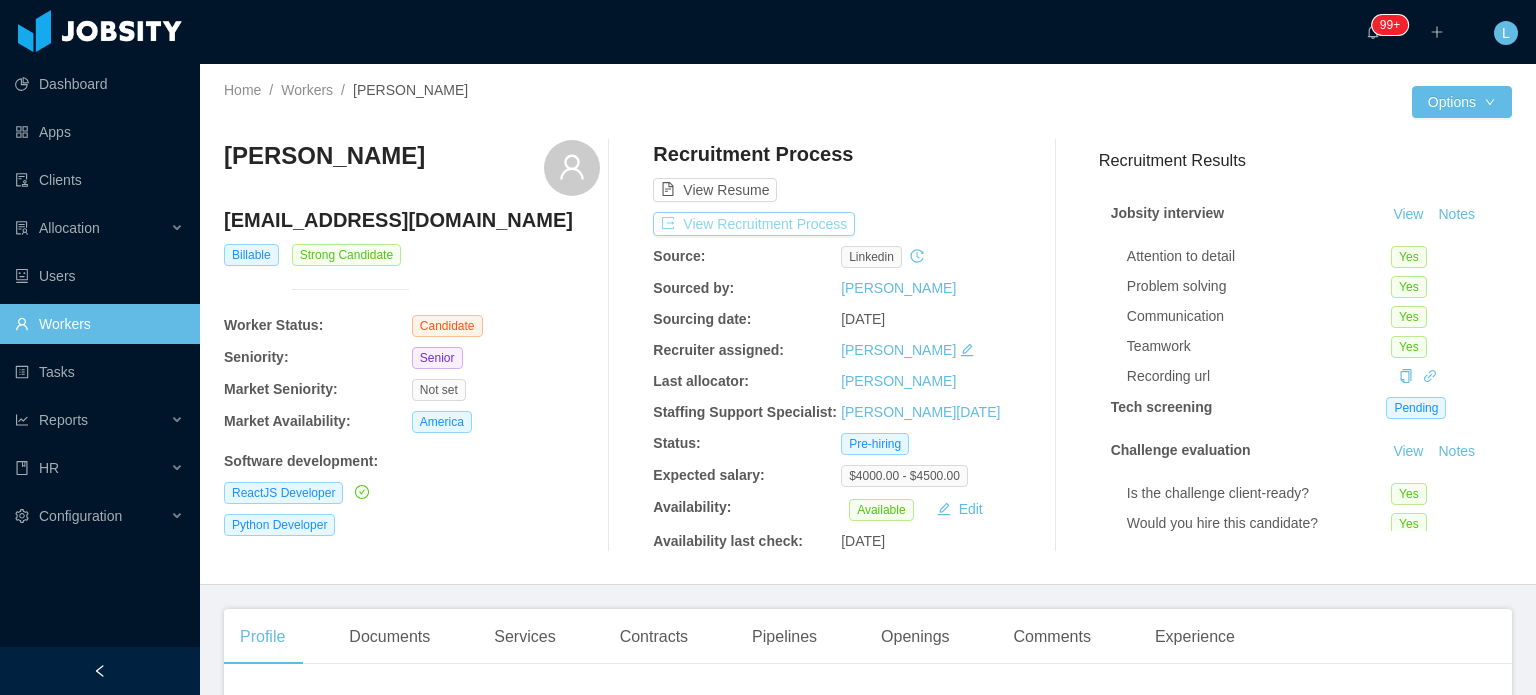 click on "View Recruitment Process" at bounding box center [754, 224] 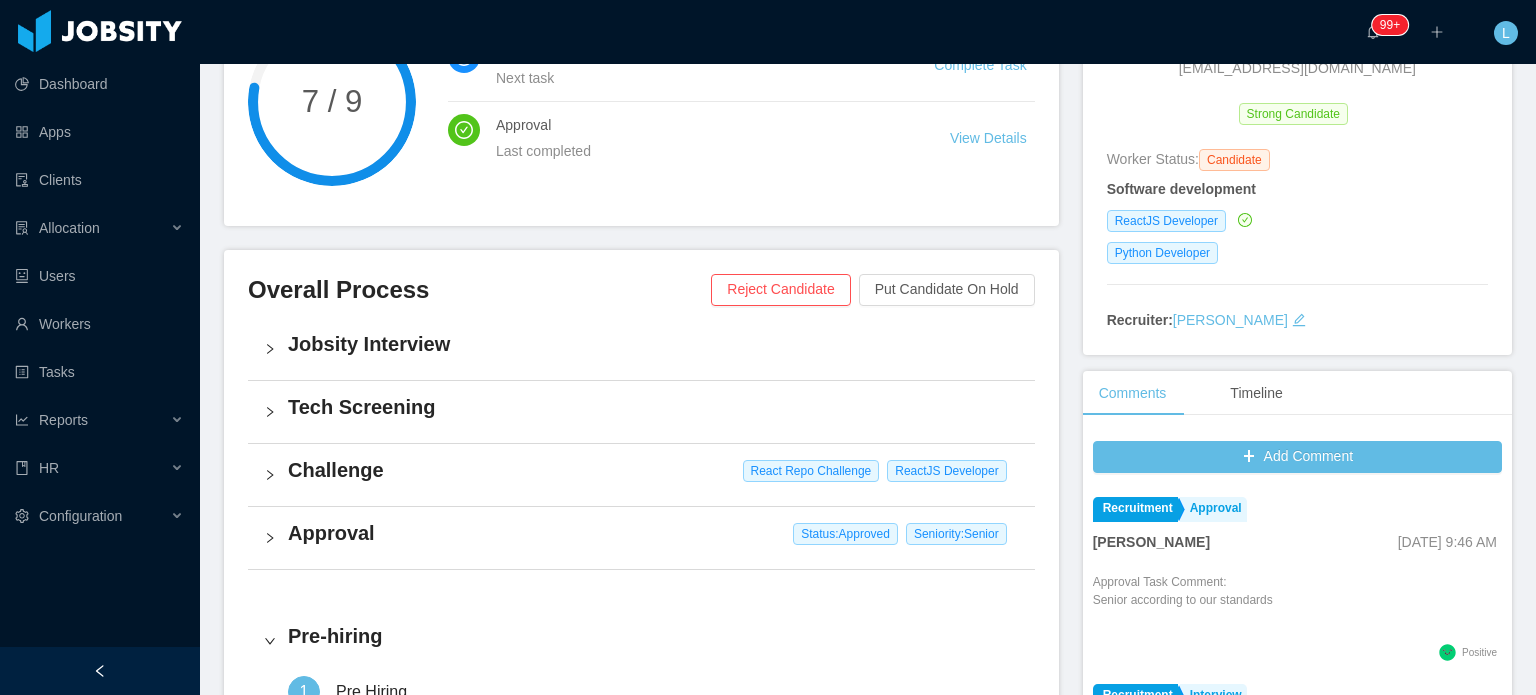 scroll, scrollTop: 200, scrollLeft: 0, axis: vertical 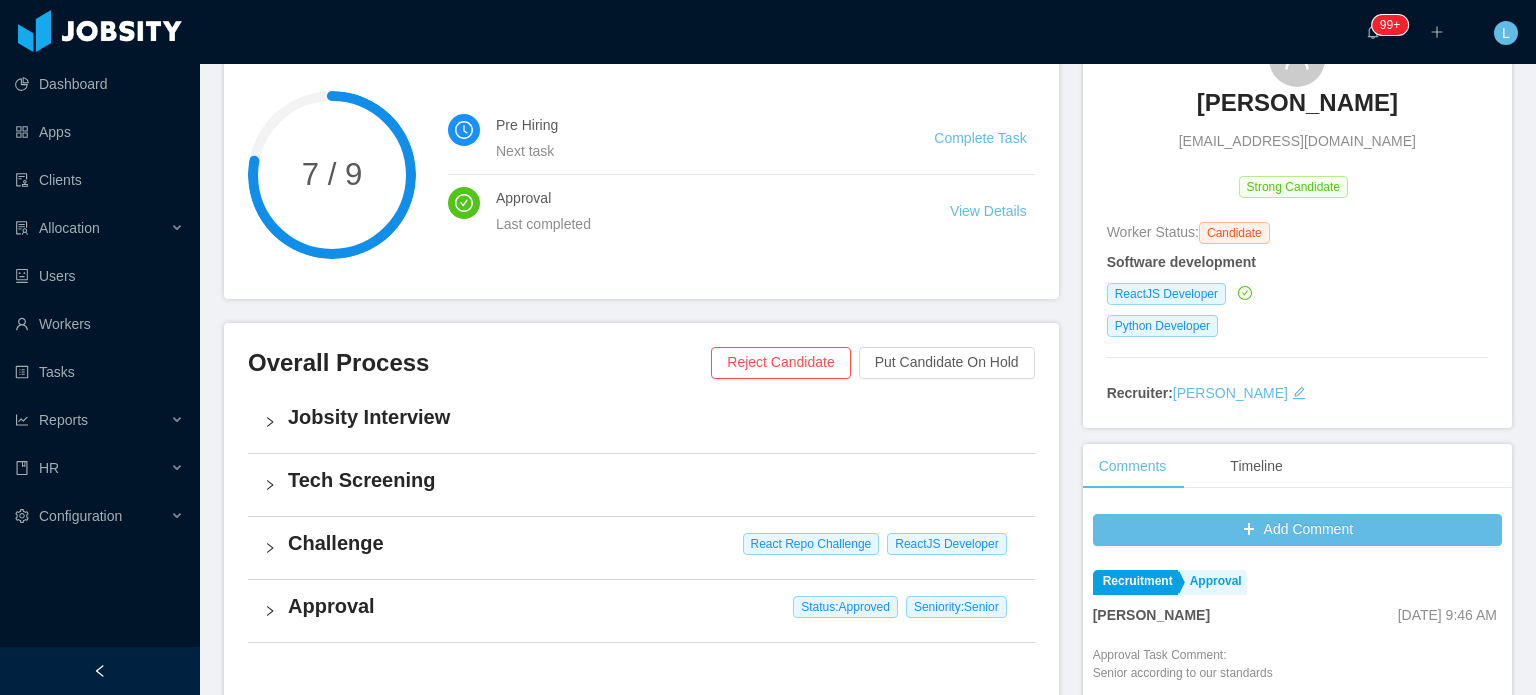 click on "Jobsity Interview" at bounding box center [641, 422] 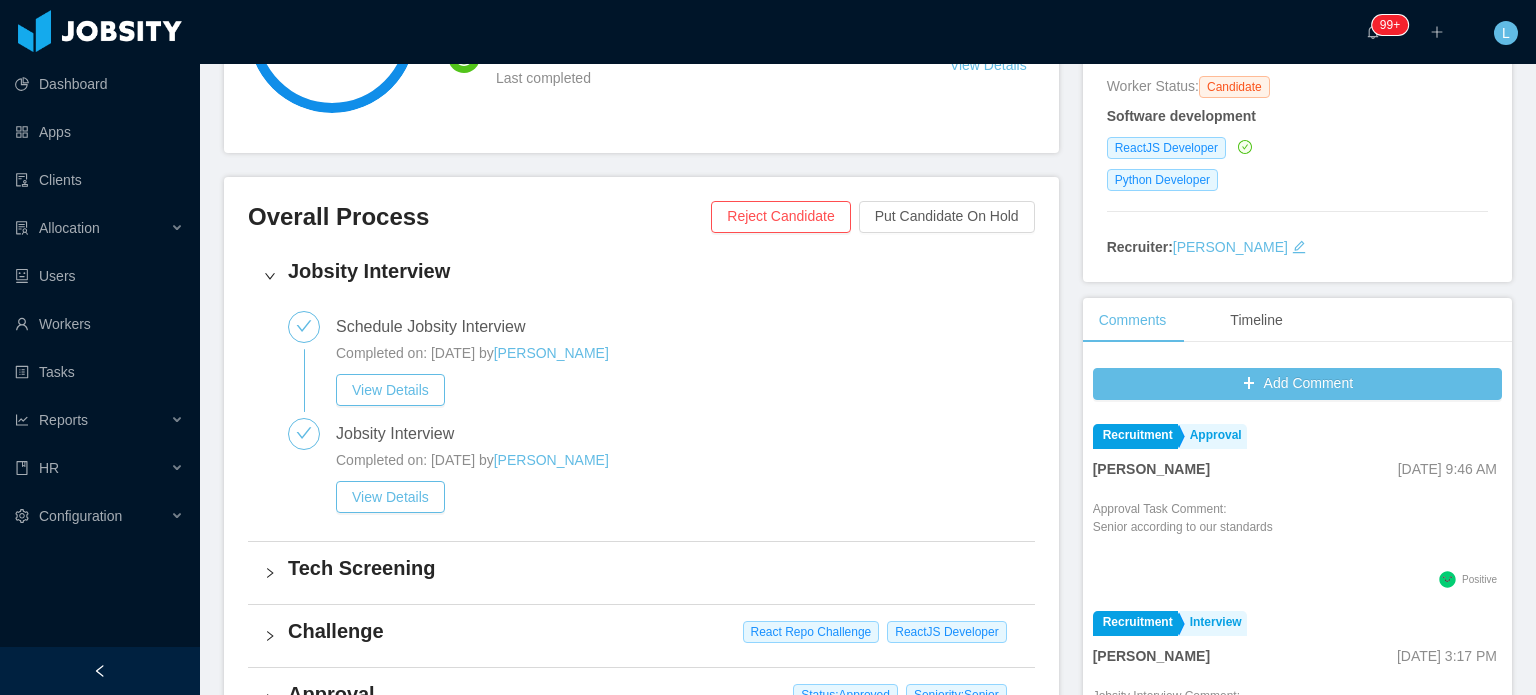 scroll, scrollTop: 400, scrollLeft: 0, axis: vertical 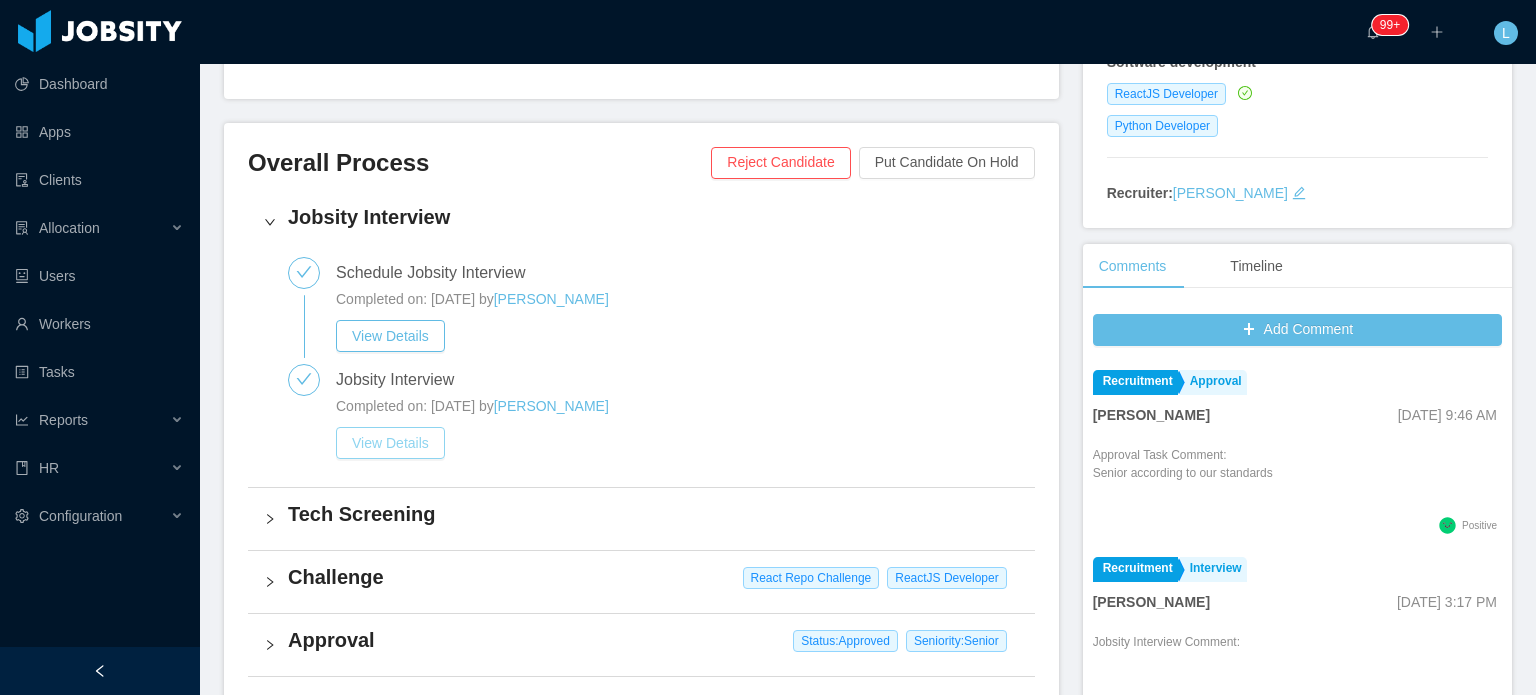 click on "View Details" at bounding box center [390, 443] 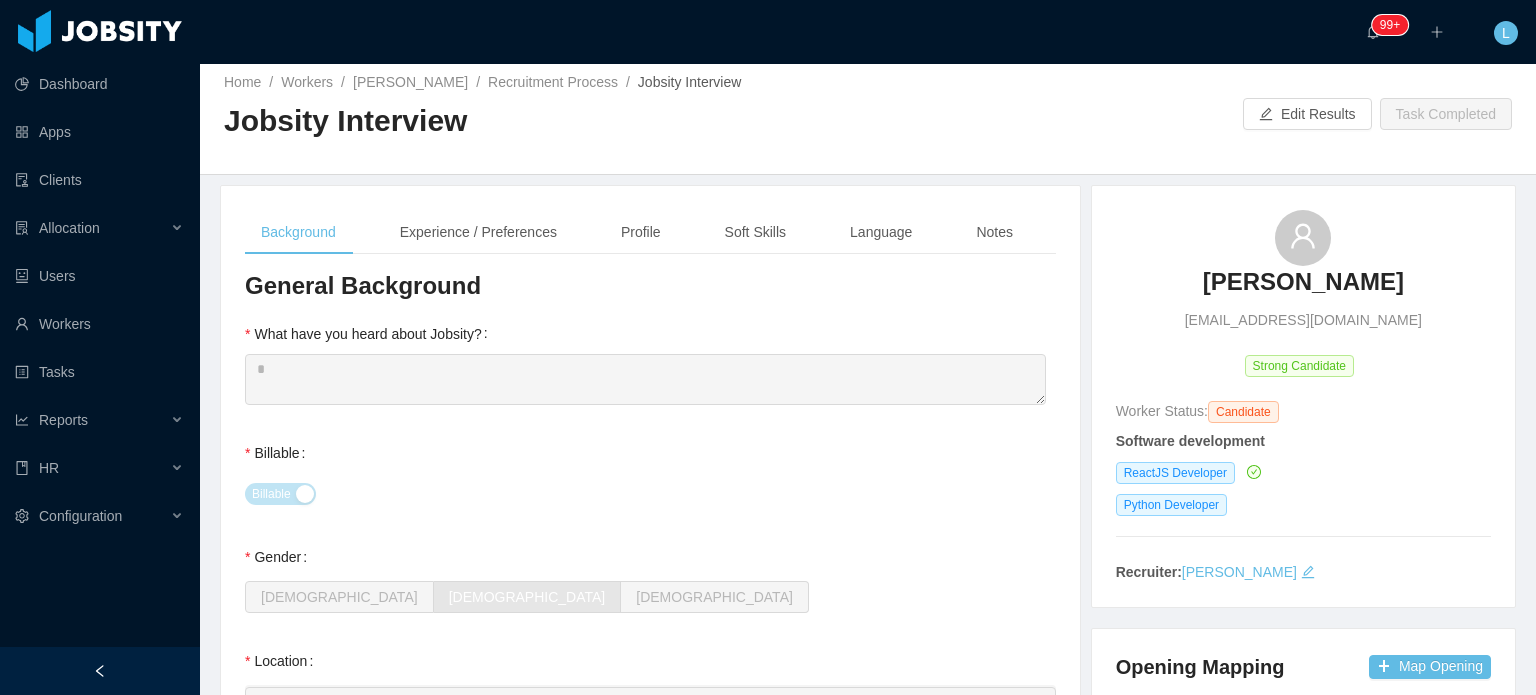 scroll, scrollTop: 0, scrollLeft: 0, axis: both 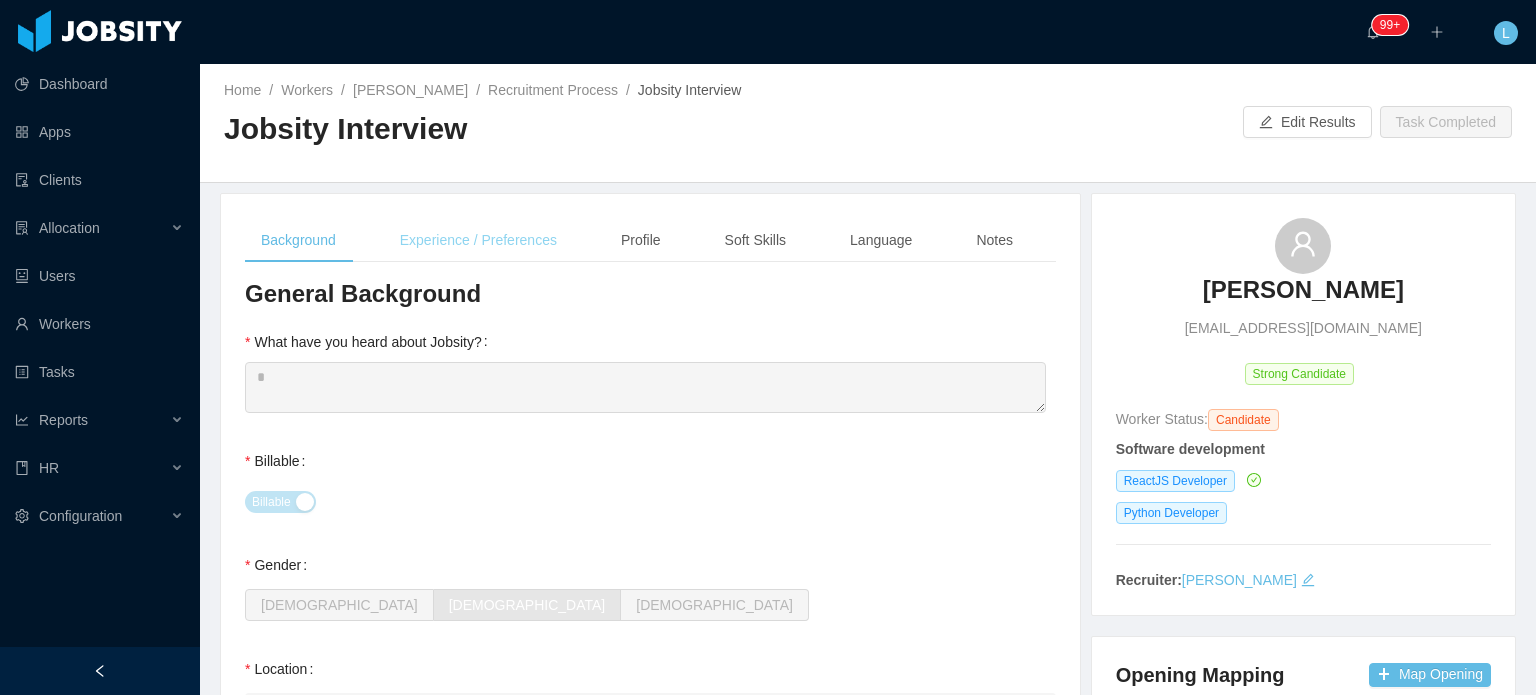 click on "Experience / Preferences" at bounding box center (478, 240) 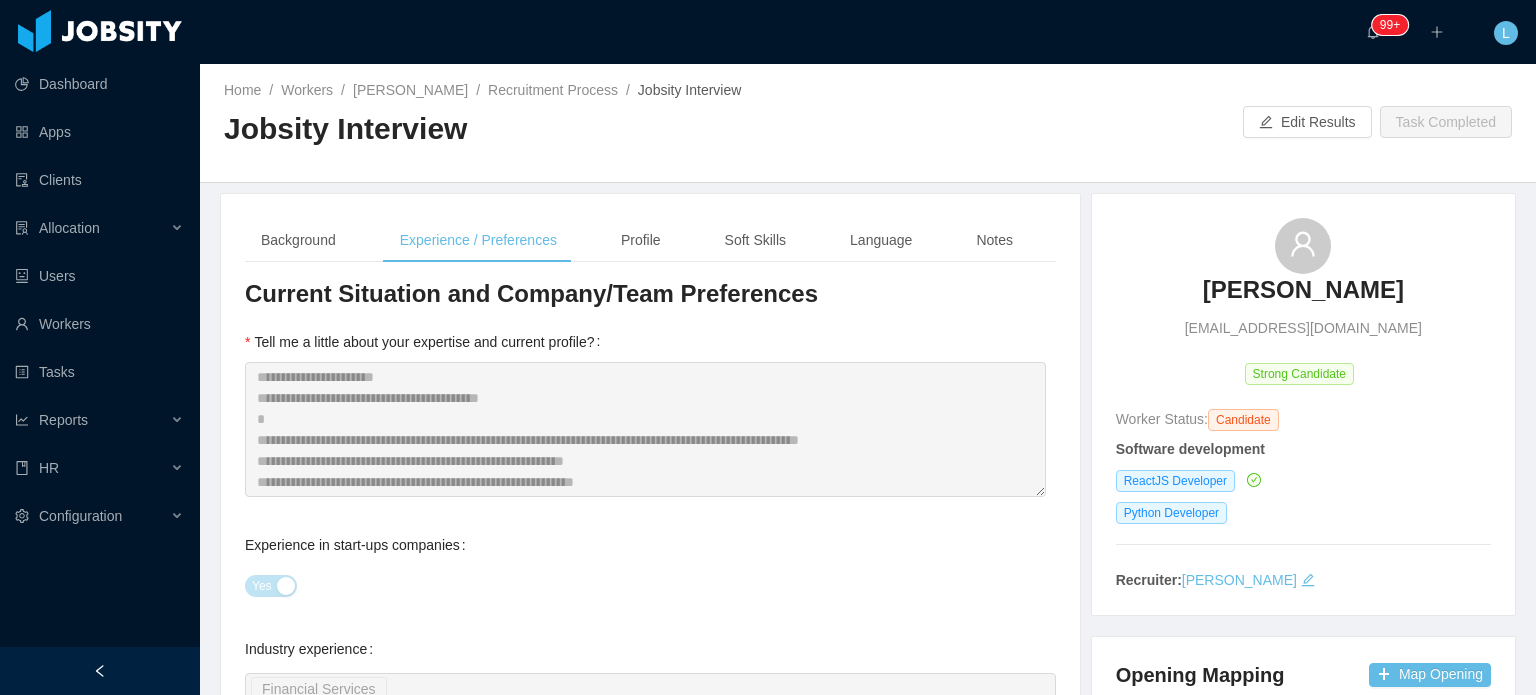 scroll, scrollTop: 0, scrollLeft: 0, axis: both 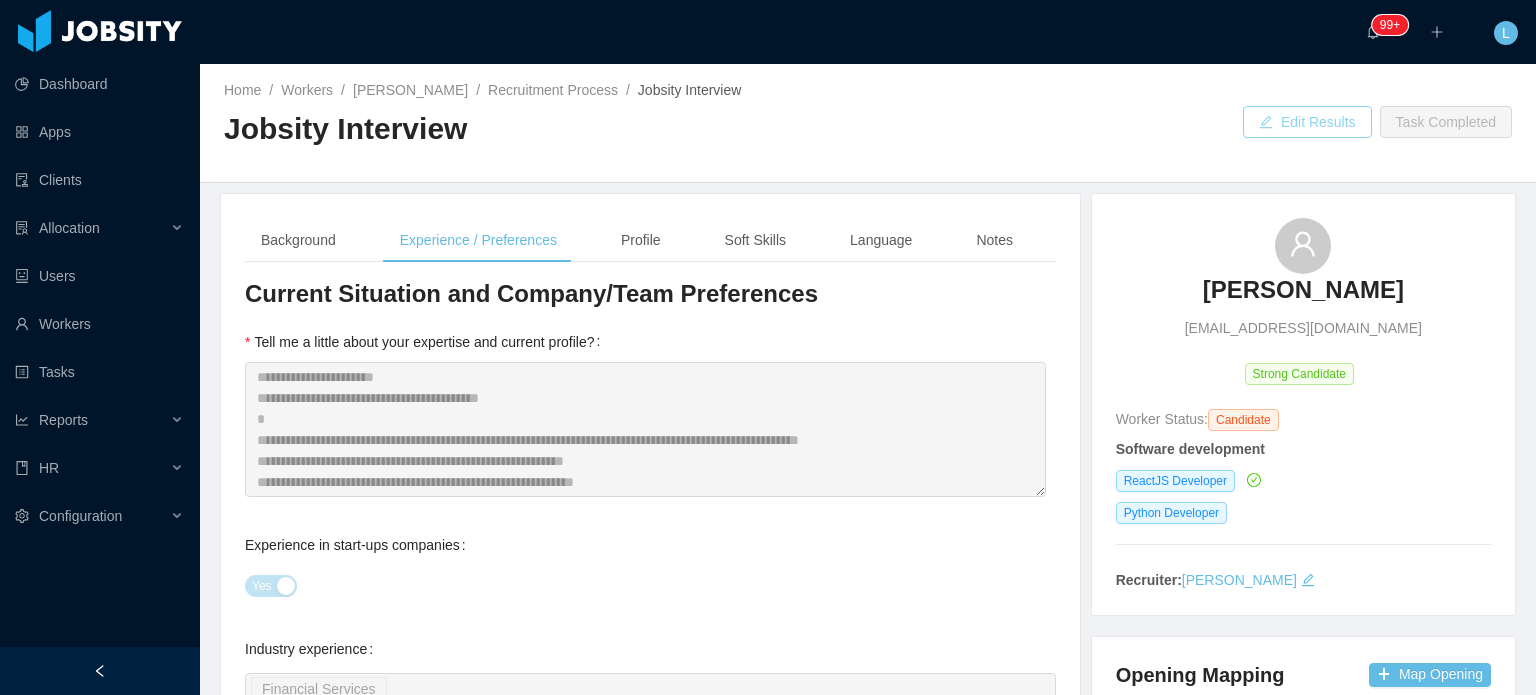 click on "Edit Results" at bounding box center [1307, 122] 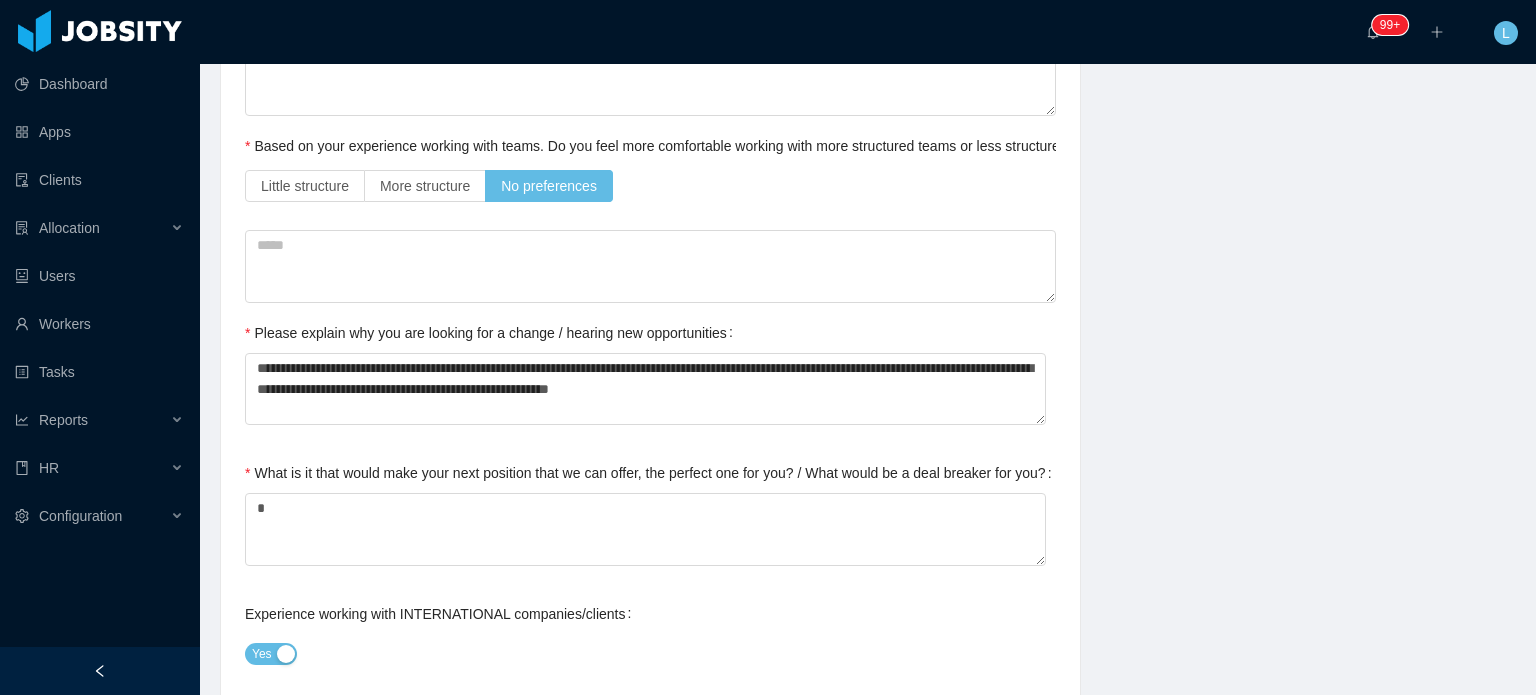 scroll, scrollTop: 800, scrollLeft: 0, axis: vertical 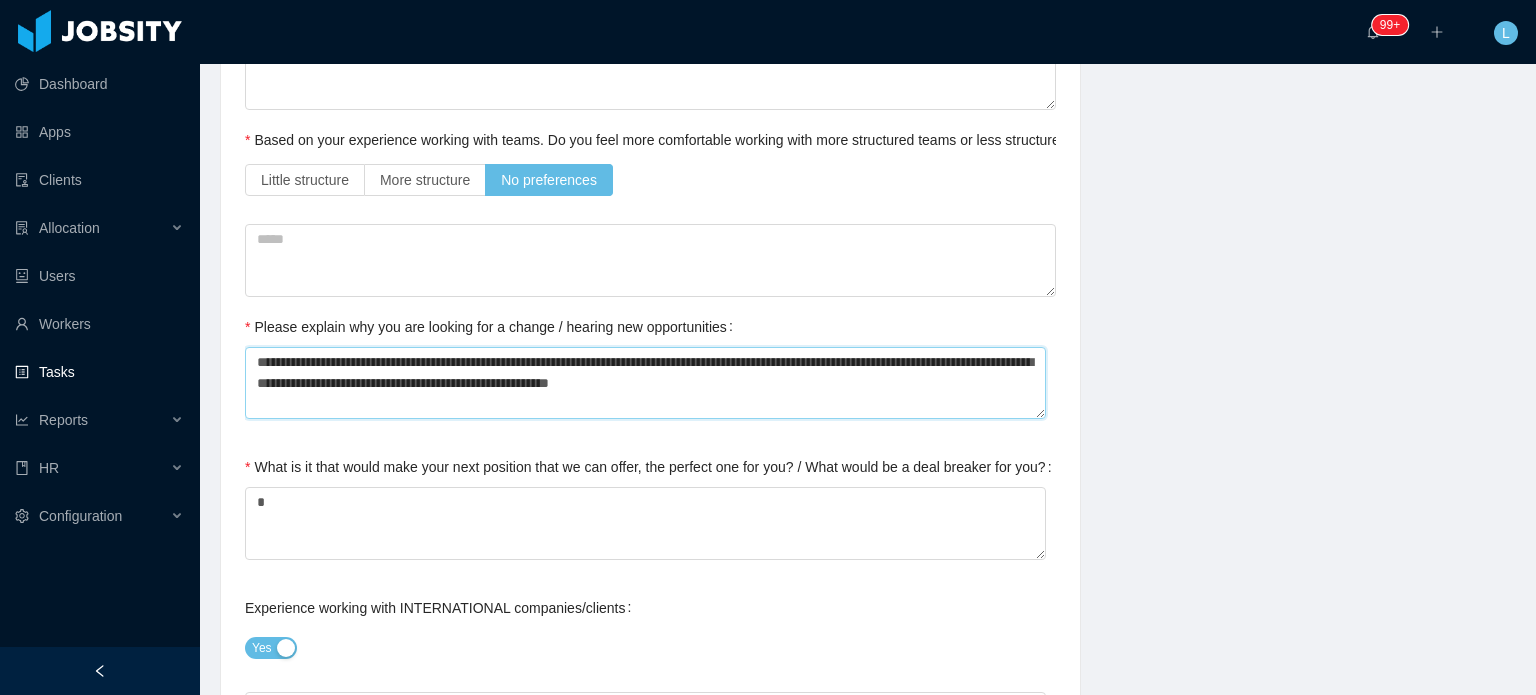 drag, startPoint x: 804, startPoint y: 383, endPoint x: 194, endPoint y: 355, distance: 610.6423 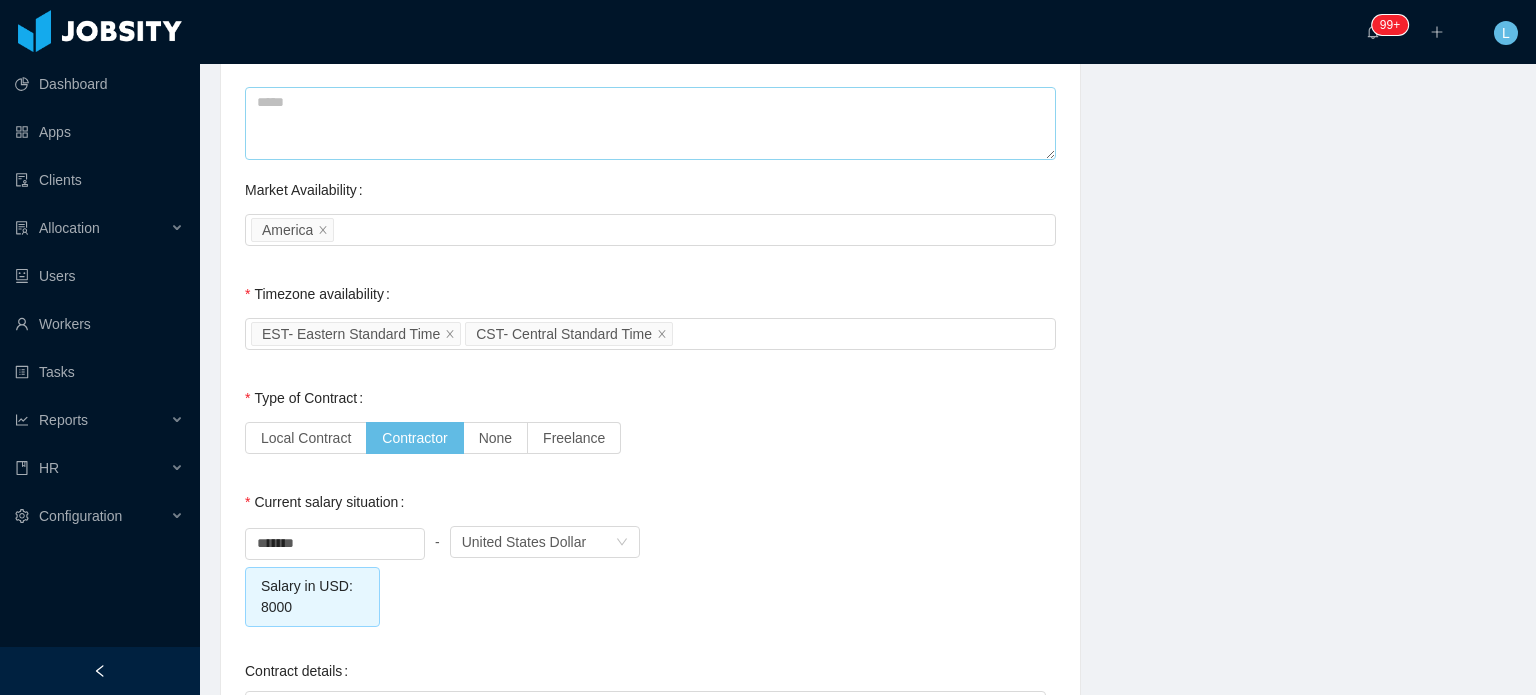 scroll, scrollTop: 1700, scrollLeft: 0, axis: vertical 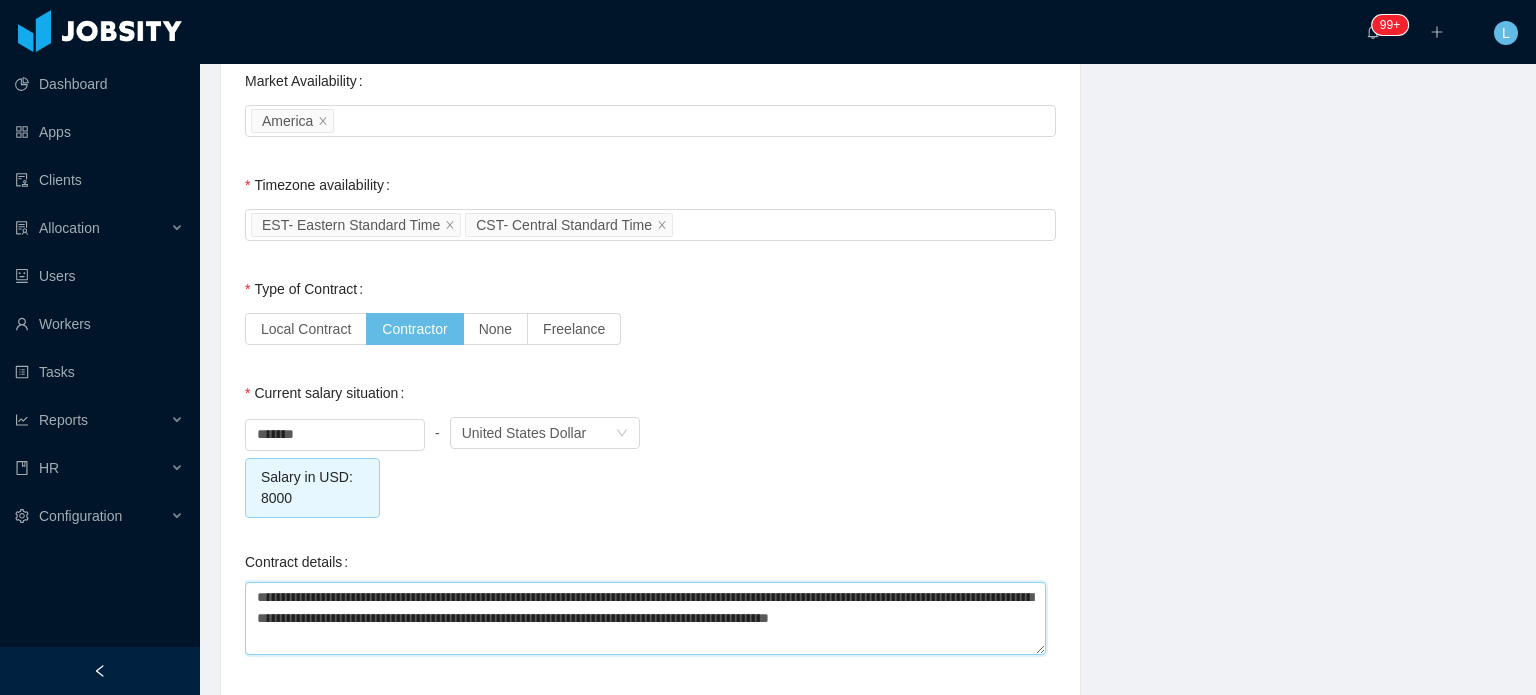drag, startPoint x: 256, startPoint y: 596, endPoint x: 685, endPoint y: 627, distance: 430.1186 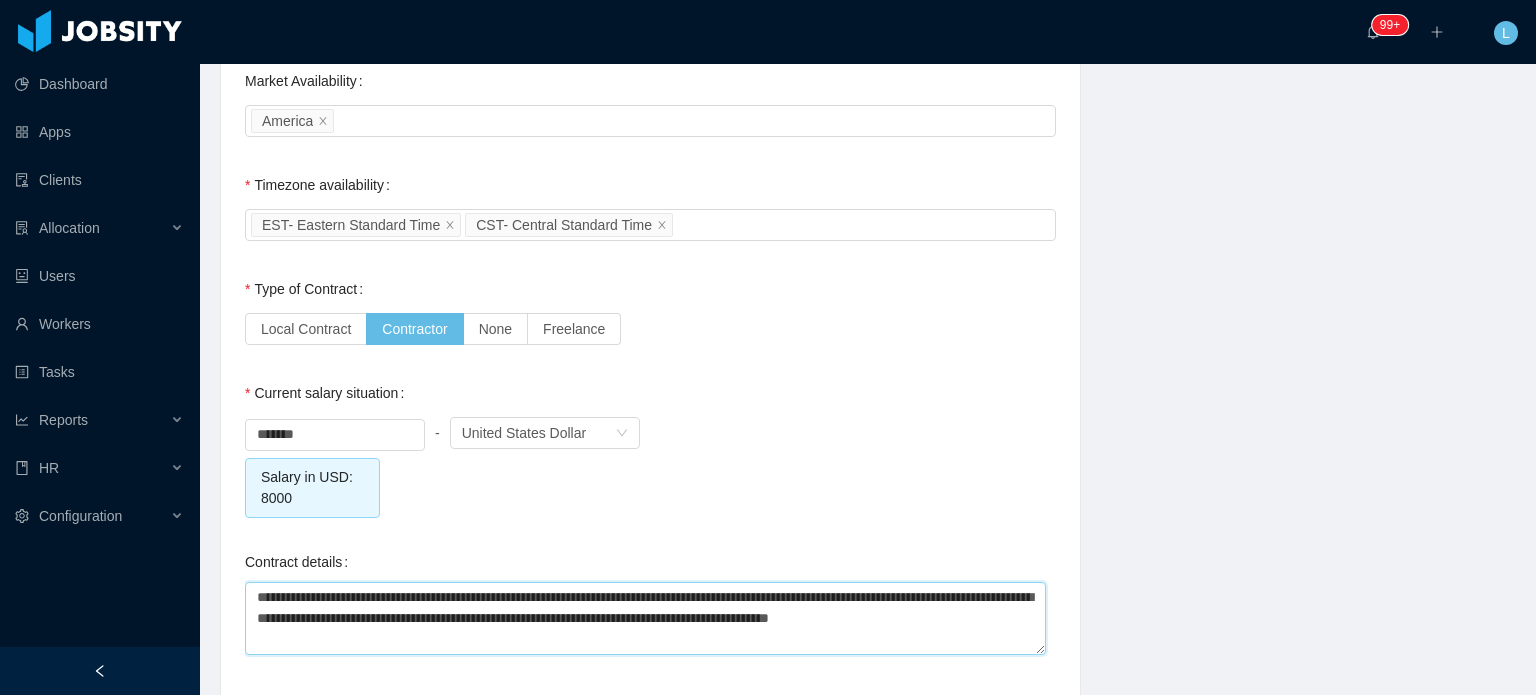 click on "**********" at bounding box center (645, 618) 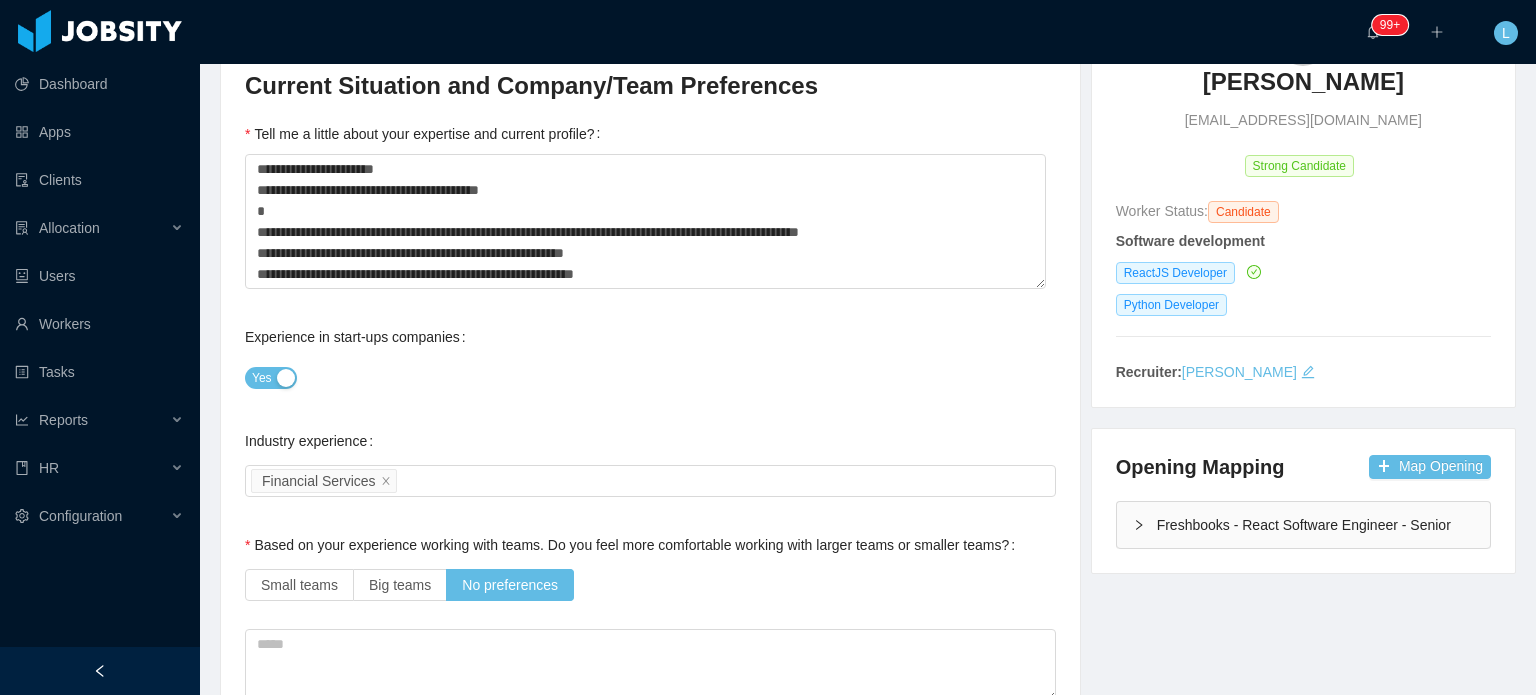 scroll, scrollTop: 0, scrollLeft: 0, axis: both 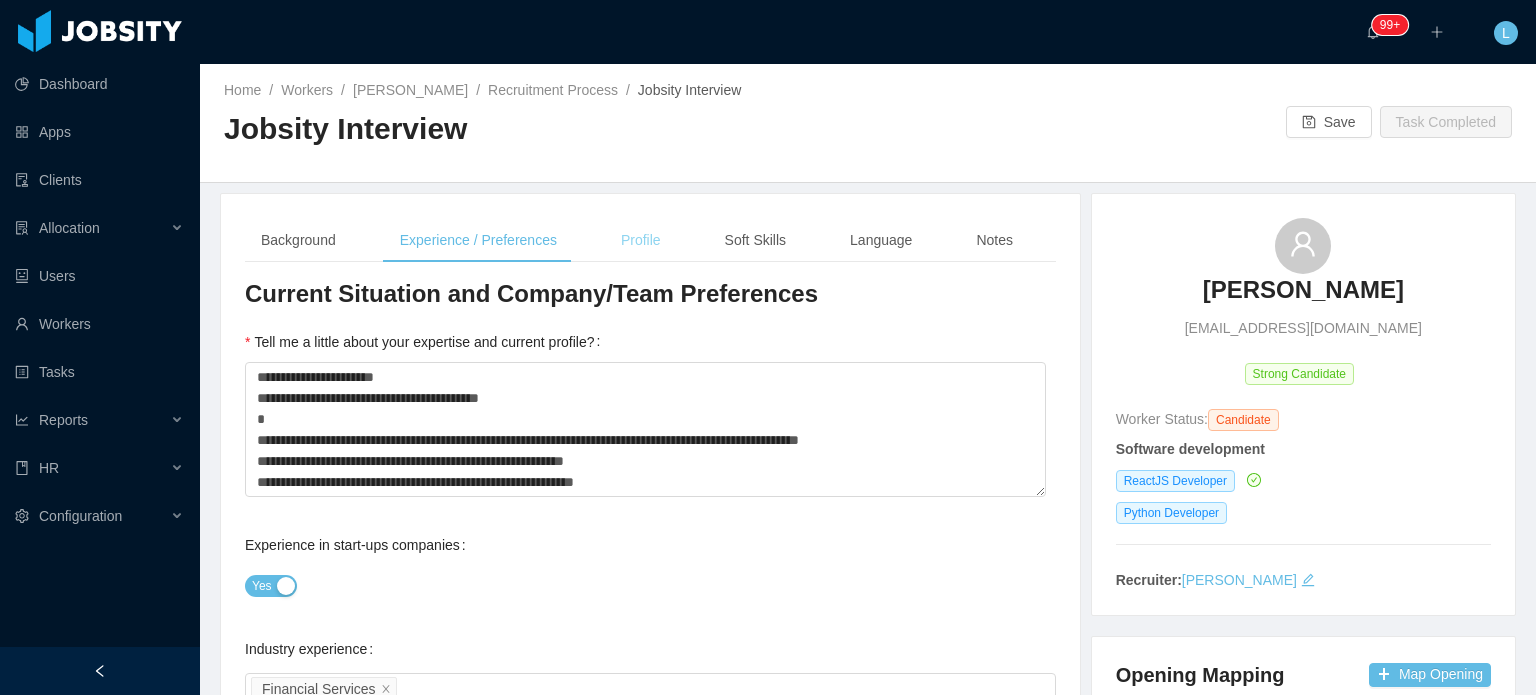 click on "Profile" at bounding box center (641, 240) 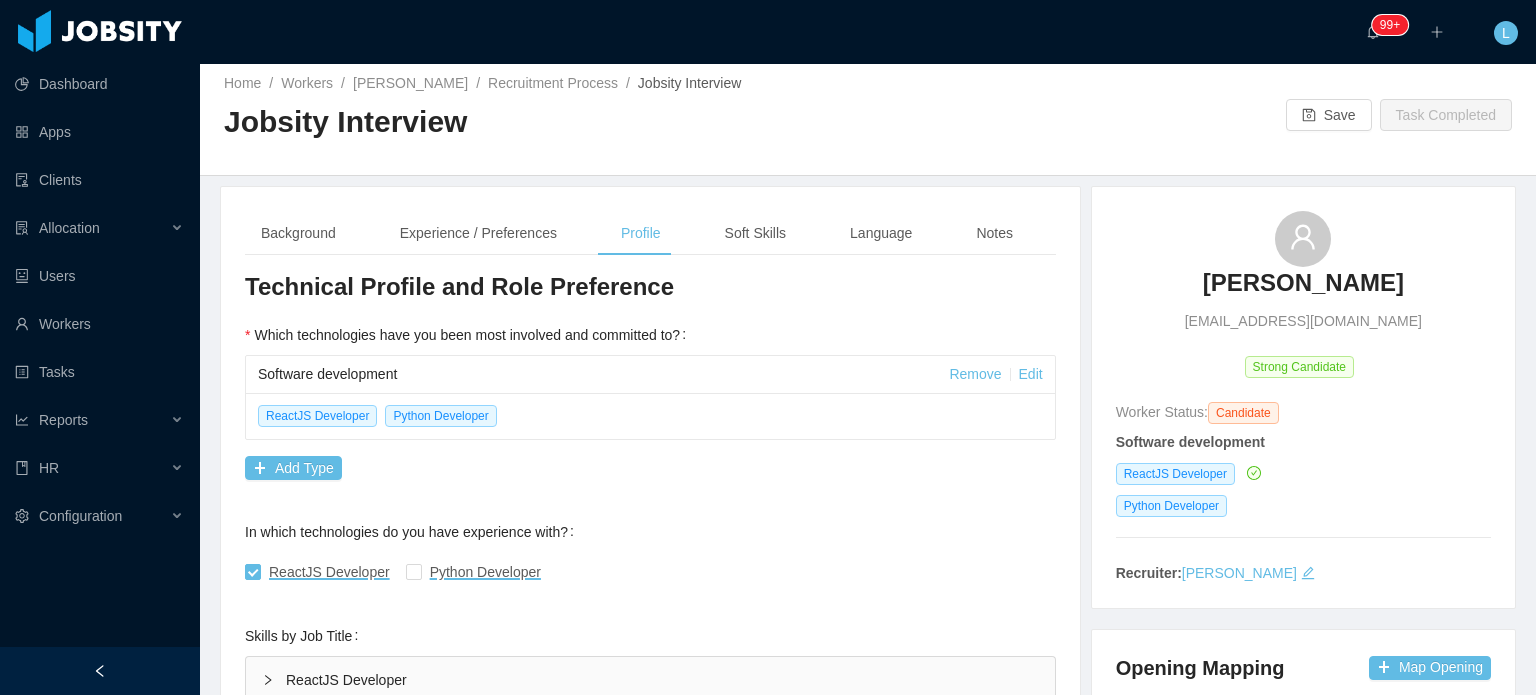 scroll, scrollTop: 0, scrollLeft: 0, axis: both 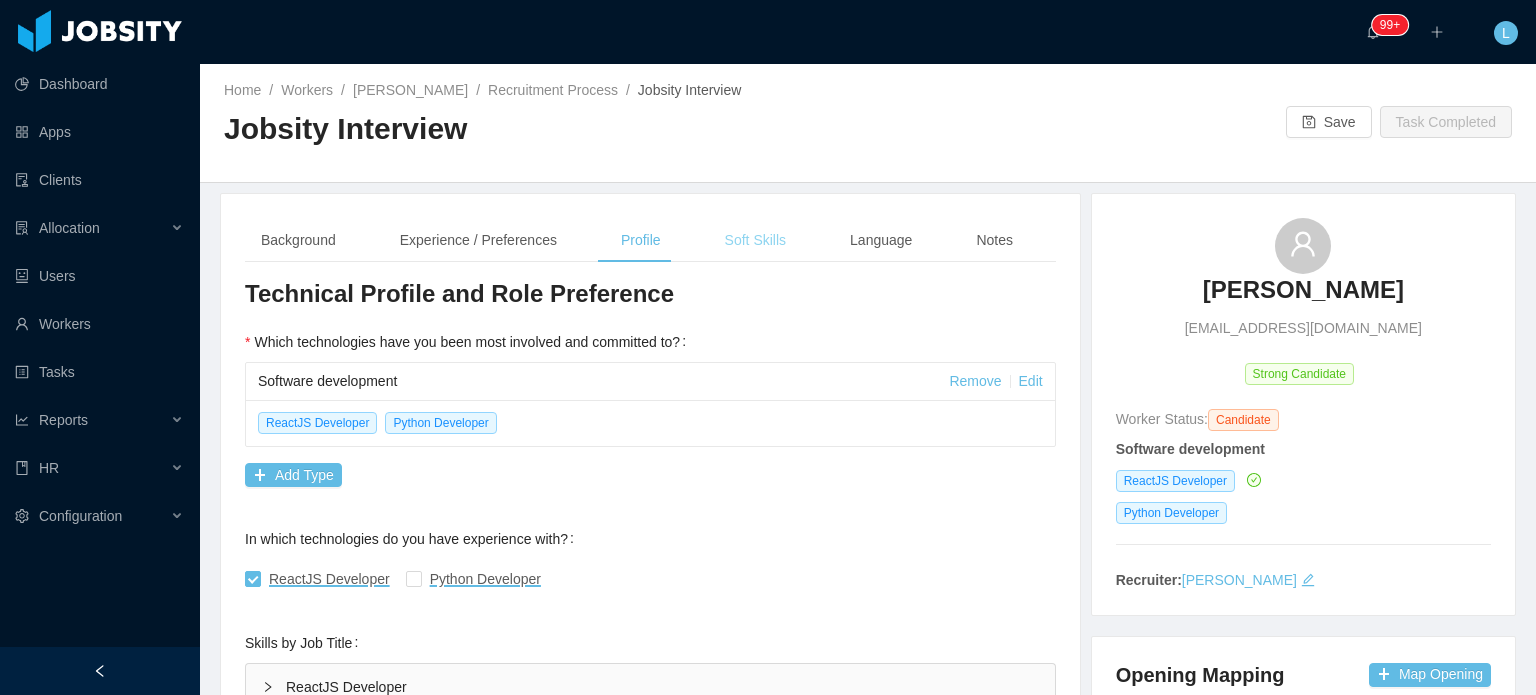 click on "Soft Skills" at bounding box center [755, 240] 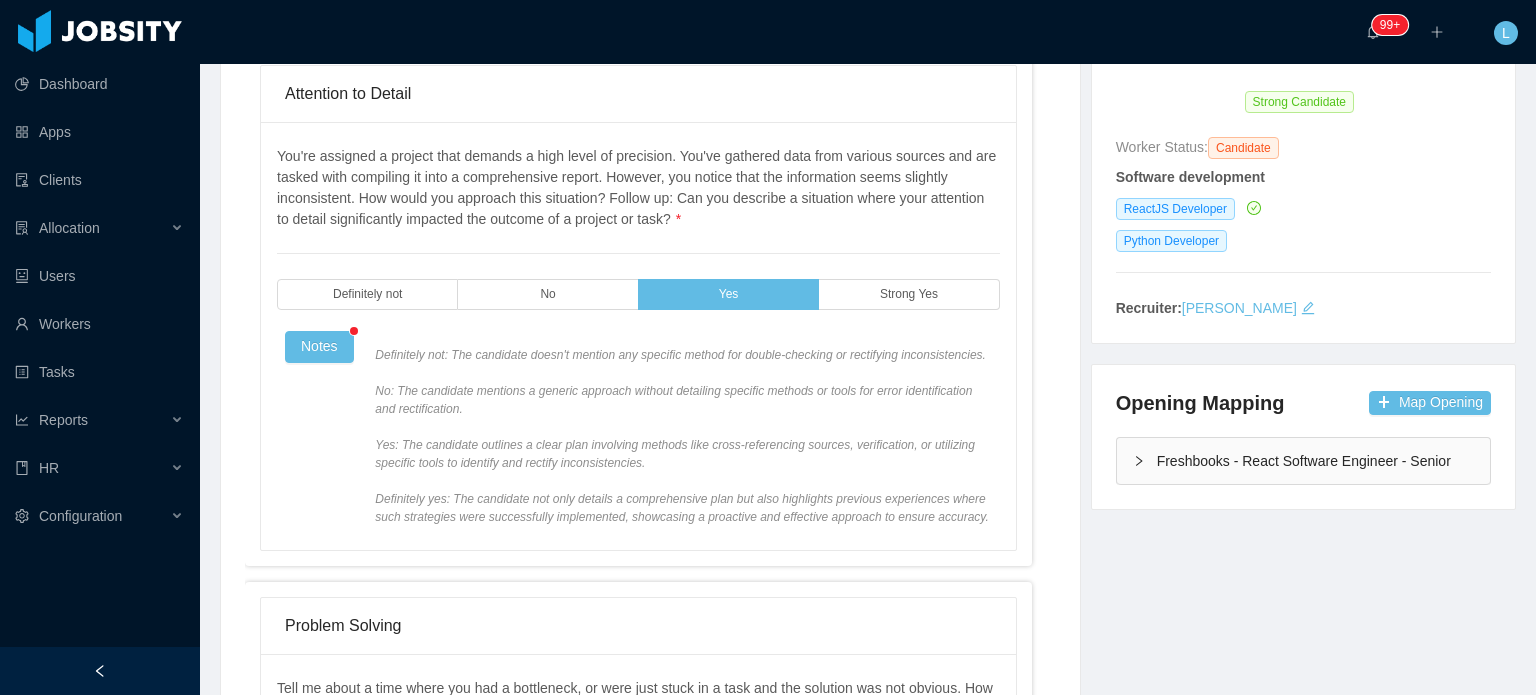 scroll, scrollTop: 0, scrollLeft: 0, axis: both 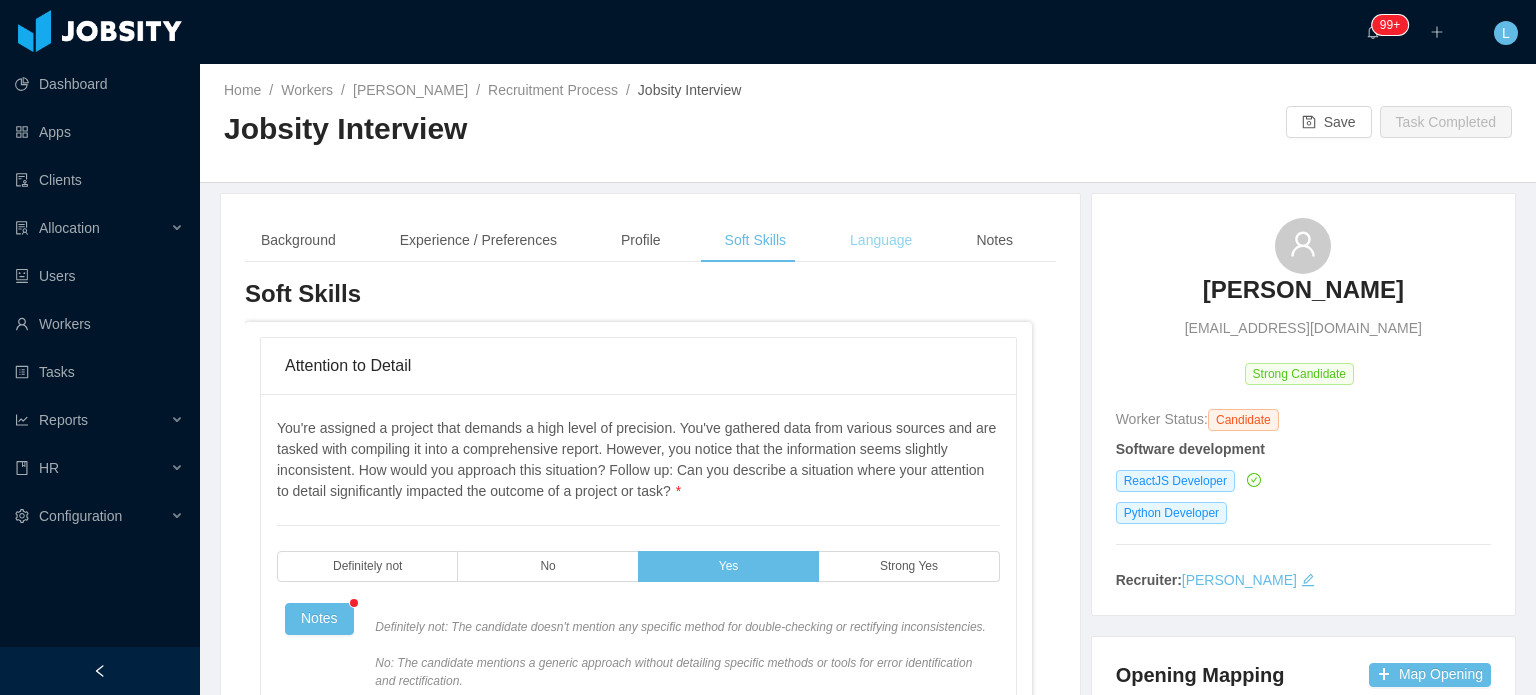 click on "Language" at bounding box center (881, 240) 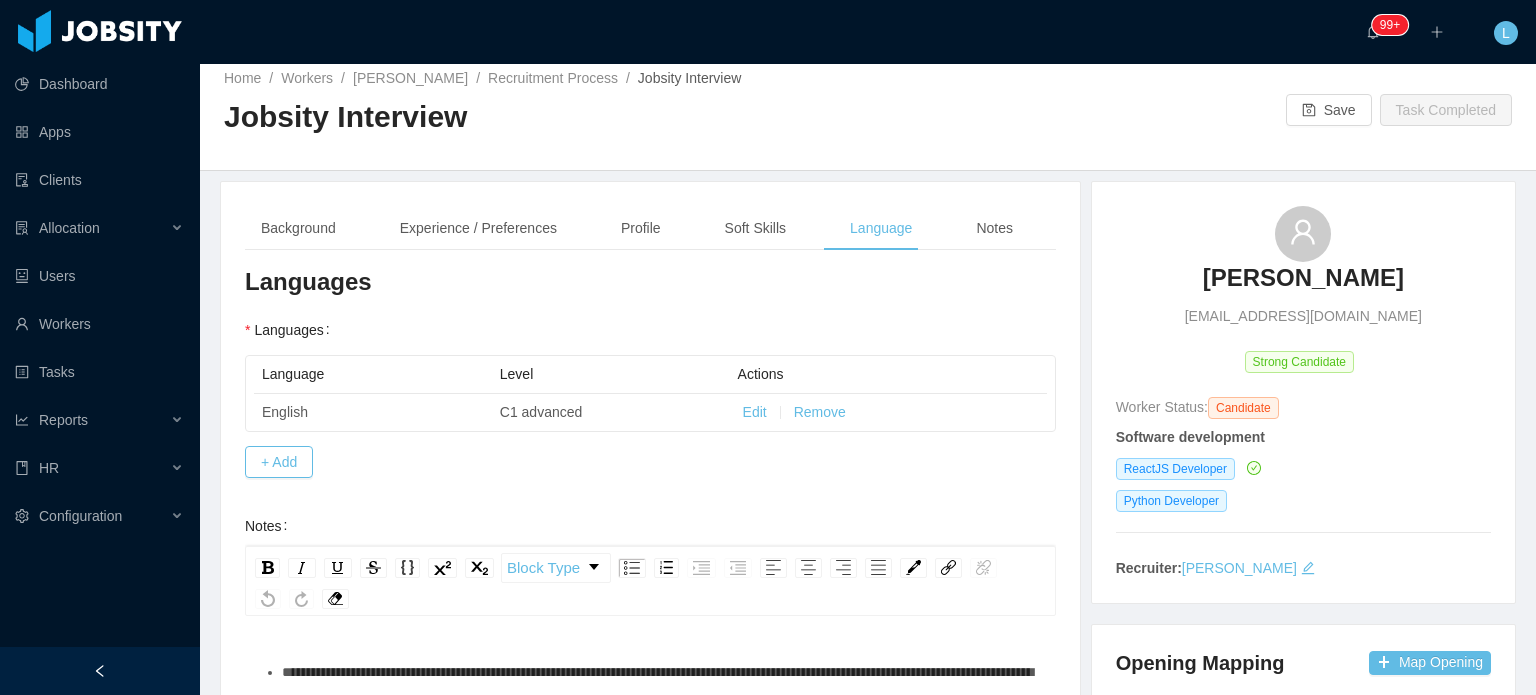 scroll, scrollTop: 0, scrollLeft: 0, axis: both 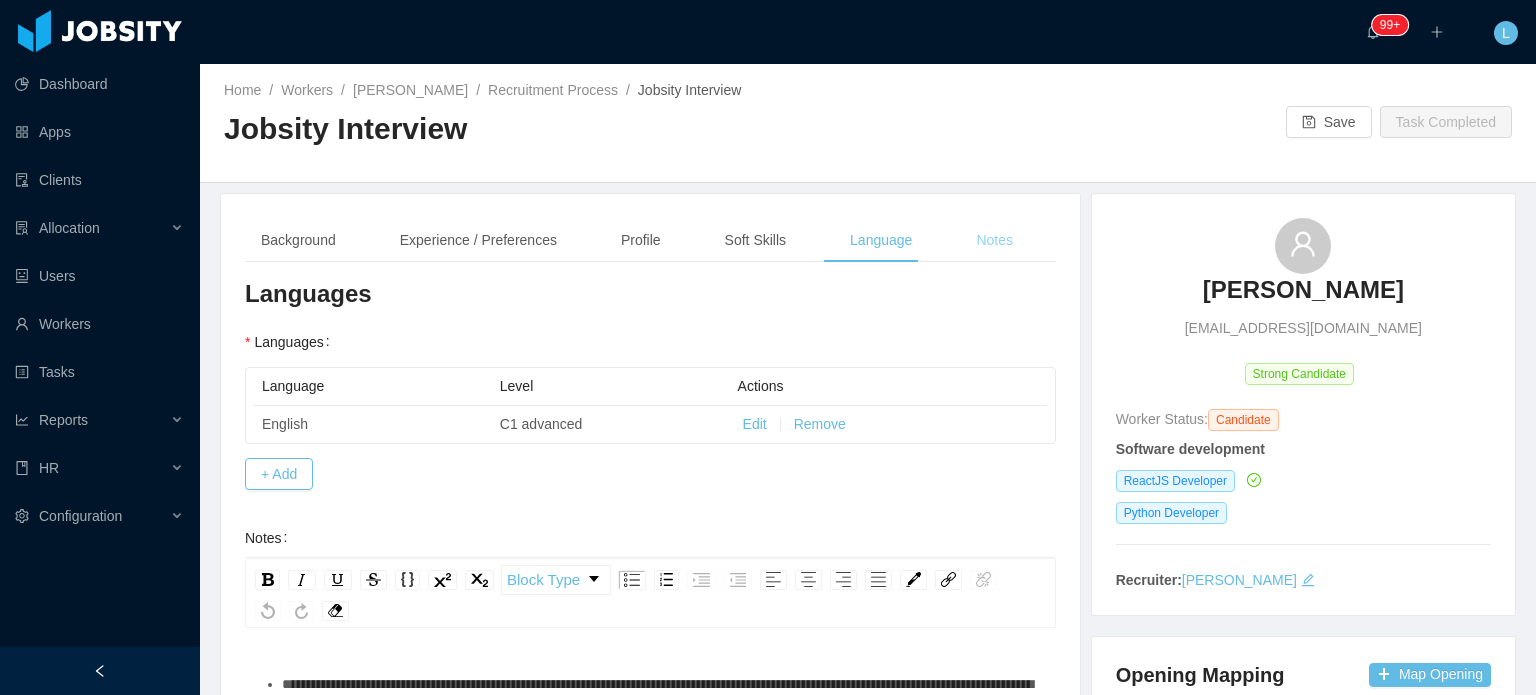 click on "Notes" at bounding box center [994, 240] 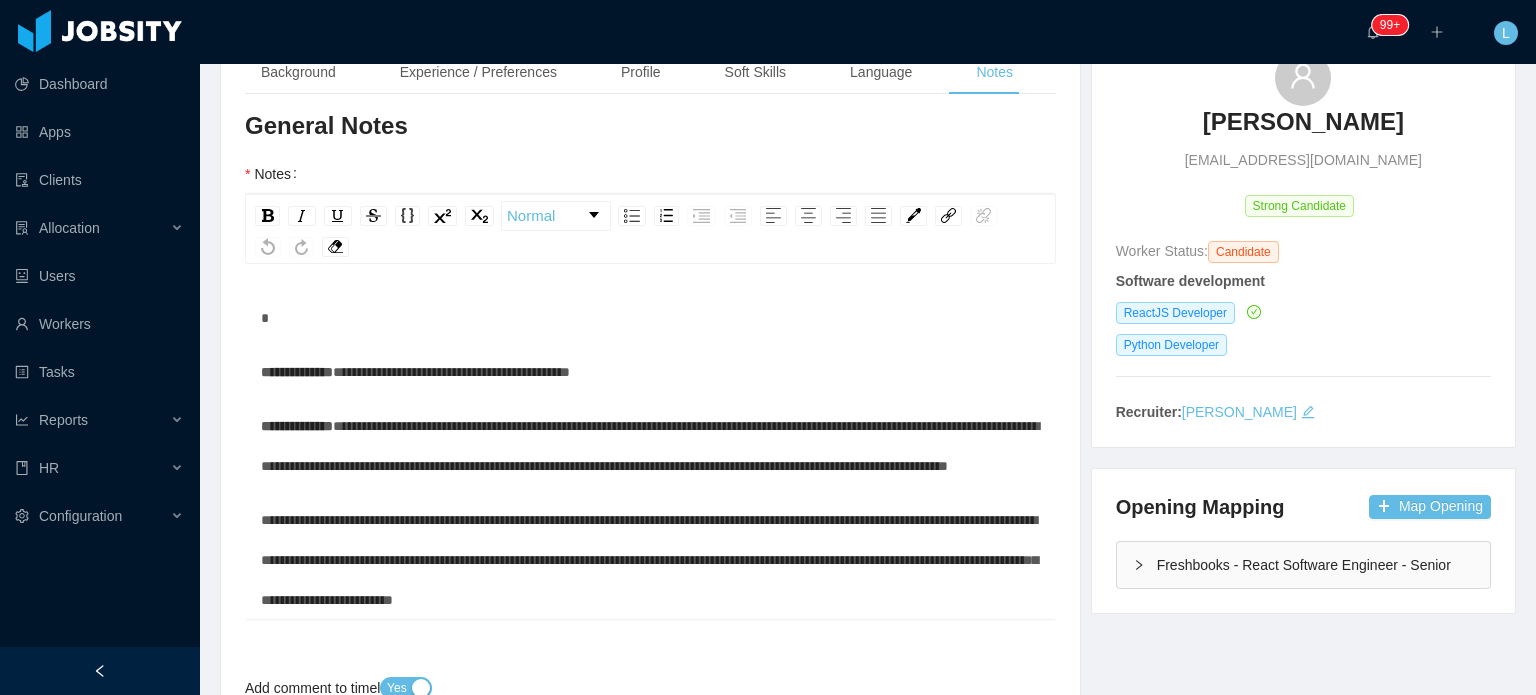 scroll, scrollTop: 200, scrollLeft: 0, axis: vertical 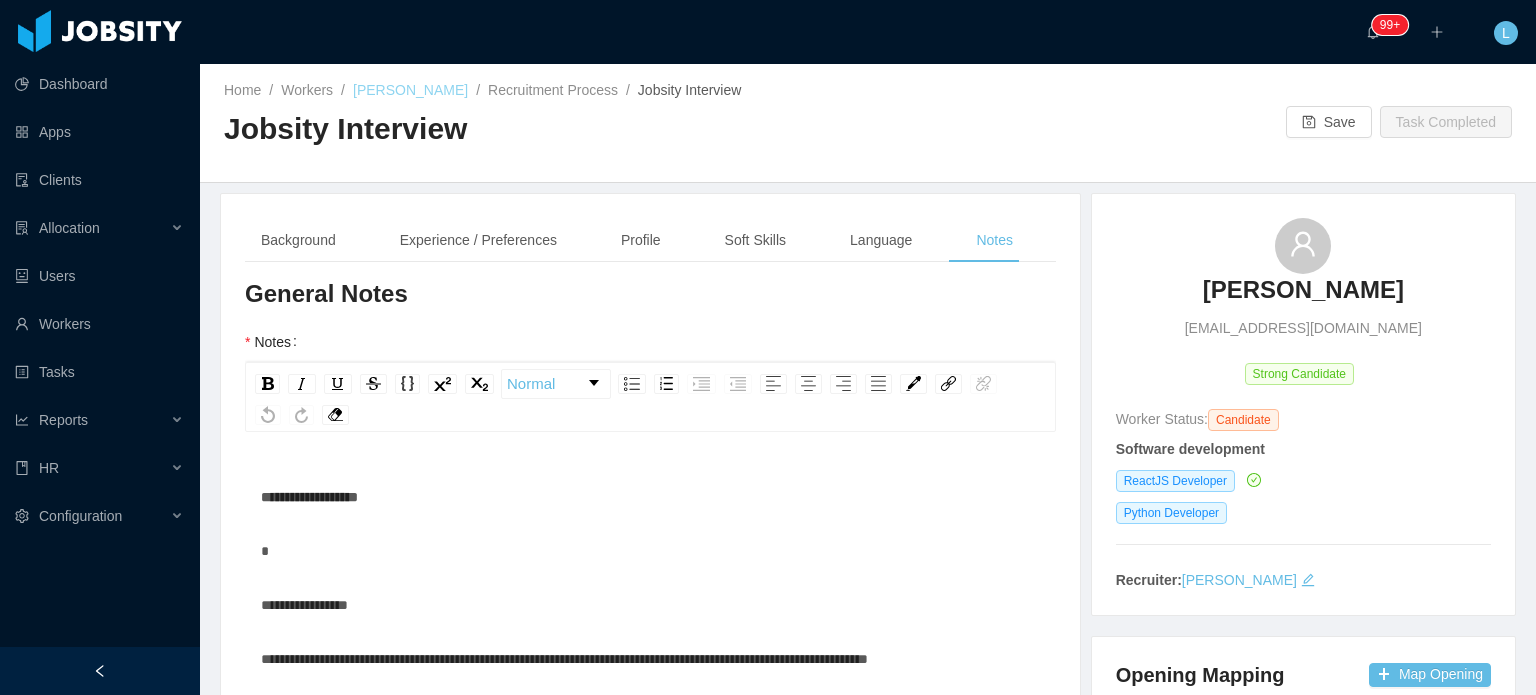 click on "[PERSON_NAME]" at bounding box center (410, 90) 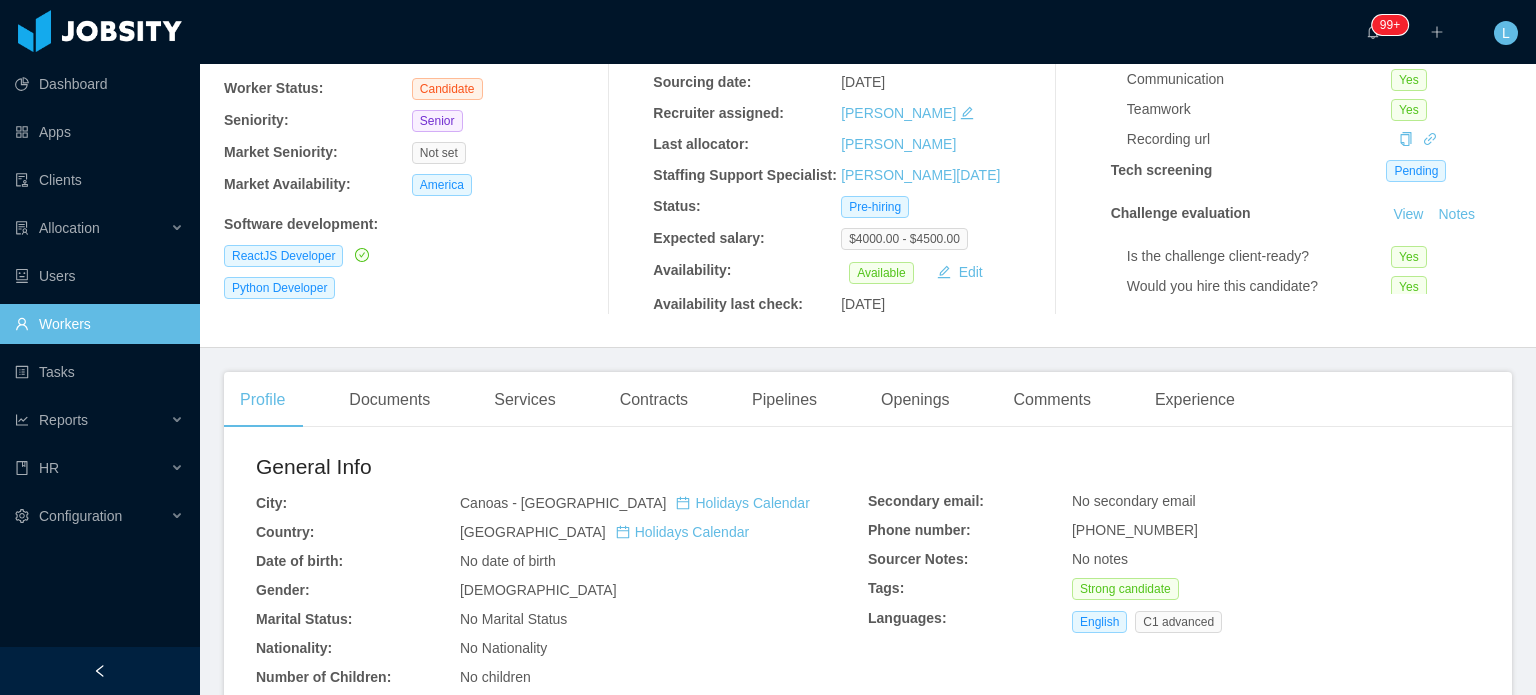 scroll, scrollTop: 200, scrollLeft: 0, axis: vertical 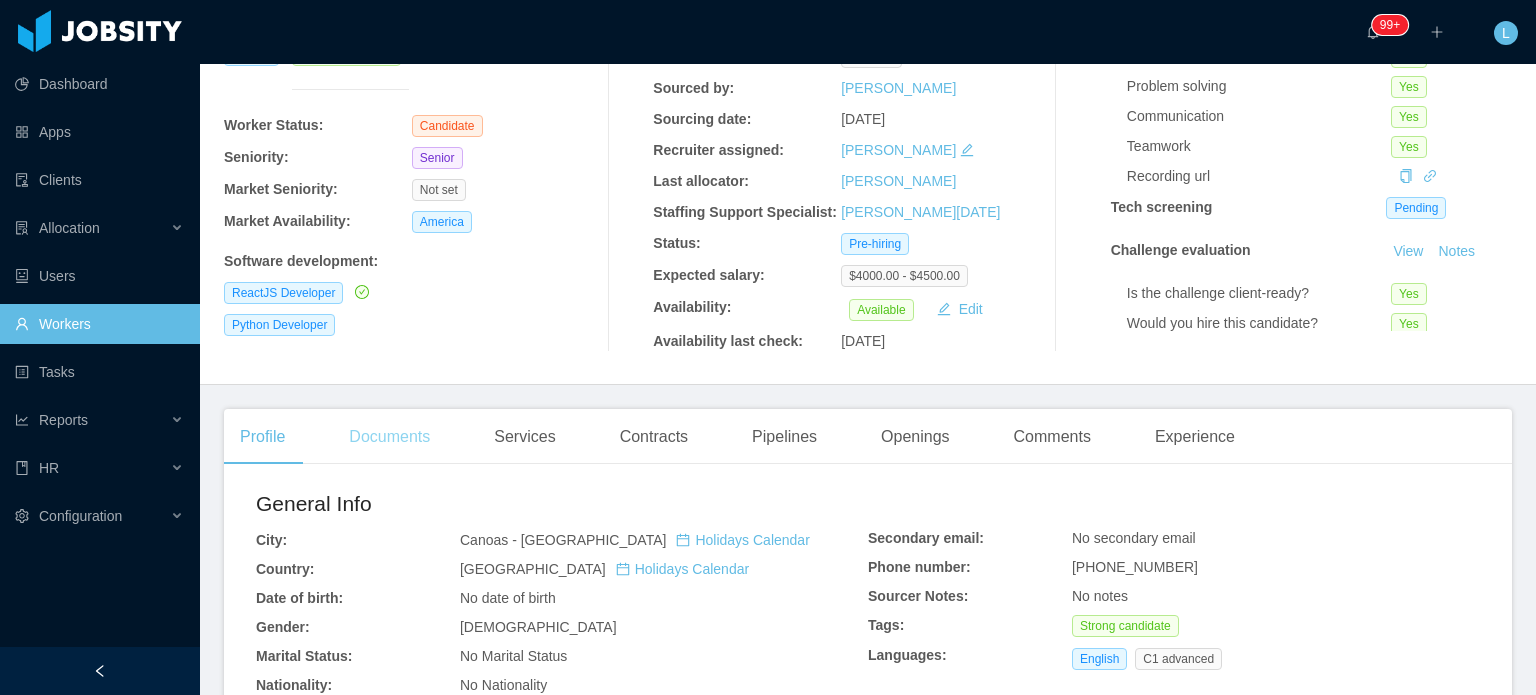 click on "Documents" at bounding box center (389, 437) 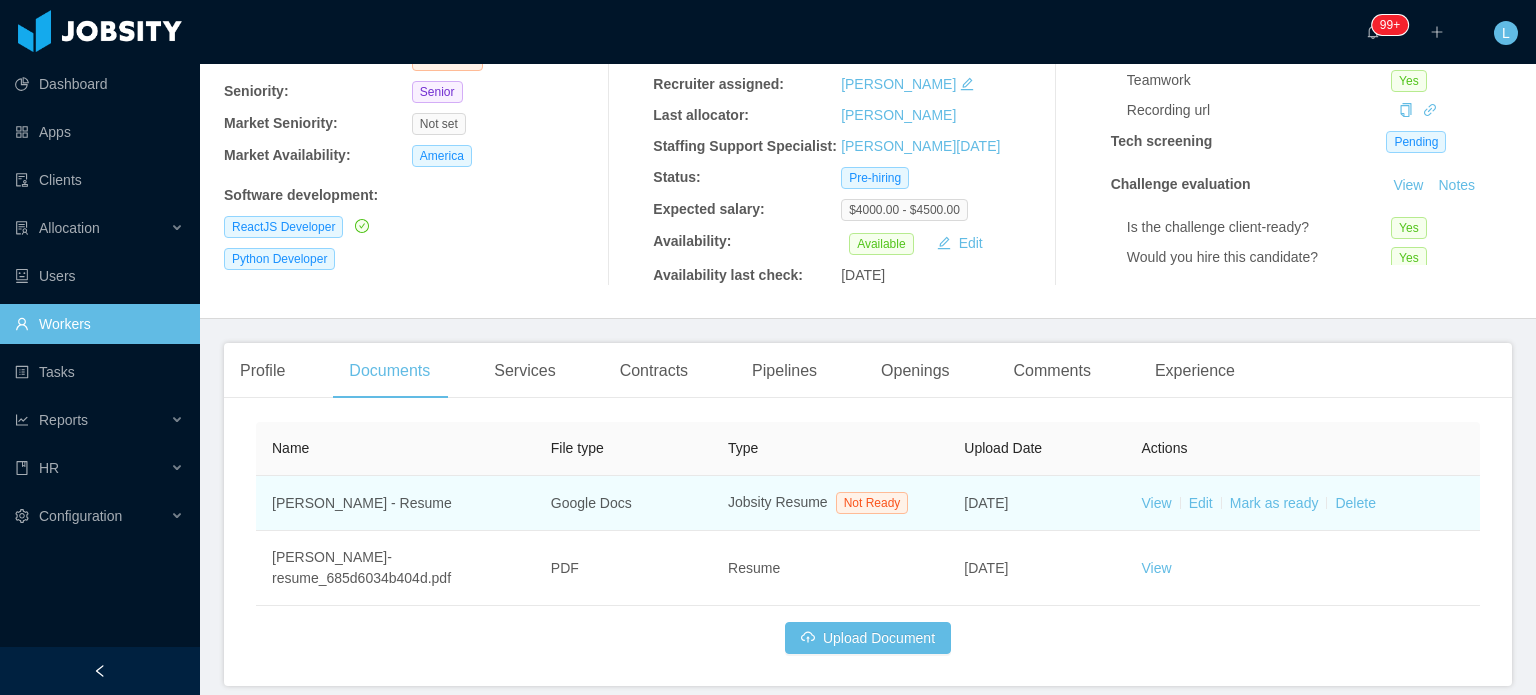 scroll, scrollTop: 268, scrollLeft: 0, axis: vertical 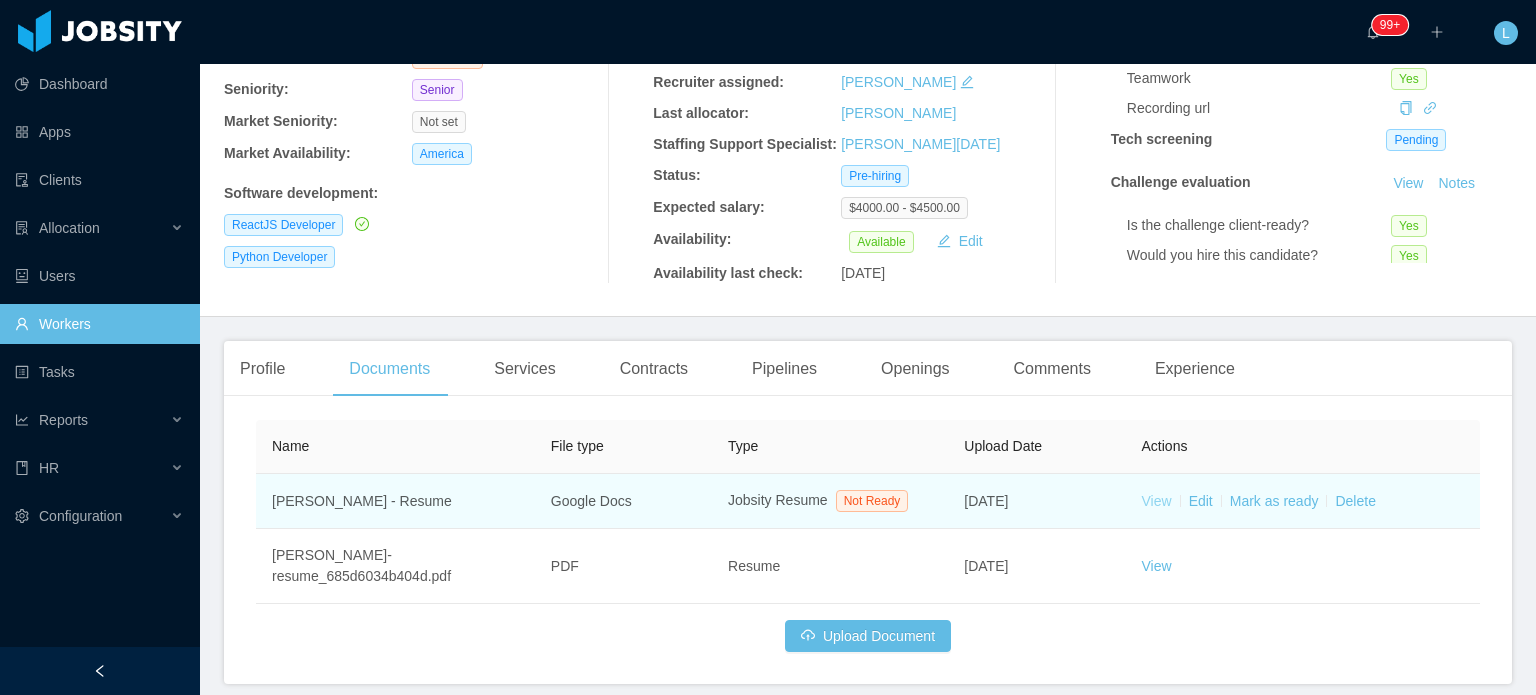 click on "View" at bounding box center [1157, 501] 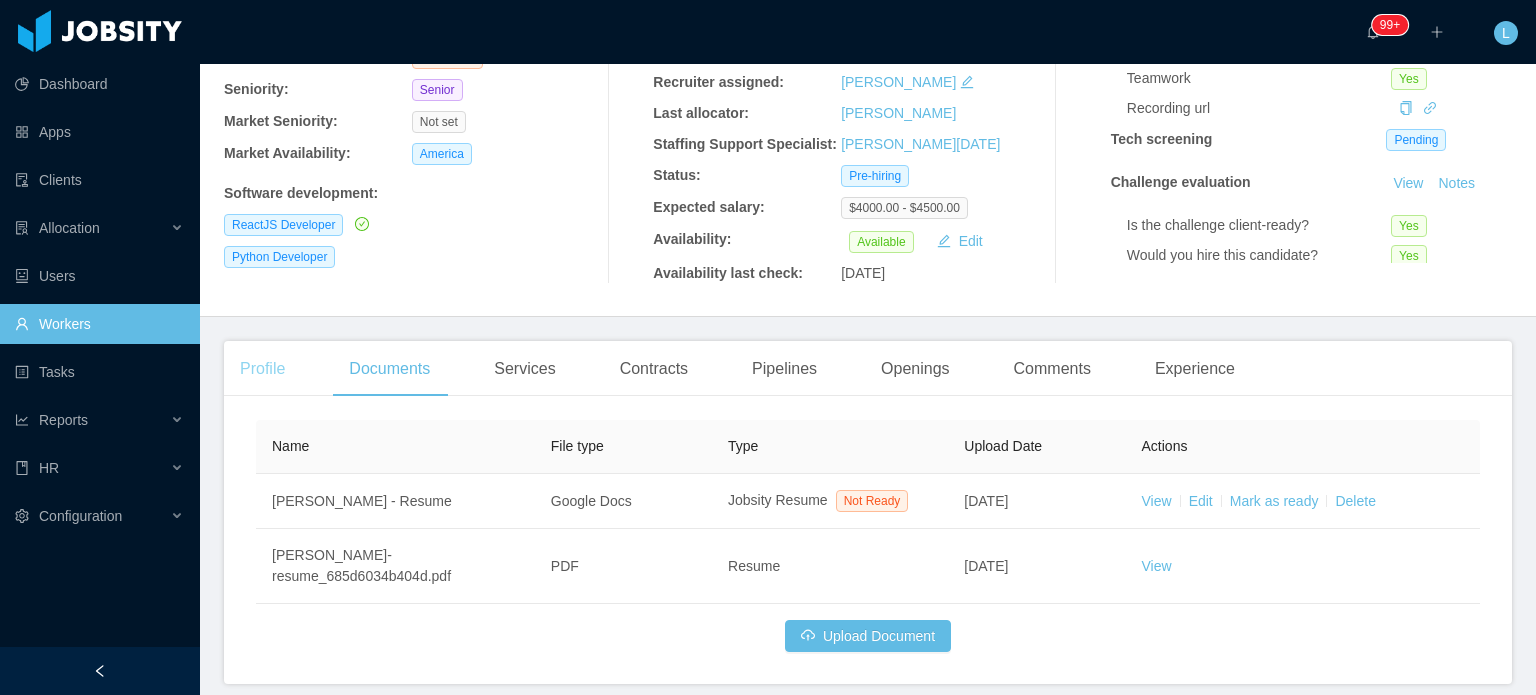click on "Profile" at bounding box center (262, 369) 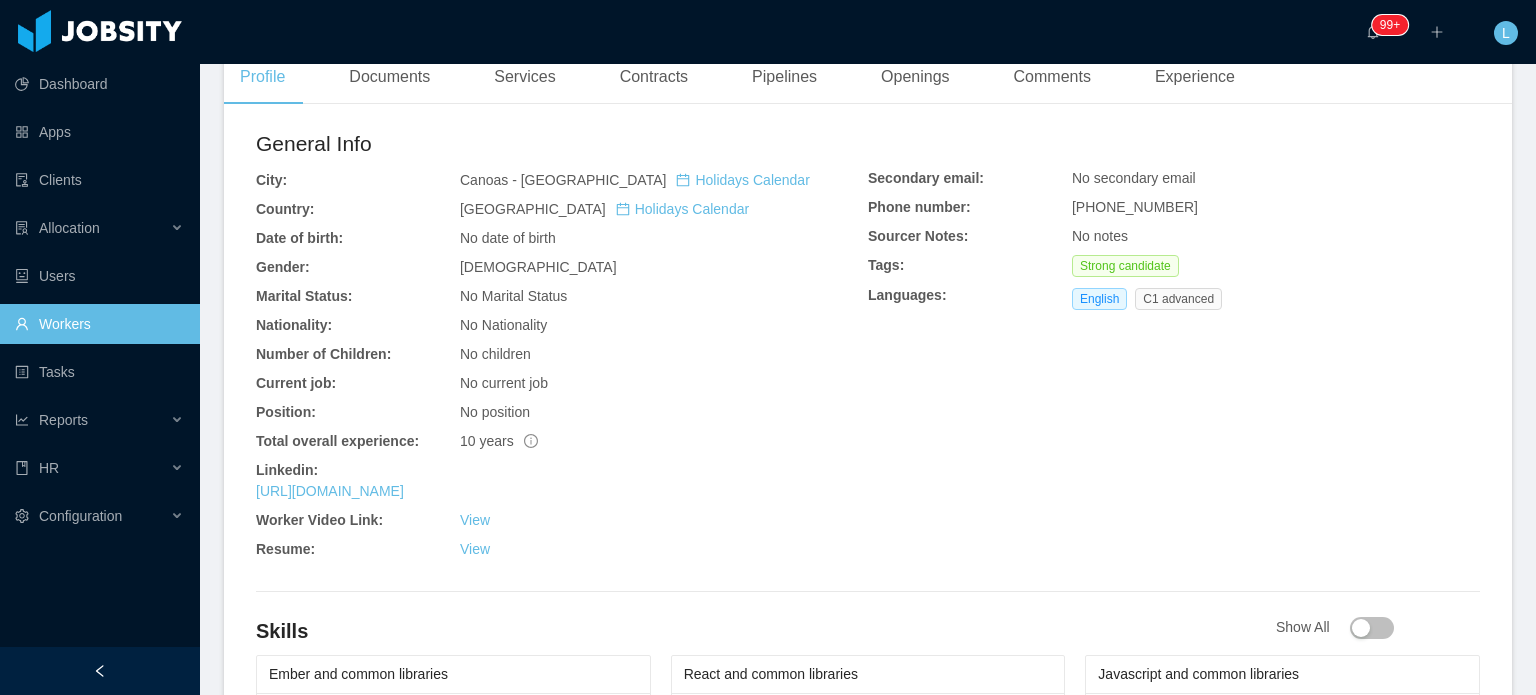 scroll, scrollTop: 668, scrollLeft: 0, axis: vertical 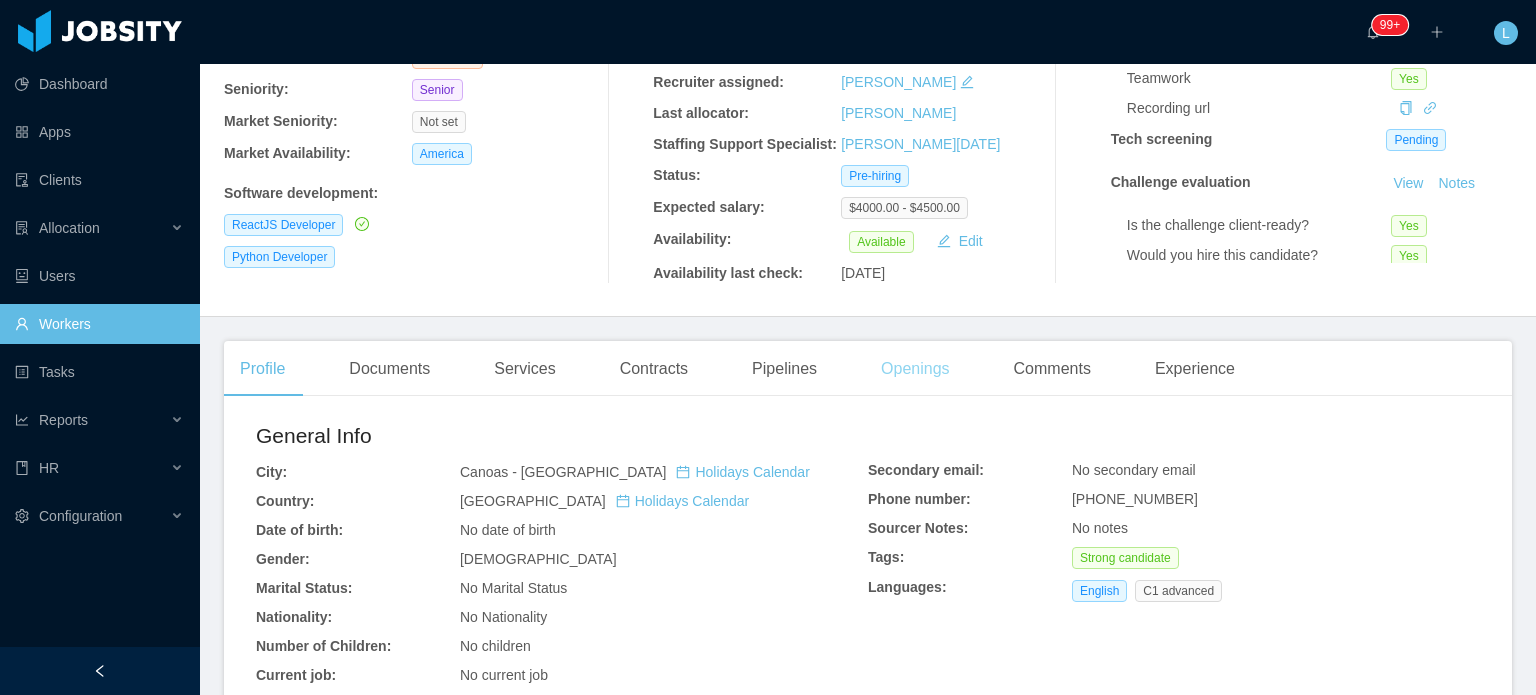 click on "Openings" at bounding box center (915, 369) 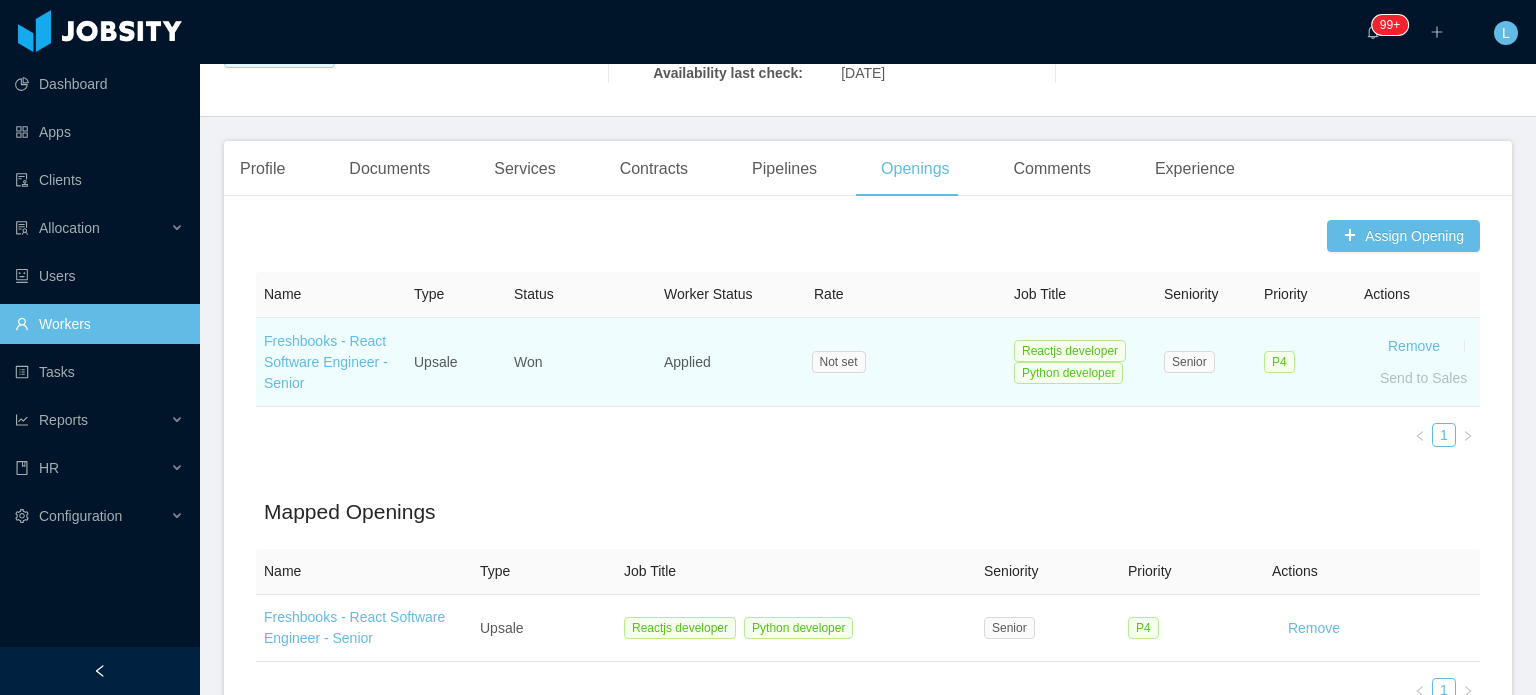 scroll, scrollTop: 468, scrollLeft: 0, axis: vertical 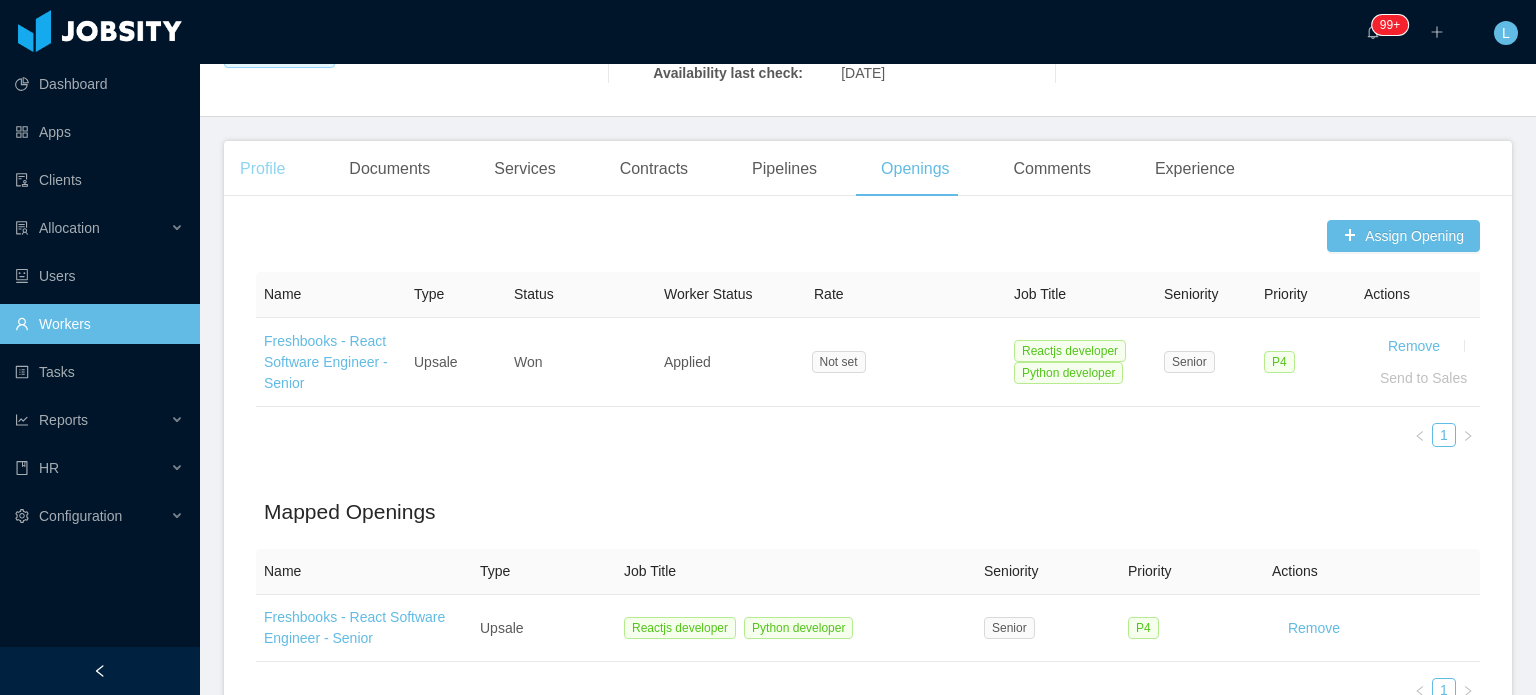 click on "Profile" at bounding box center (262, 169) 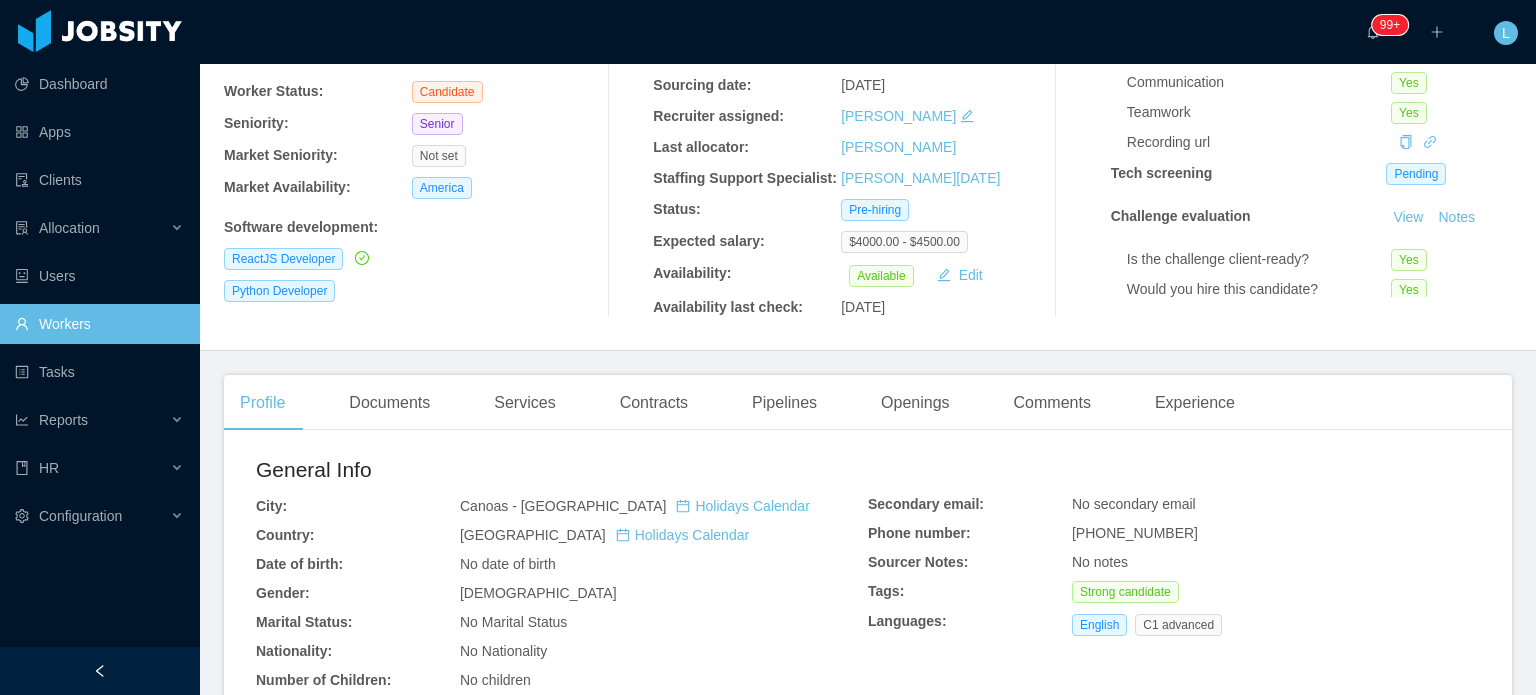 scroll, scrollTop: 168, scrollLeft: 0, axis: vertical 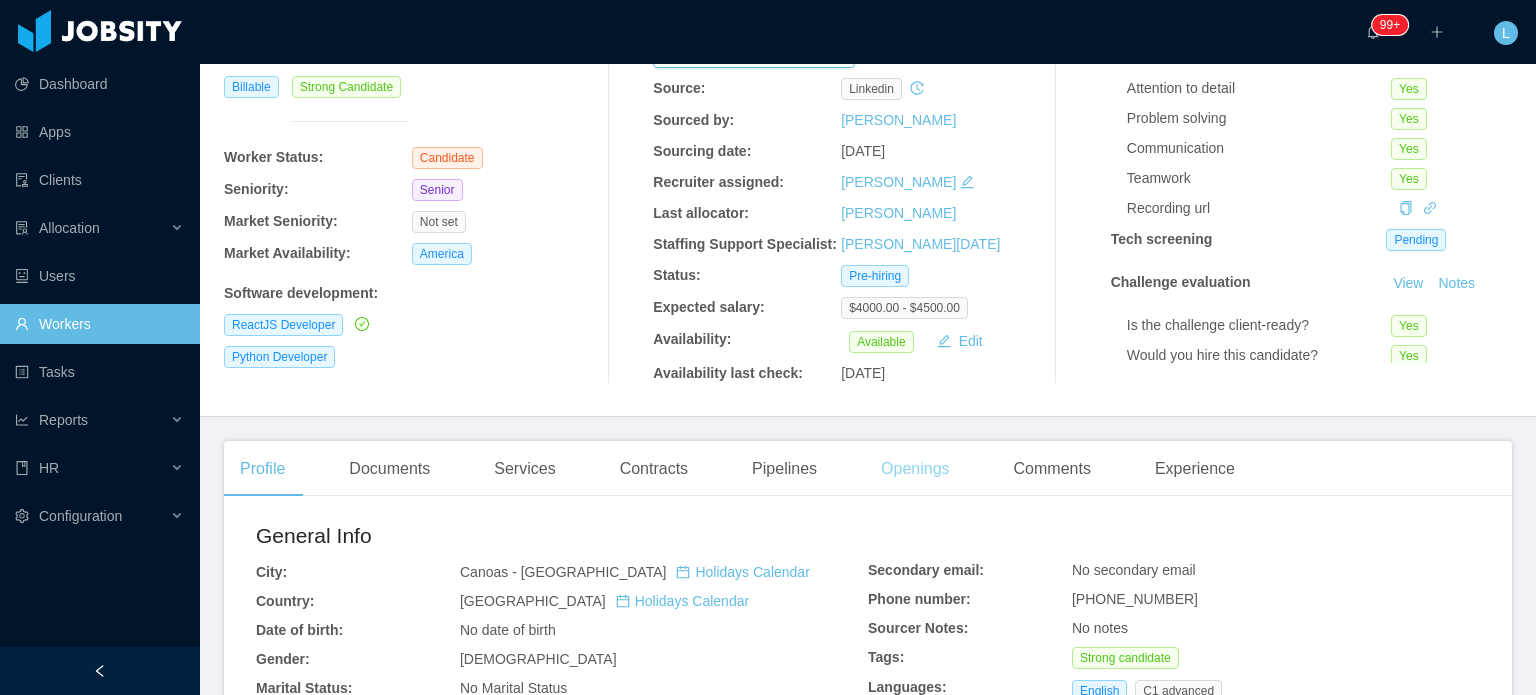 click on "Openings" at bounding box center [915, 469] 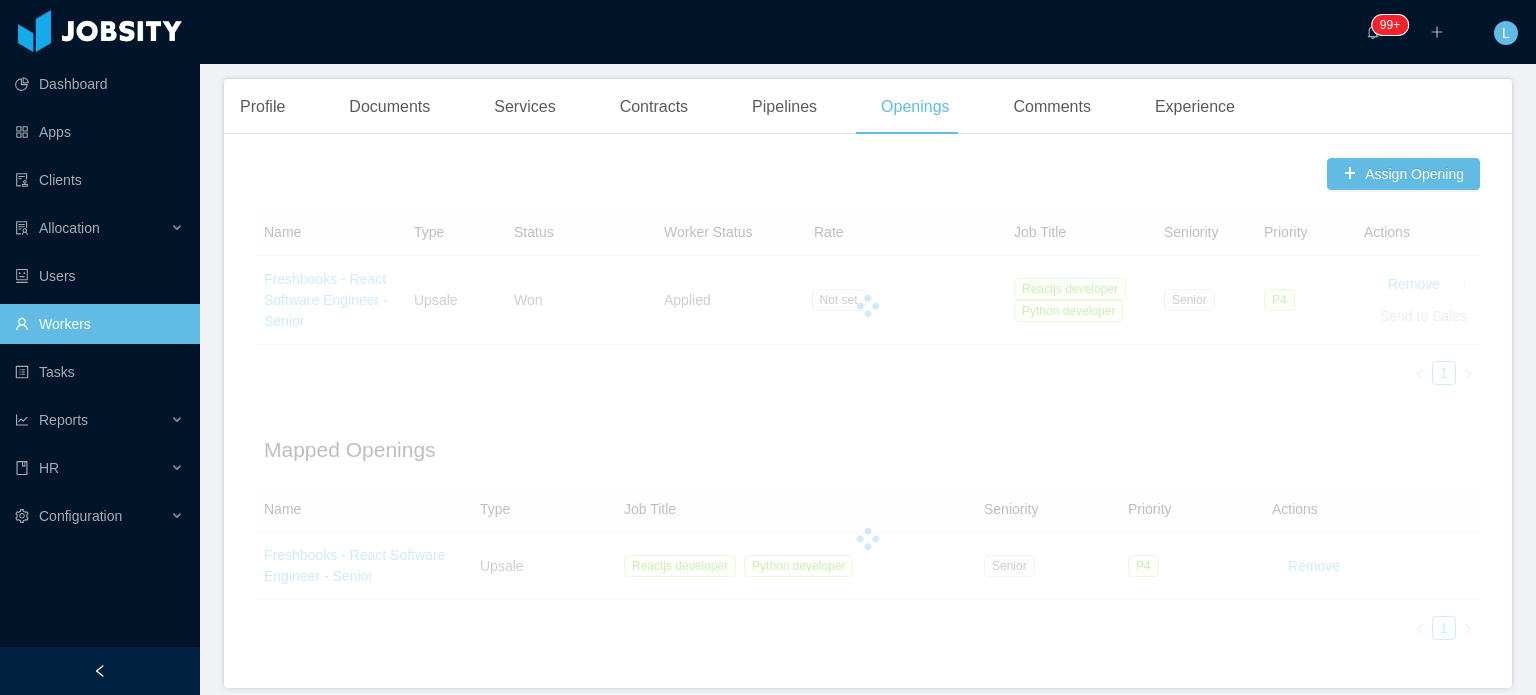 scroll, scrollTop: 568, scrollLeft: 0, axis: vertical 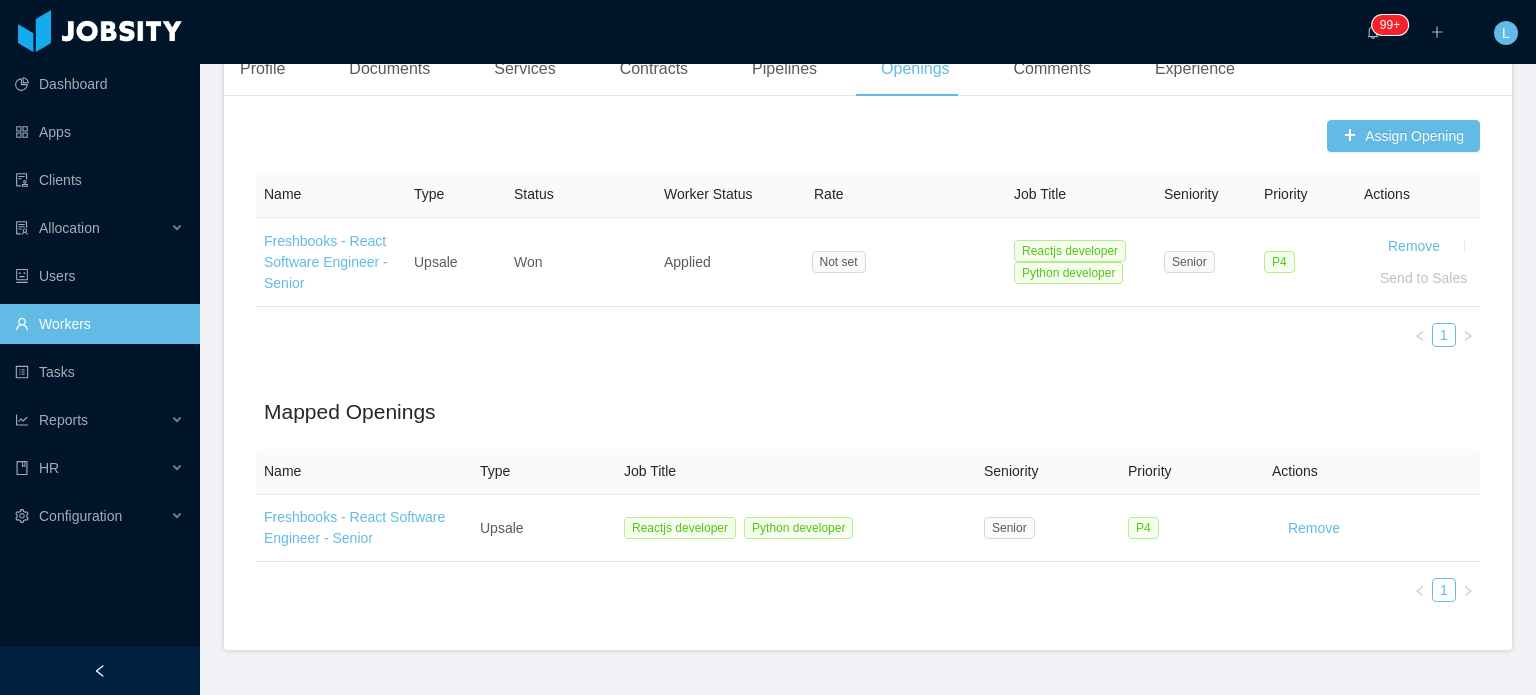 click on "Freshbooks - React Software Engineer - Senior" at bounding box center [326, 262] 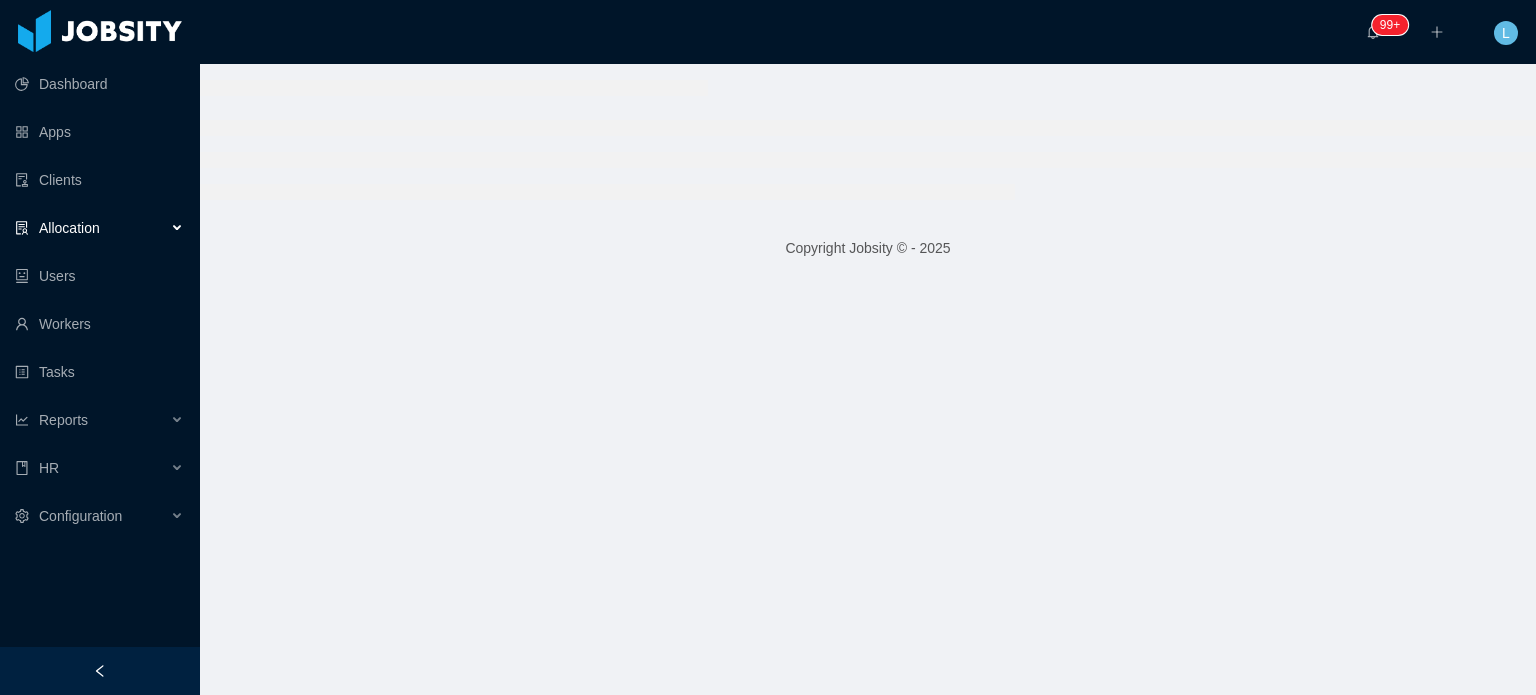 scroll, scrollTop: 0, scrollLeft: 0, axis: both 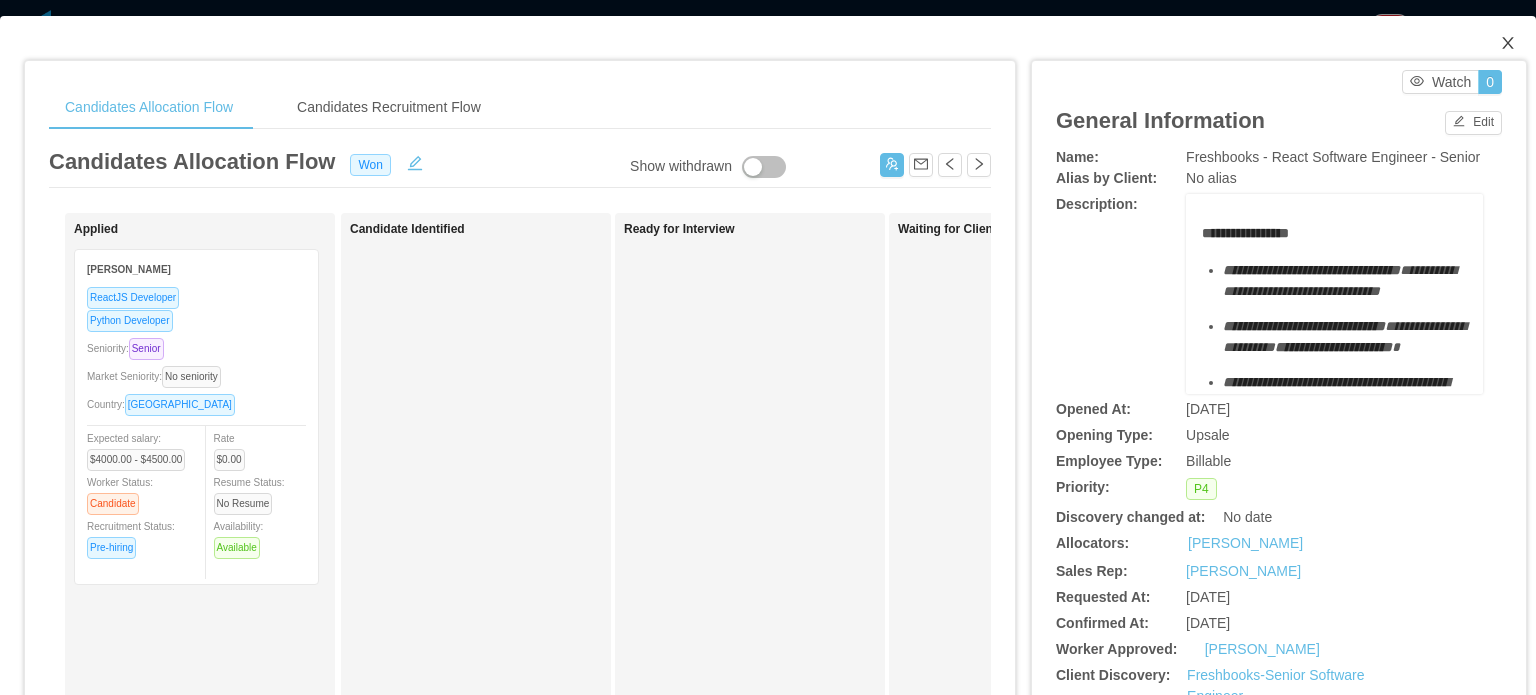 click 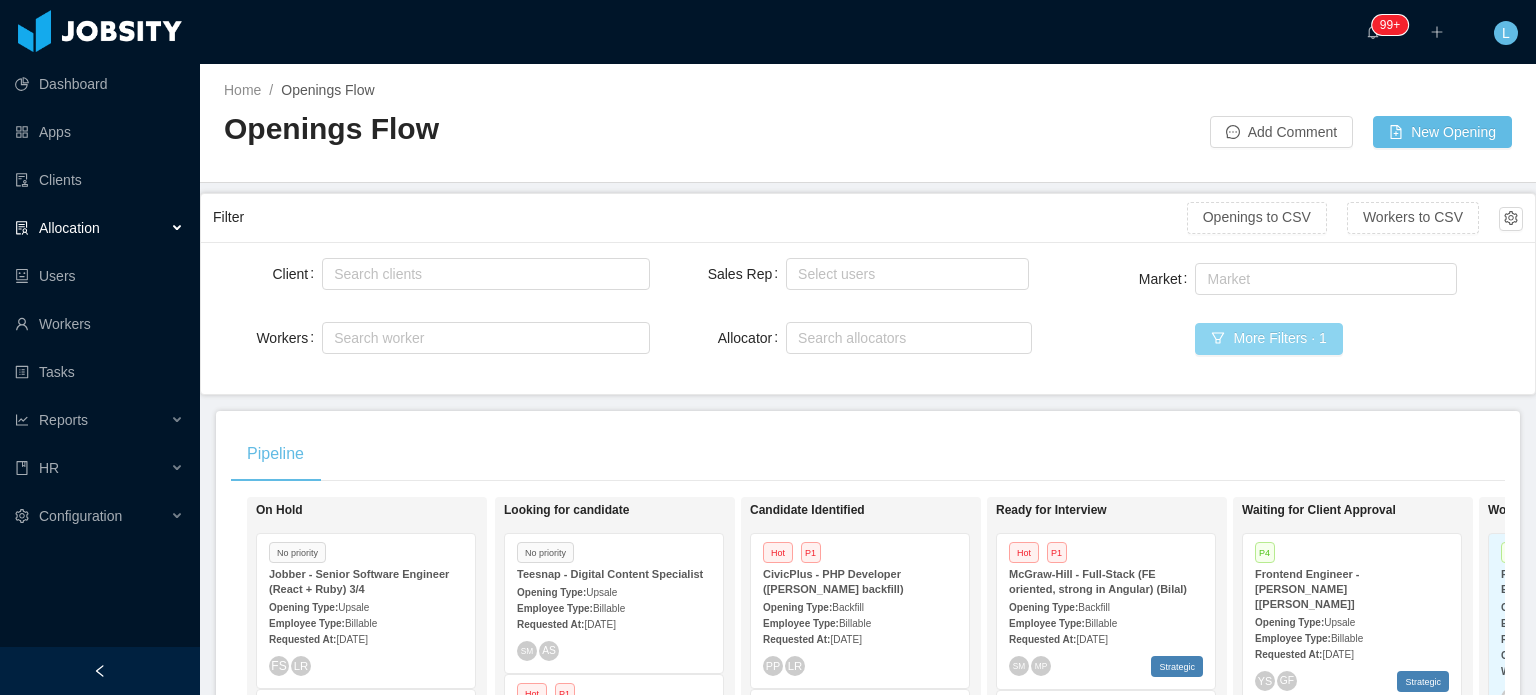click on "More Filters · 1" at bounding box center (1268, 339) 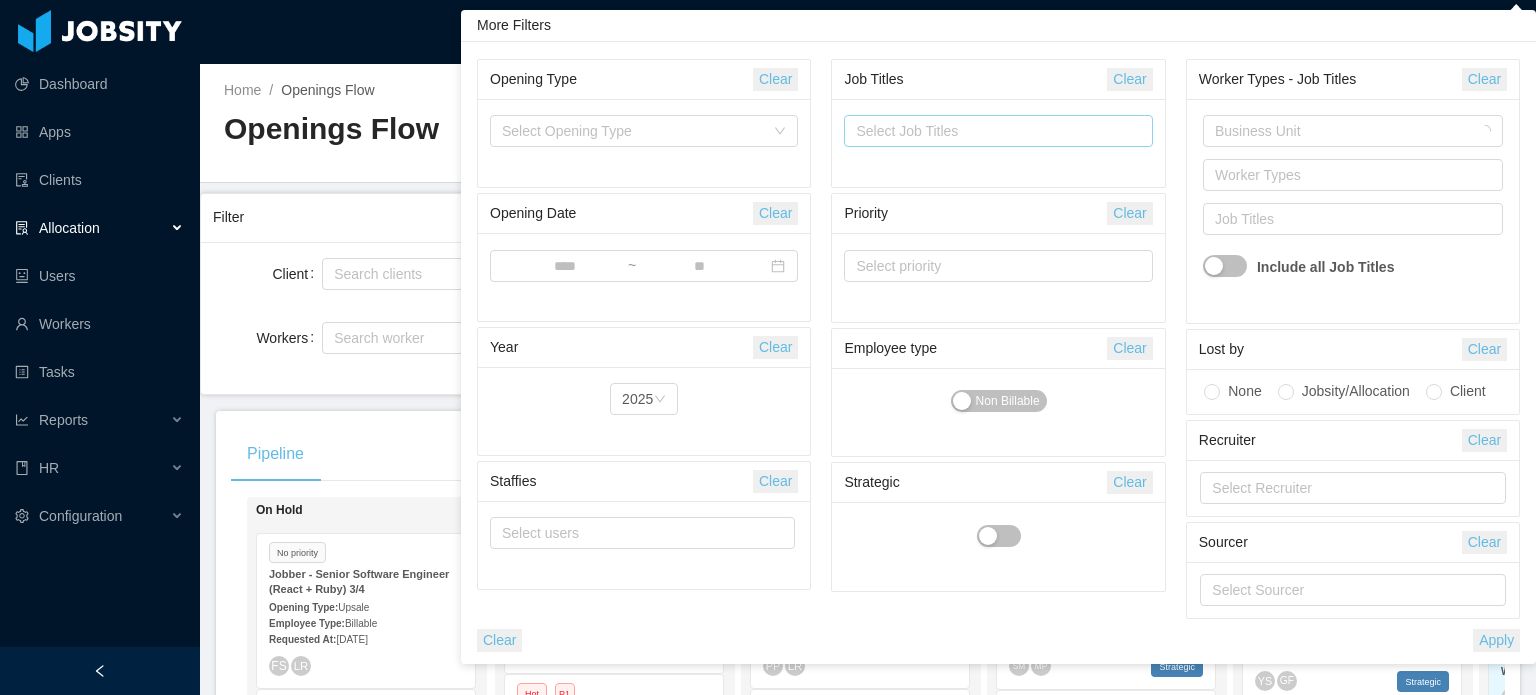 click on "Select Job Titles" at bounding box center (993, 131) 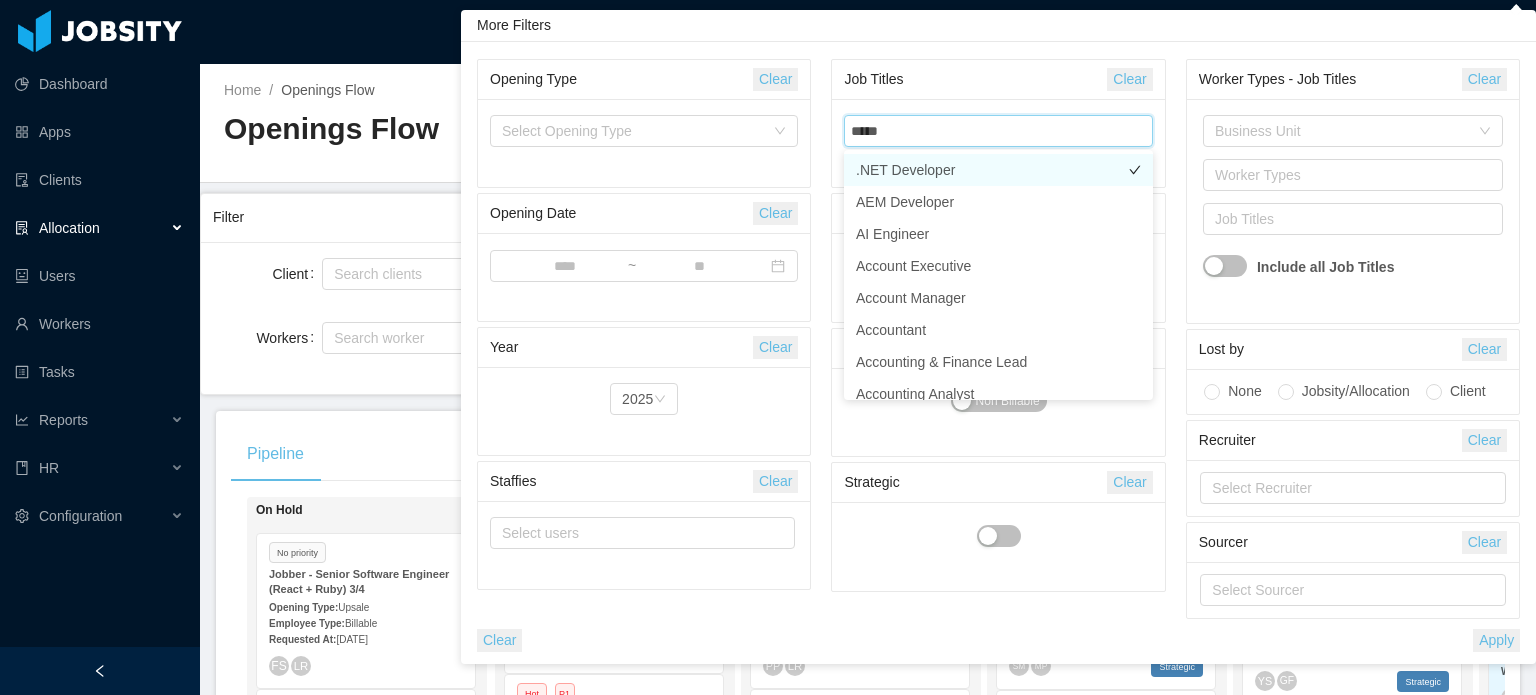 type on "*****" 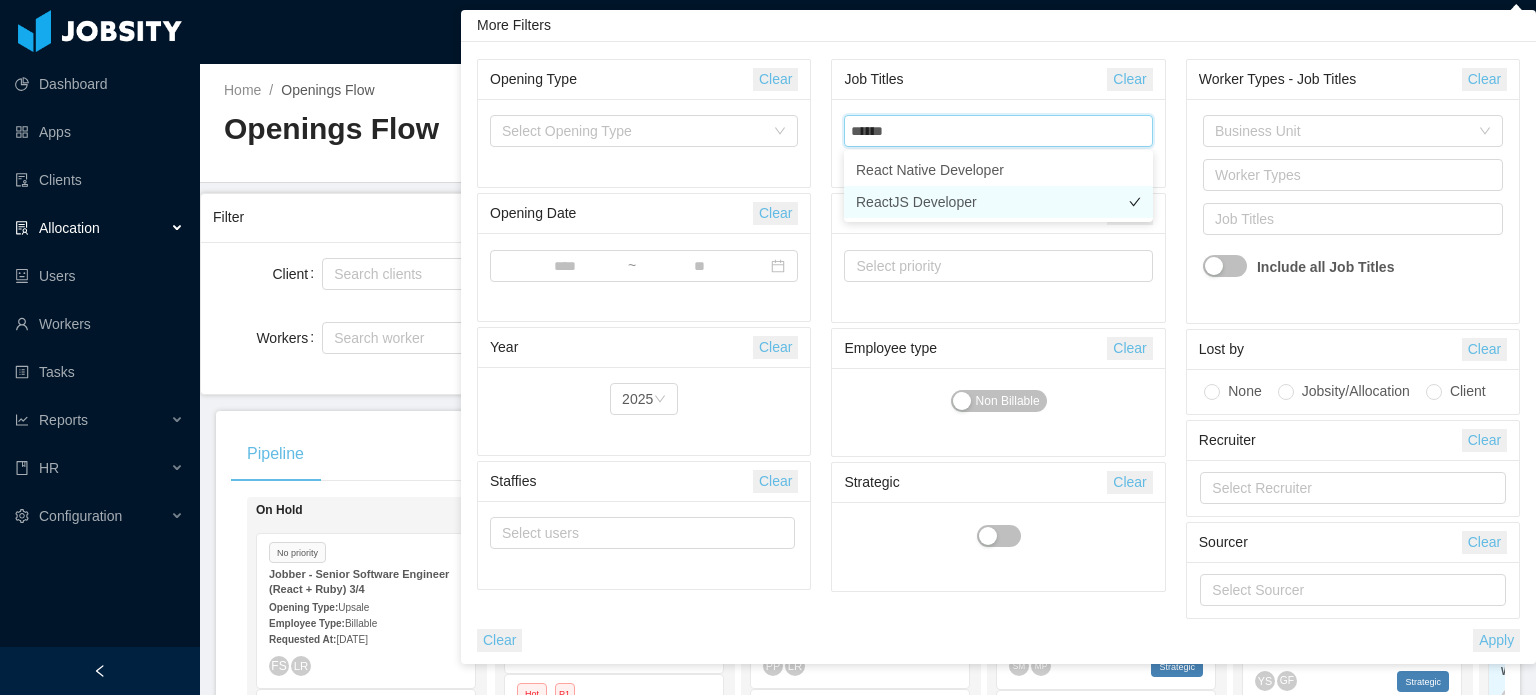 click on "ReactJS Developer" at bounding box center (998, 202) 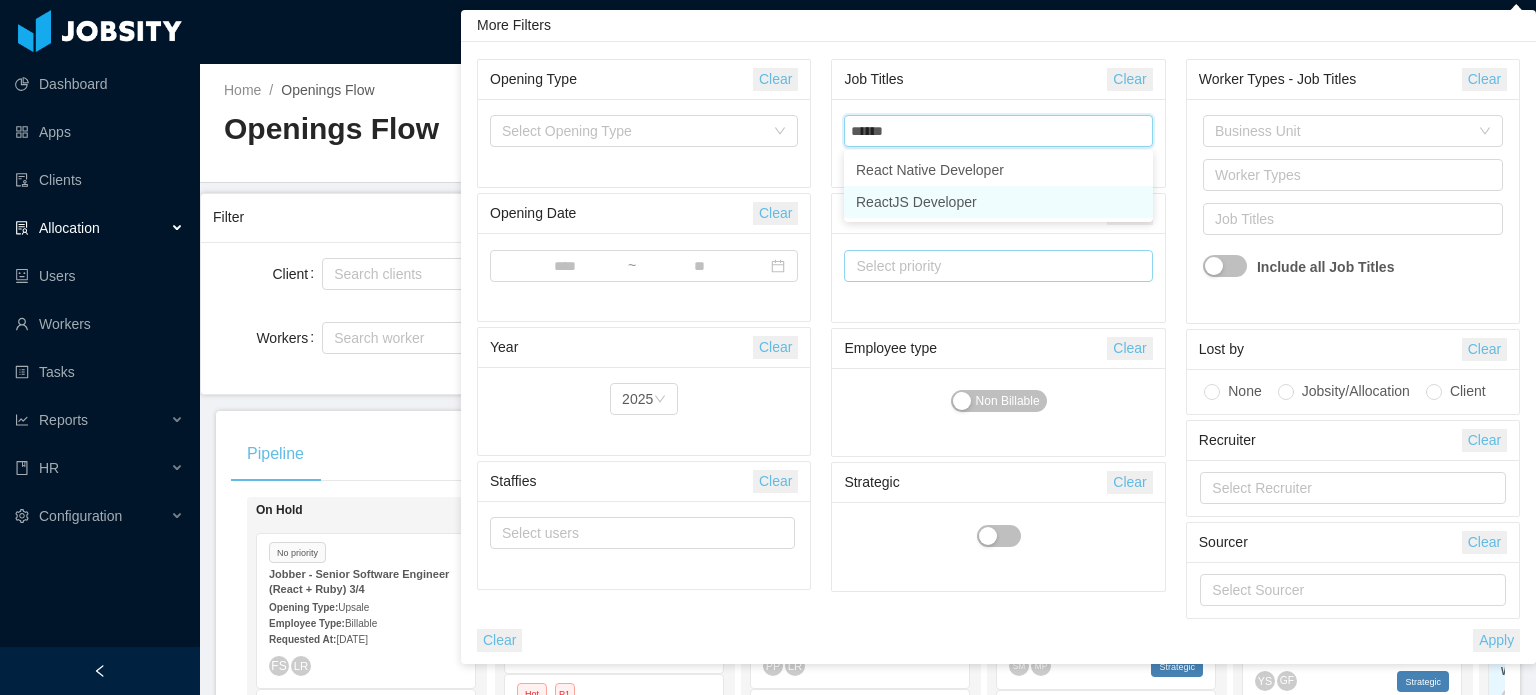 type 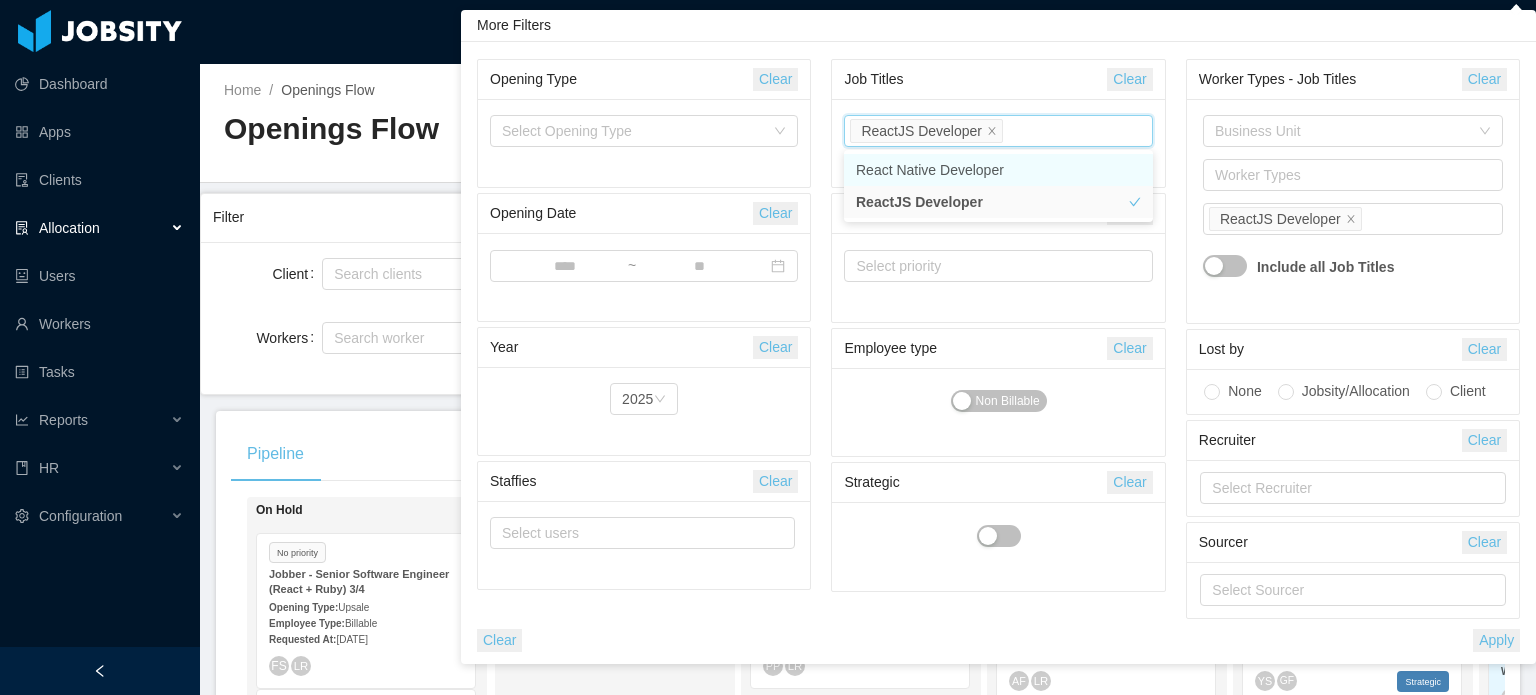 click on "Apply" at bounding box center (1496, 640) 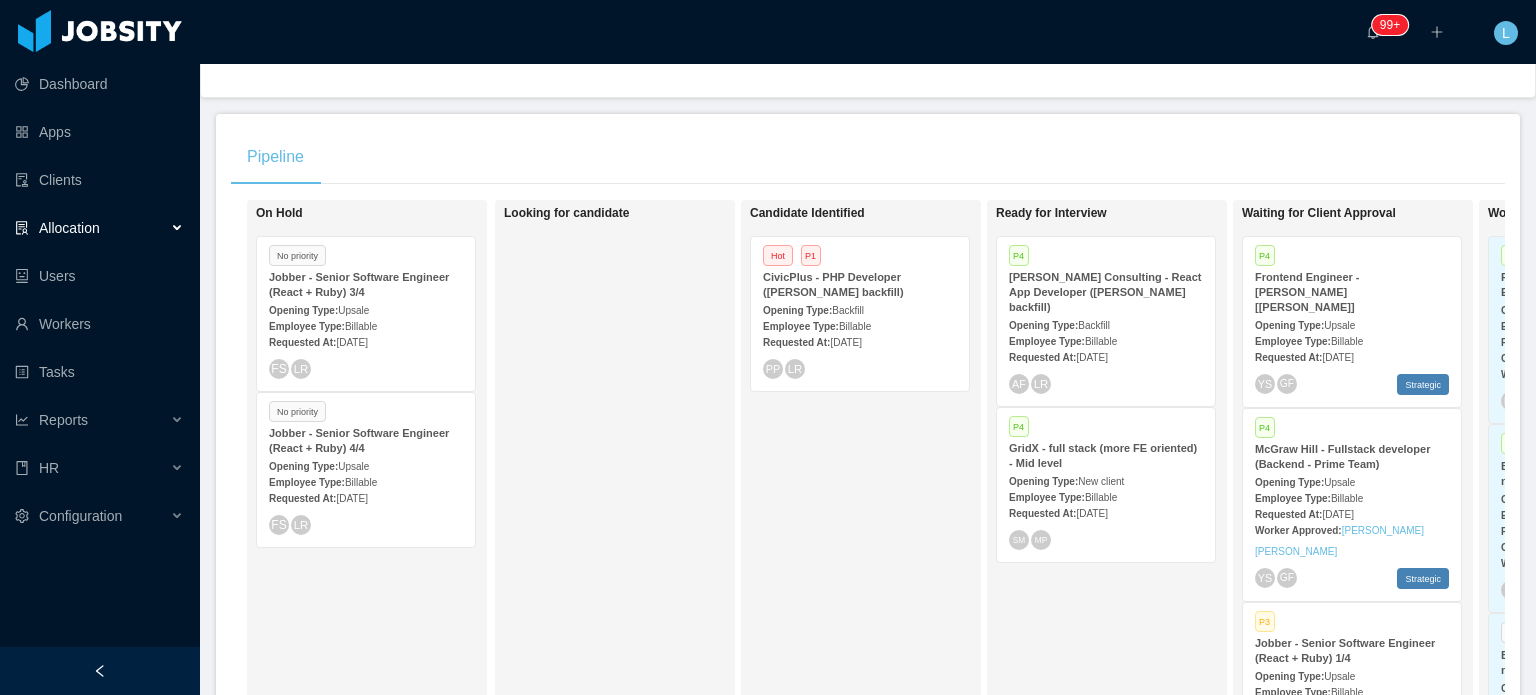 scroll, scrollTop: 300, scrollLeft: 0, axis: vertical 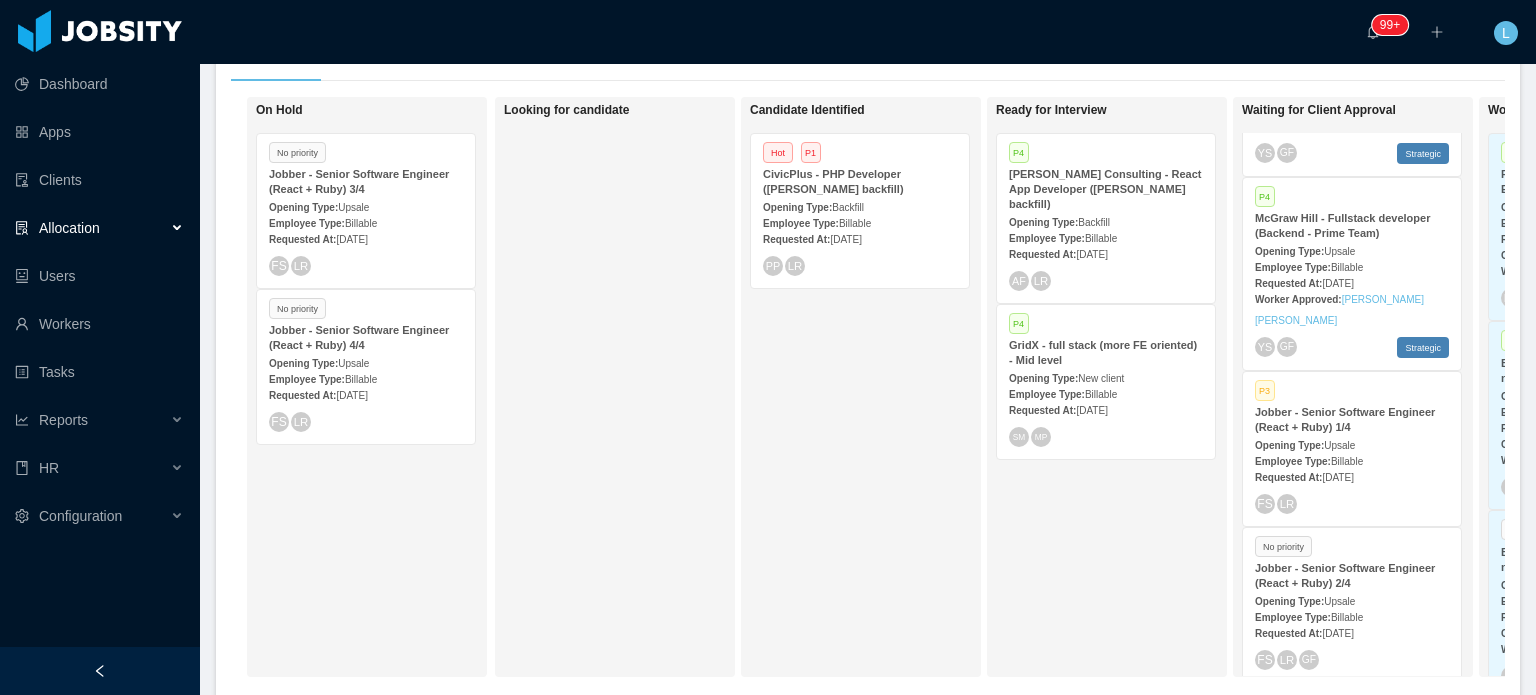 click on "Opening Type:   New client" at bounding box center [1106, 377] 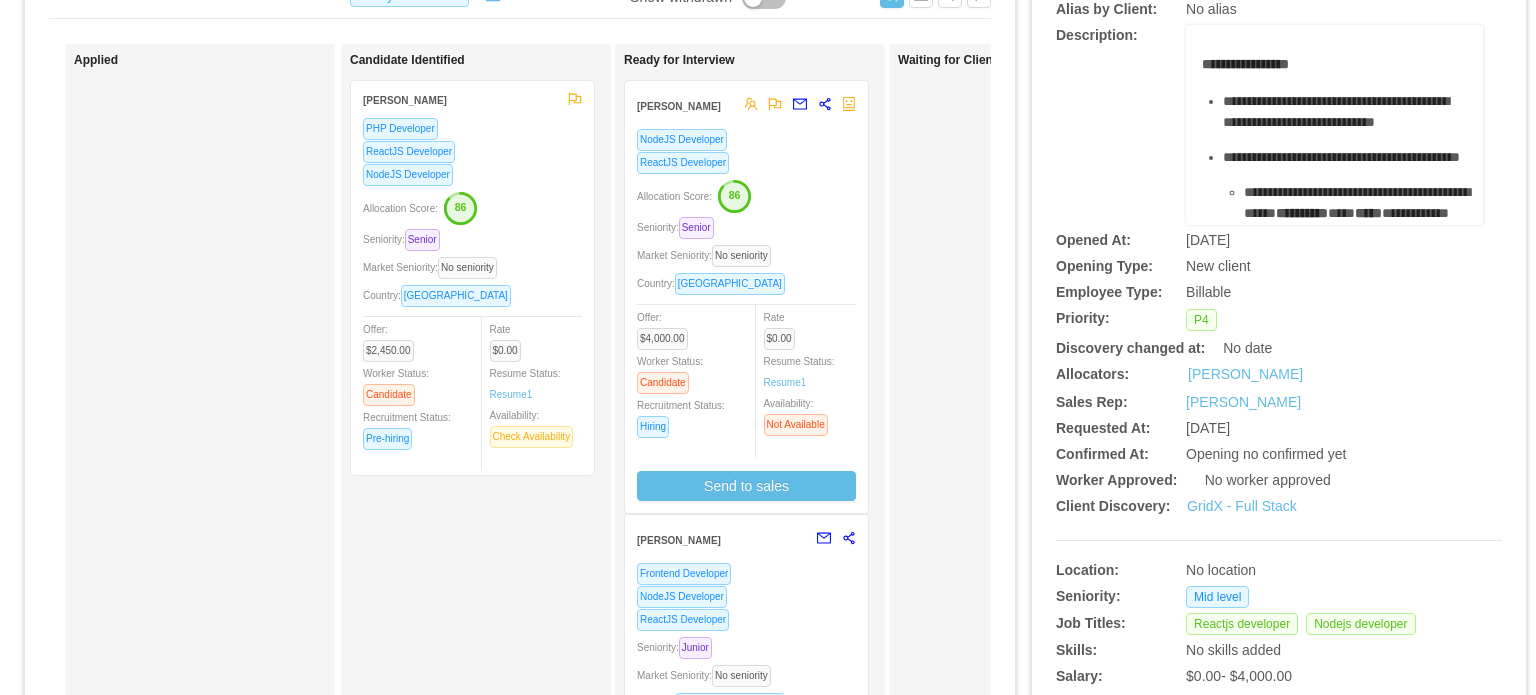 scroll, scrollTop: 0, scrollLeft: 0, axis: both 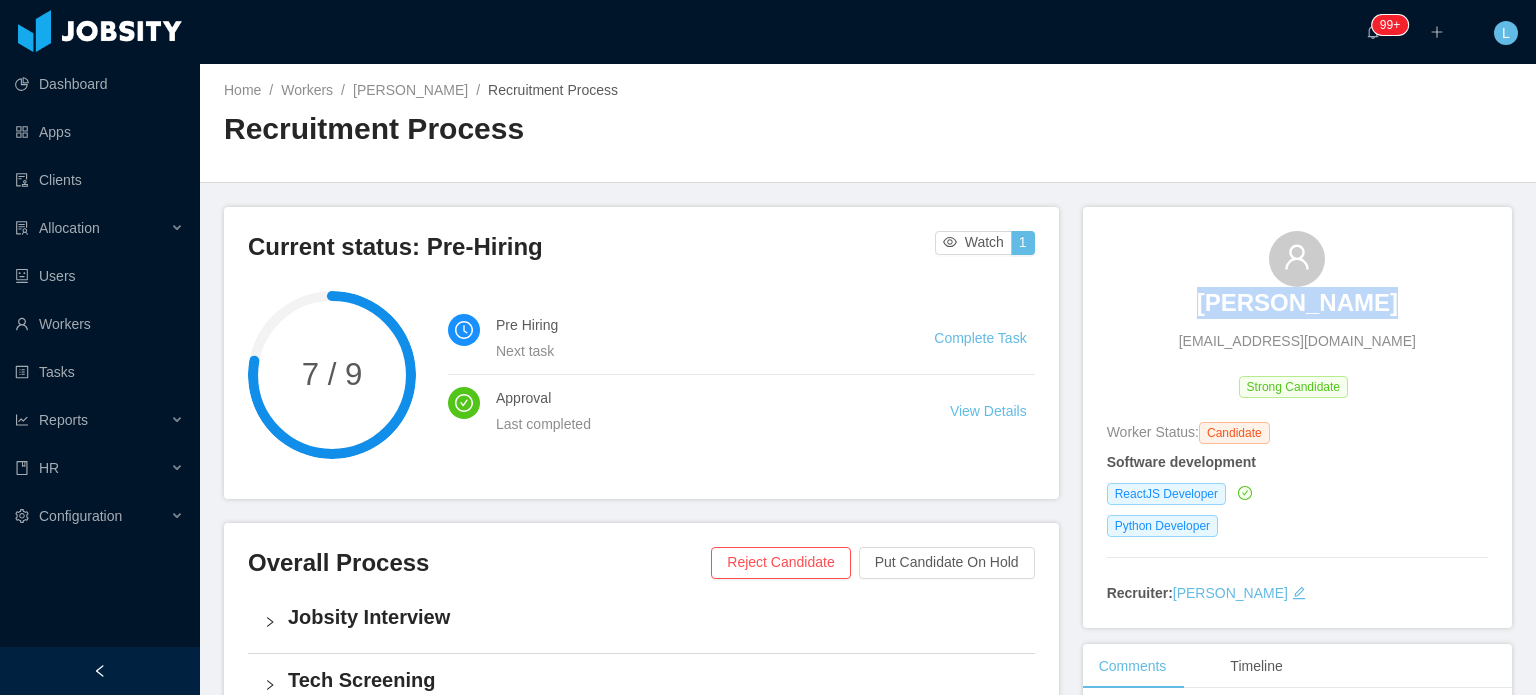 drag, startPoint x: 1191, startPoint y: 299, endPoint x: 1399, endPoint y: 297, distance: 208.00961 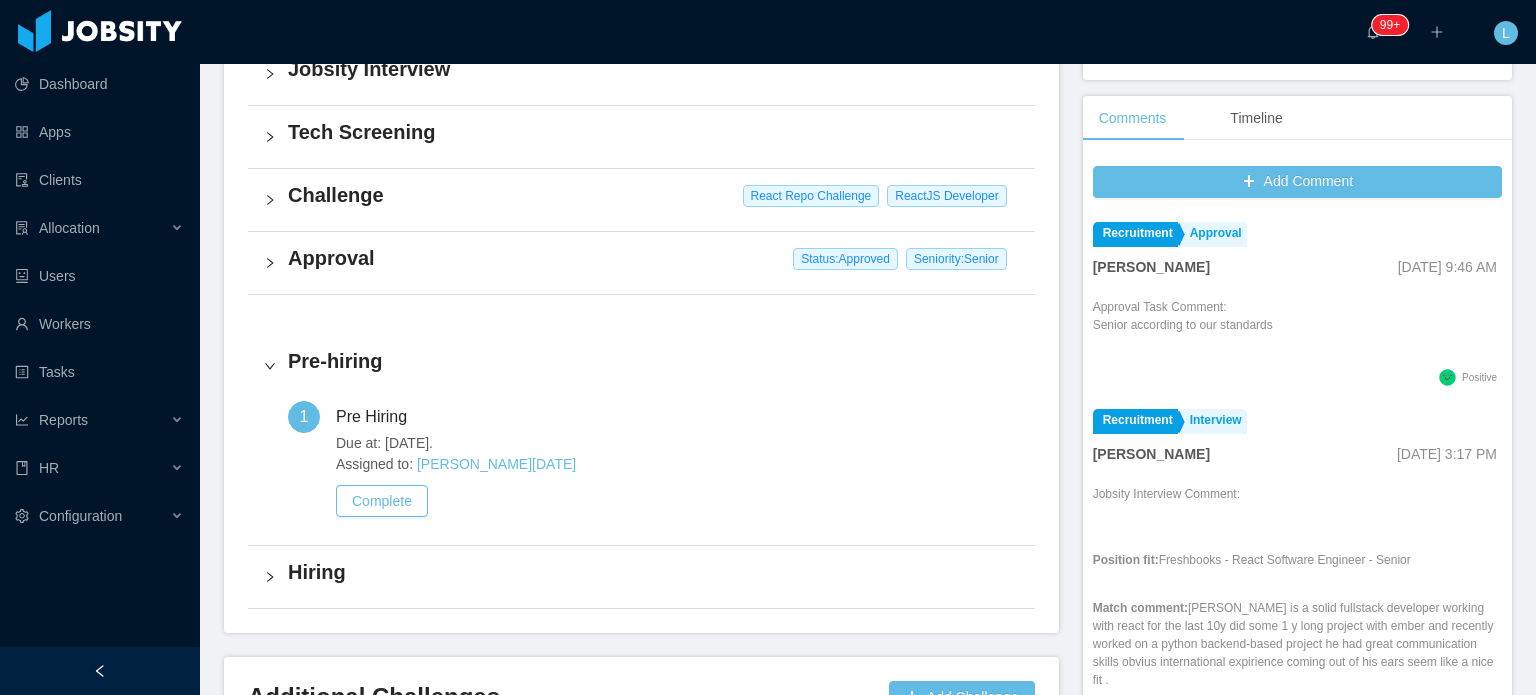 scroll, scrollTop: 600, scrollLeft: 0, axis: vertical 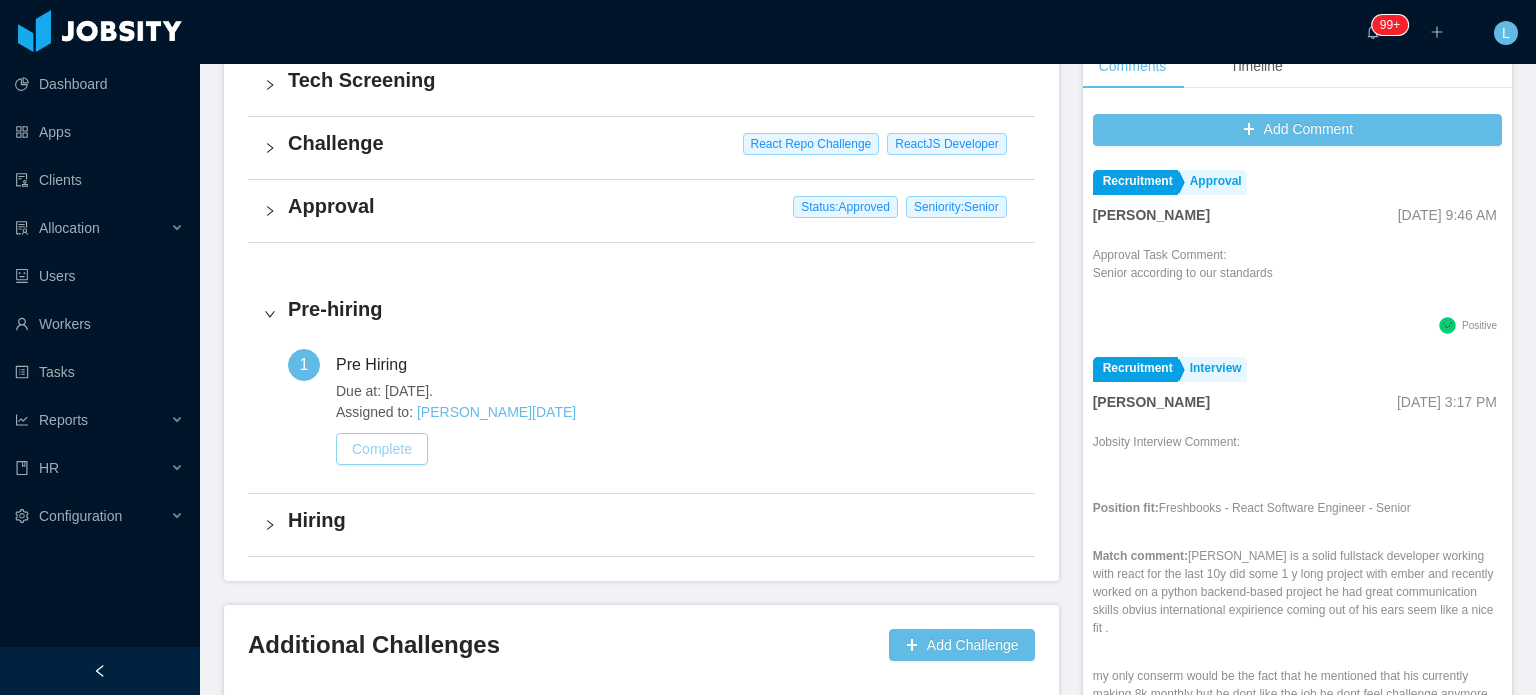click on "Complete" at bounding box center (382, 449) 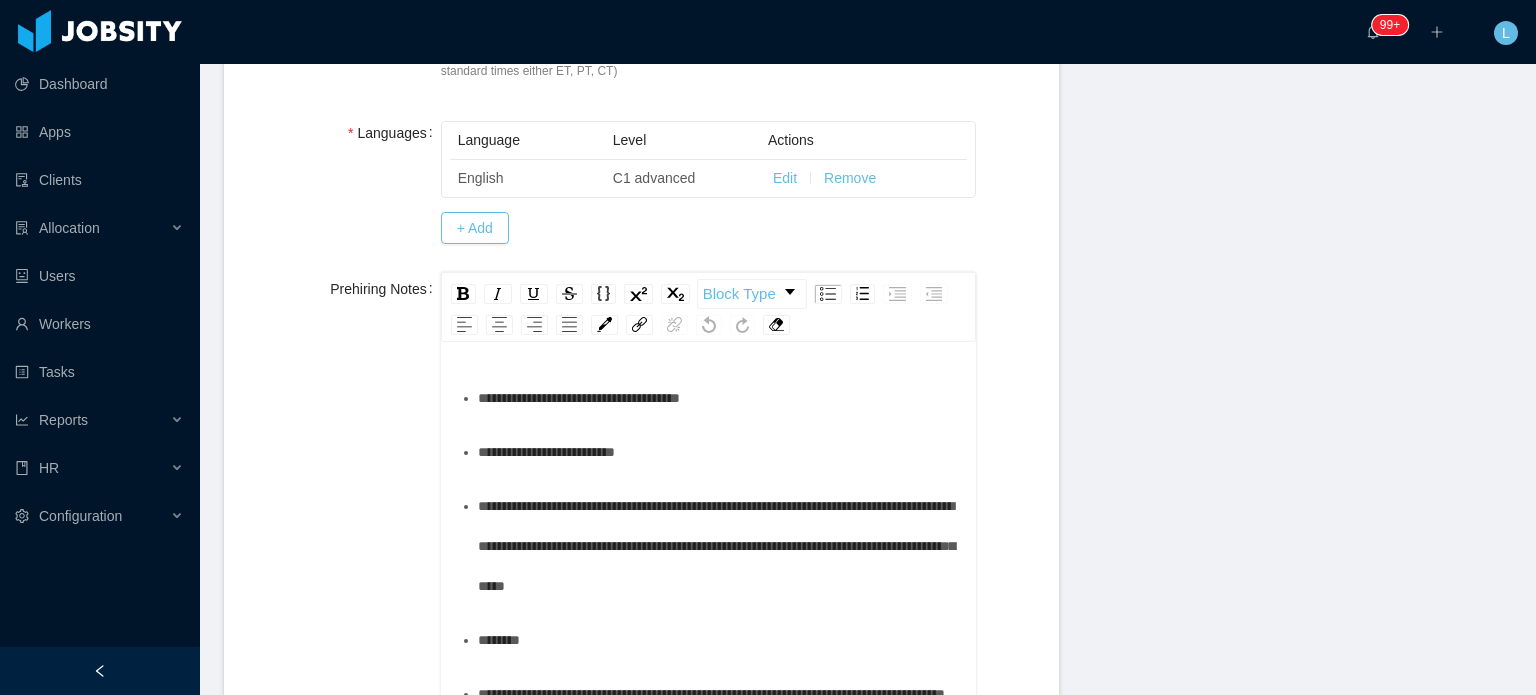 scroll, scrollTop: 700, scrollLeft: 0, axis: vertical 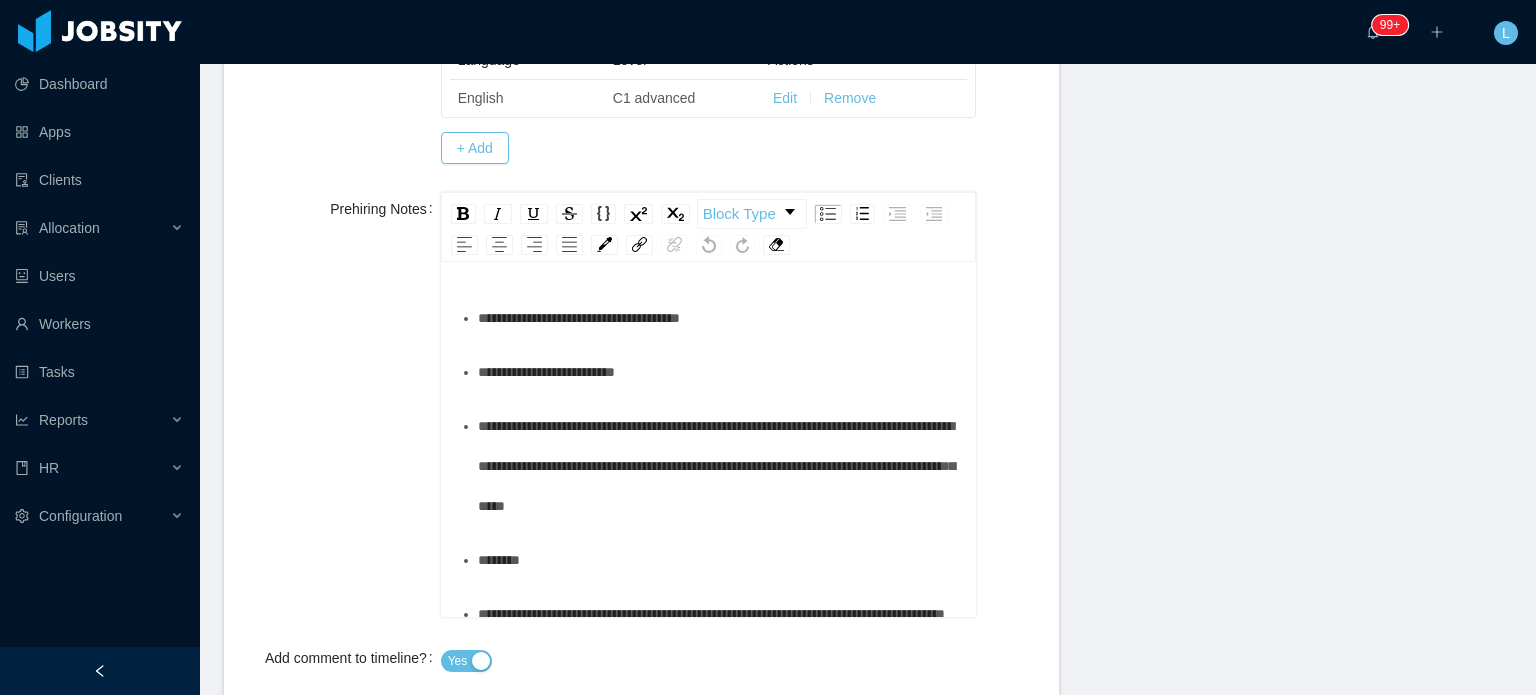 click on "**********" at bounding box center (719, 372) 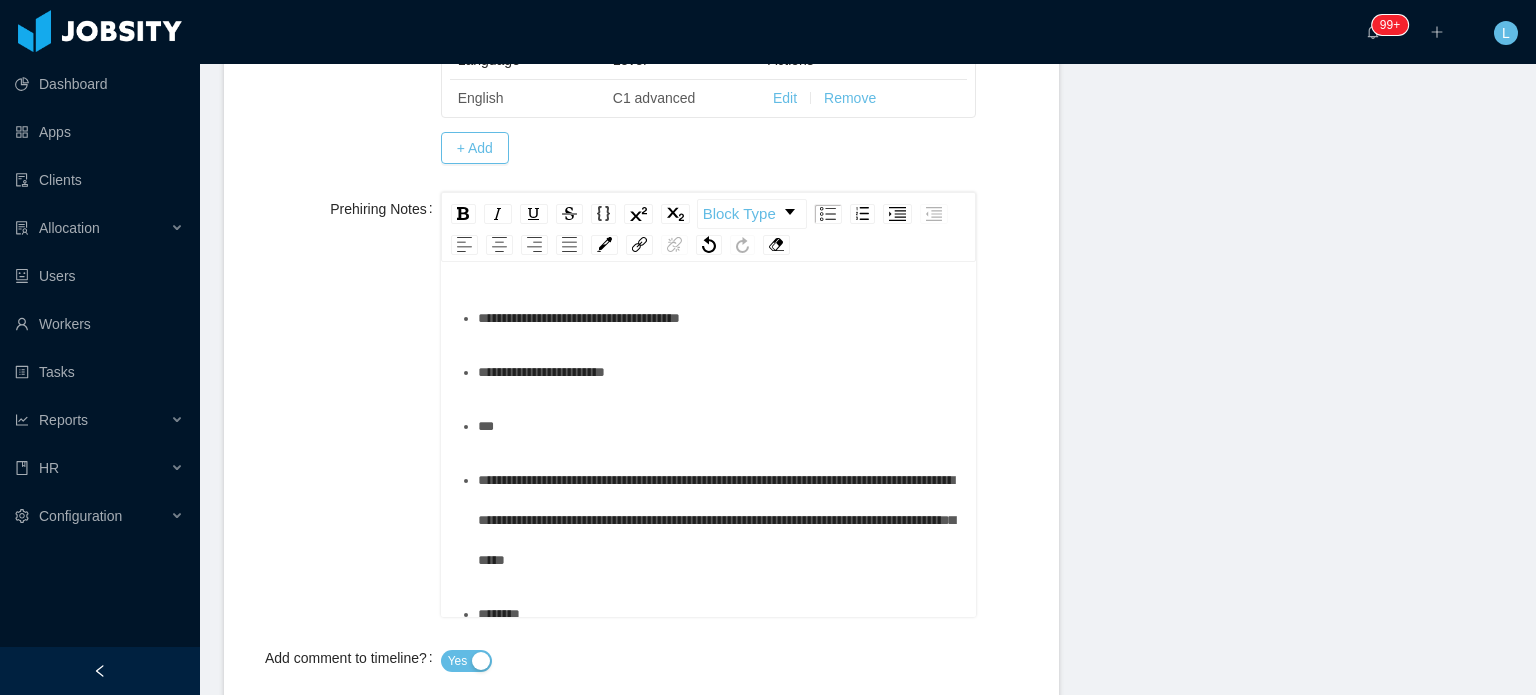 type 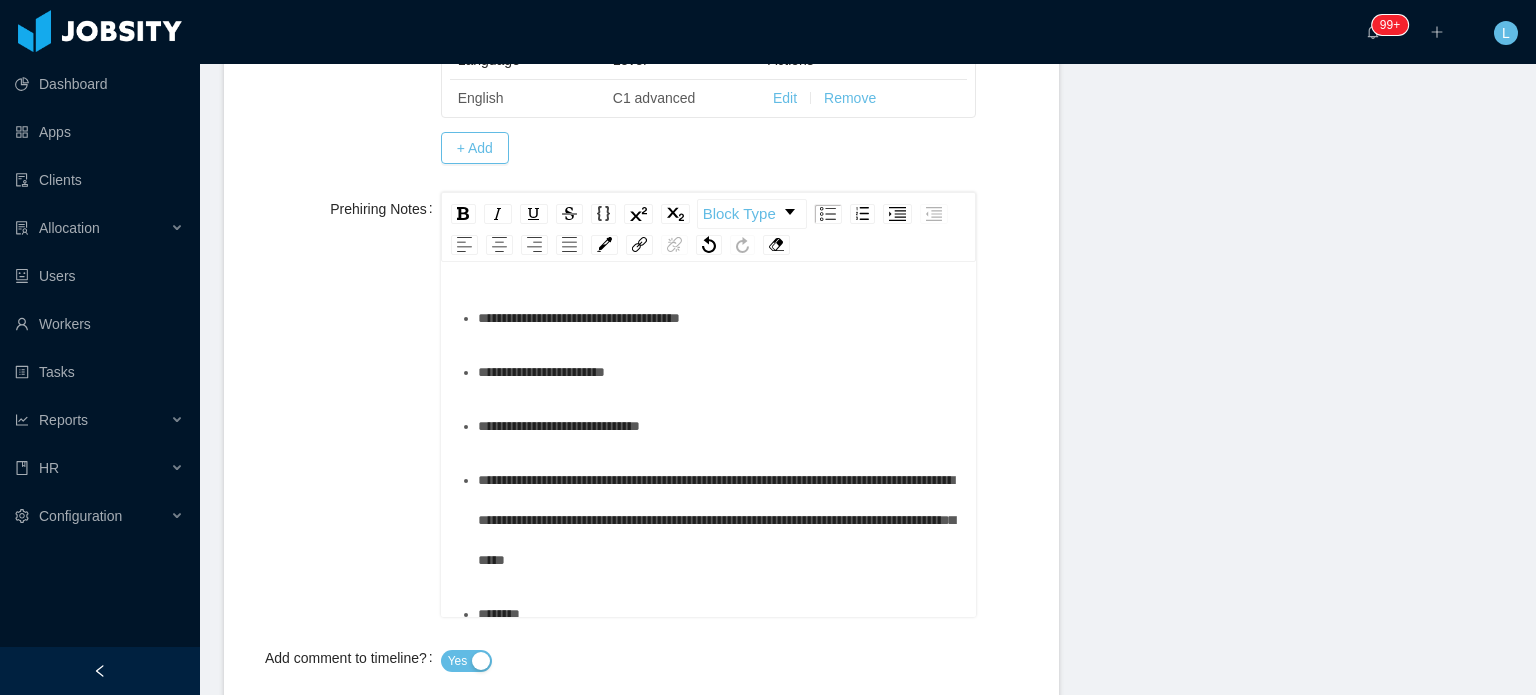 click on "**********" at bounding box center (719, 426) 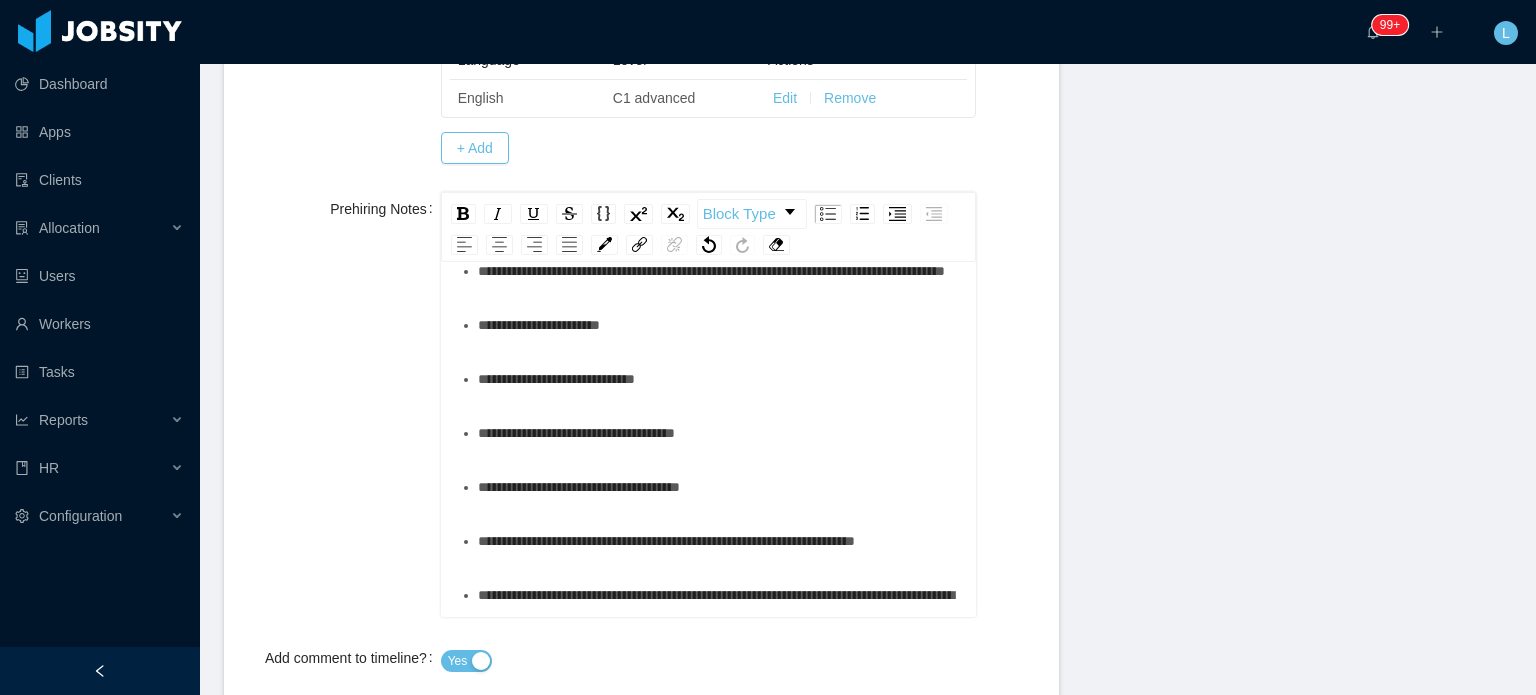click on "**********" at bounding box center [709, 494] 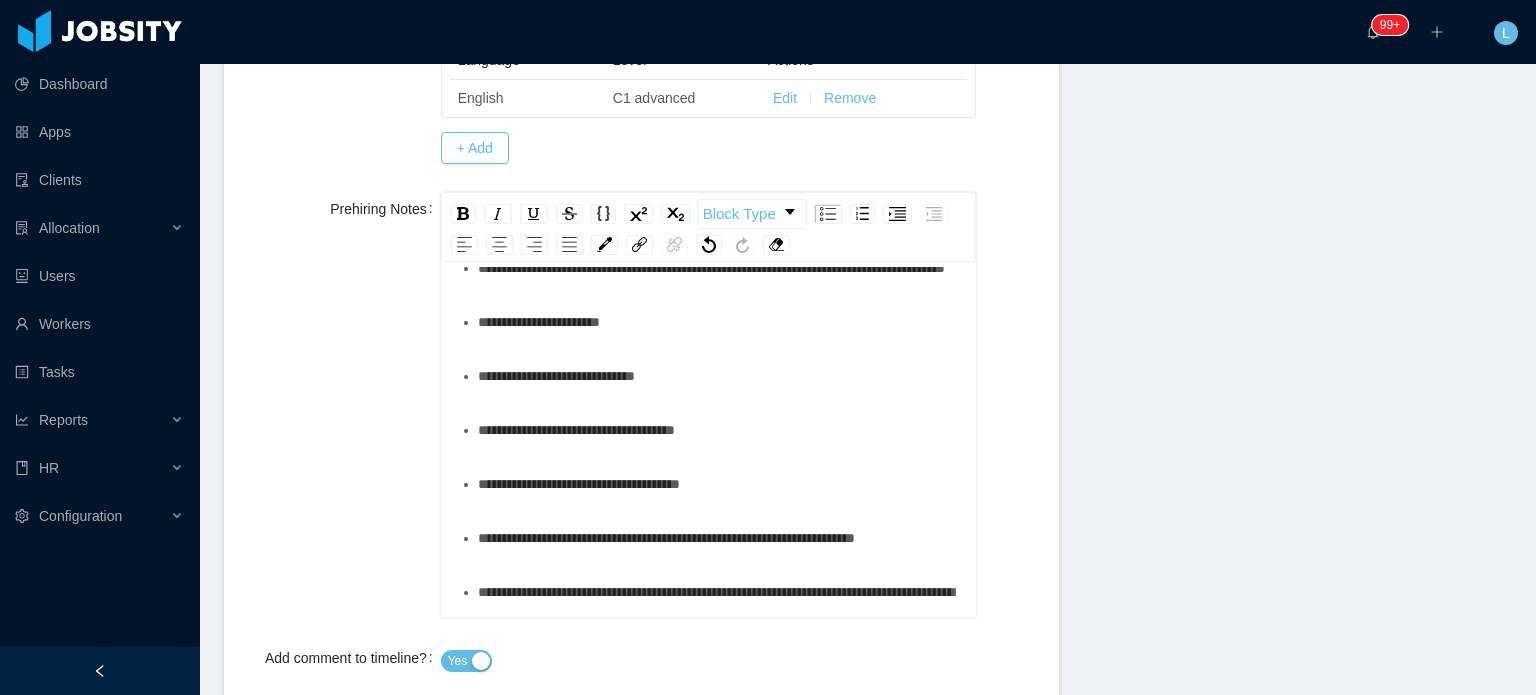 click on "**********" at bounding box center (719, 268) 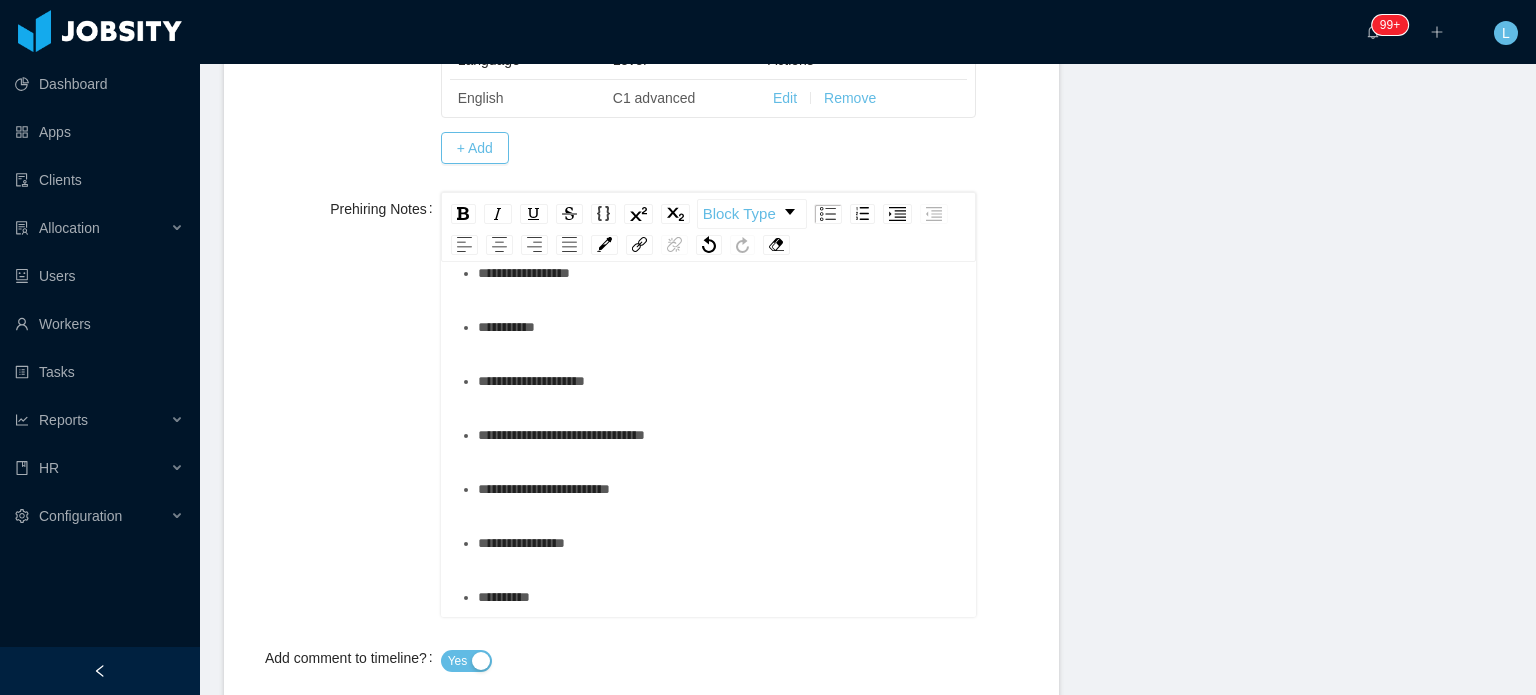 scroll, scrollTop: 1266, scrollLeft: 0, axis: vertical 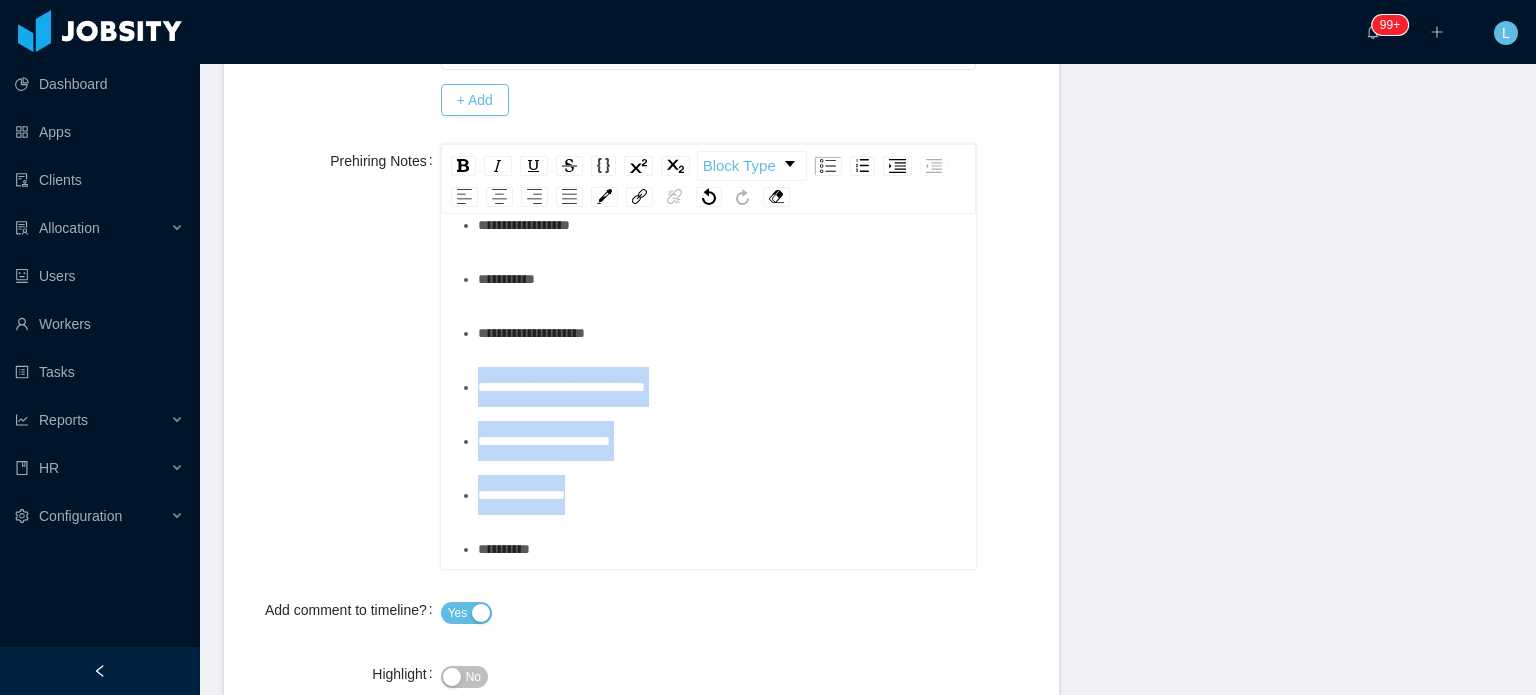 drag, startPoint x: 607, startPoint y: 495, endPoint x: 462, endPoint y: 387, distance: 180.801 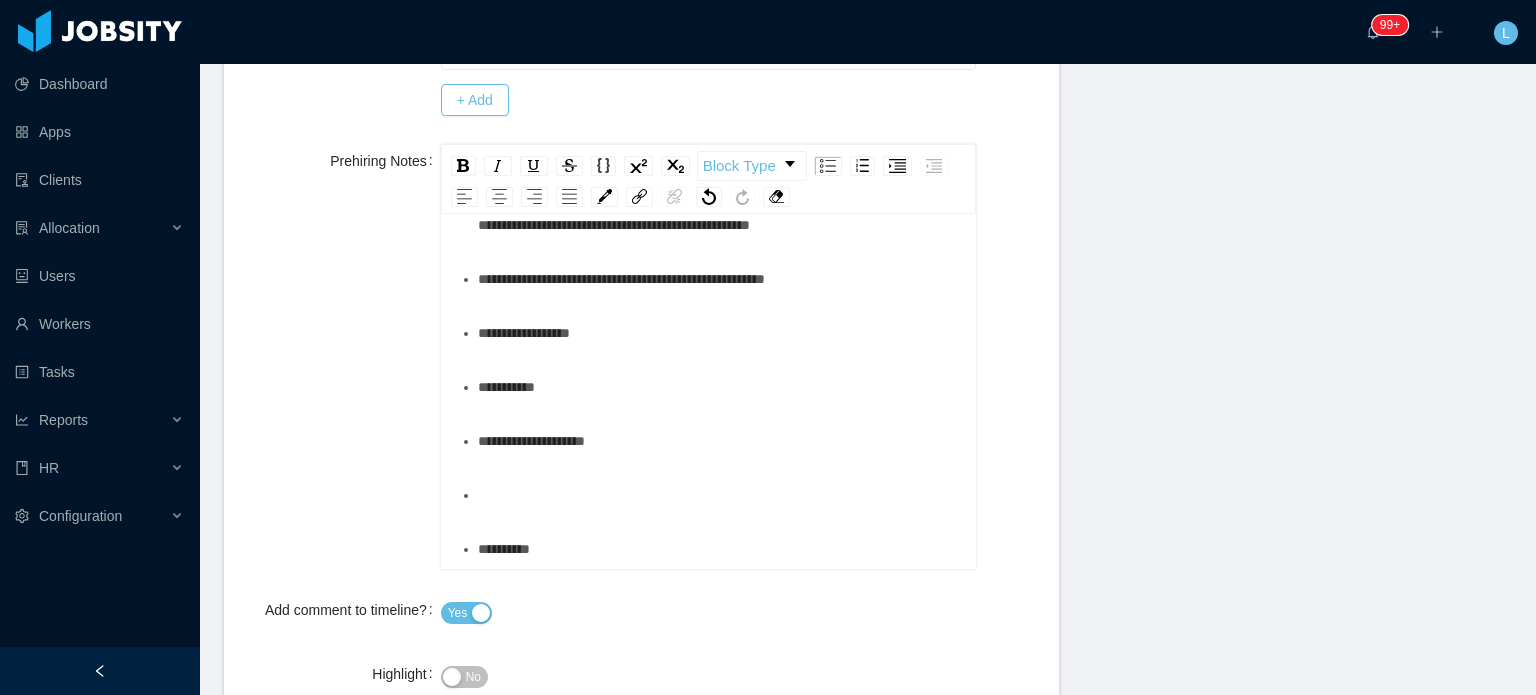 scroll, scrollTop: 1158, scrollLeft: 0, axis: vertical 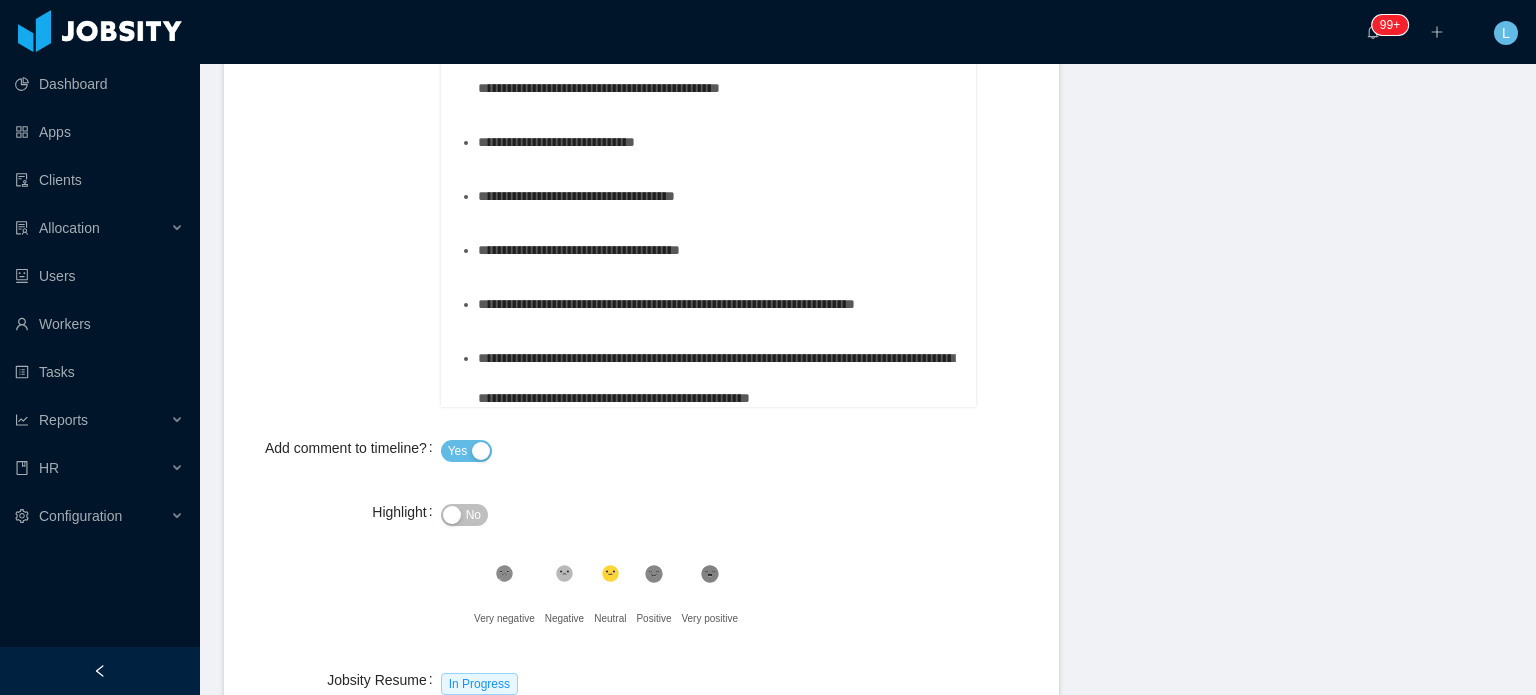 click on "**********" at bounding box center [719, 48] 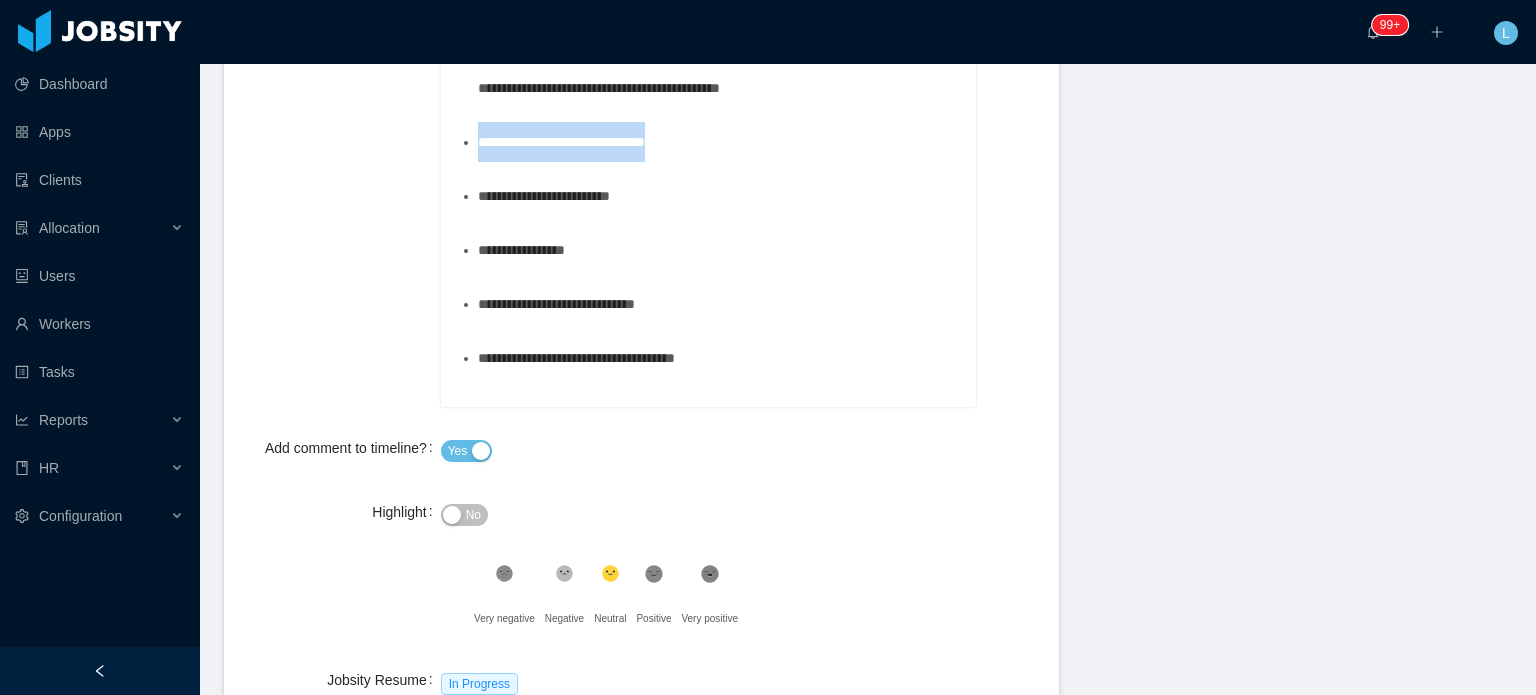 drag, startPoint x: 681, startPoint y: 300, endPoint x: 357, endPoint y: 299, distance: 324.00156 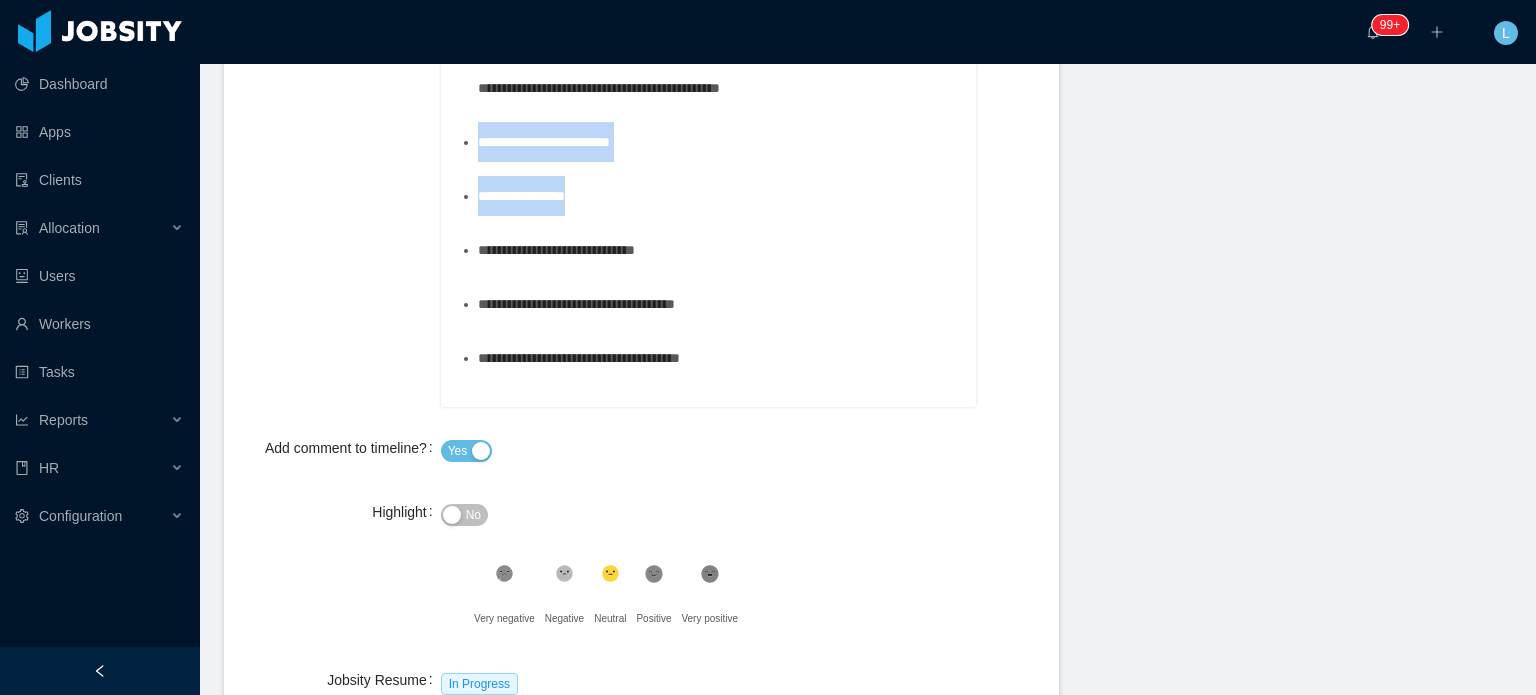 drag, startPoint x: 476, startPoint y: 299, endPoint x: 604, endPoint y: 347, distance: 136.70406 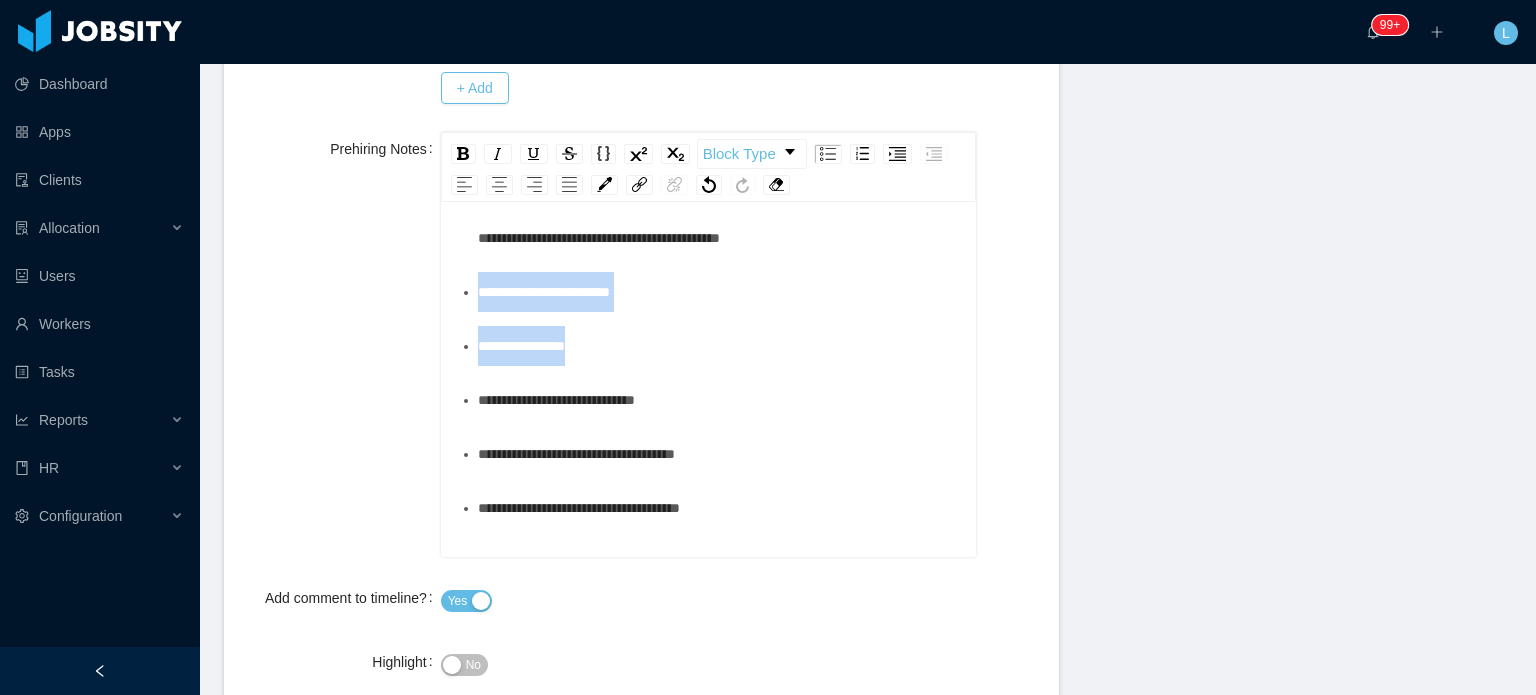 scroll, scrollTop: 710, scrollLeft: 0, axis: vertical 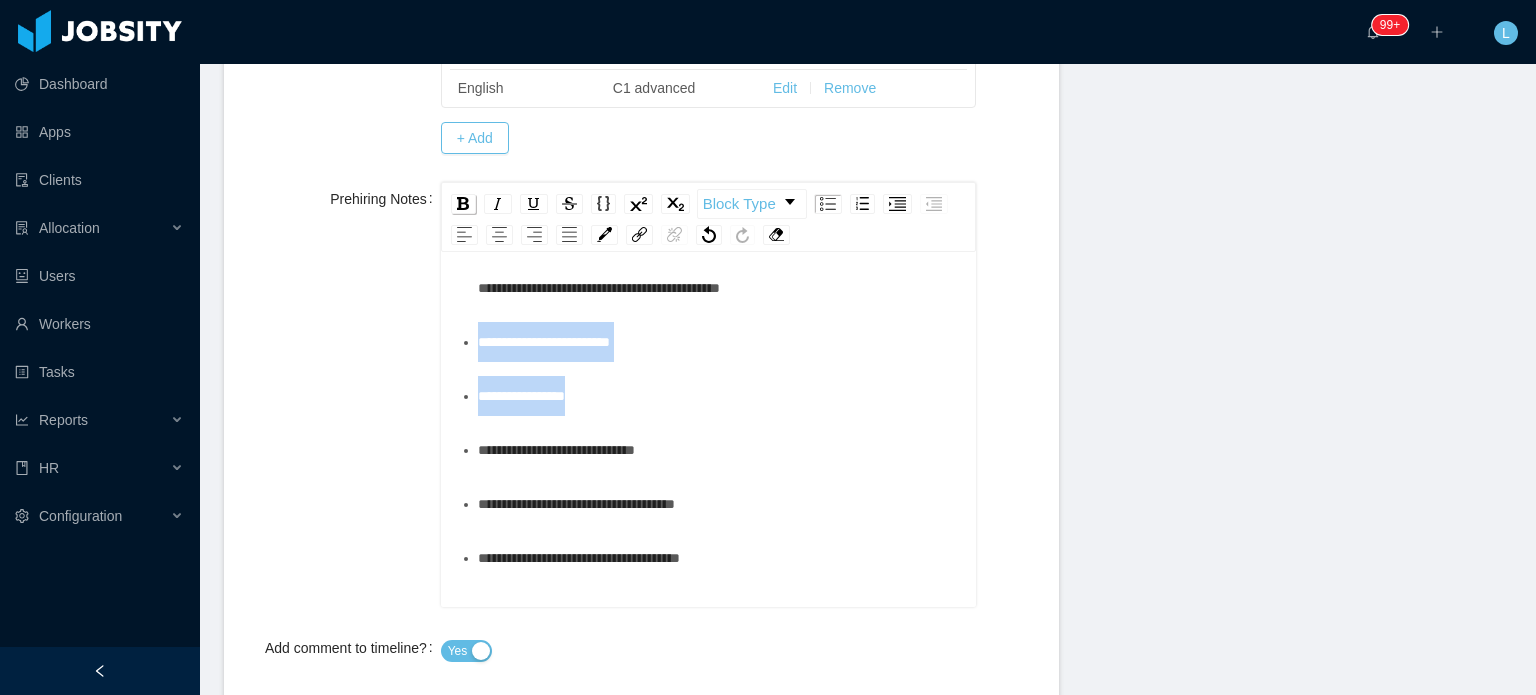click at bounding box center [463, 204] 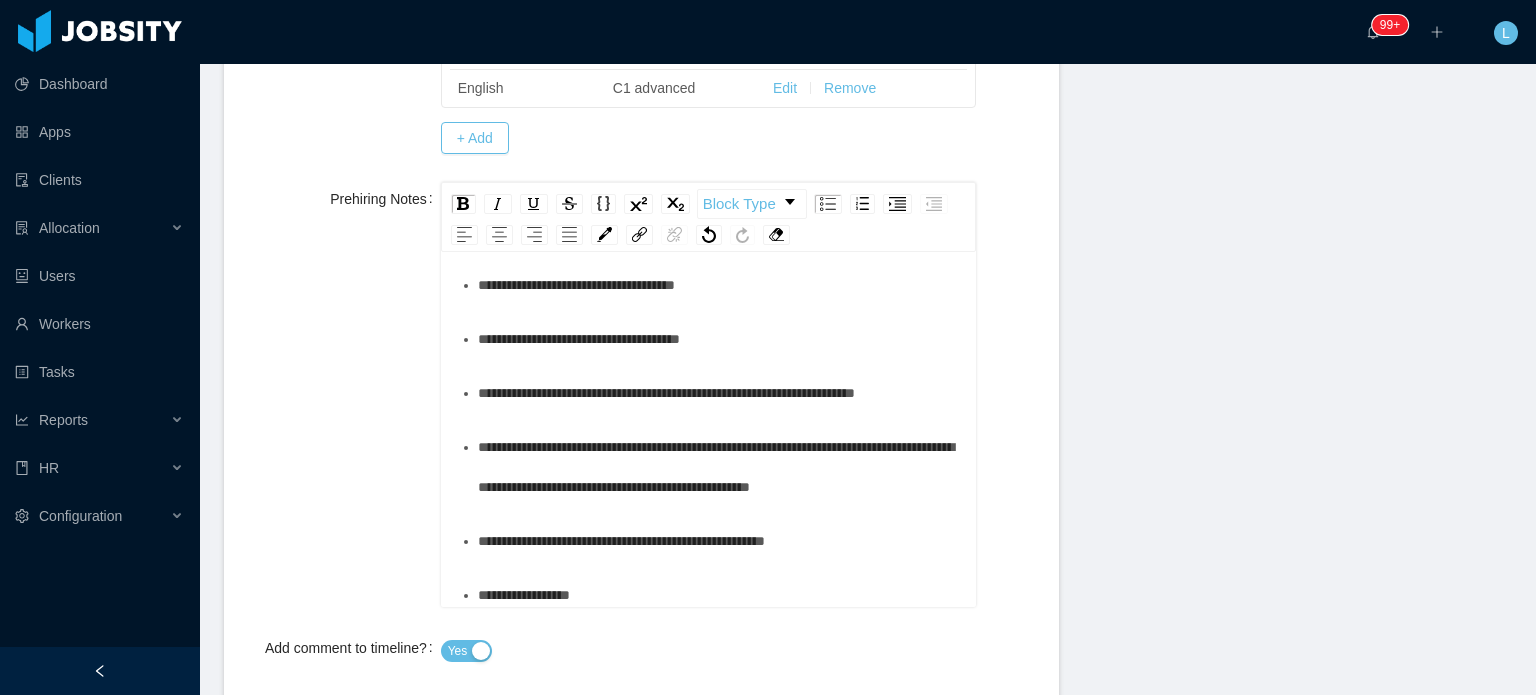 scroll, scrollTop: 804, scrollLeft: 0, axis: vertical 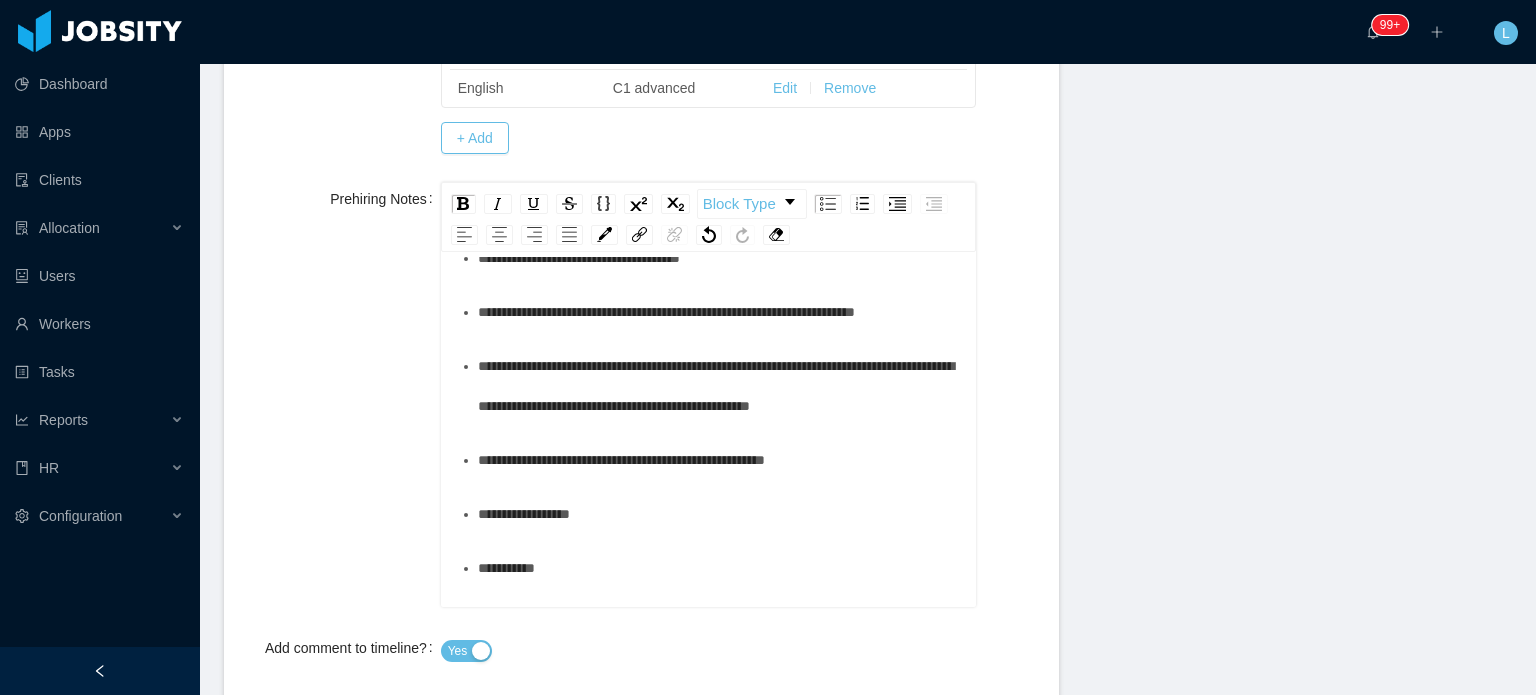 drag, startPoint x: 475, startPoint y: 507, endPoint x: 961, endPoint y: 506, distance: 486.00104 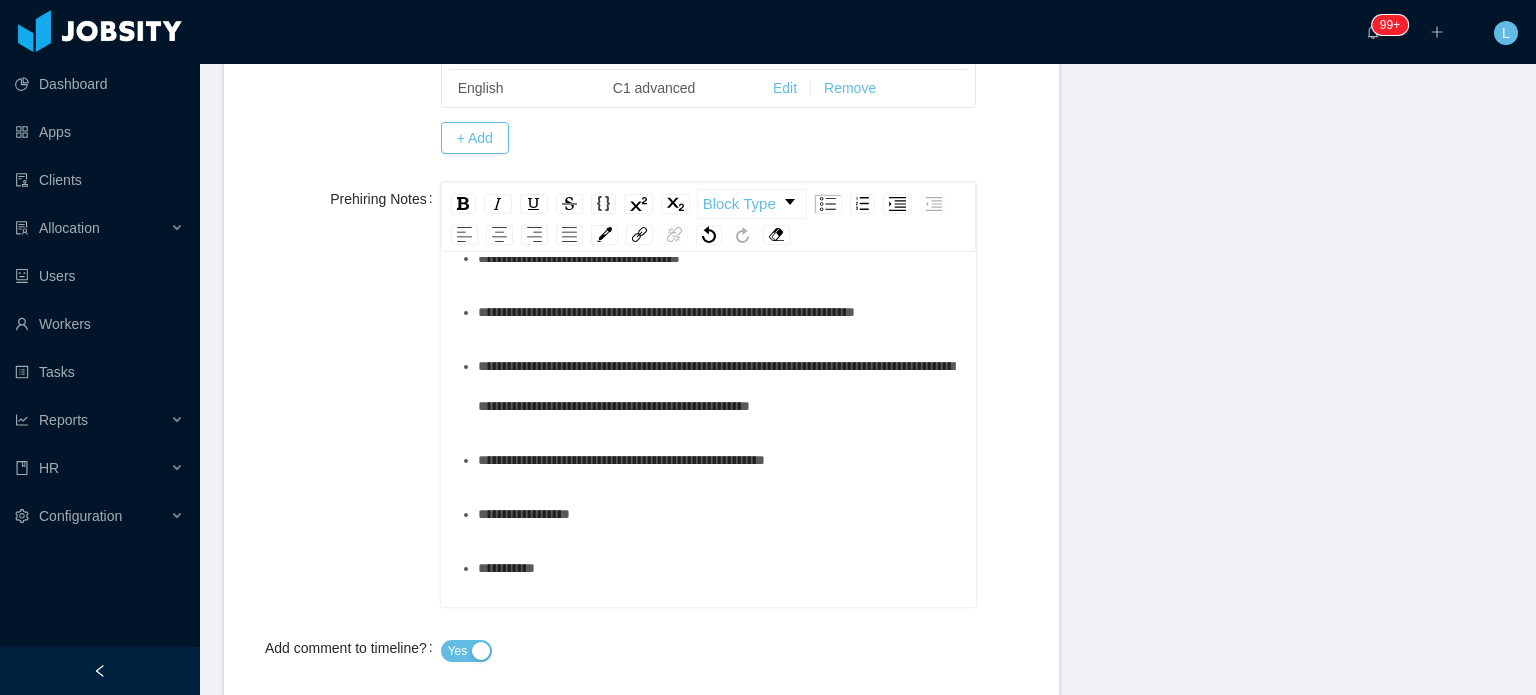 click on "**********" at bounding box center [666, 312] 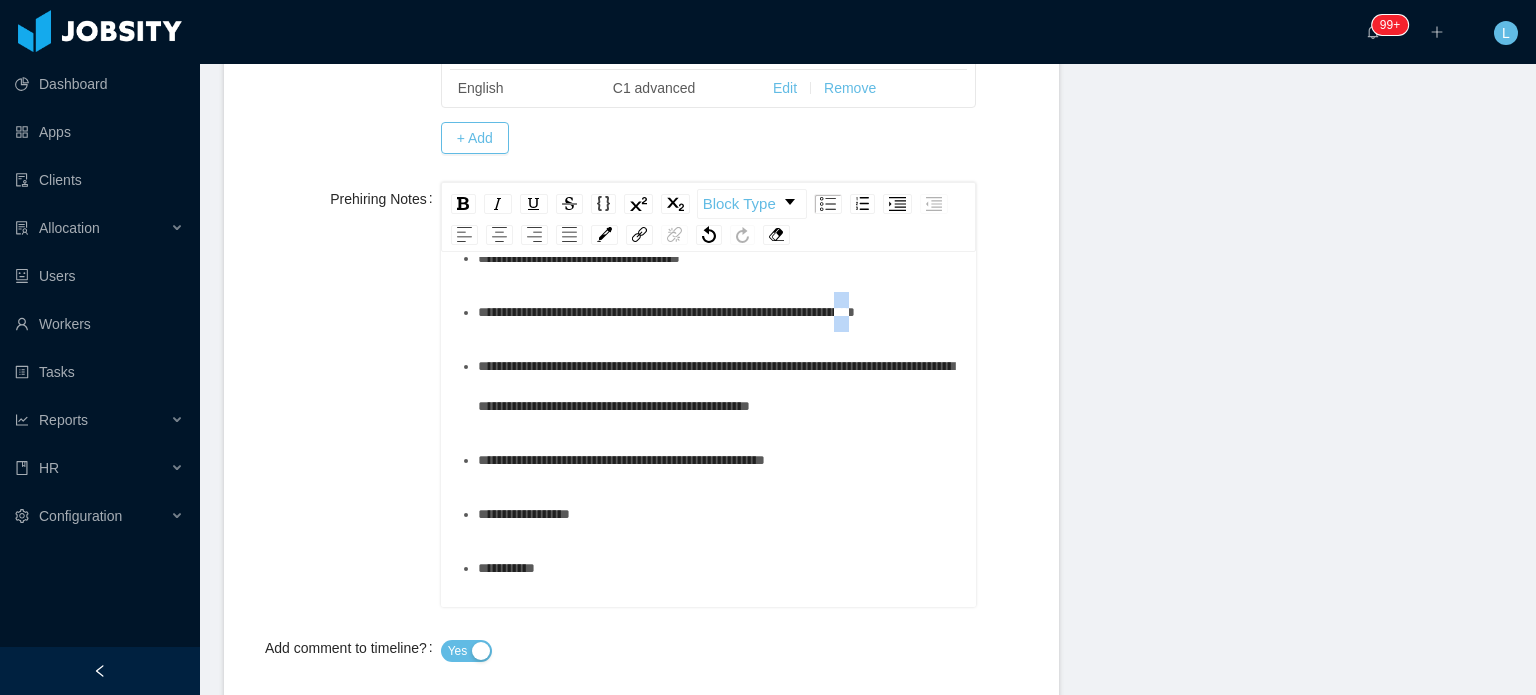 click on "**********" at bounding box center (666, 312) 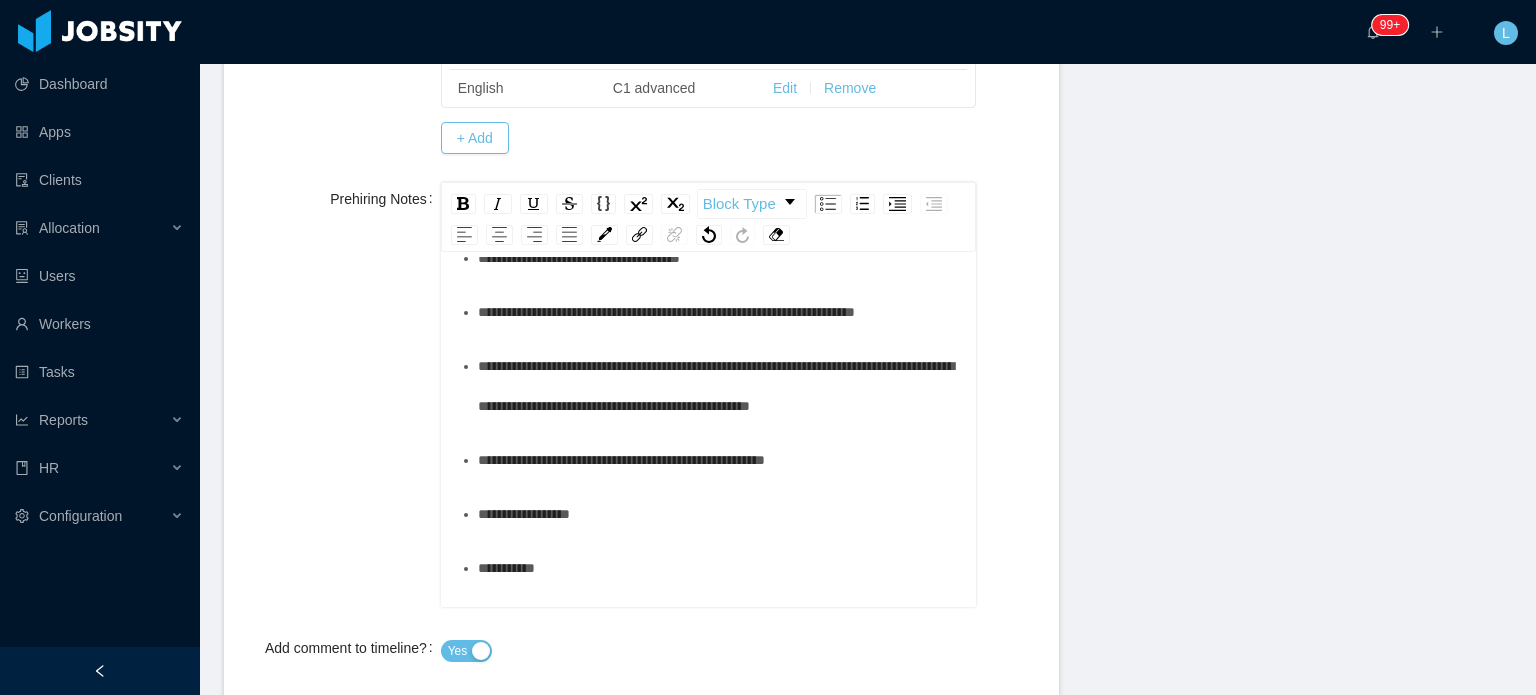 click on "**********" at bounding box center (666, 312) 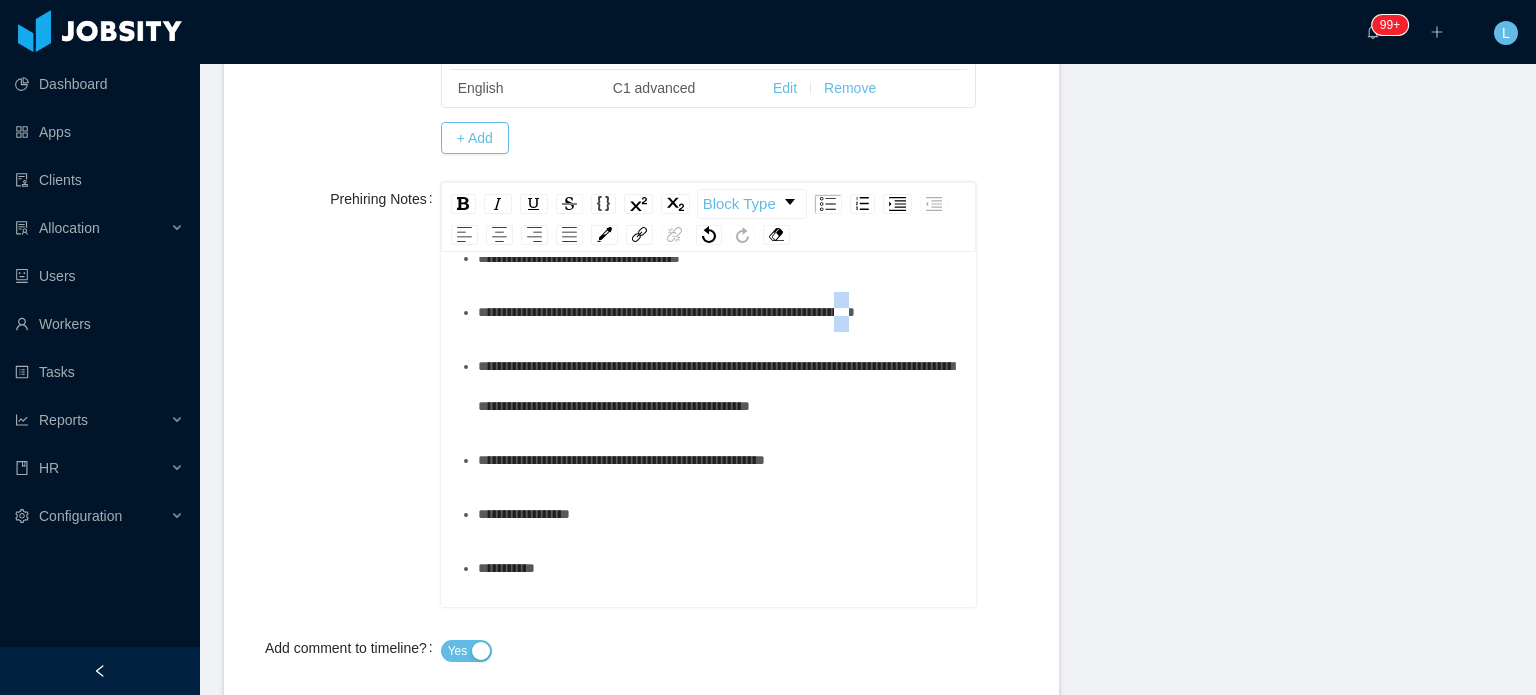 click on "**********" at bounding box center [666, 312] 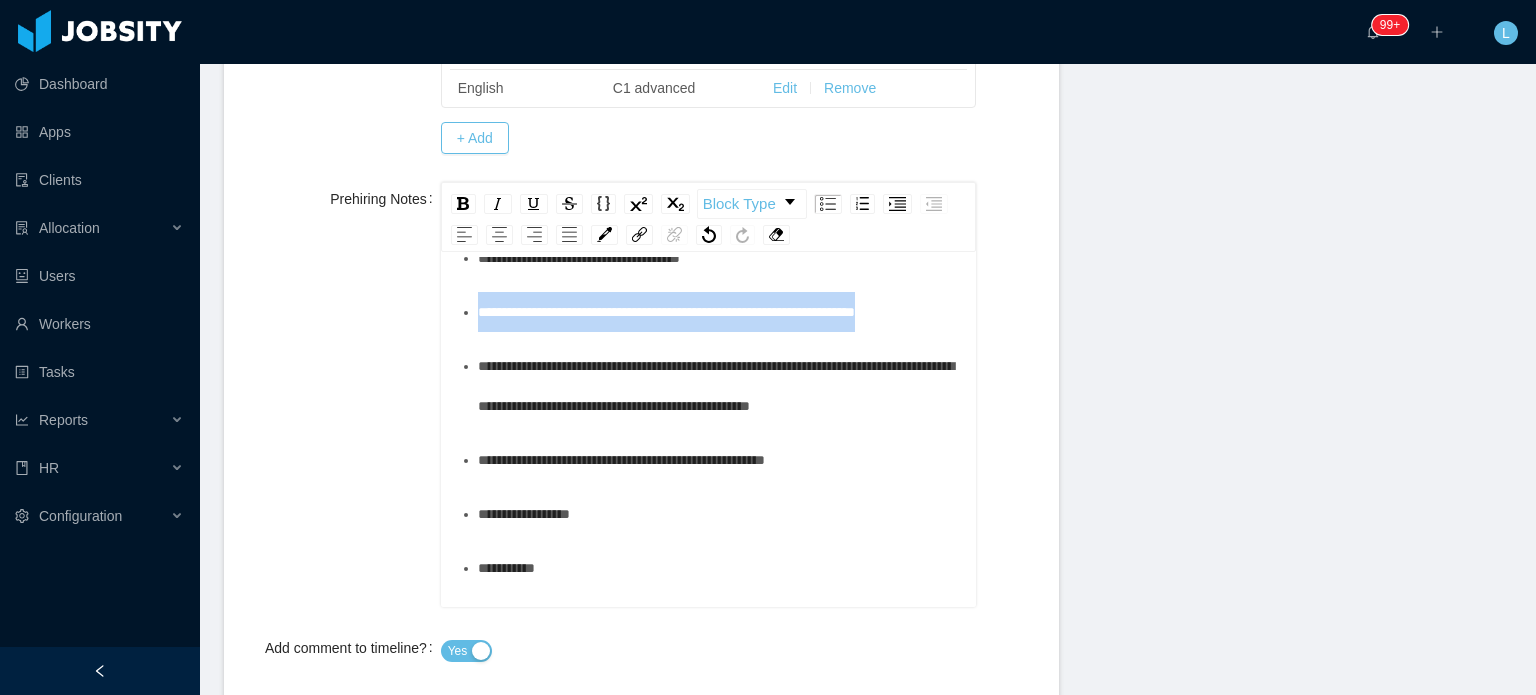 click on "**********" at bounding box center [666, 312] 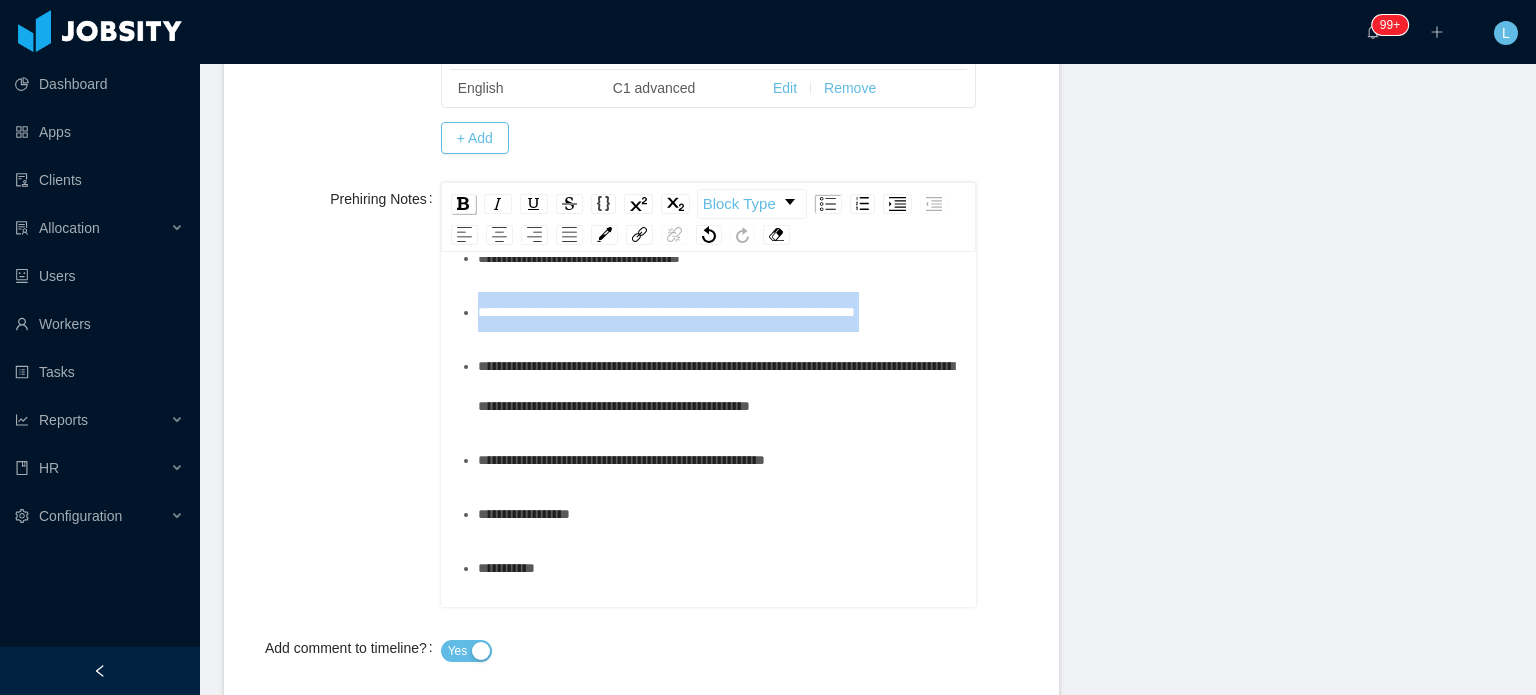 click at bounding box center [463, 204] 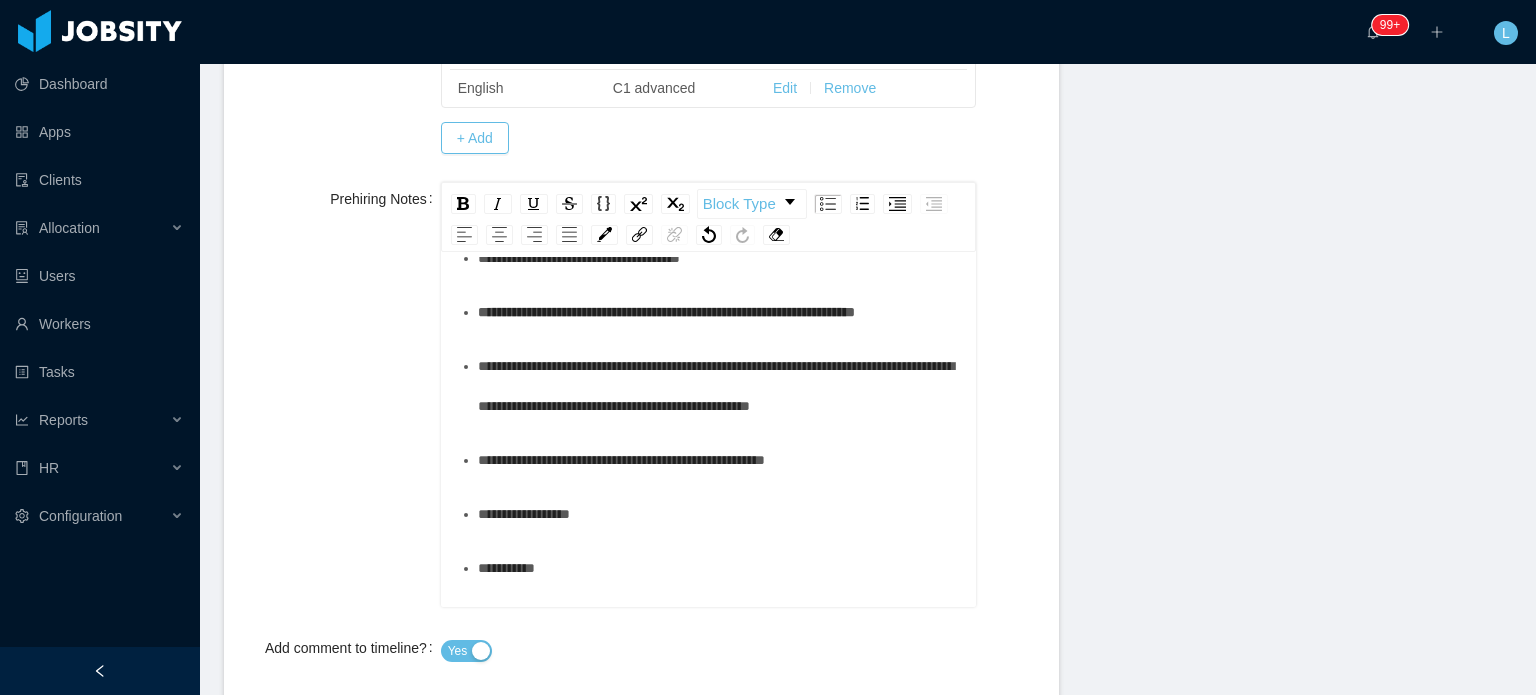 click on "**********" at bounding box center [709, 90] 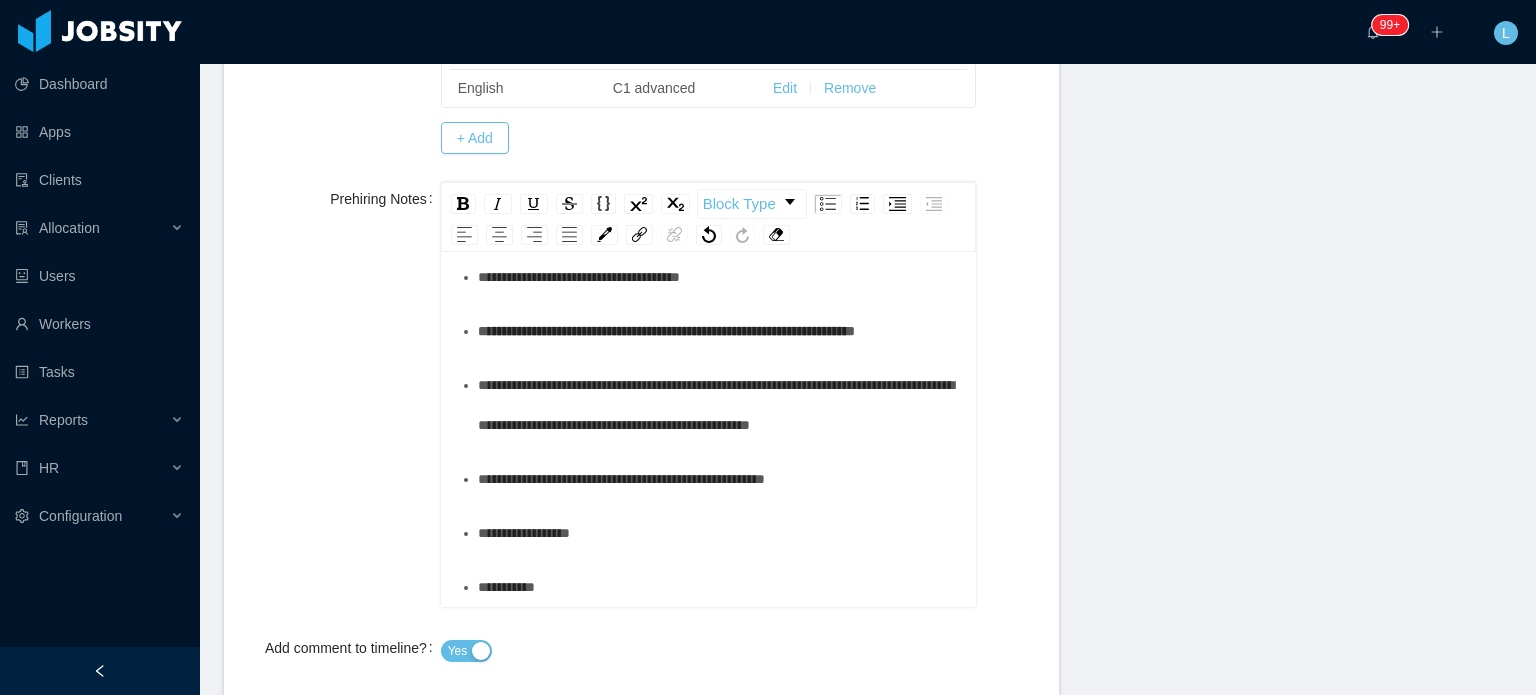 scroll, scrollTop: 800, scrollLeft: 0, axis: vertical 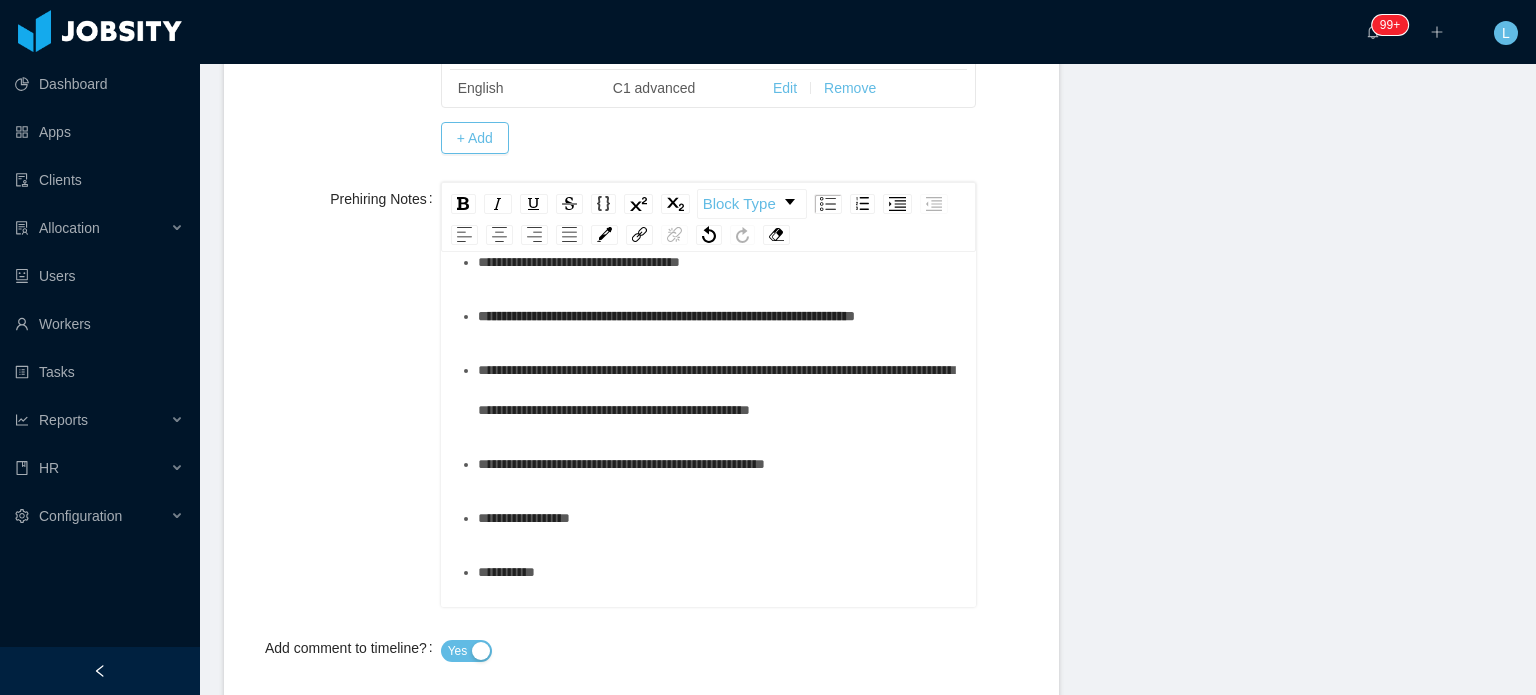 click on "**********" at bounding box center [719, 154] 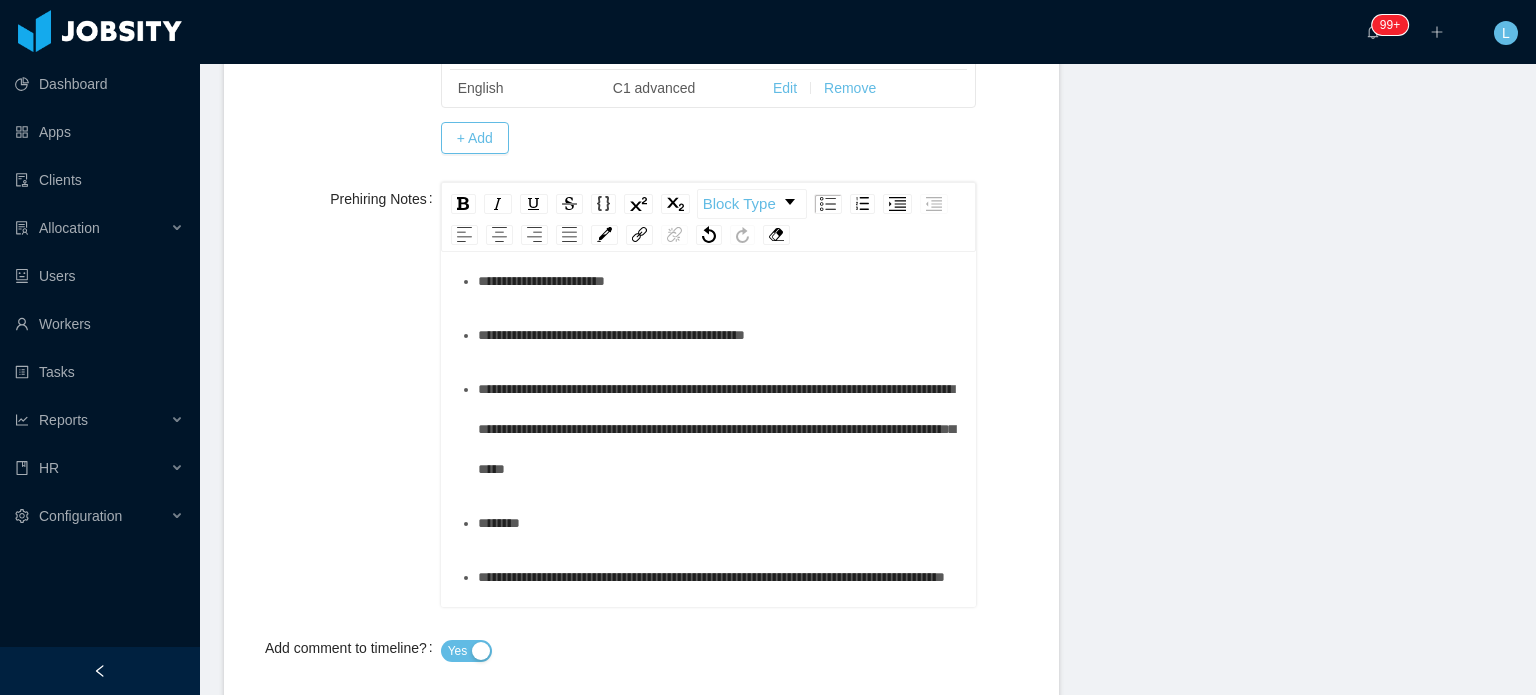 scroll, scrollTop: 0, scrollLeft: 0, axis: both 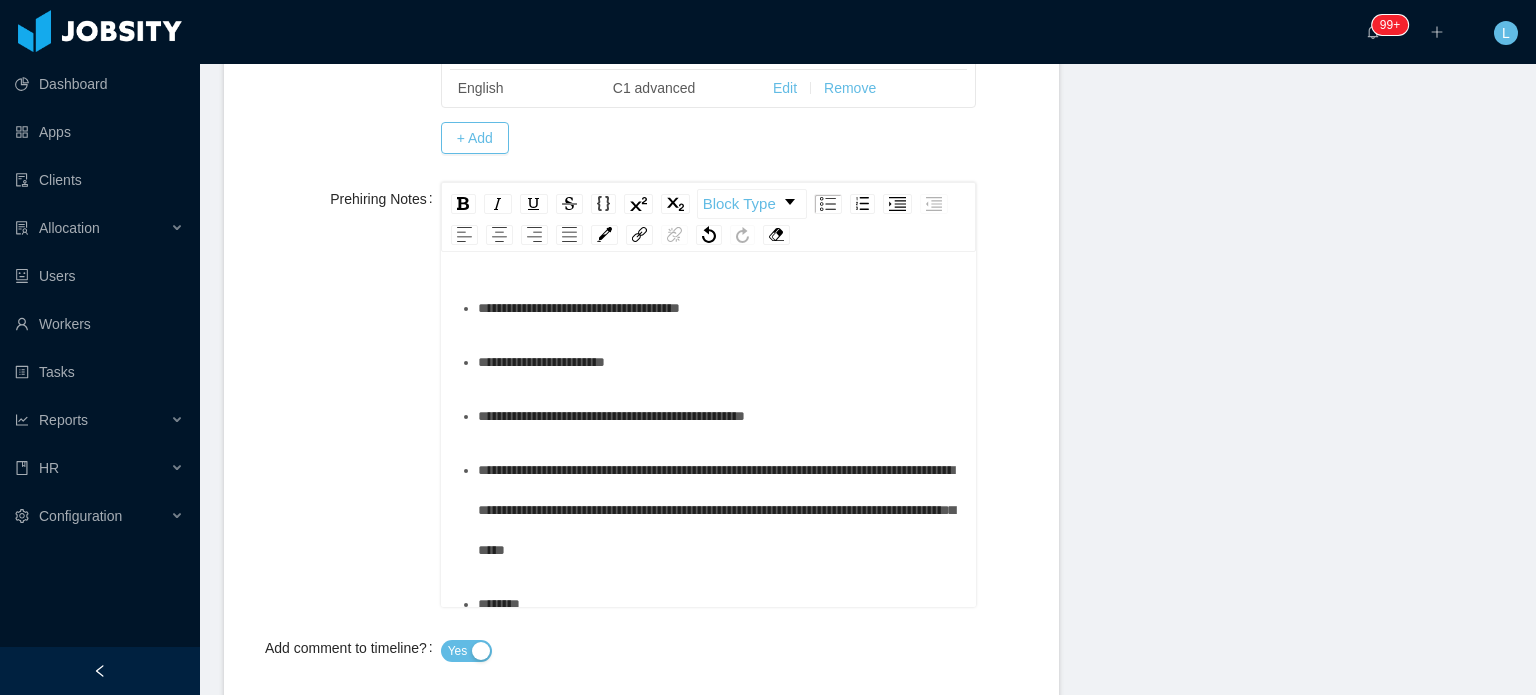 click on "**********" at bounding box center (719, 416) 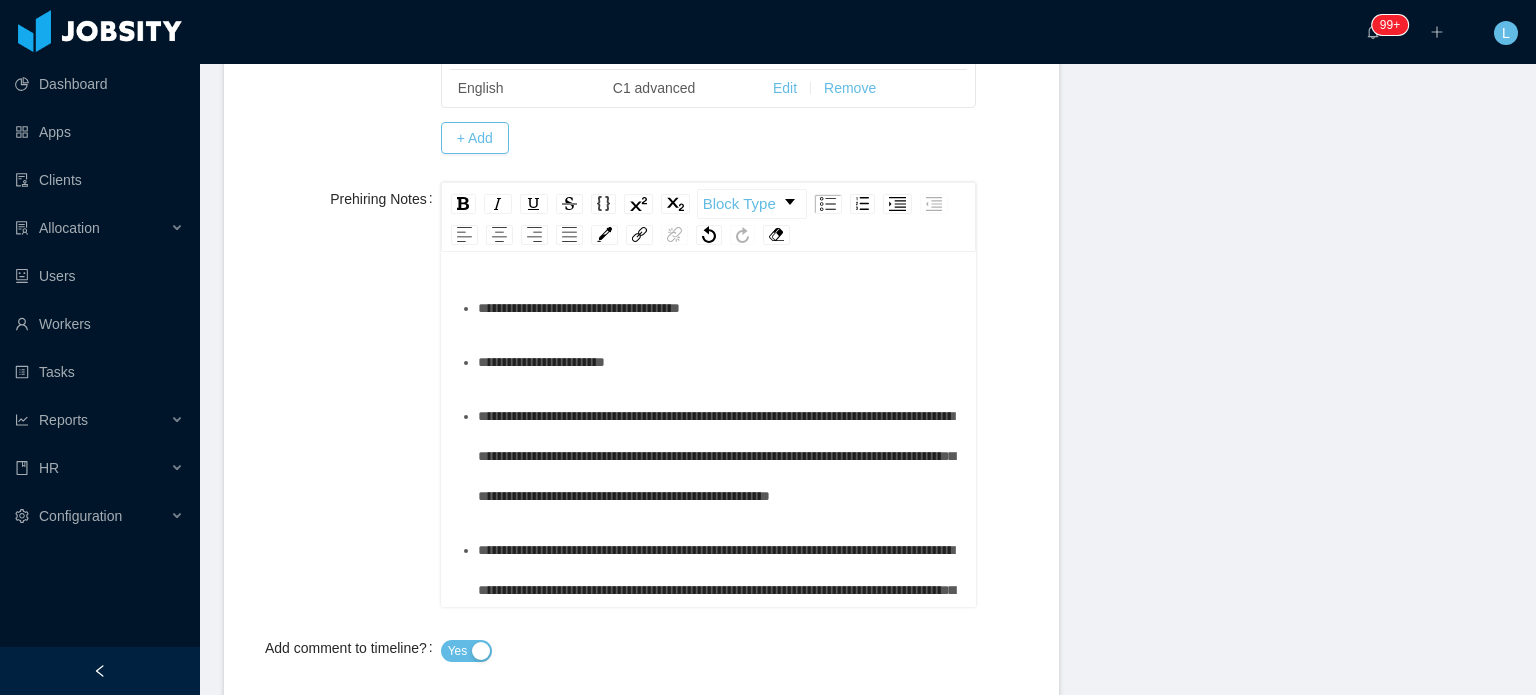 click on "**********" at bounding box center [719, 456] 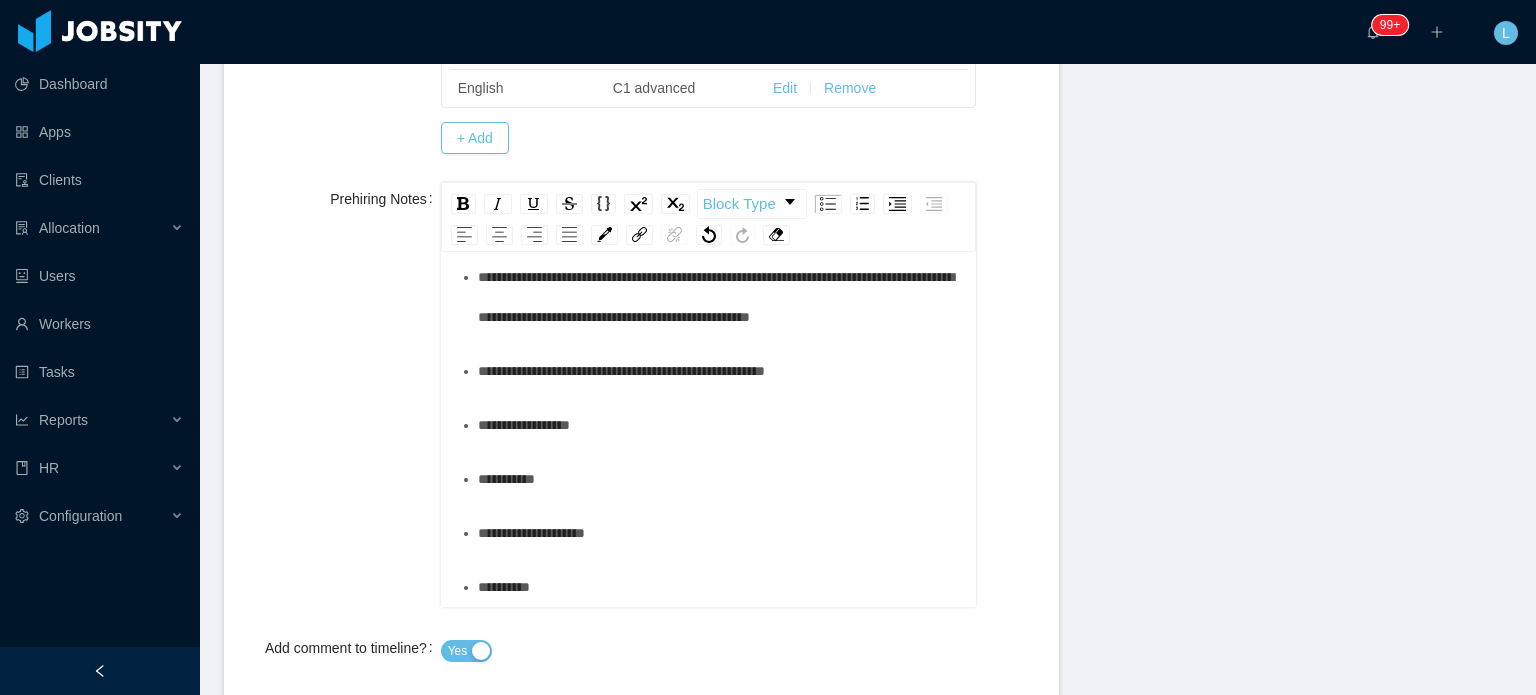 scroll, scrollTop: 1300, scrollLeft: 0, axis: vertical 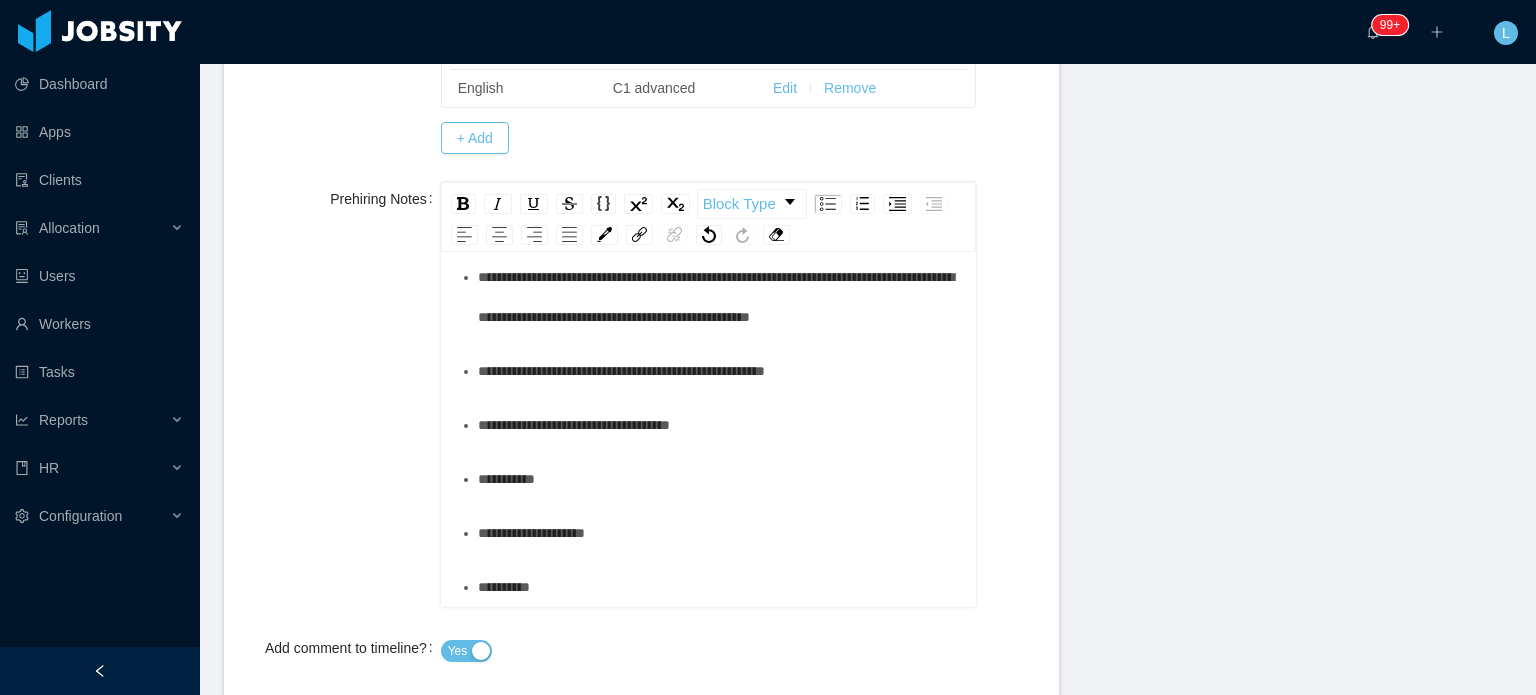 click on "**********" at bounding box center (719, 533) 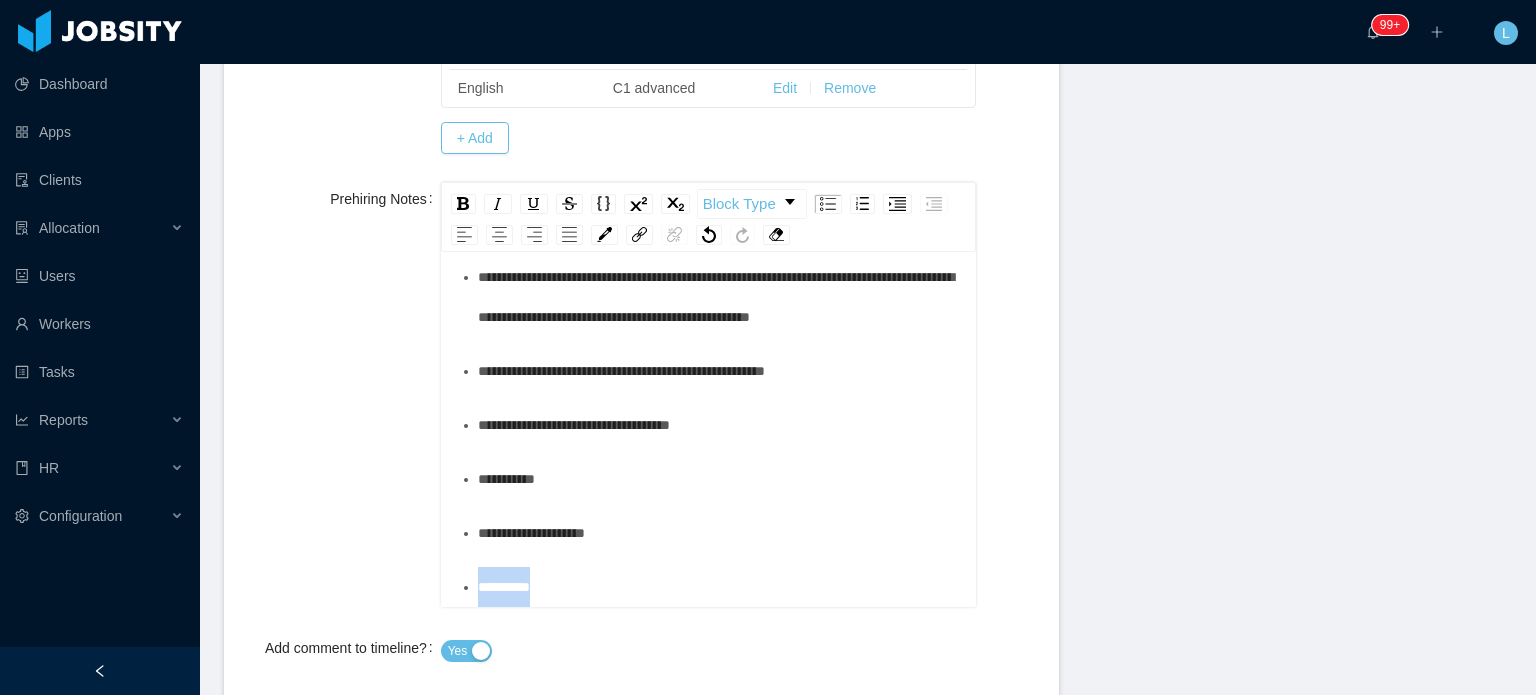 drag, startPoint x: 584, startPoint y: 576, endPoint x: 270, endPoint y: 591, distance: 314.35806 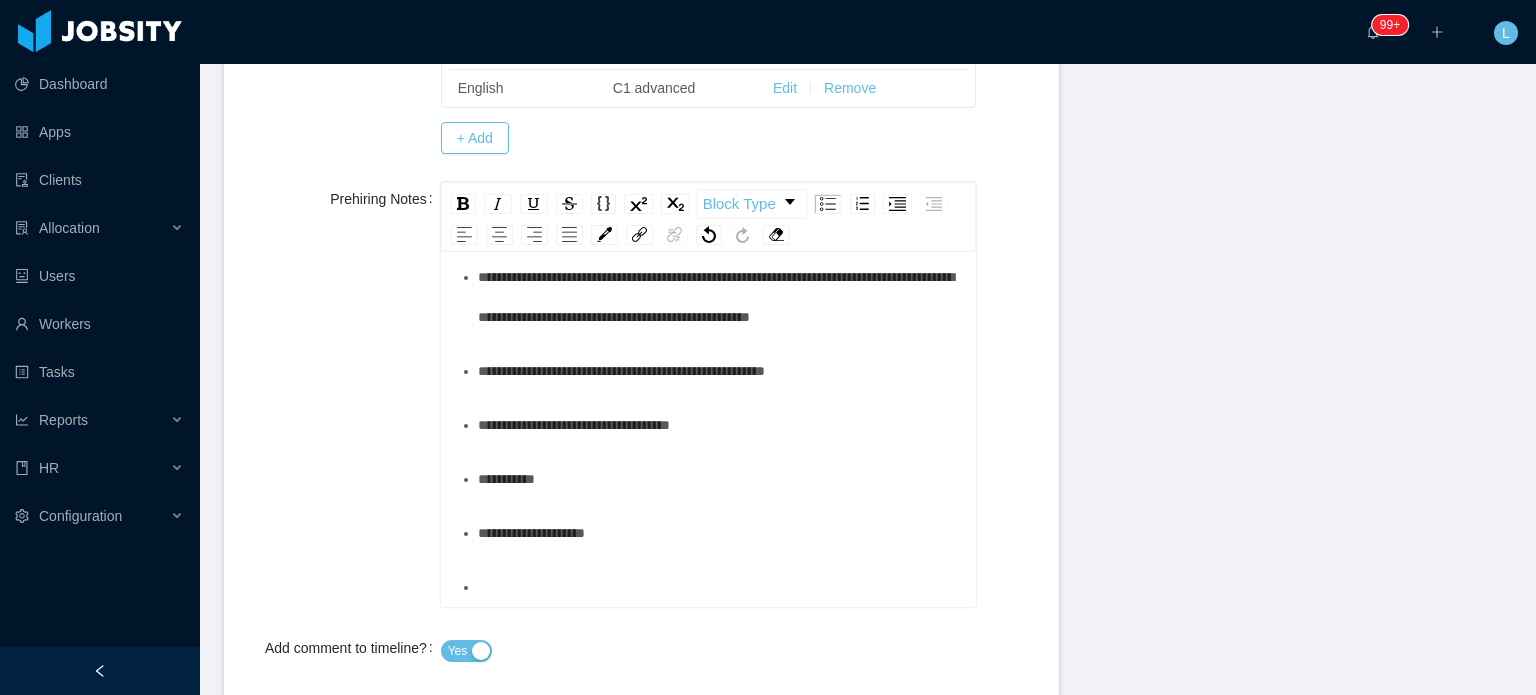 click at bounding box center (719, 587) 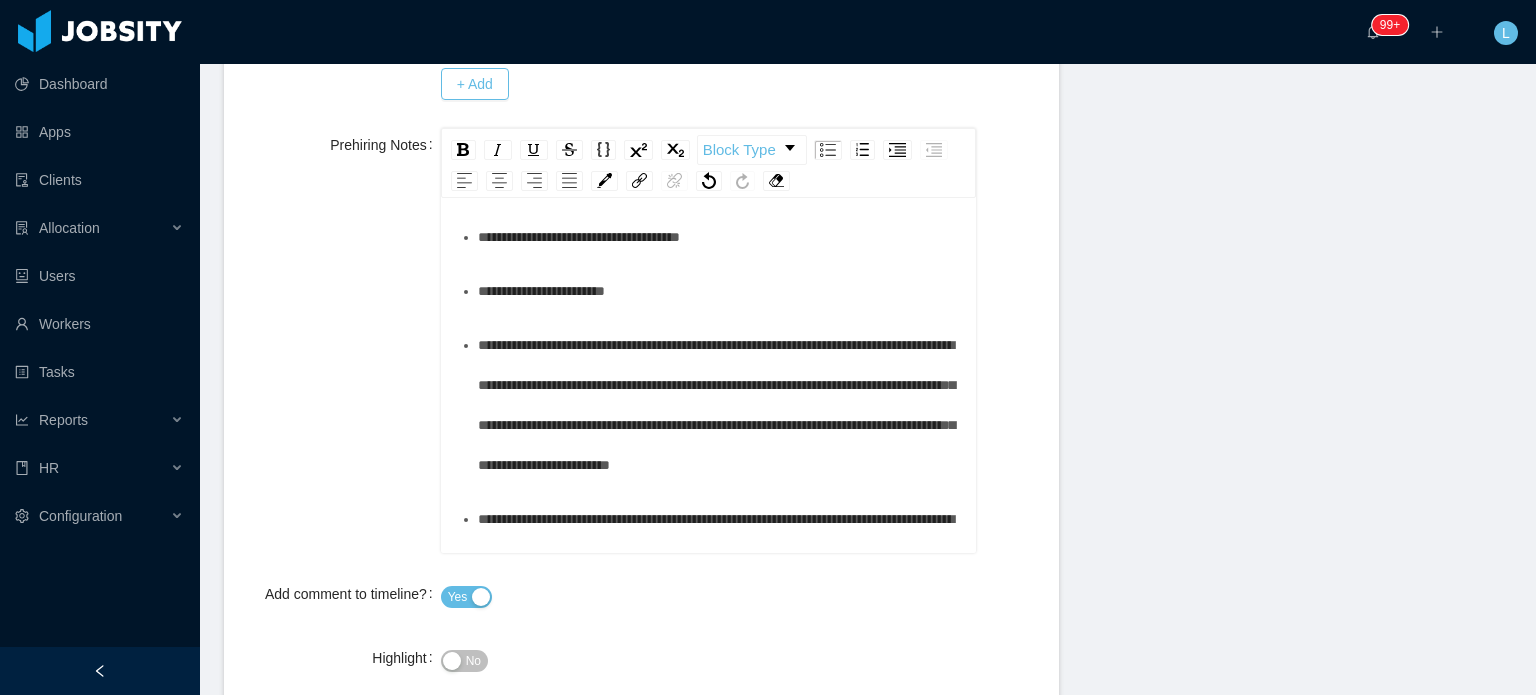 scroll, scrollTop: 0, scrollLeft: 0, axis: both 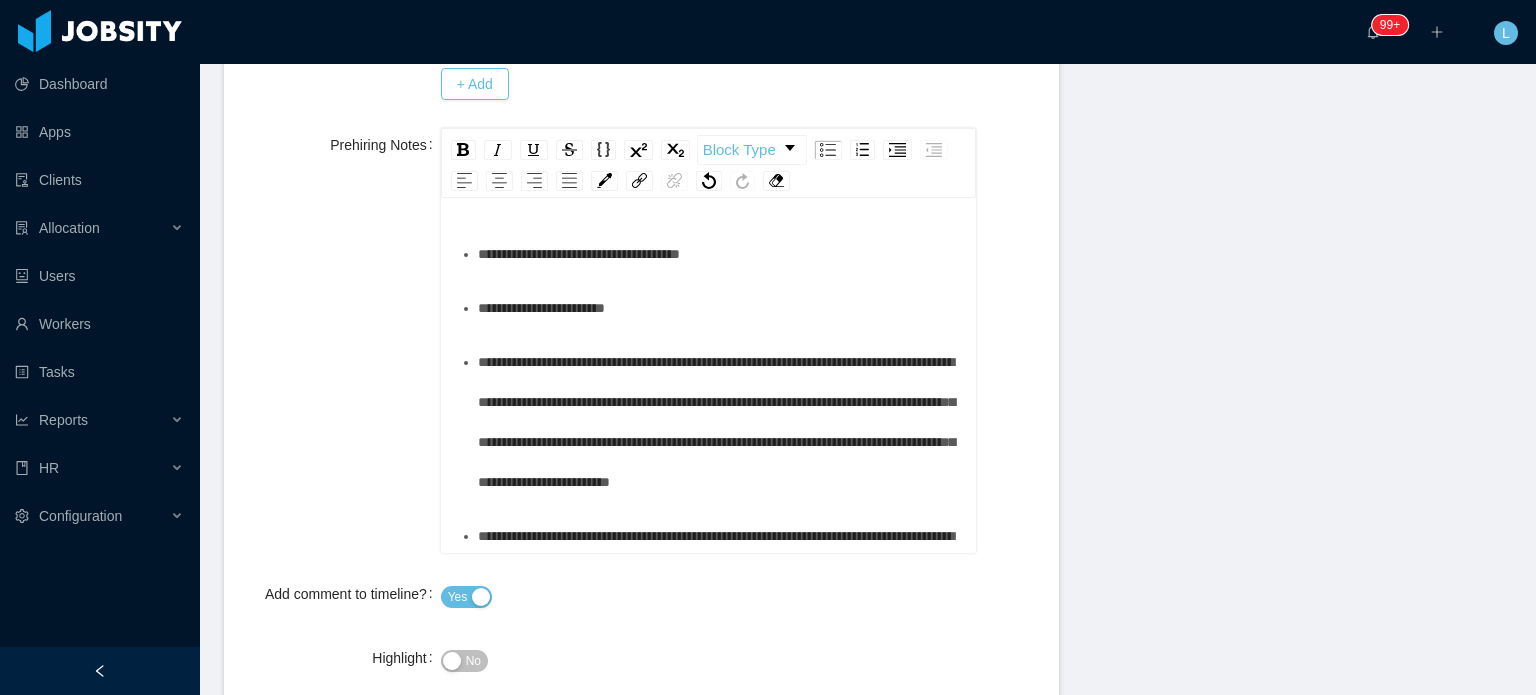 click on "**********" at bounding box center [719, 422] 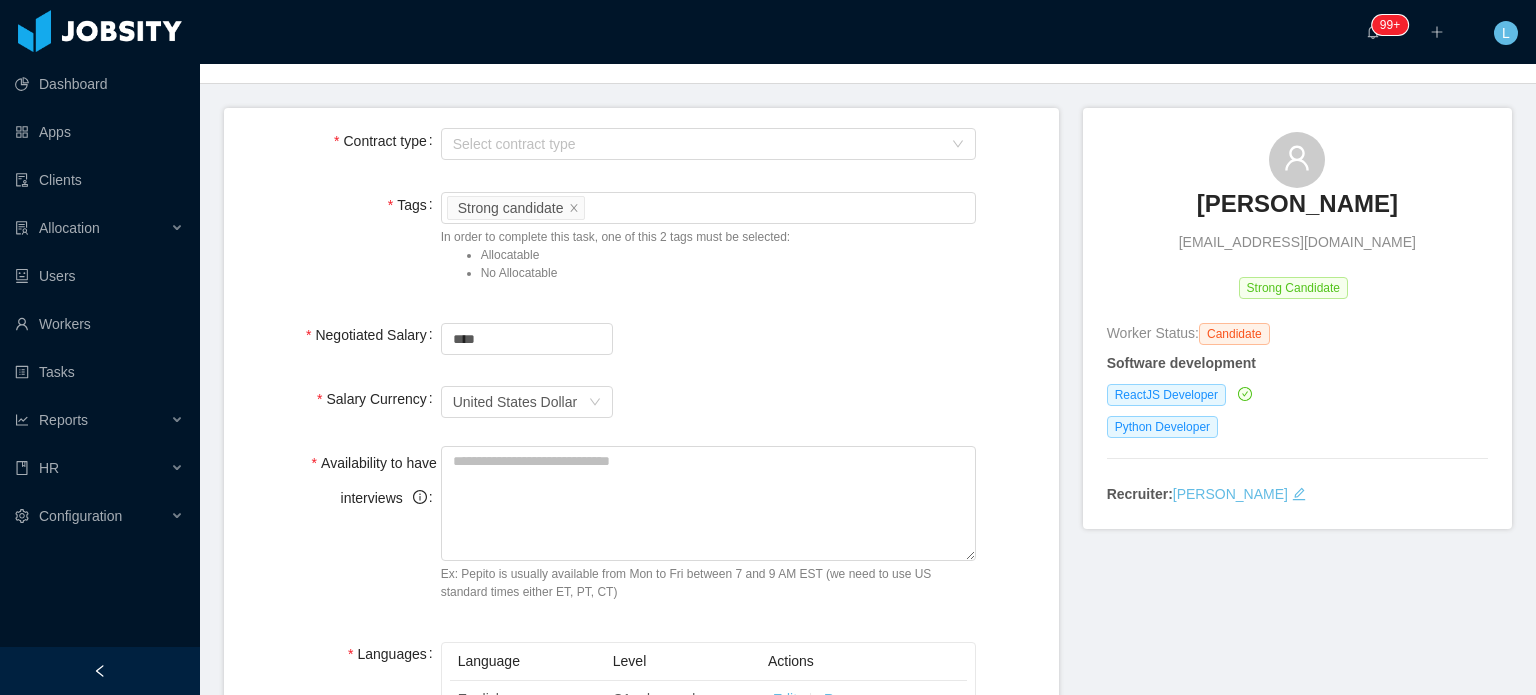 scroll, scrollTop: 0, scrollLeft: 0, axis: both 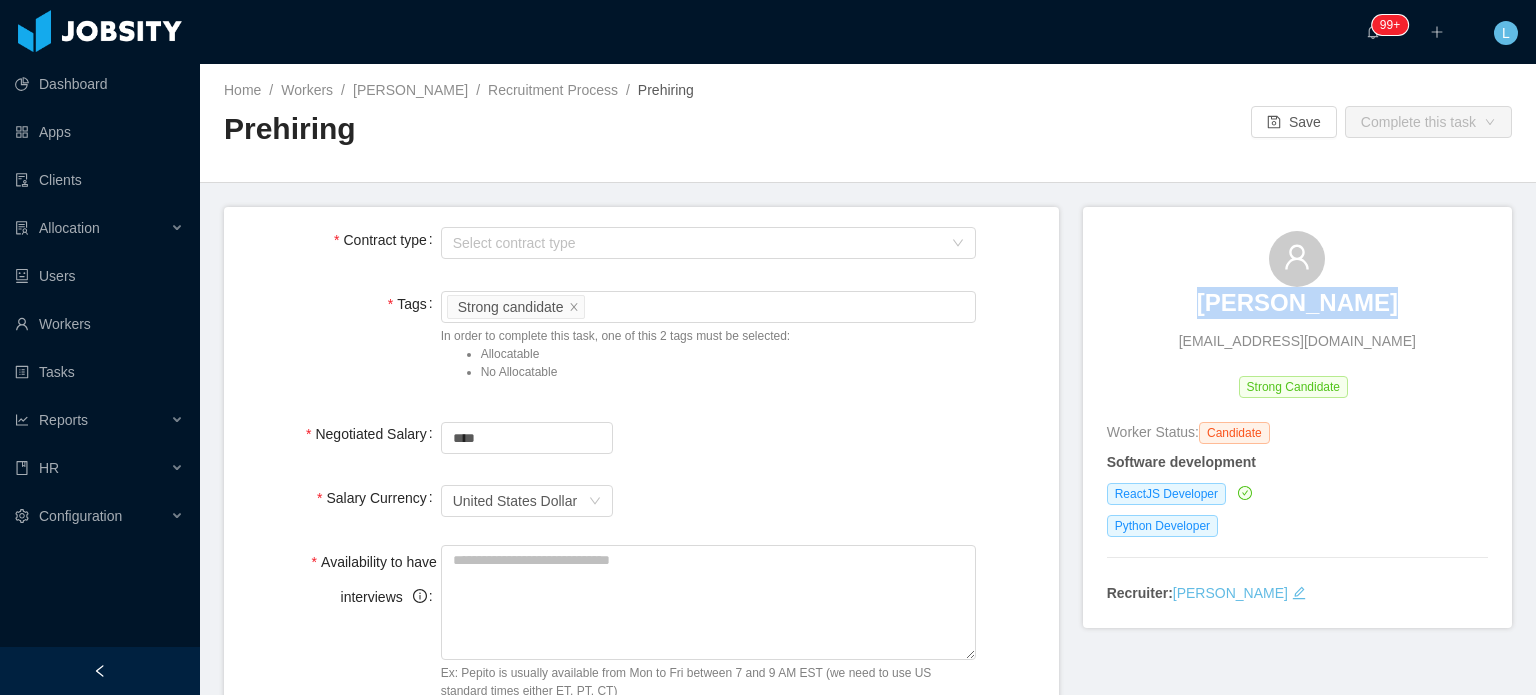 drag, startPoint x: 1178, startPoint y: 299, endPoint x: 1385, endPoint y: 300, distance: 207.00241 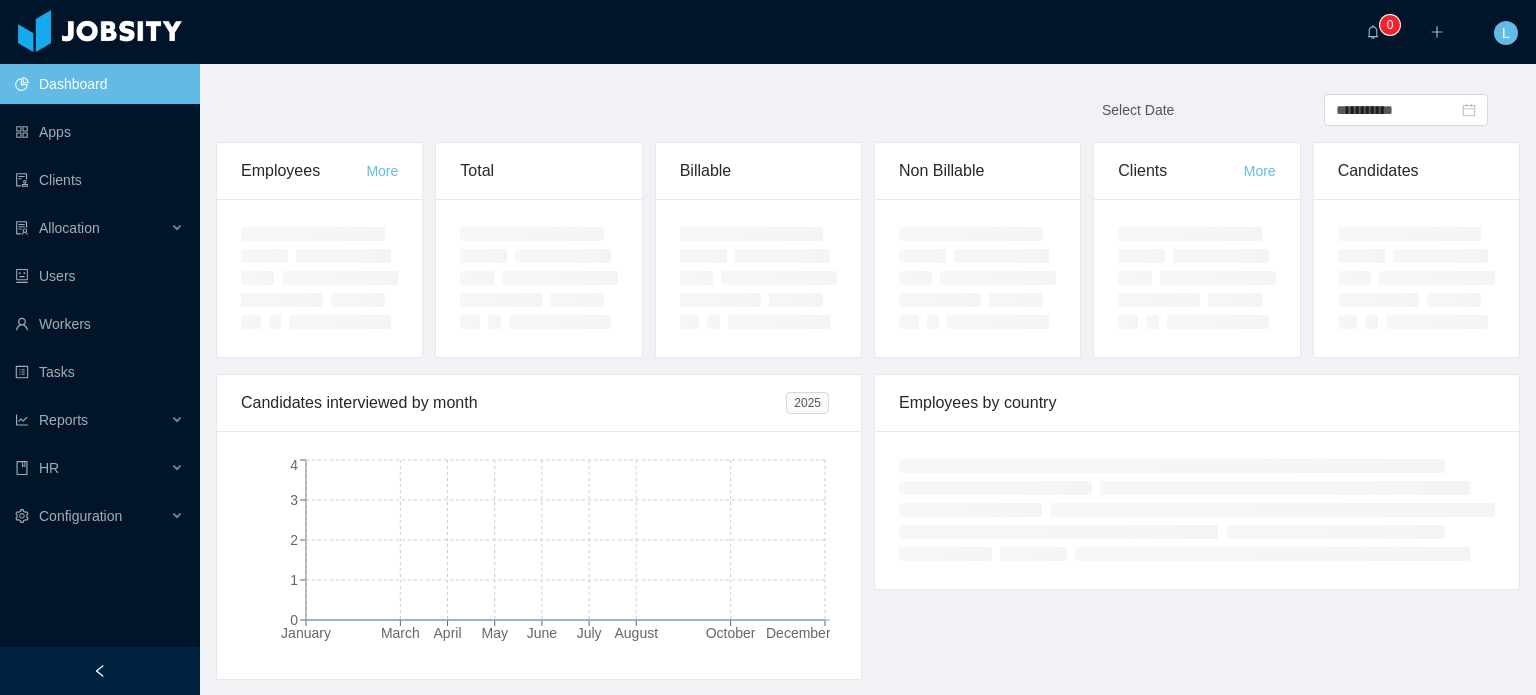 scroll, scrollTop: 0, scrollLeft: 0, axis: both 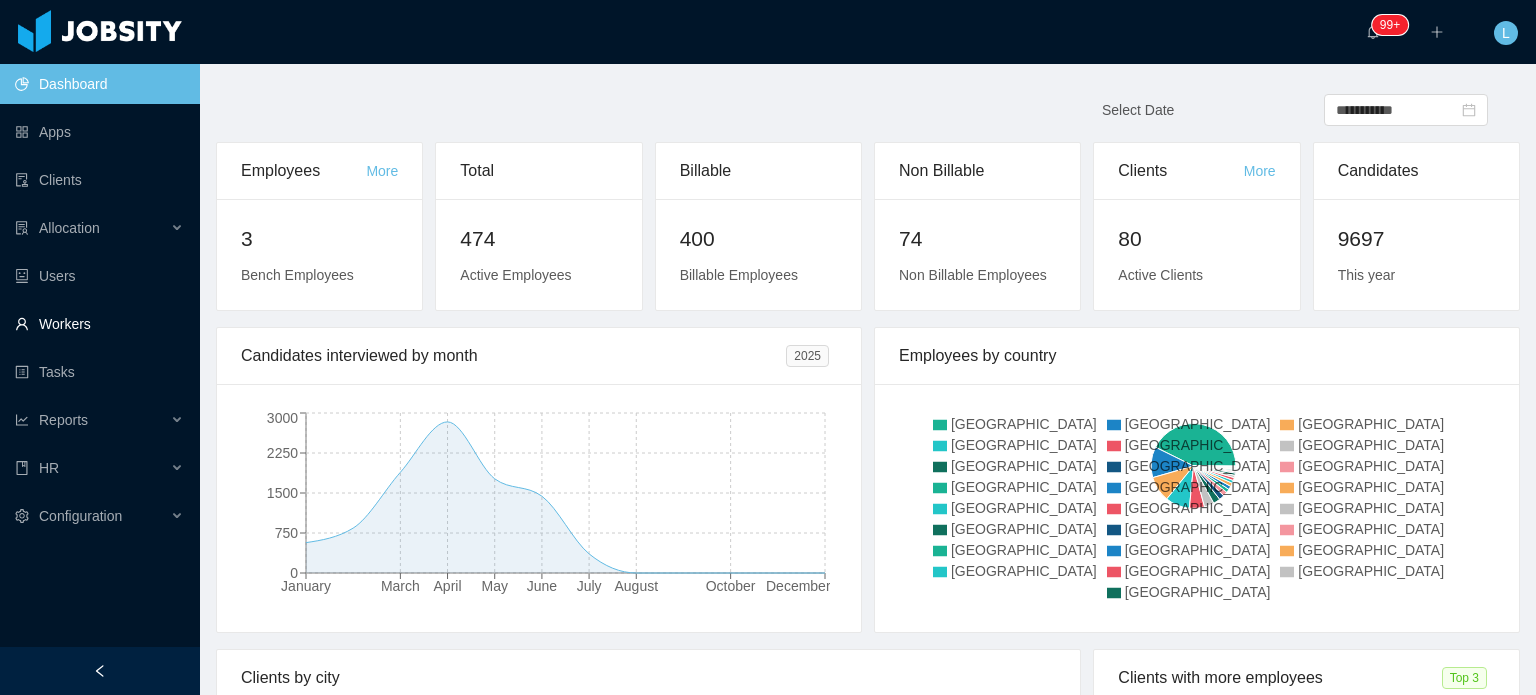 click on "Workers" at bounding box center (99, 324) 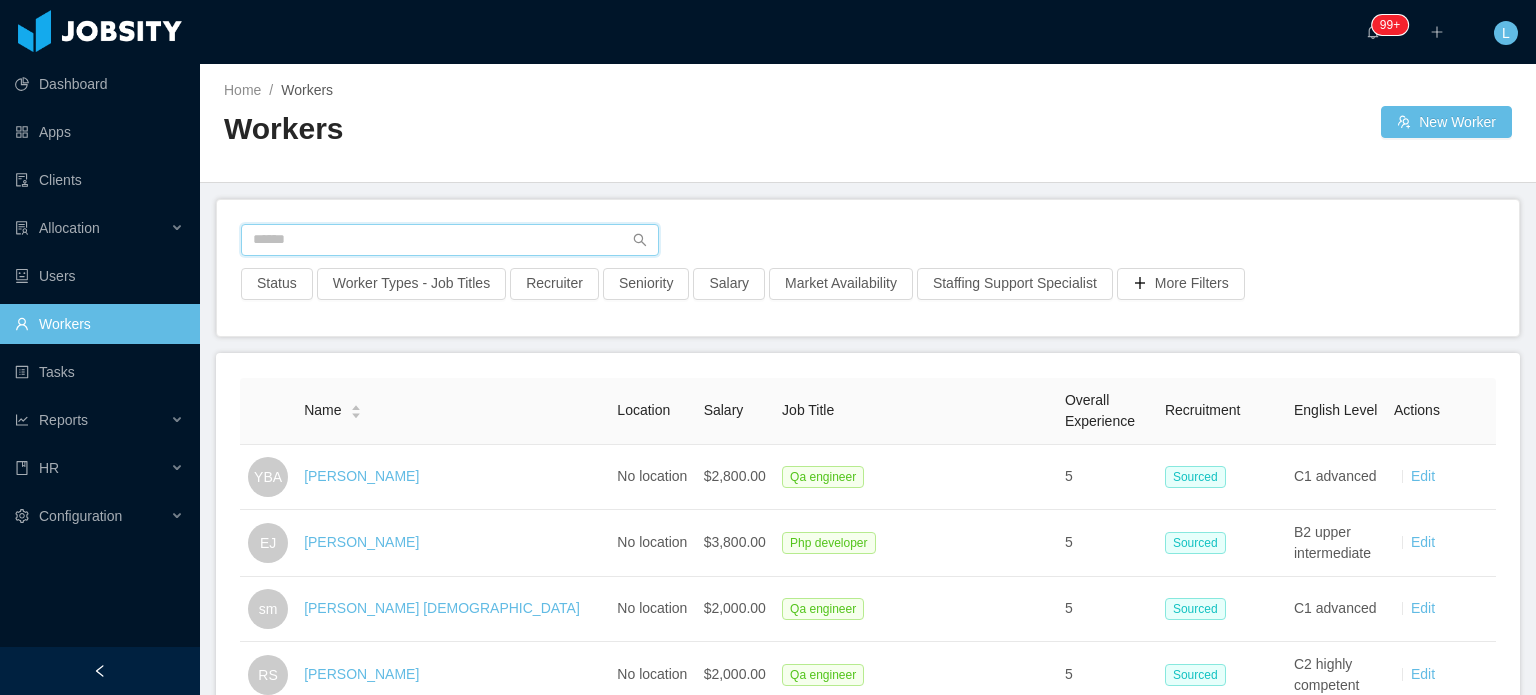 click at bounding box center (450, 240) 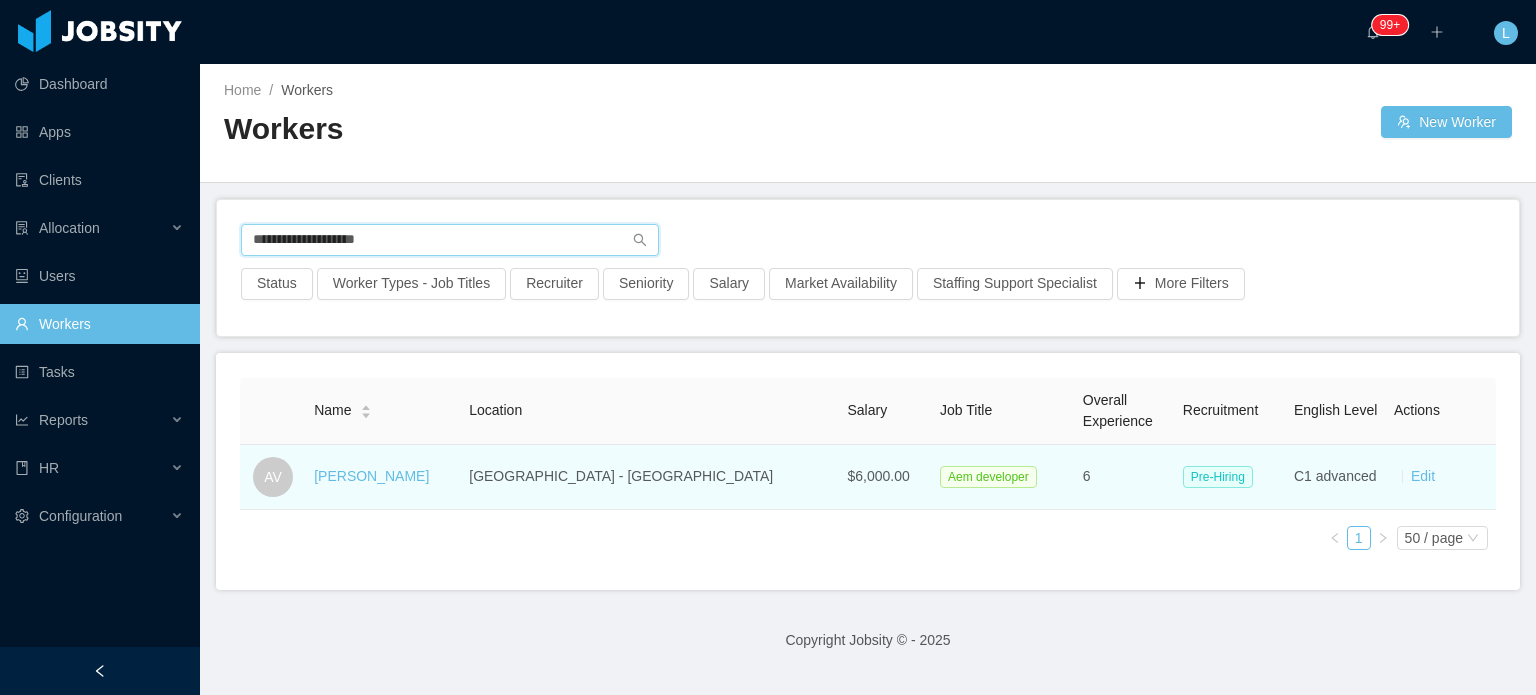 type on "**********" 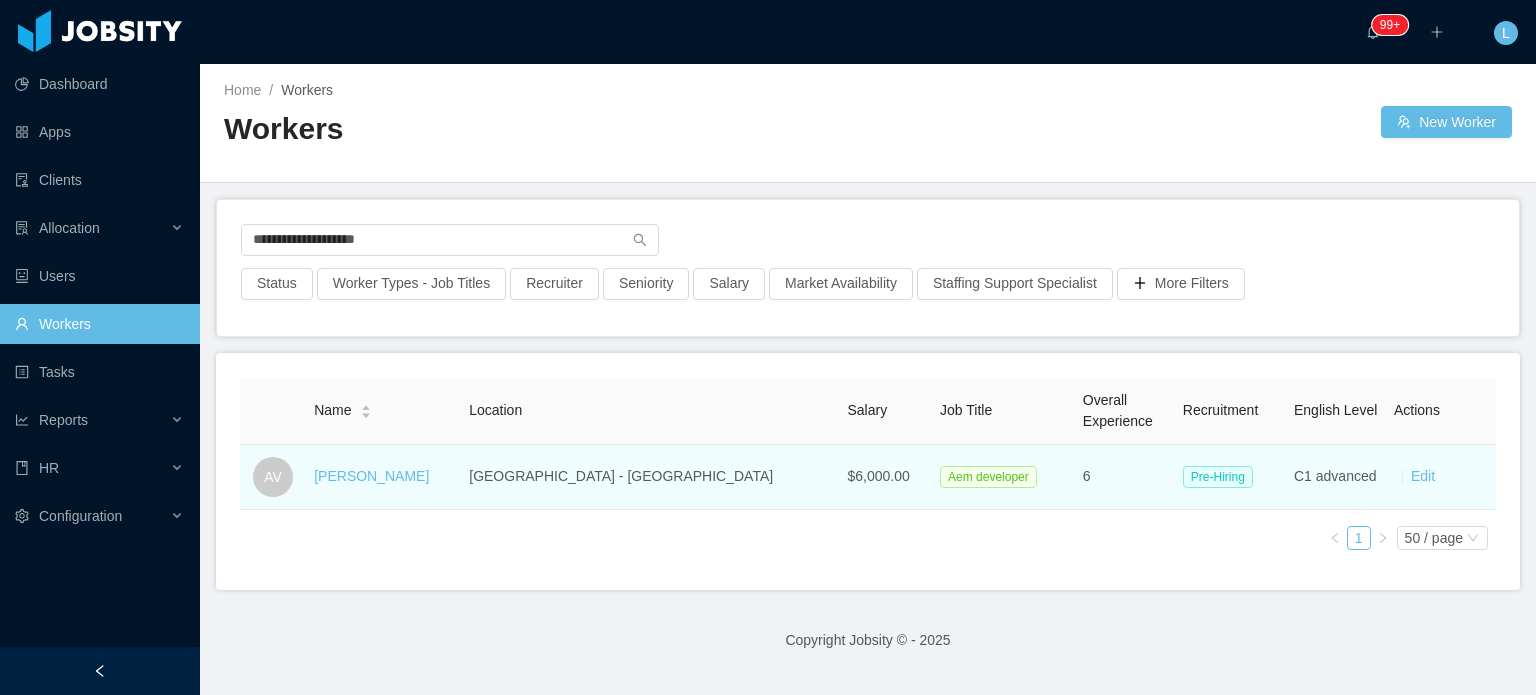 click on "[PERSON_NAME]" at bounding box center (383, 477) 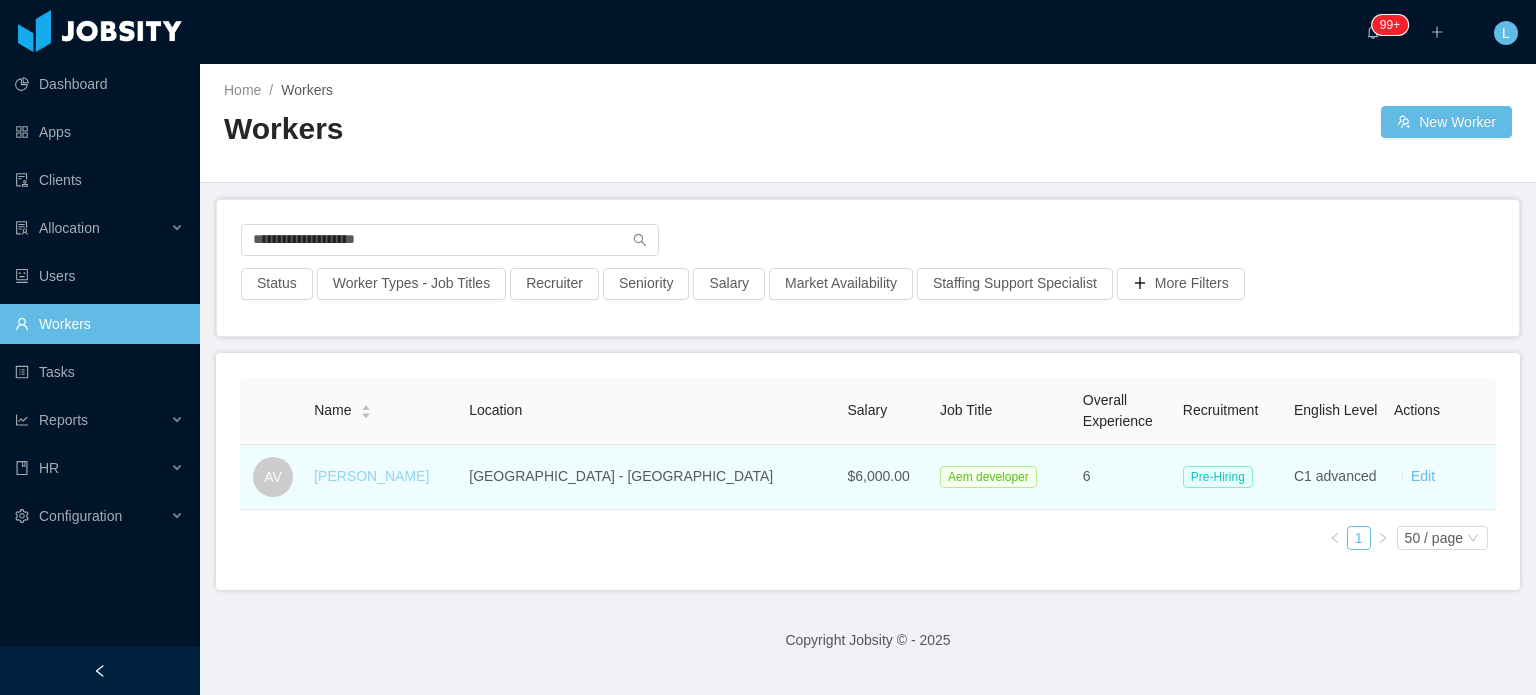 click on "[PERSON_NAME]" at bounding box center [371, 476] 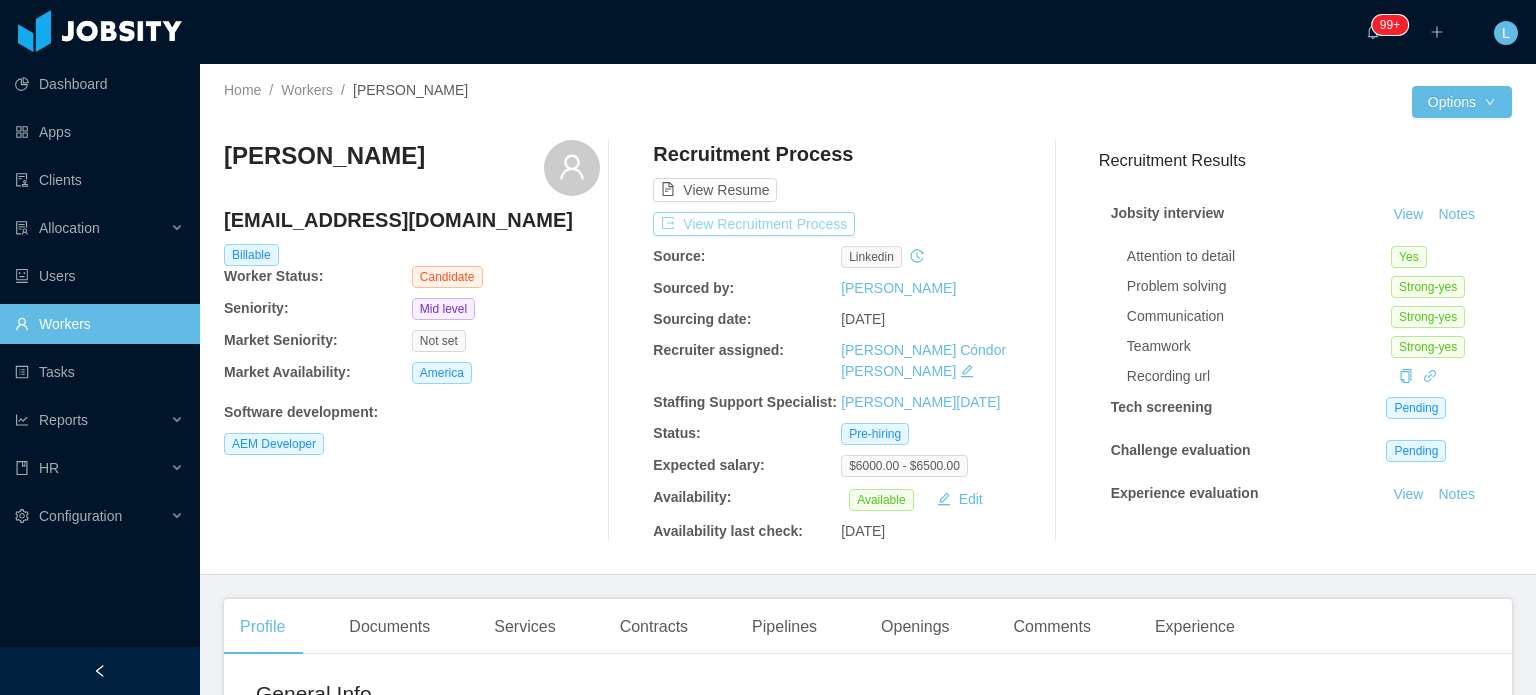 drag, startPoint x: 812, startPoint y: 236, endPoint x: 753, endPoint y: 227, distance: 59.682495 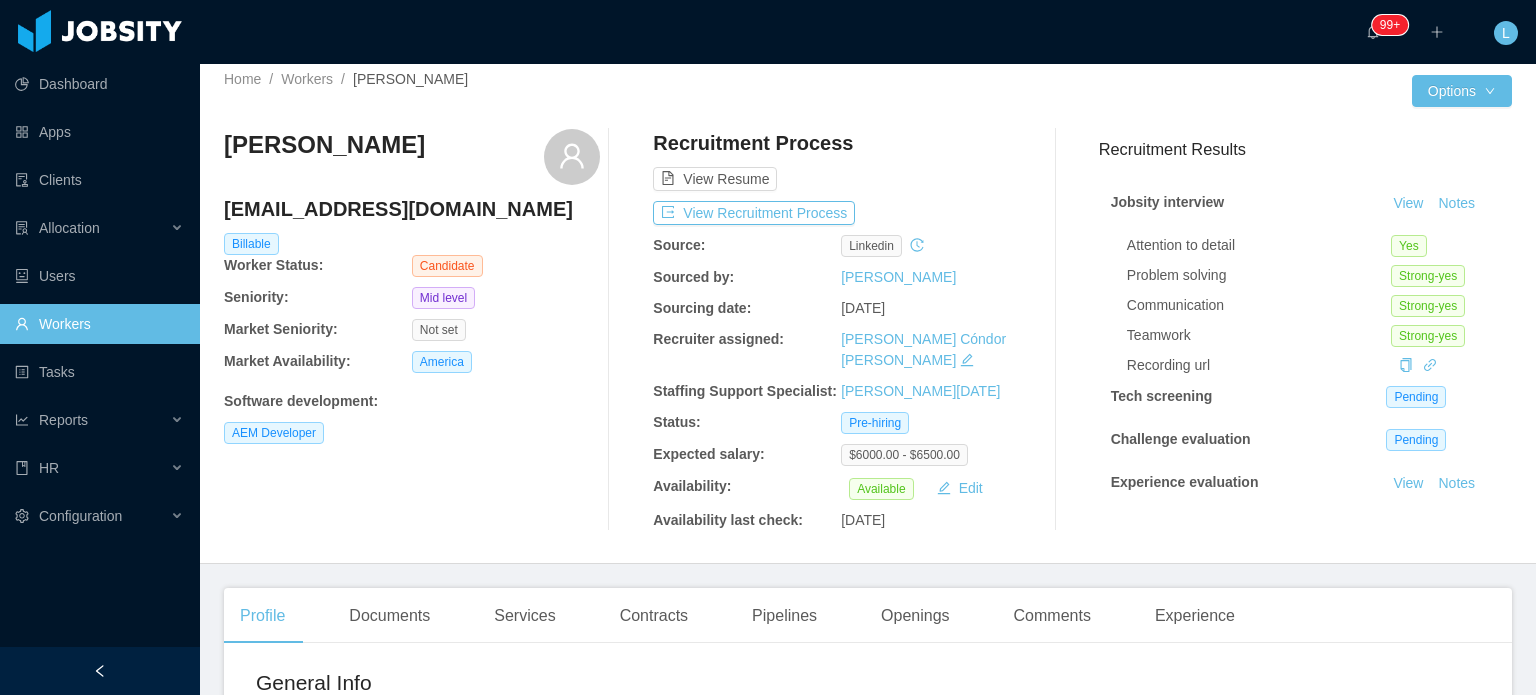 scroll, scrollTop: 0, scrollLeft: 0, axis: both 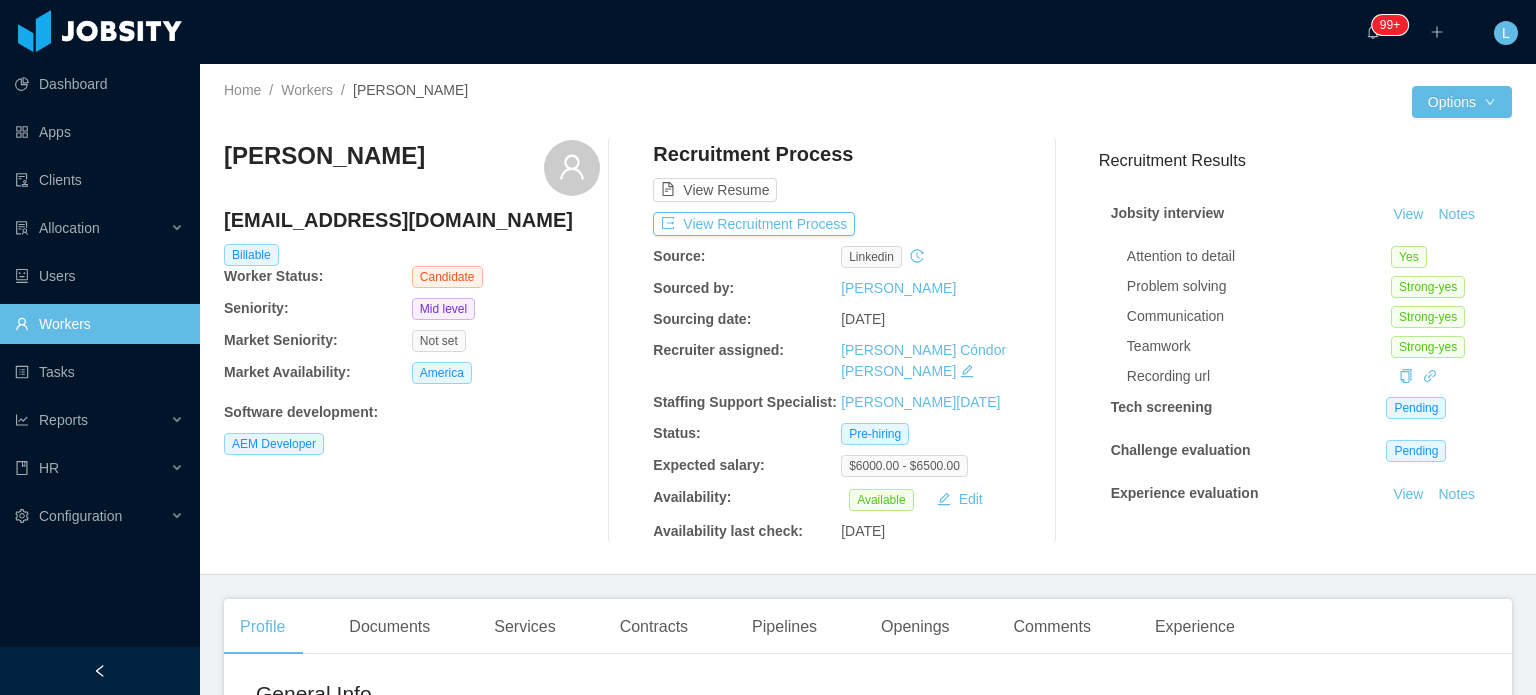 click on "[PERSON_NAME]" at bounding box center (324, 156) 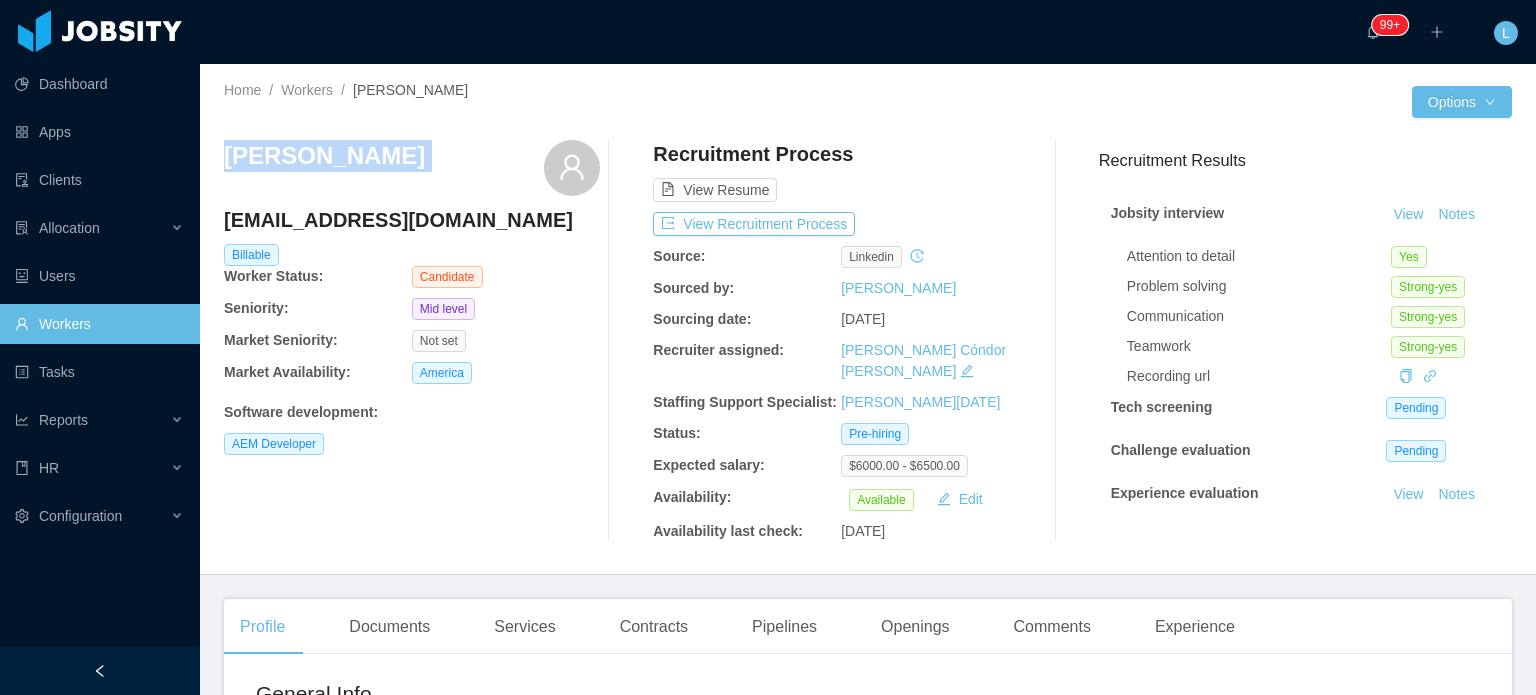 click on "[PERSON_NAME]" at bounding box center (324, 156) 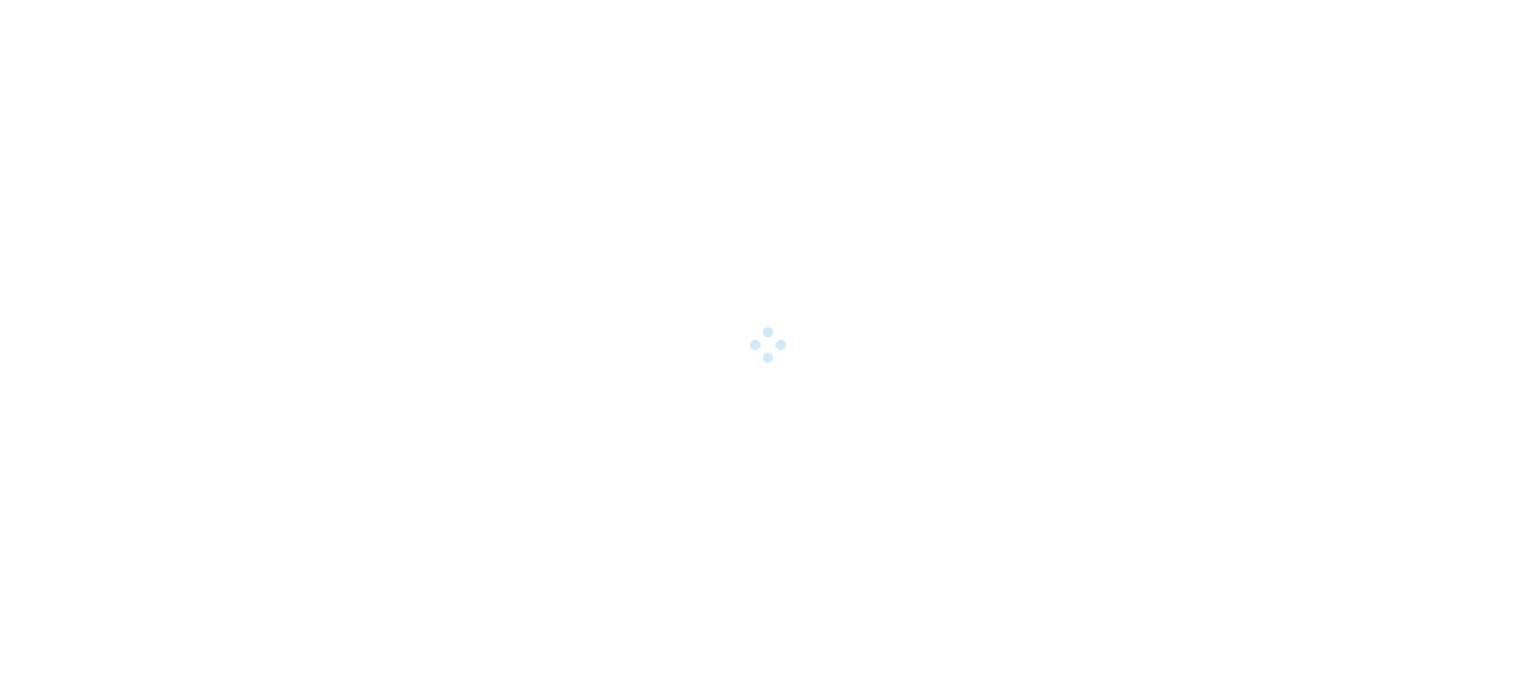scroll, scrollTop: 0, scrollLeft: 0, axis: both 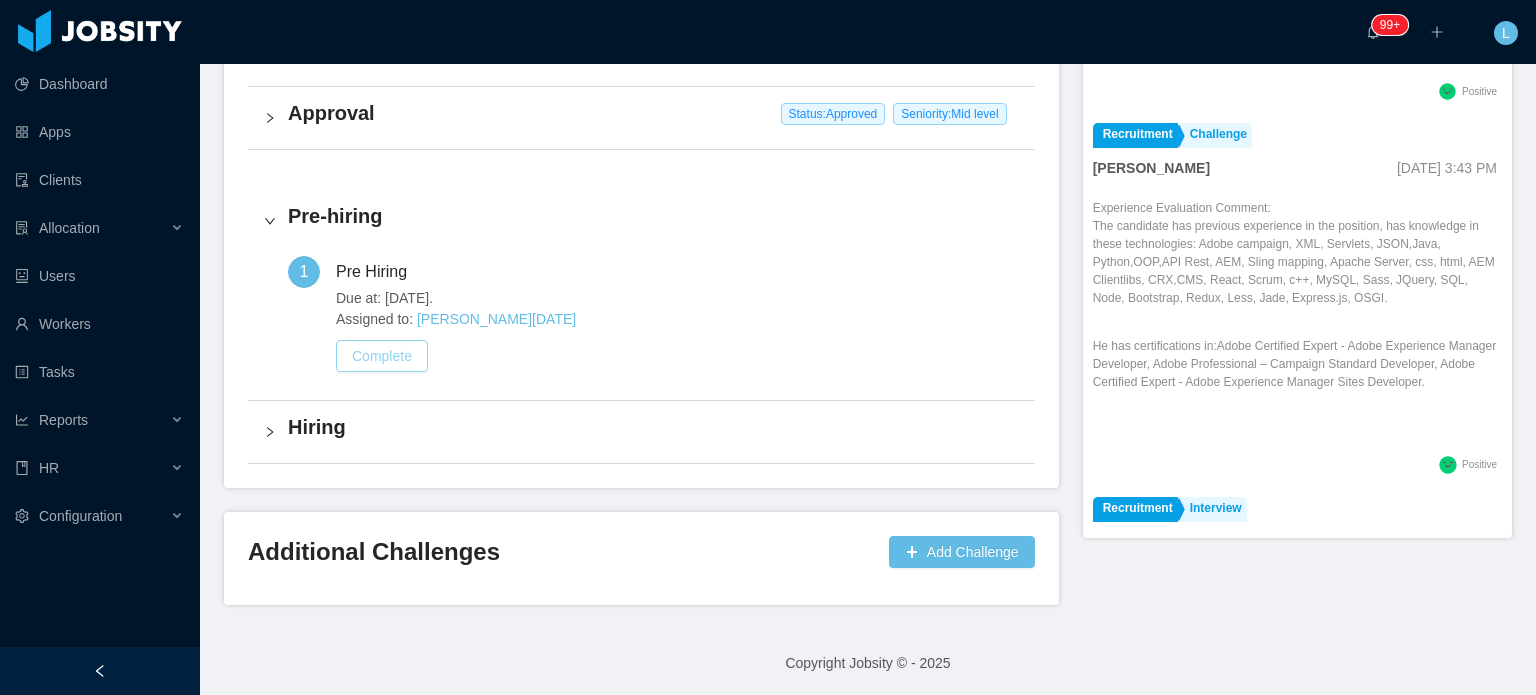 drag, startPoint x: 18, startPoint y: 493, endPoint x: 388, endPoint y: 362, distance: 392.50604 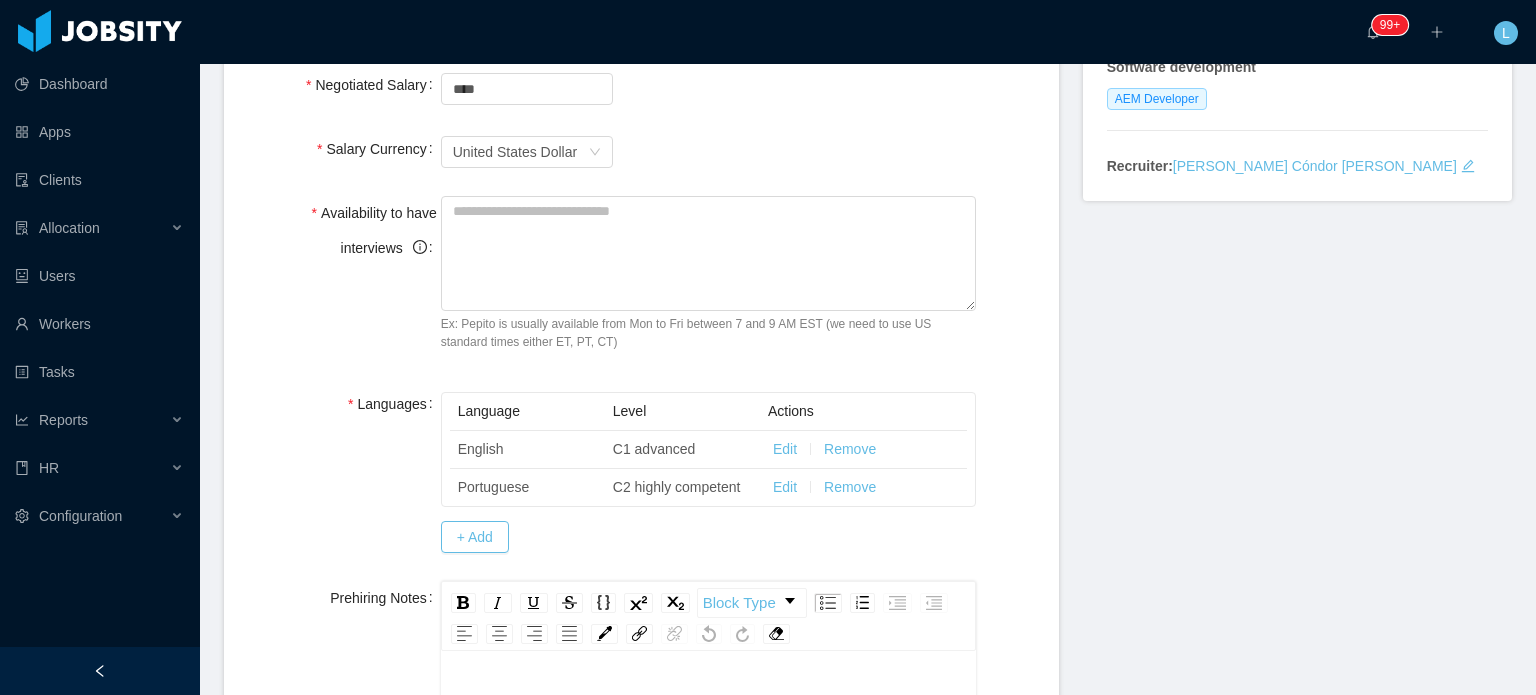scroll, scrollTop: 700, scrollLeft: 0, axis: vertical 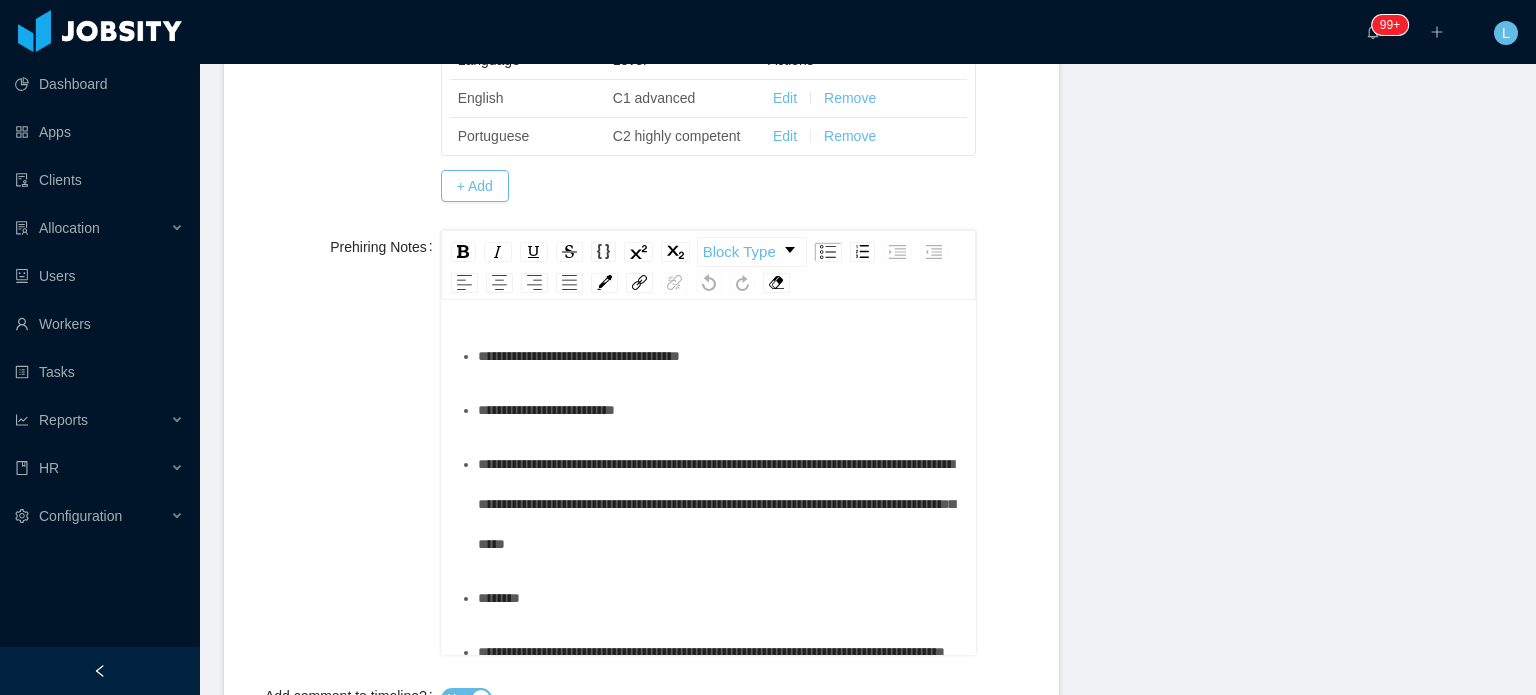 click on "**********" at bounding box center [719, 410] 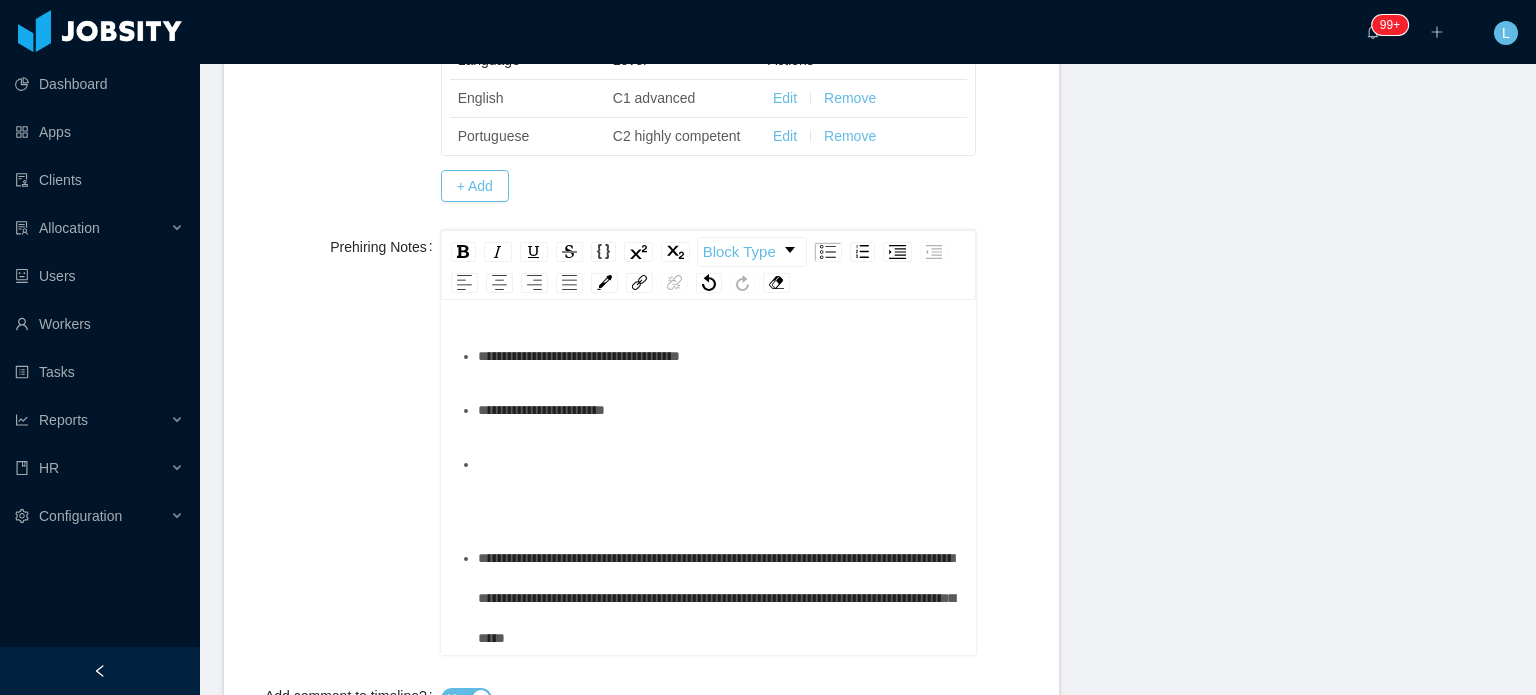 type 